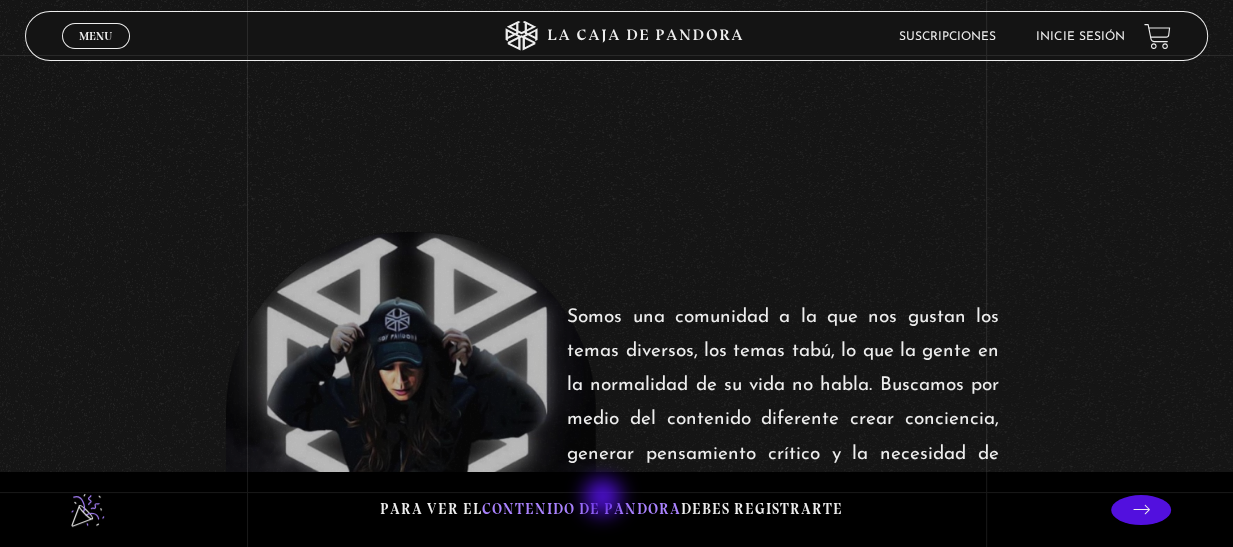 scroll, scrollTop: 800, scrollLeft: 0, axis: vertical 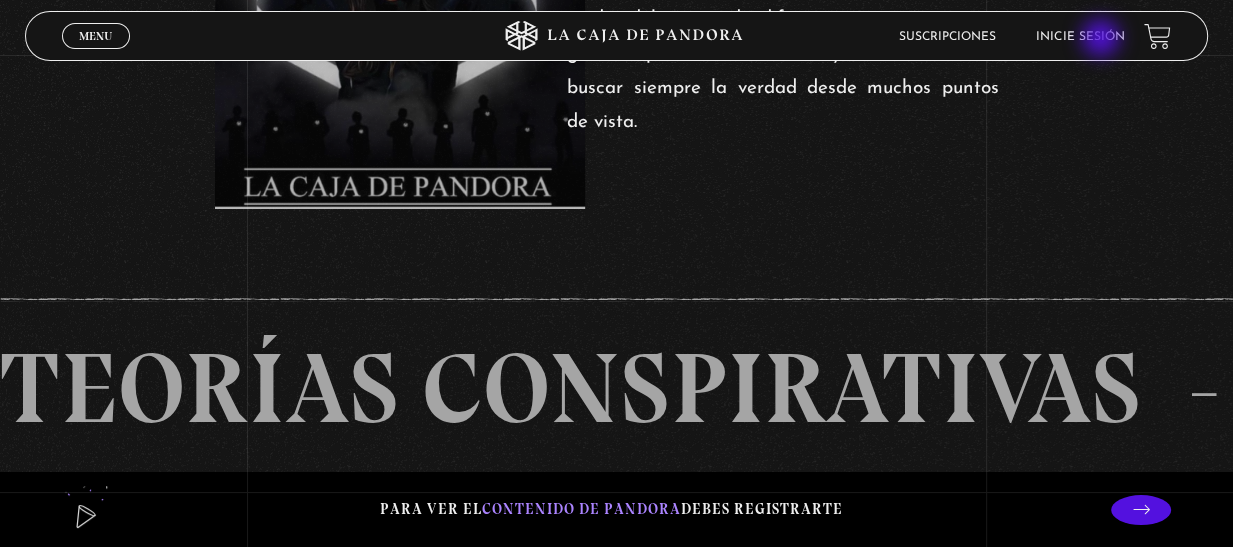 click on "Inicie sesión" at bounding box center (1080, 37) 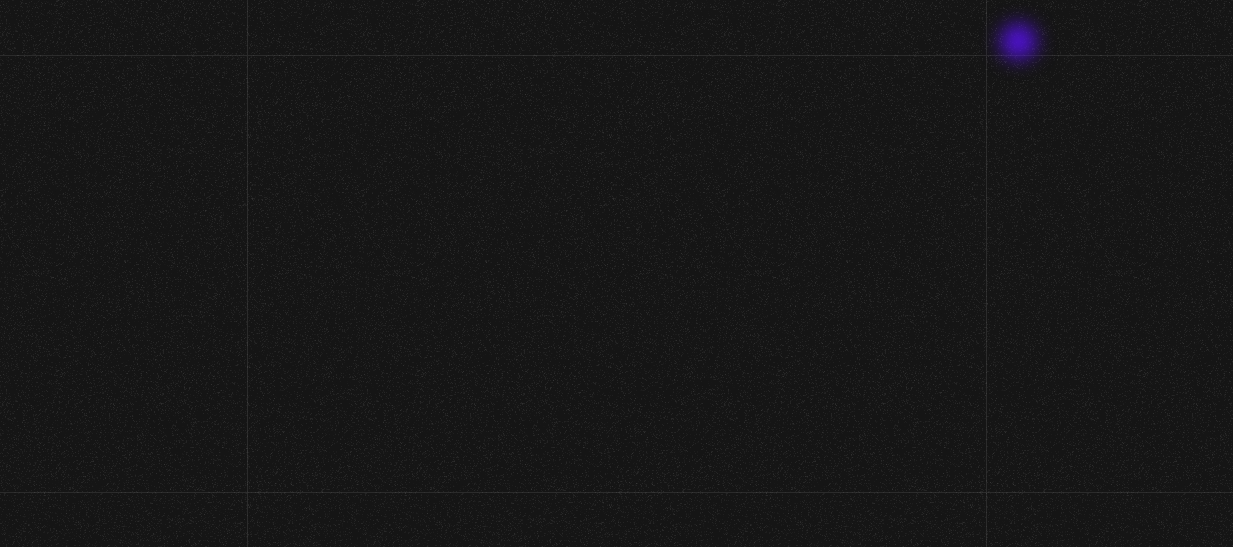 scroll, scrollTop: 0, scrollLeft: 0, axis: both 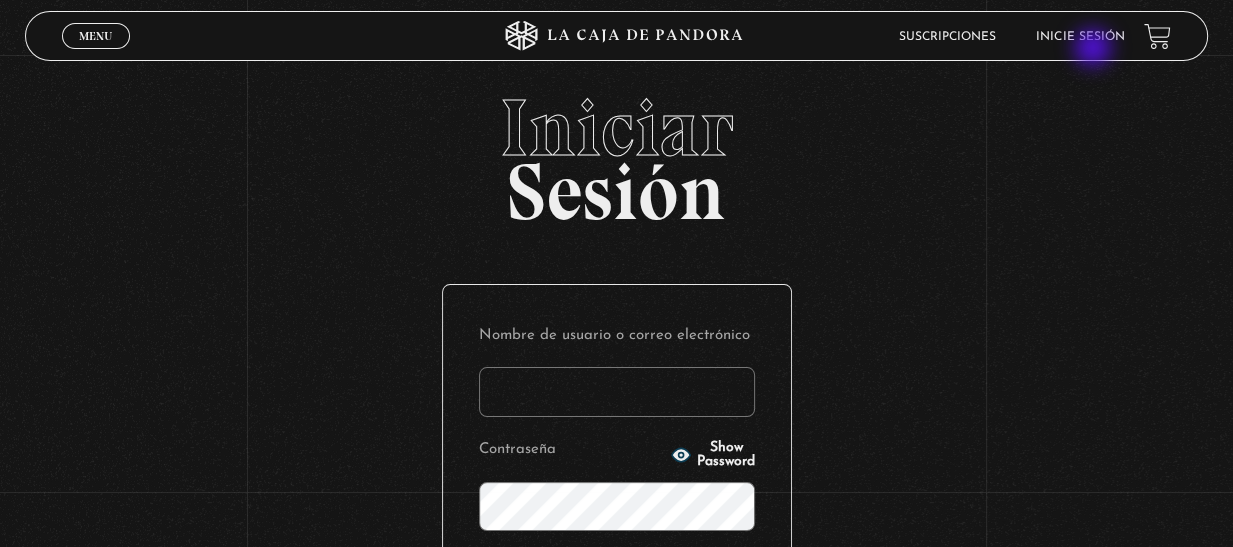 type on "[FIRST]" 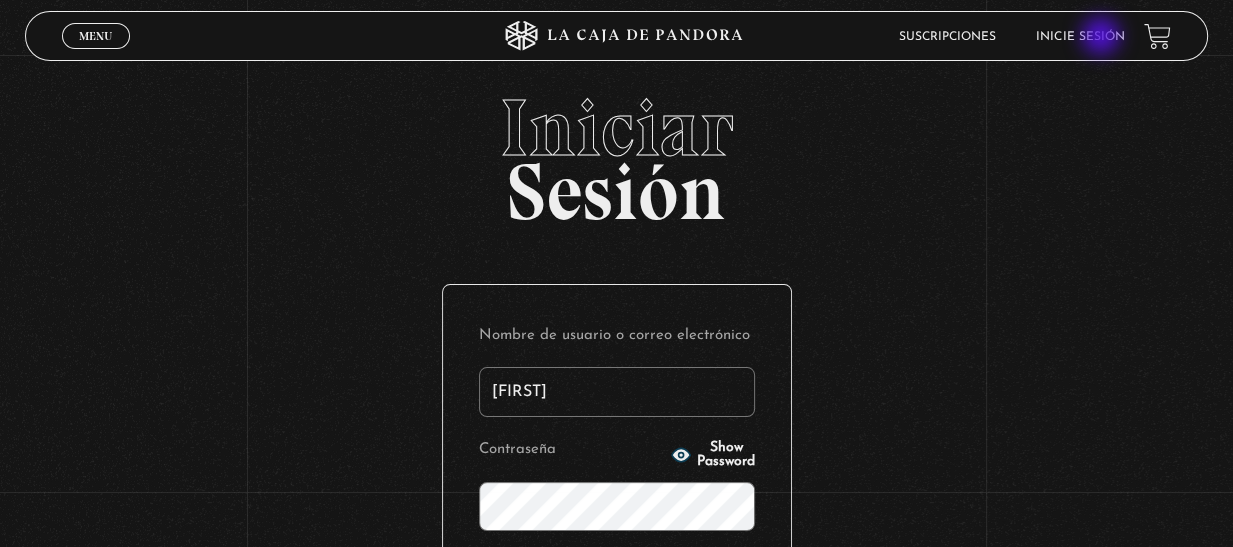 click on "Inicie sesión" at bounding box center [1080, 37] 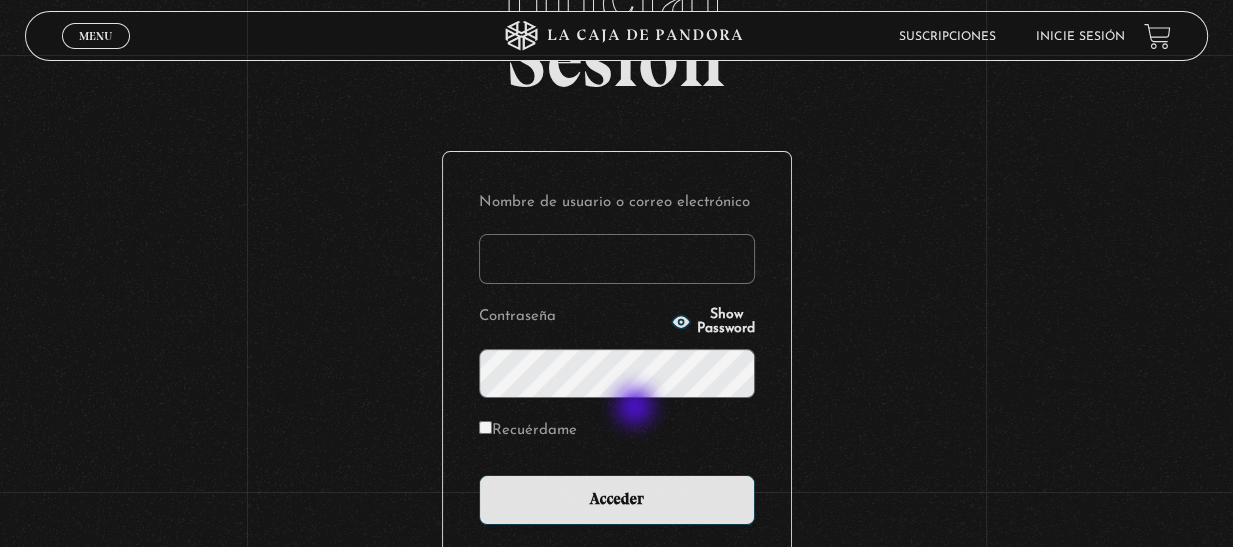 scroll, scrollTop: 300, scrollLeft: 0, axis: vertical 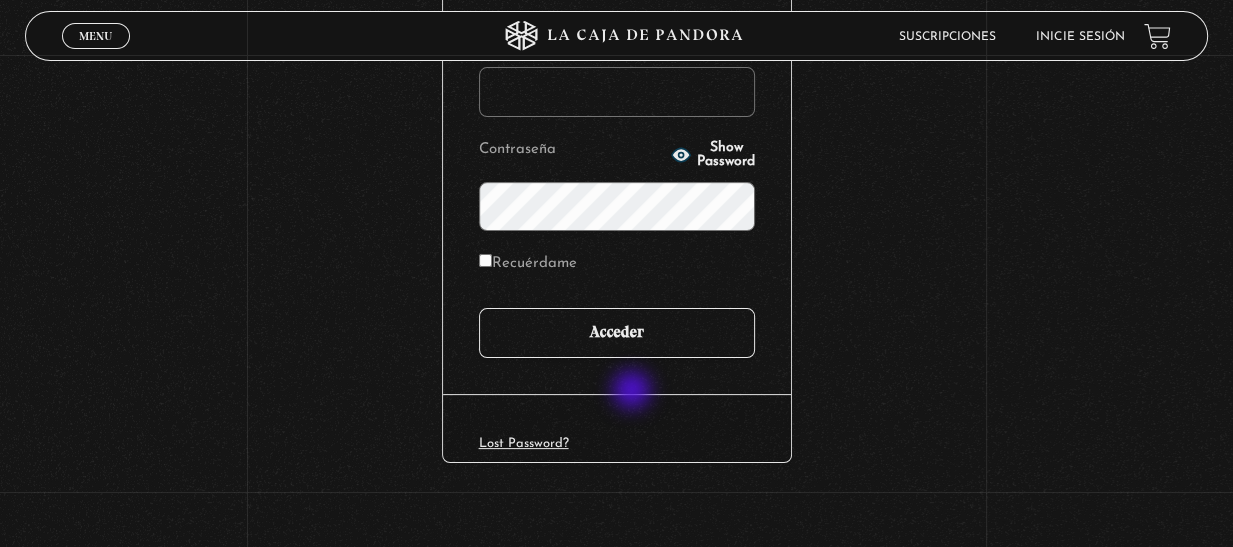 type on "[FIRST]" 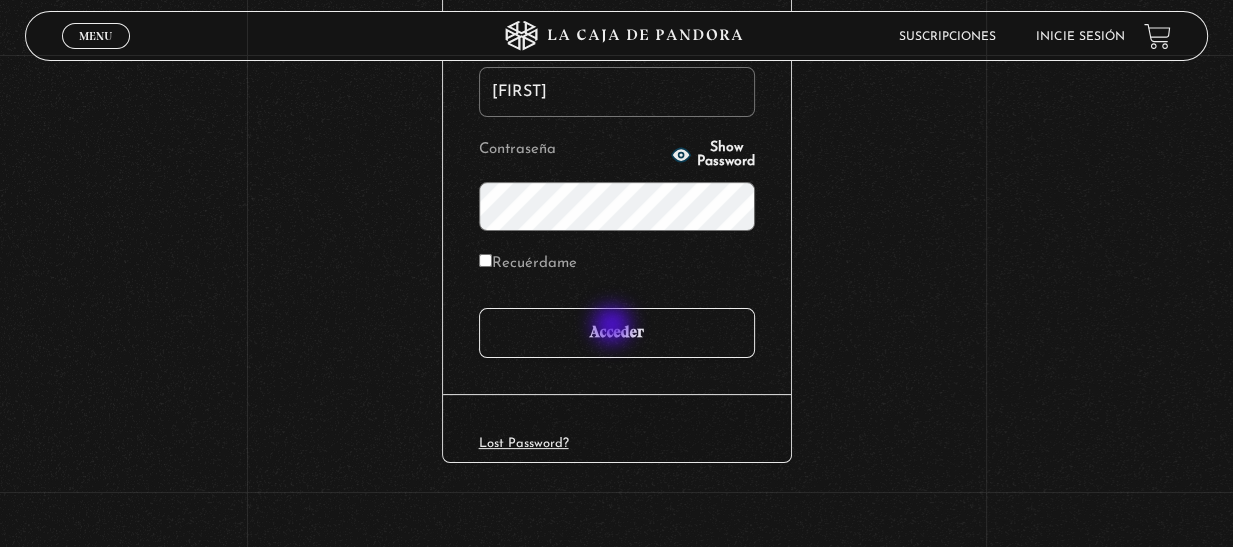 click on "Acceder" at bounding box center [617, 333] 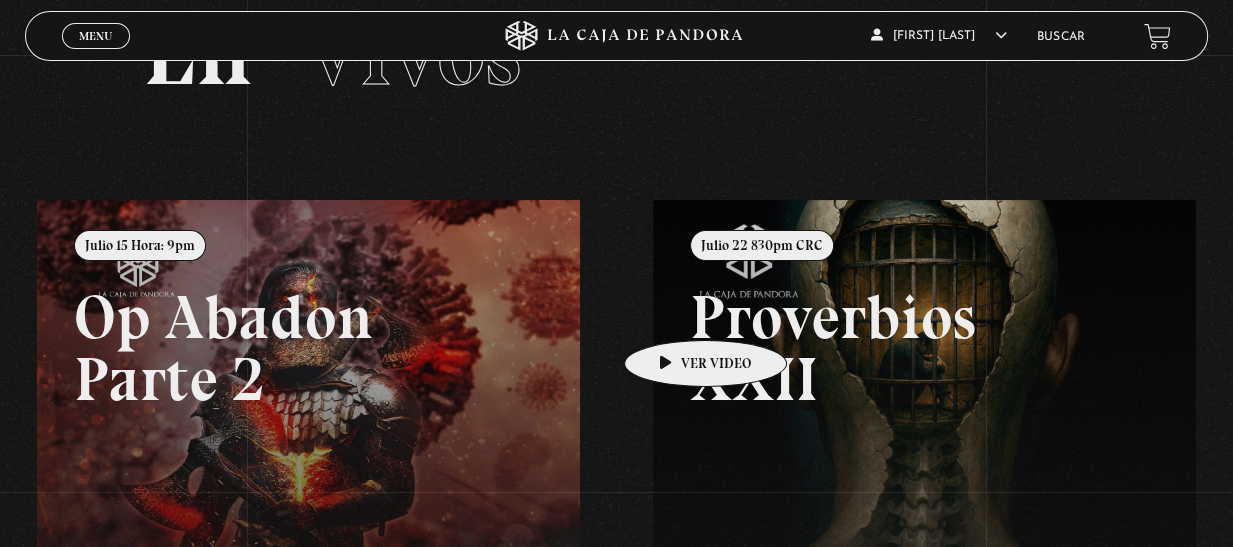 scroll, scrollTop: 100, scrollLeft: 0, axis: vertical 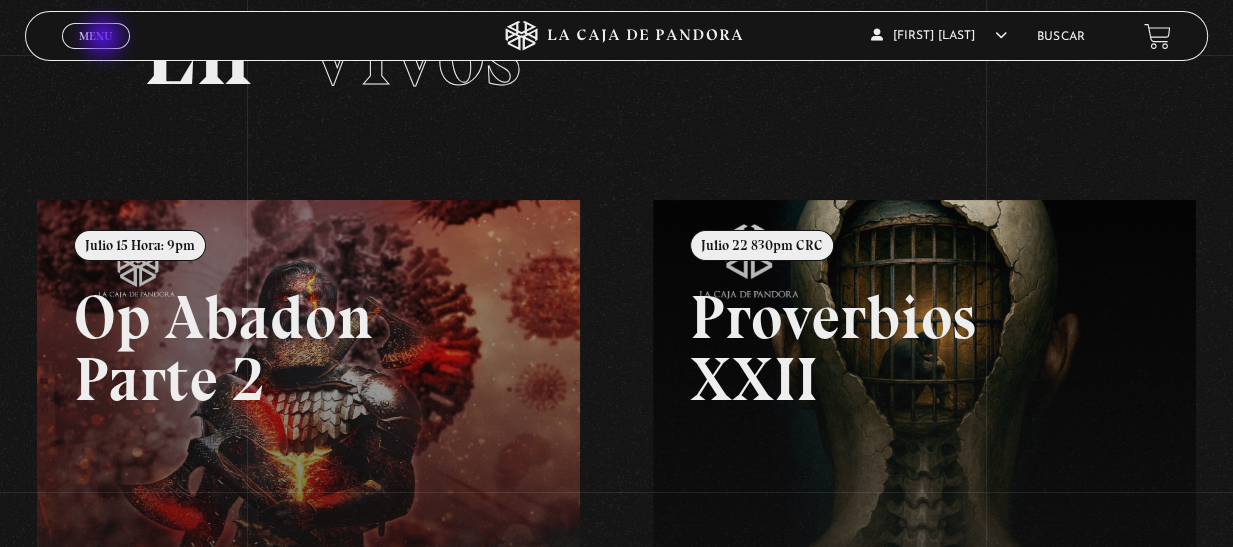click on "Menu" at bounding box center [95, 36] 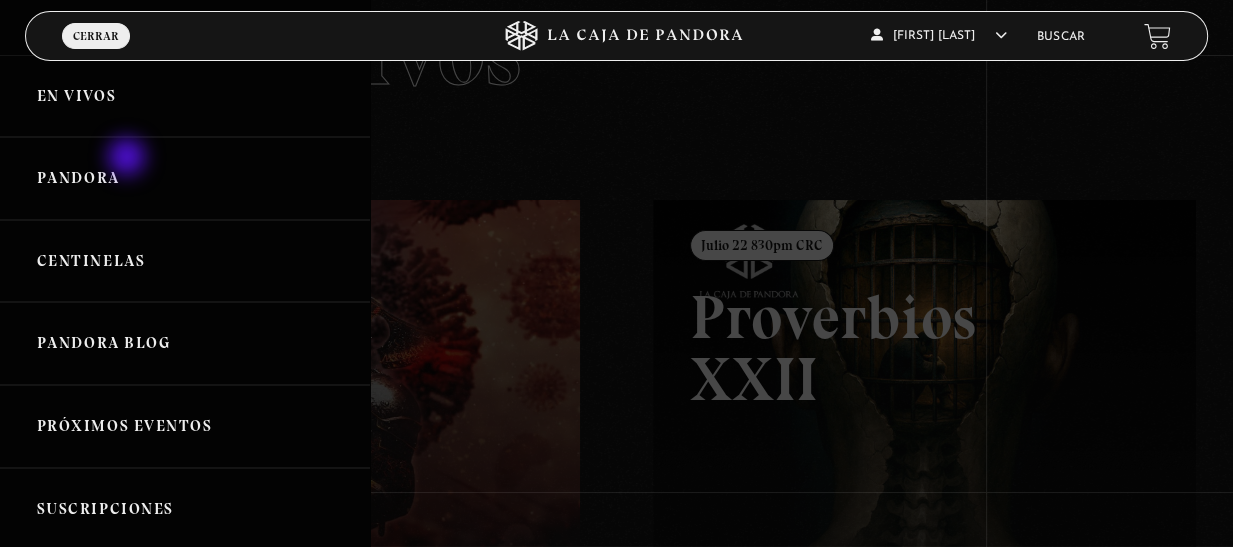 click on "Pandora" at bounding box center [185, 178] 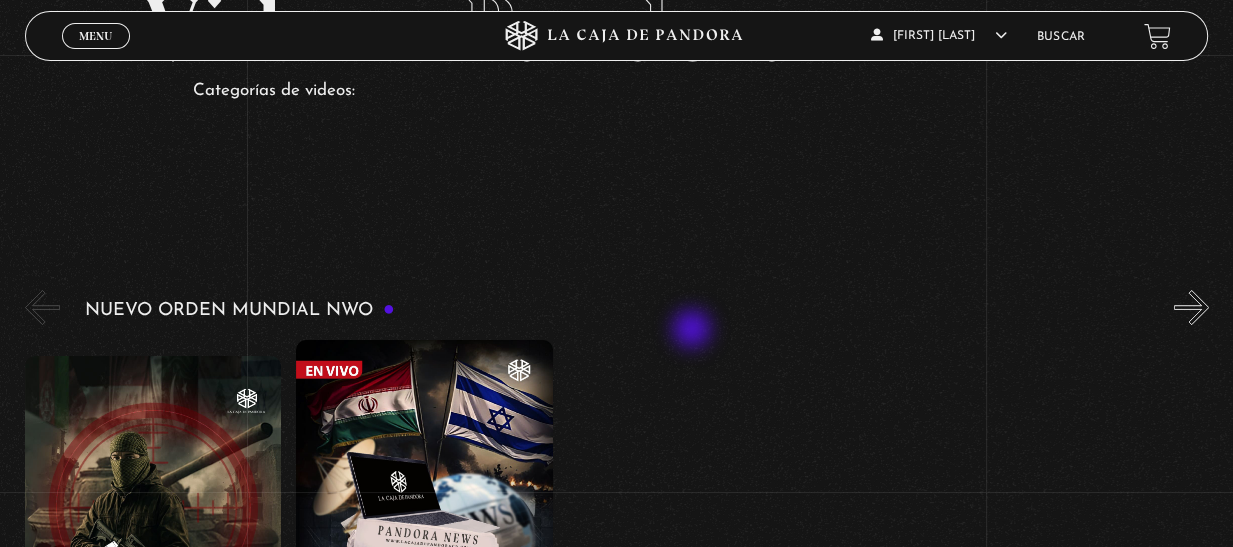 scroll, scrollTop: 0, scrollLeft: 0, axis: both 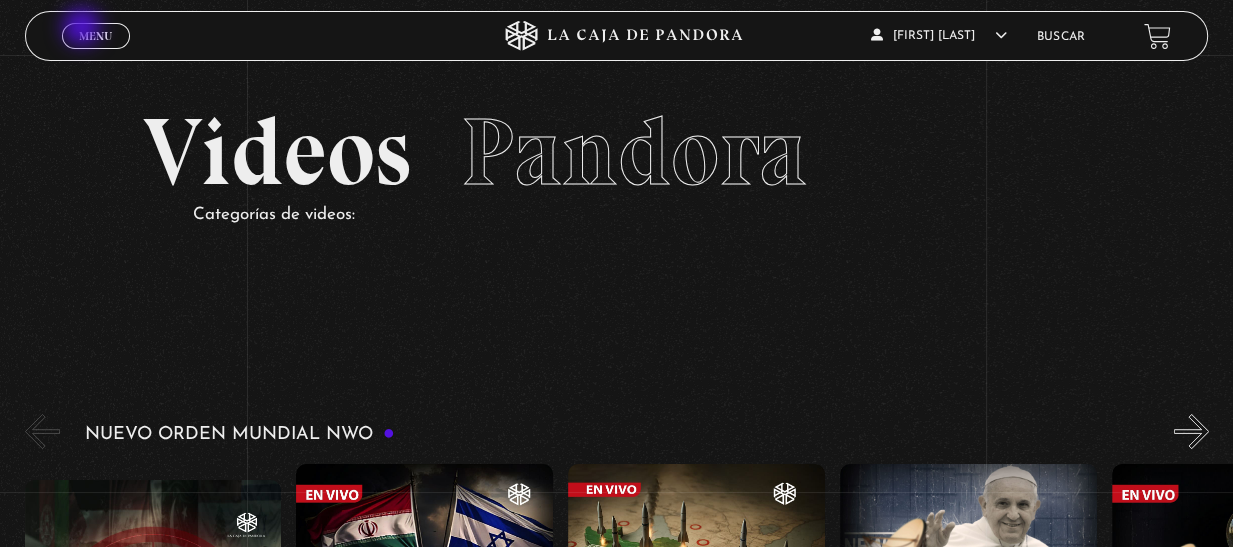 click on "Menu" at bounding box center (95, 36) 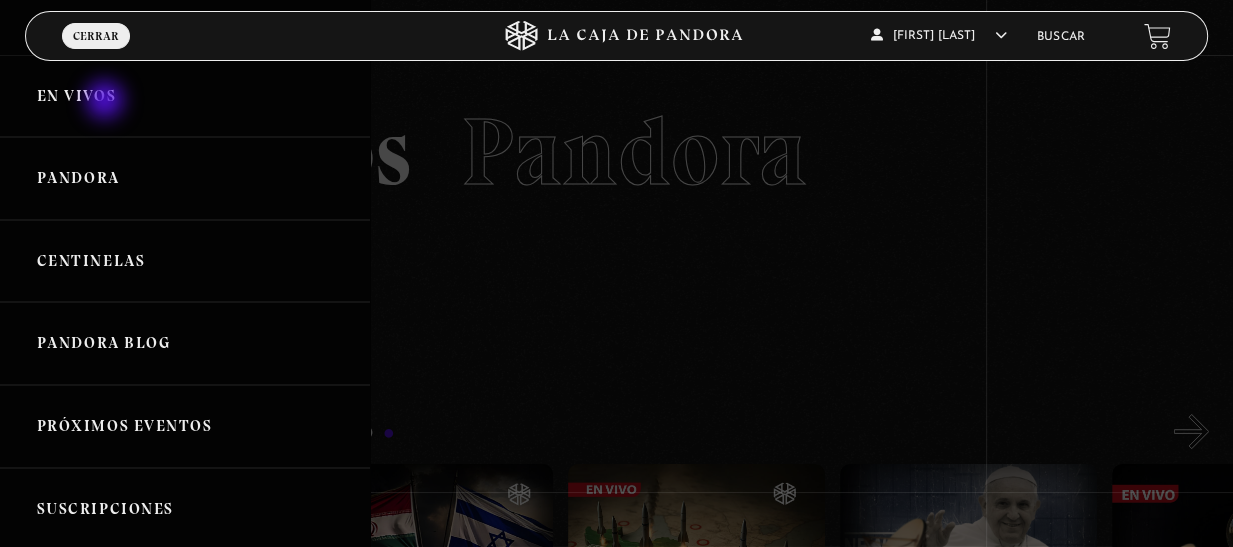 click on "En vivos" at bounding box center (185, 96) 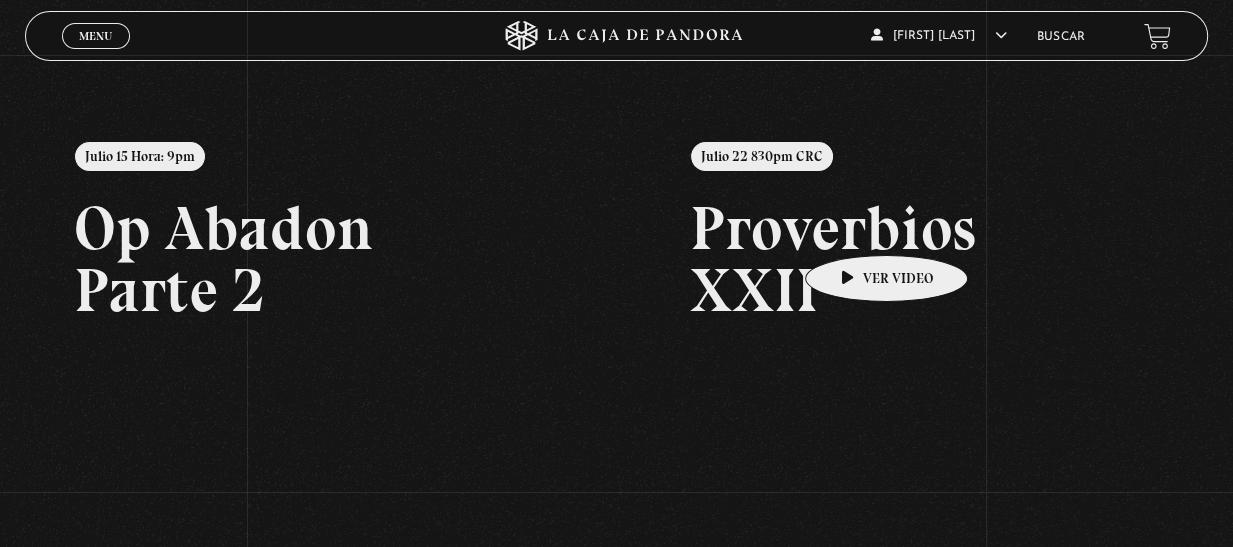 scroll, scrollTop: 0, scrollLeft: 0, axis: both 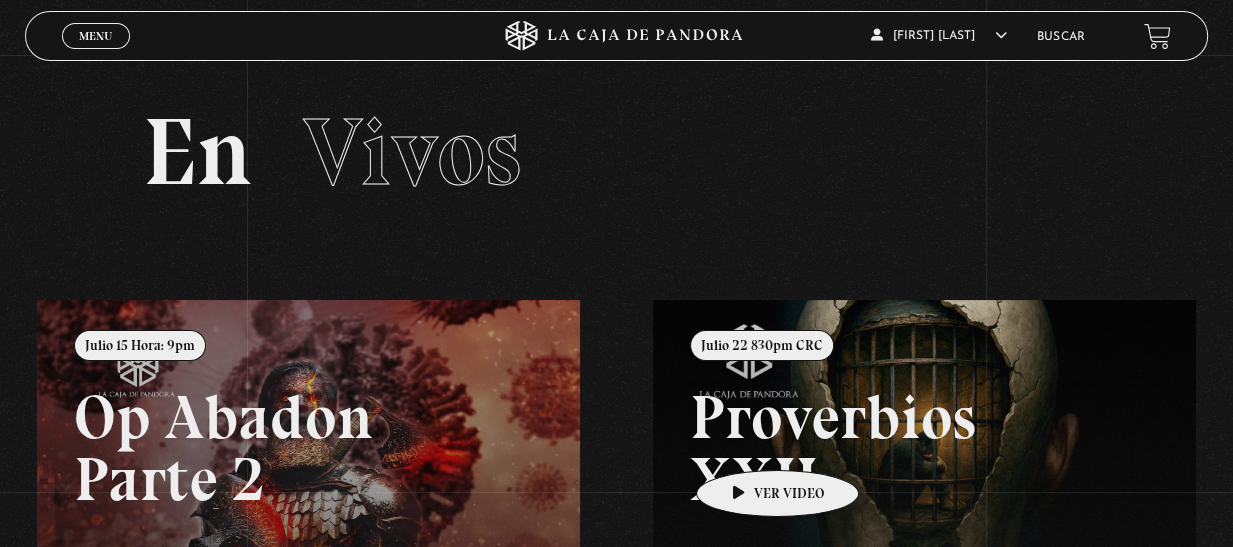 drag, startPoint x: 928, startPoint y: 440, endPoint x: 328, endPoint y: 442, distance: 600.00336 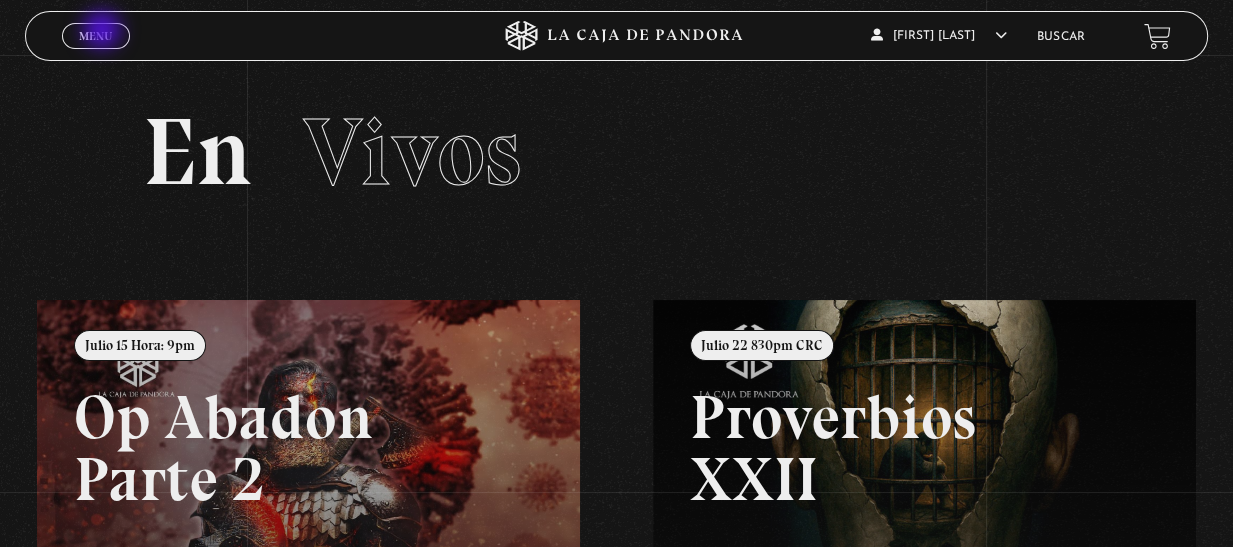 click on "Menu" at bounding box center (95, 36) 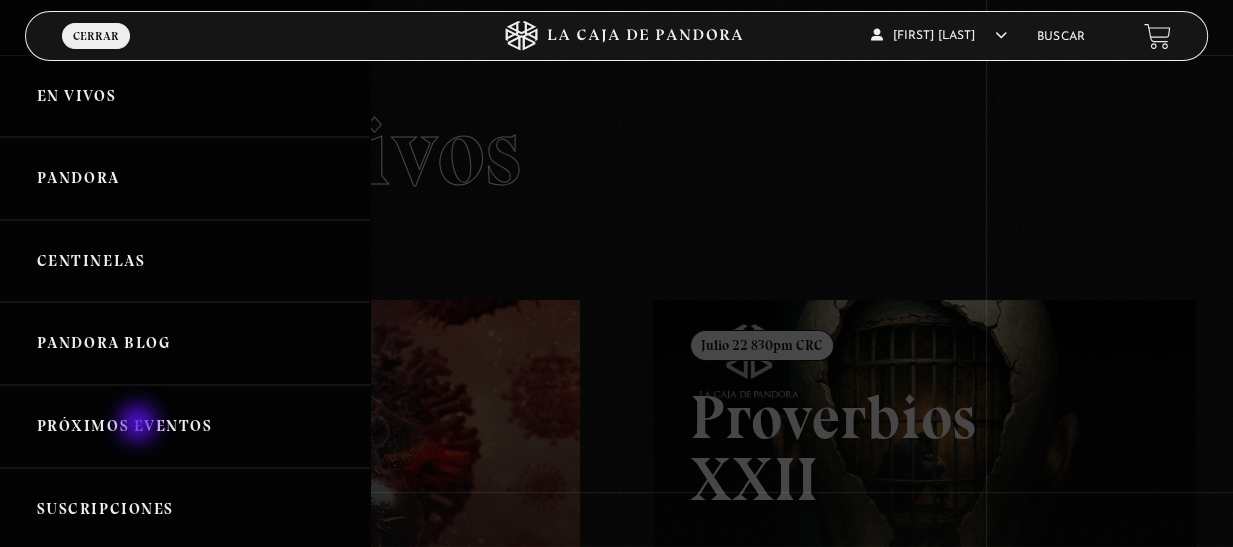 click on "Próximos Eventos" at bounding box center [185, 426] 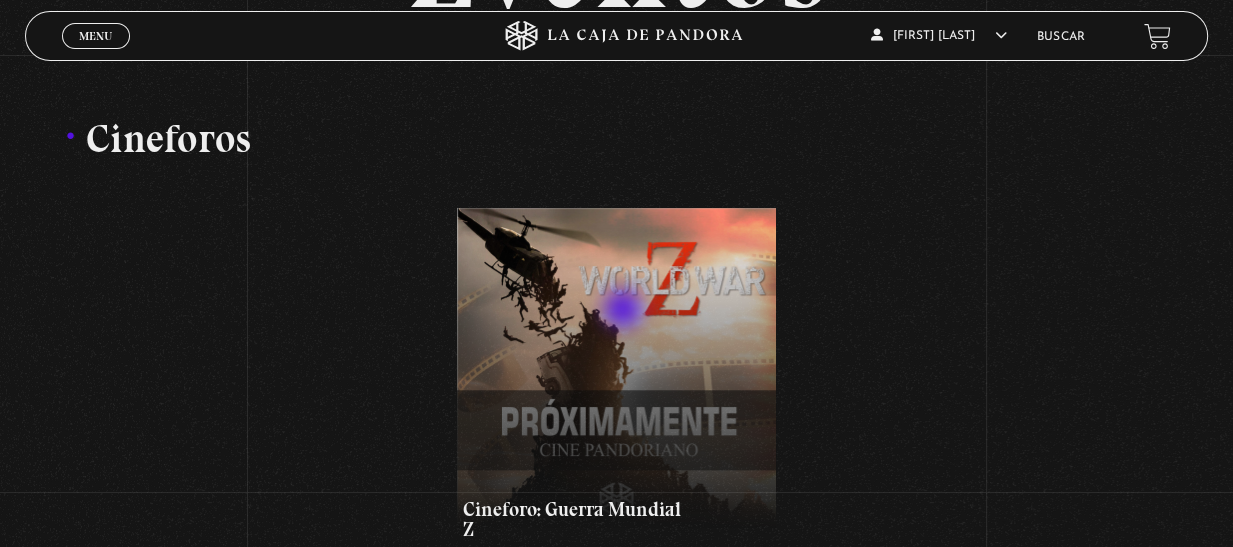 scroll, scrollTop: 0, scrollLeft: 0, axis: both 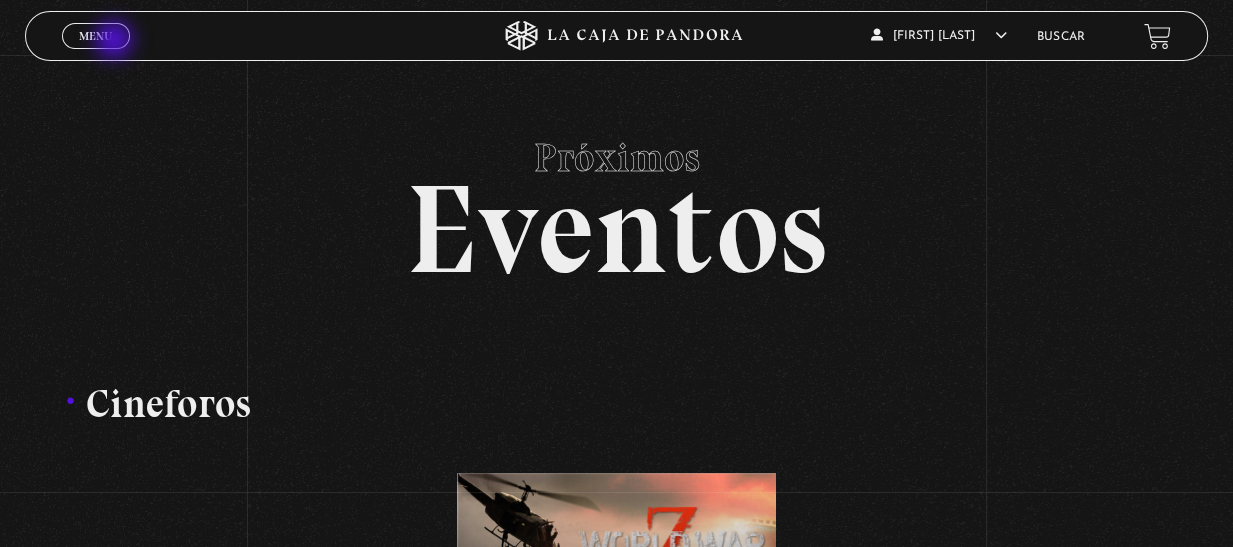 click on "Menu" at bounding box center (95, 36) 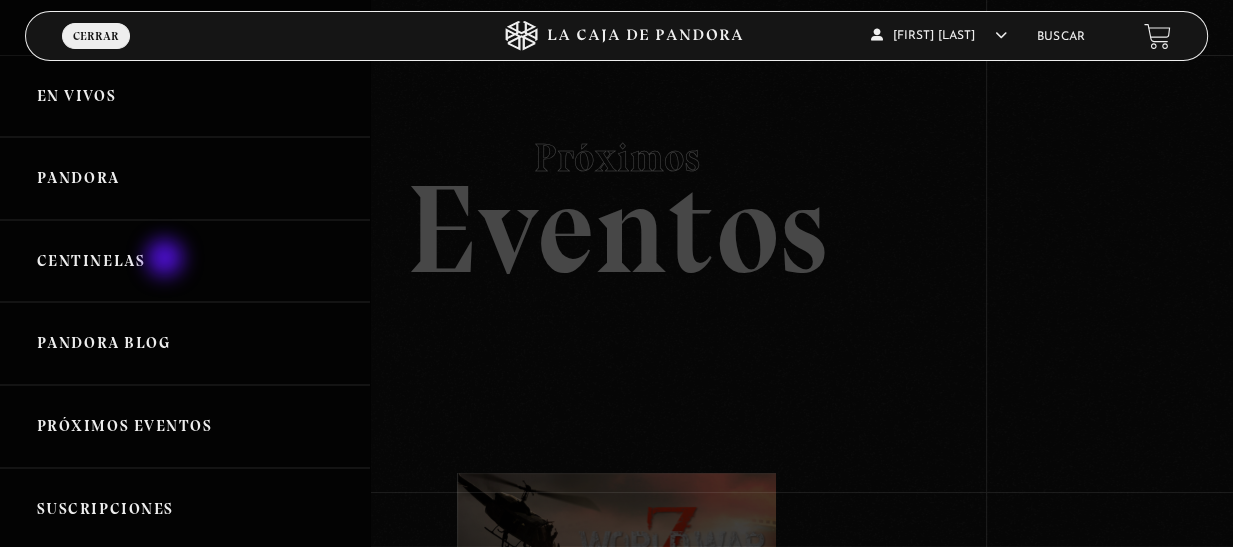 click on "Centinelas" at bounding box center (185, 261) 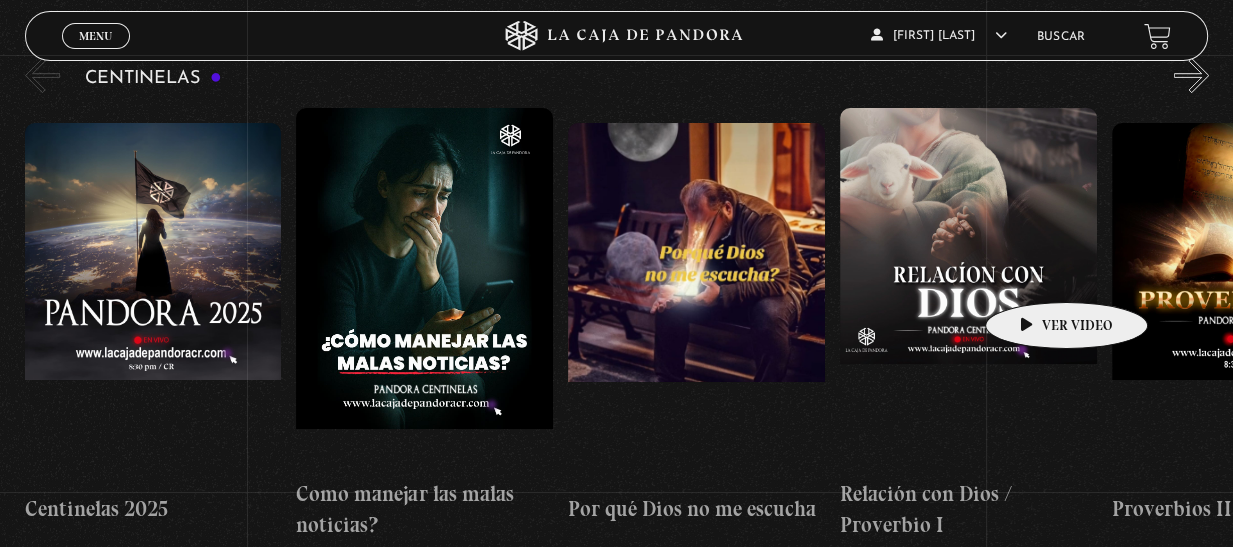 scroll, scrollTop: 200, scrollLeft: 0, axis: vertical 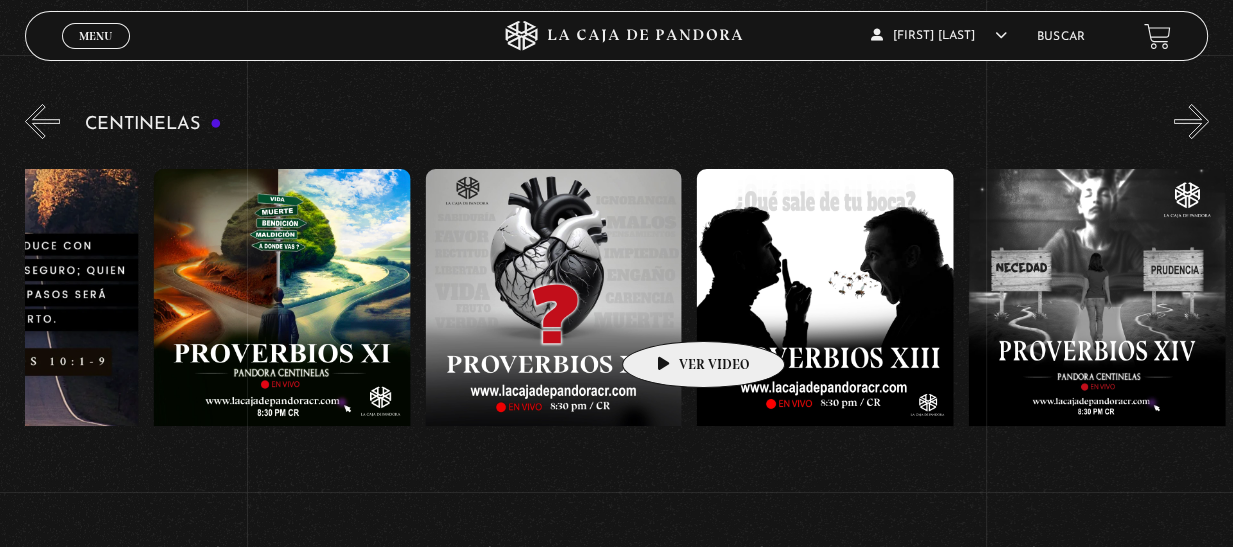 drag, startPoint x: 994, startPoint y: 324, endPoint x: 318, endPoint y: 305, distance: 676.26697 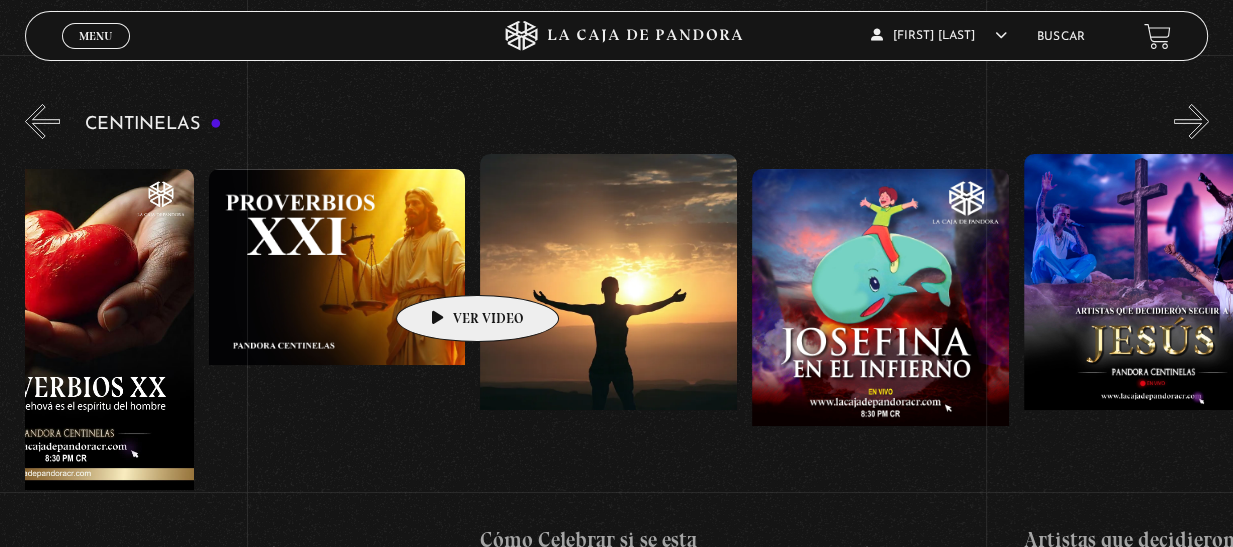 drag, startPoint x: 944, startPoint y: 259, endPoint x: 416, endPoint y: 262, distance: 528.00854 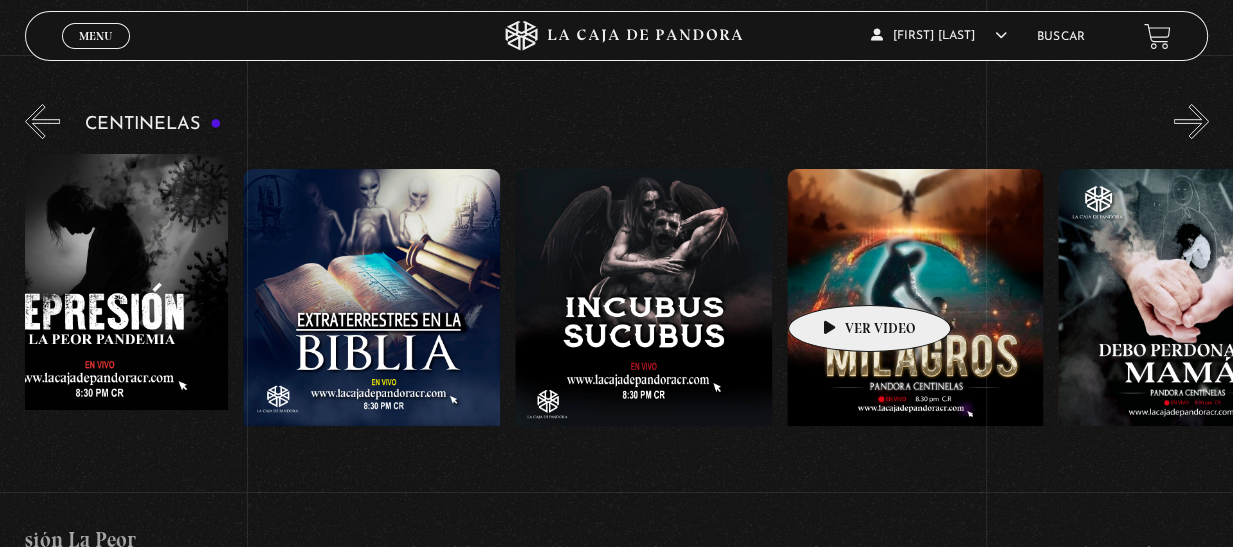 drag, startPoint x: 1019, startPoint y: 256, endPoint x: 518, endPoint y: 283, distance: 501.72702 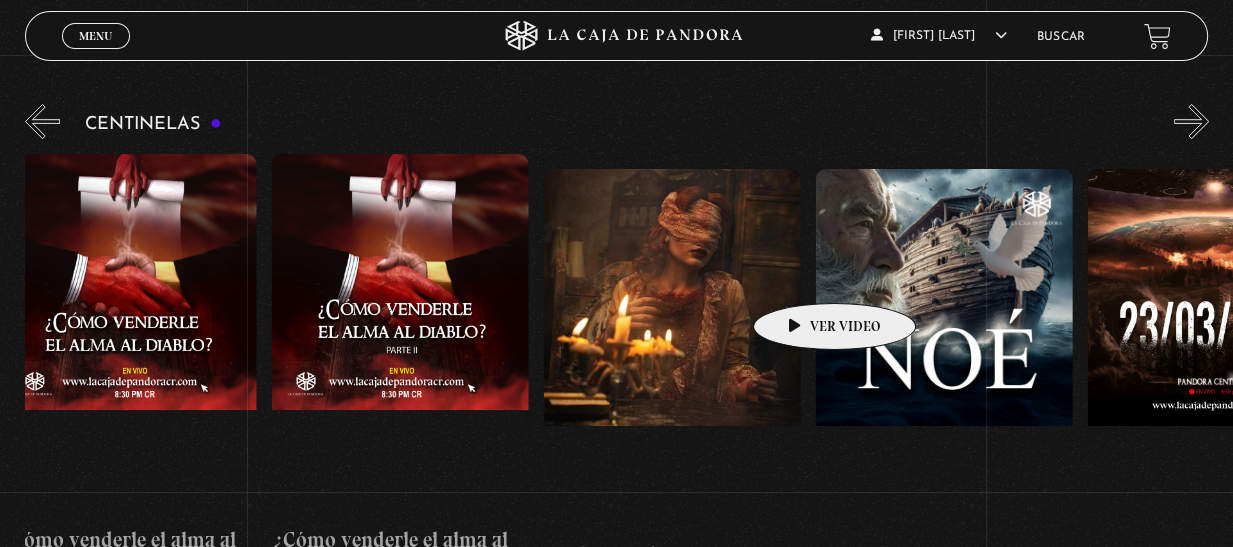 drag, startPoint x: 1025, startPoint y: 263, endPoint x: 594, endPoint y: 287, distance: 431.6677 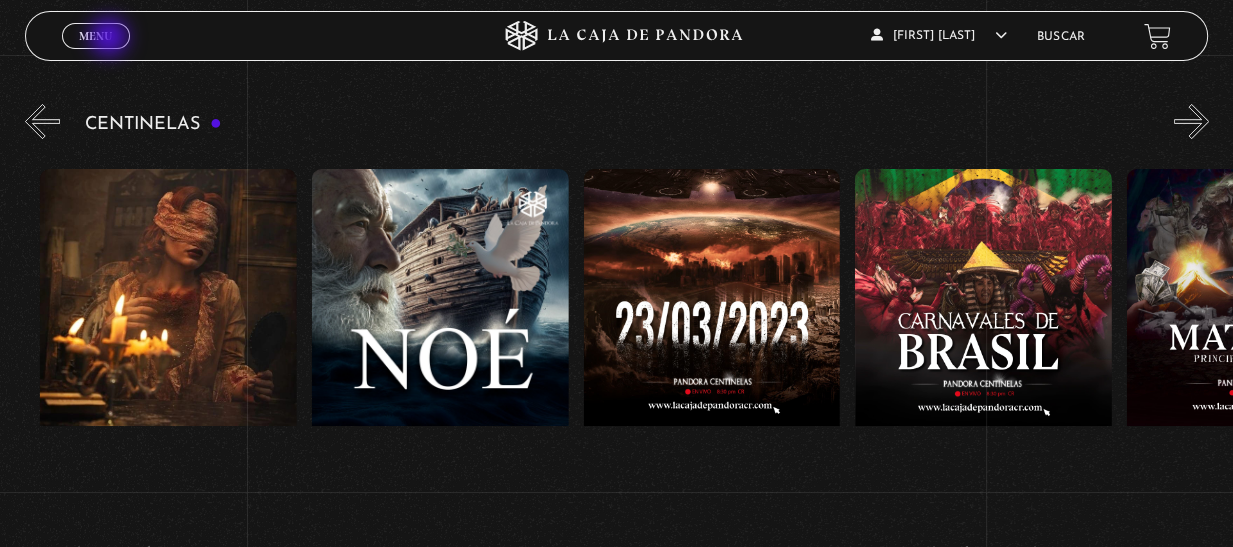 click on "Menu" at bounding box center (95, 36) 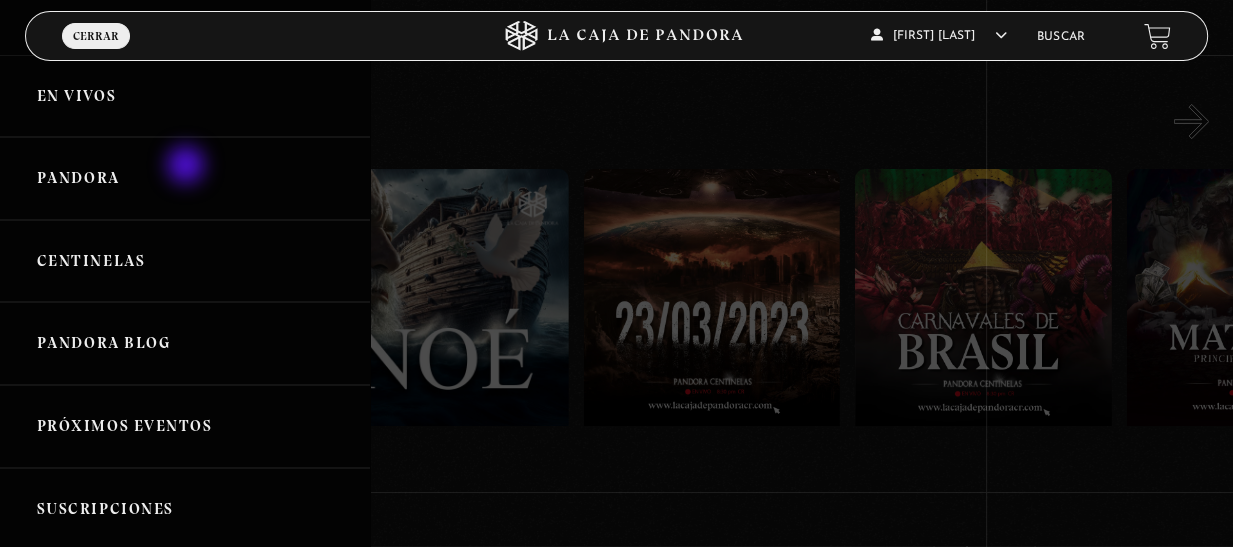 click on "Pandora" at bounding box center [185, 178] 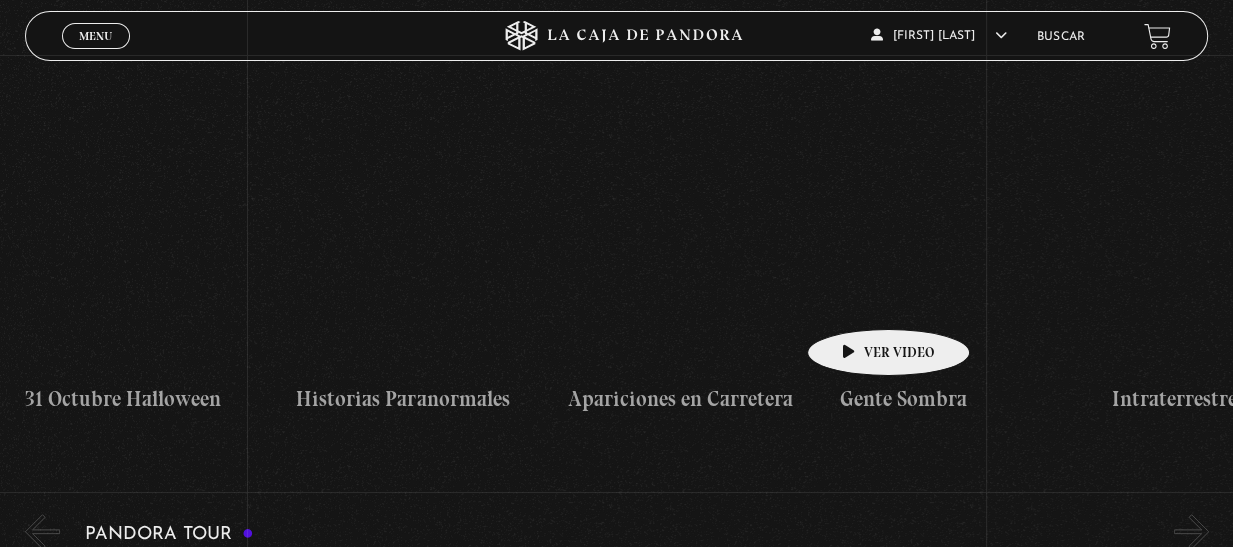 scroll, scrollTop: 1000, scrollLeft: 0, axis: vertical 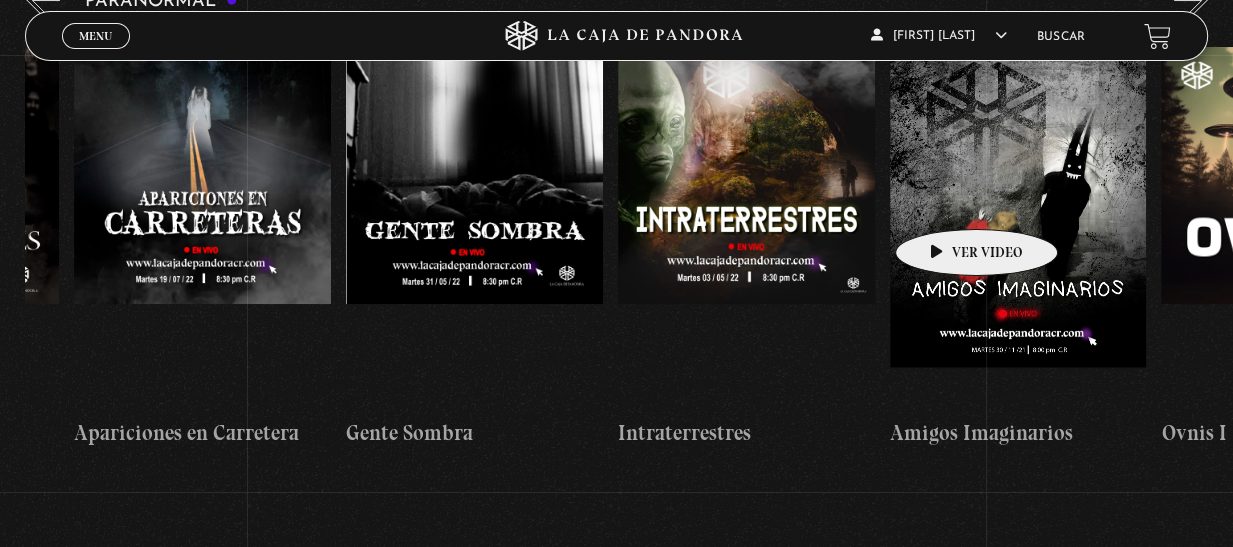 drag, startPoint x: 1044, startPoint y: 190, endPoint x: 945, endPoint y: 199, distance: 99.40825 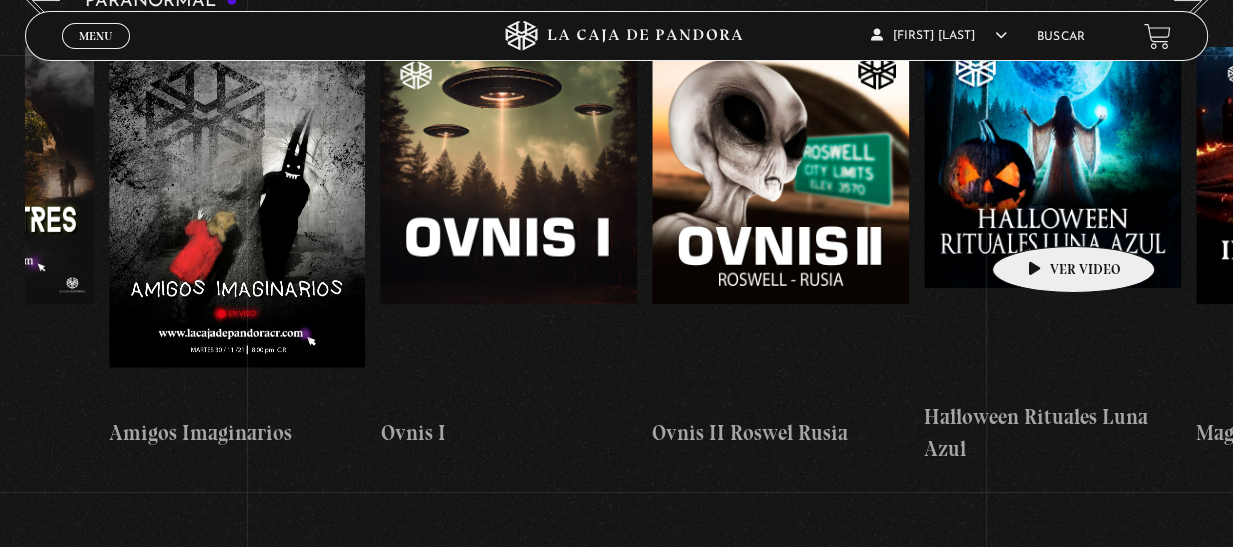 drag, startPoint x: 1065, startPoint y: 216, endPoint x: 890, endPoint y: 221, distance: 175.07141 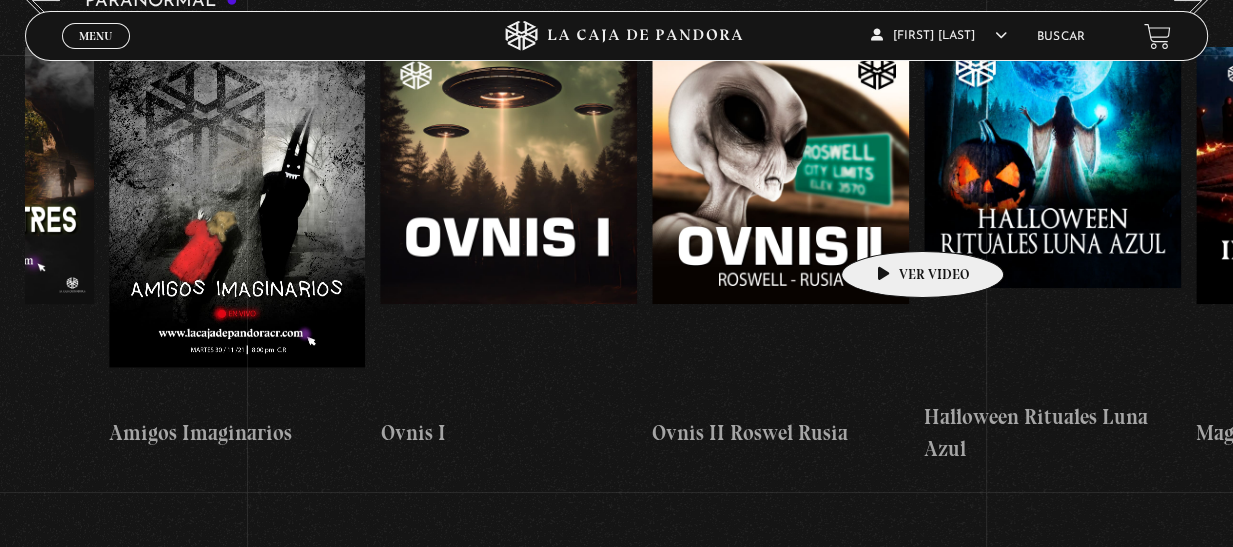 scroll, scrollTop: 0, scrollLeft: 1371, axis: horizontal 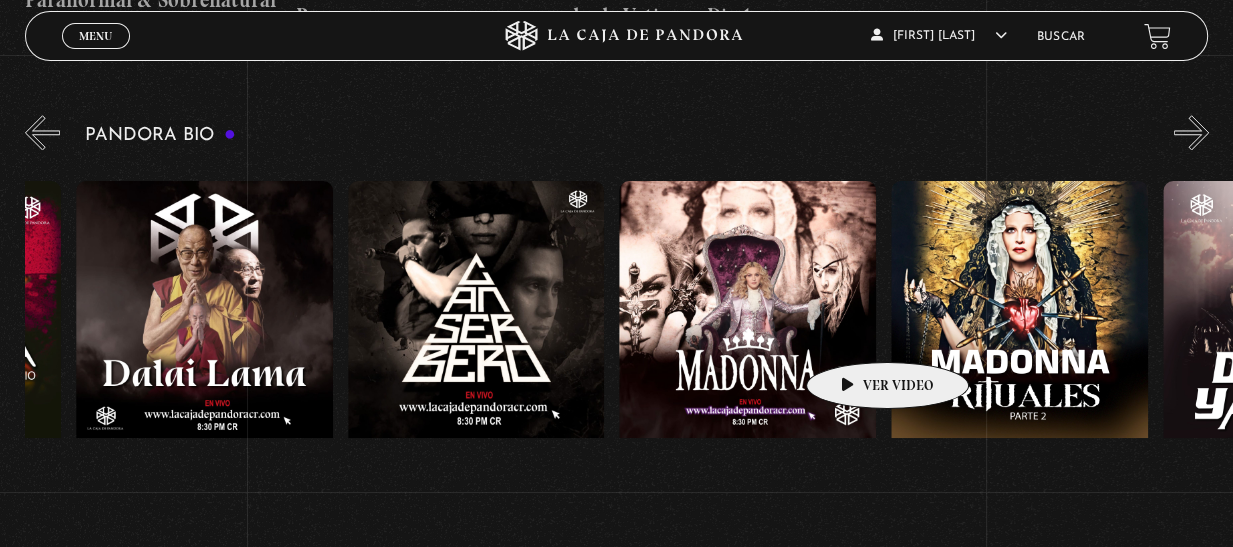 drag, startPoint x: 1040, startPoint y: 332, endPoint x: 833, endPoint y: 332, distance: 207 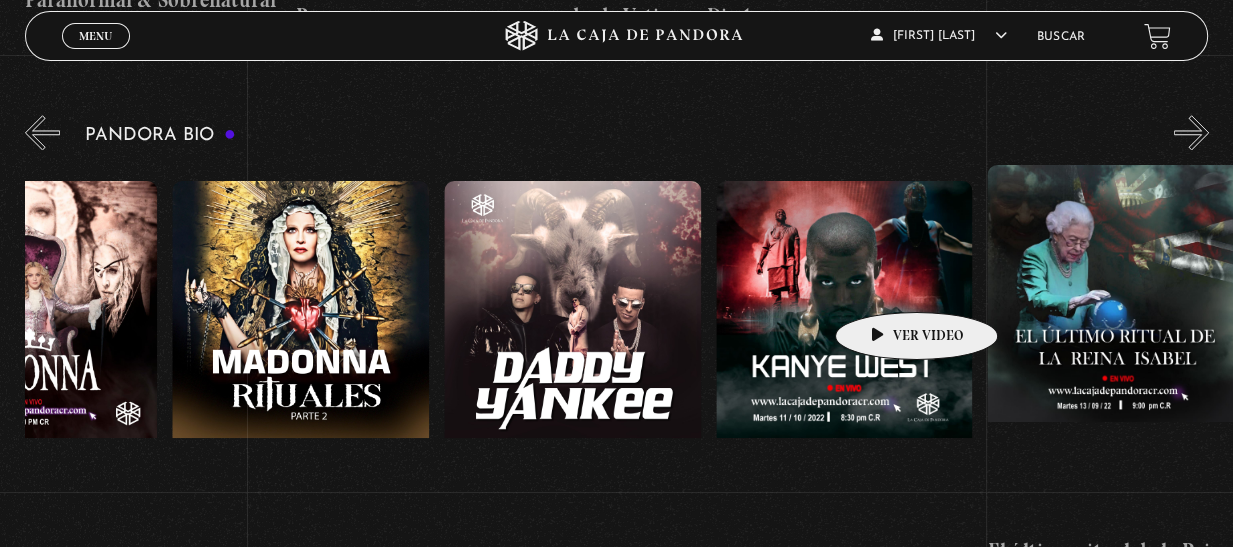 drag, startPoint x: 1006, startPoint y: 276, endPoint x: 877, endPoint y: 282, distance: 129.13947 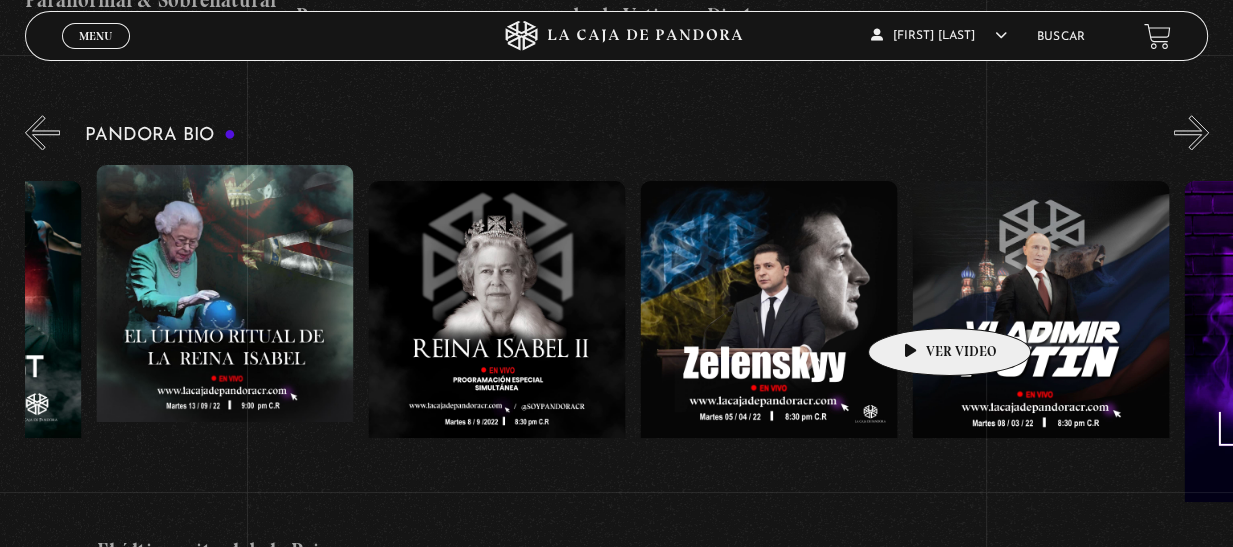 scroll, scrollTop: 0, scrollLeft: 2720, axis: horizontal 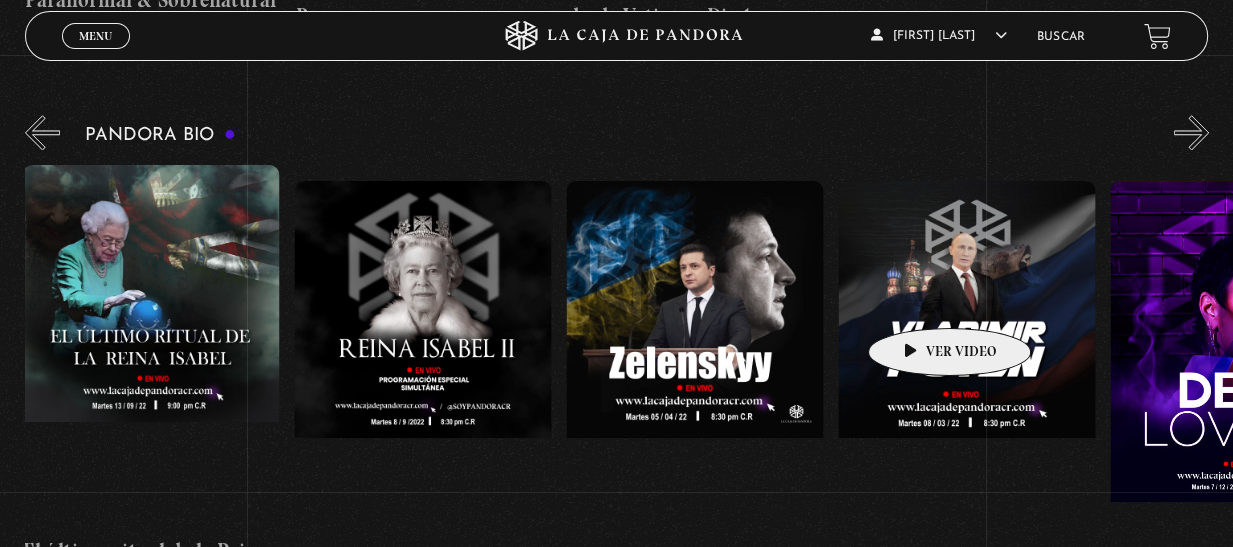 drag, startPoint x: 1064, startPoint y: 297, endPoint x: 871, endPoint y: 299, distance: 193.01036 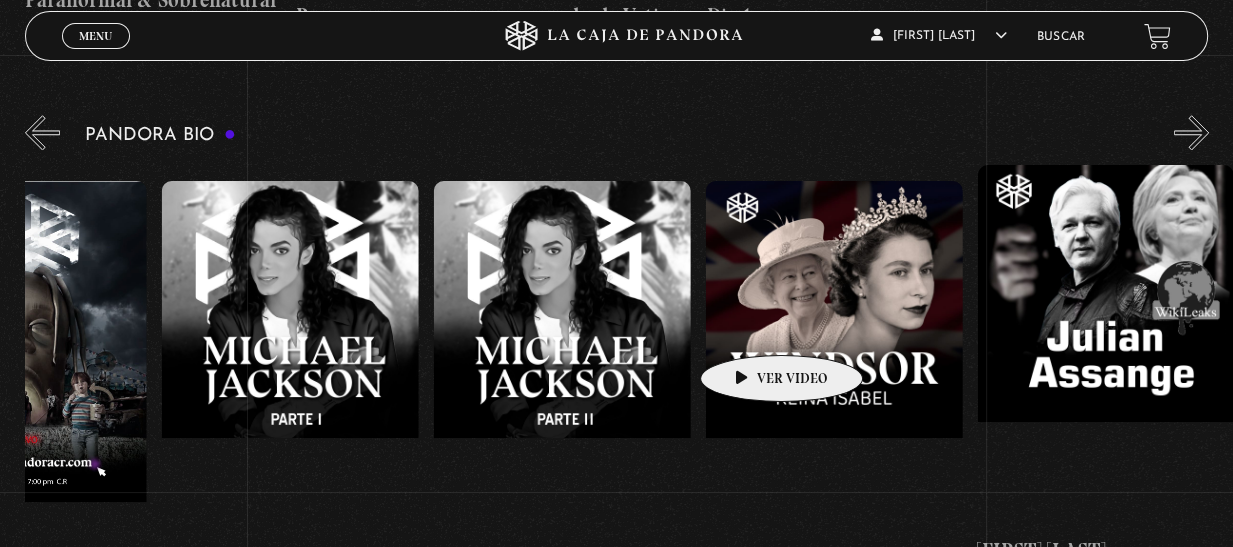 drag, startPoint x: 965, startPoint y: 314, endPoint x: 750, endPoint y: 325, distance: 215.2812 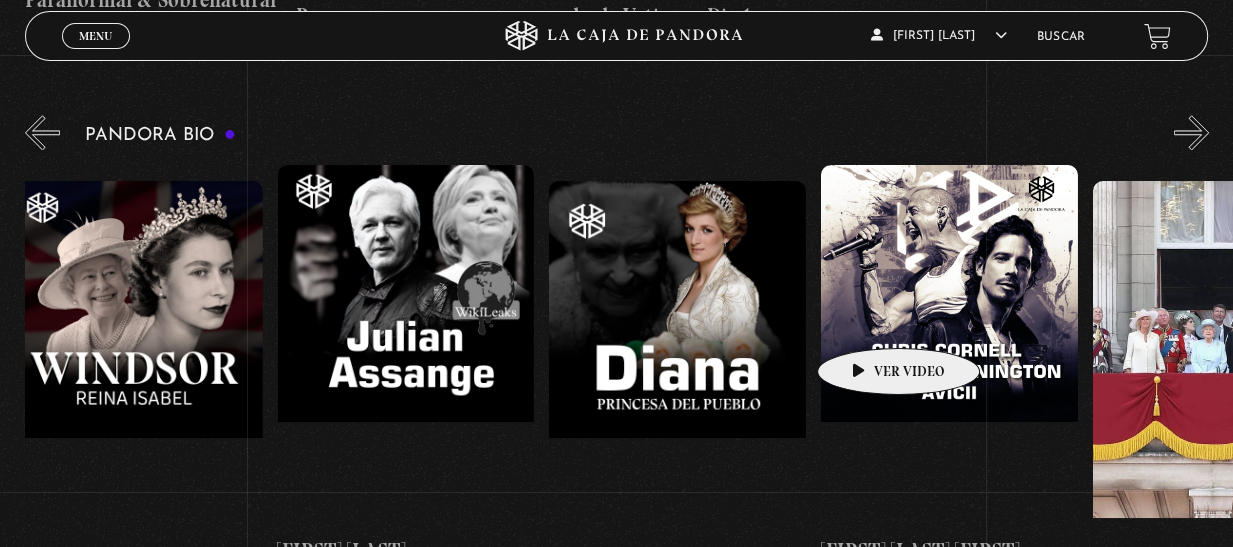 scroll, scrollTop: 0, scrollLeft: 5299, axis: horizontal 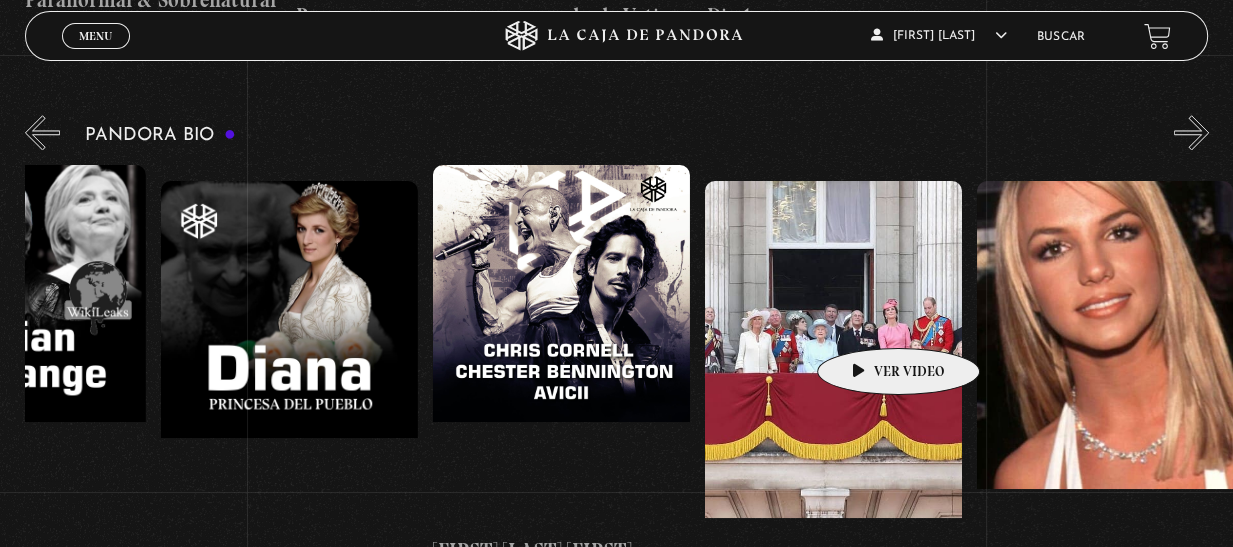 drag, startPoint x: 1010, startPoint y: 314, endPoint x: 771, endPoint y: 319, distance: 239.05229 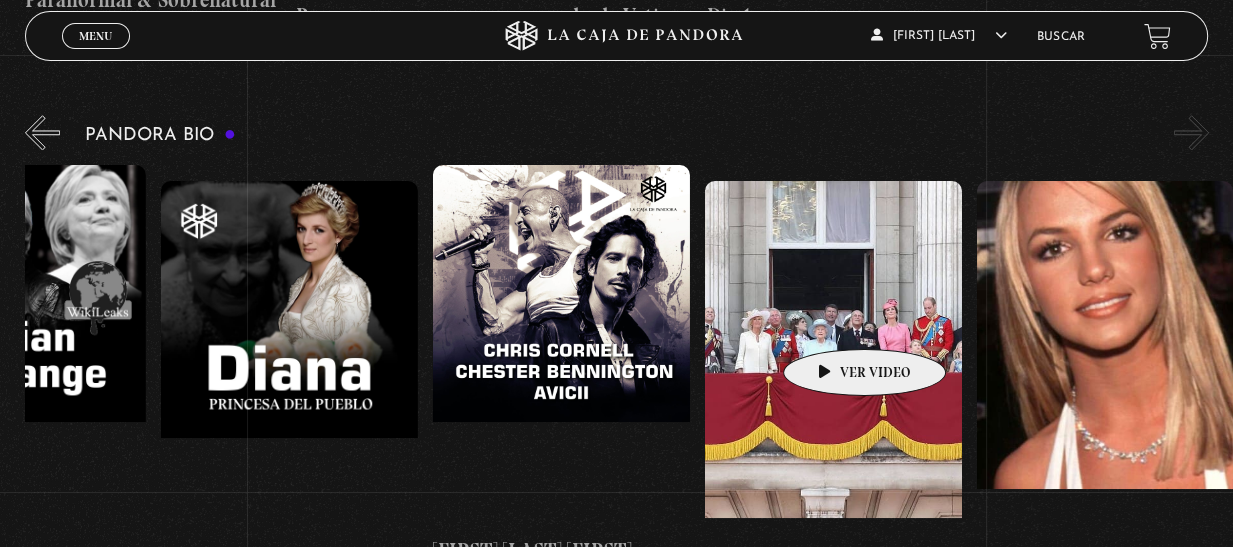 drag, startPoint x: 1003, startPoint y: 316, endPoint x: 762, endPoint y: 319, distance: 241.01868 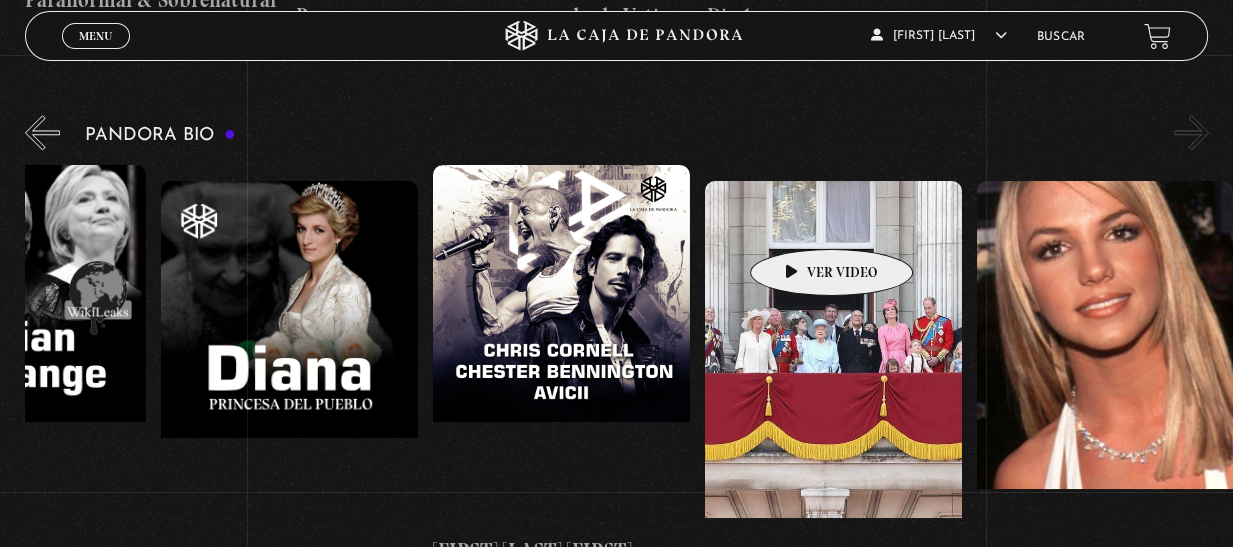 drag, startPoint x: 1092, startPoint y: 220, endPoint x: 798, endPoint y: 219, distance: 294.0017 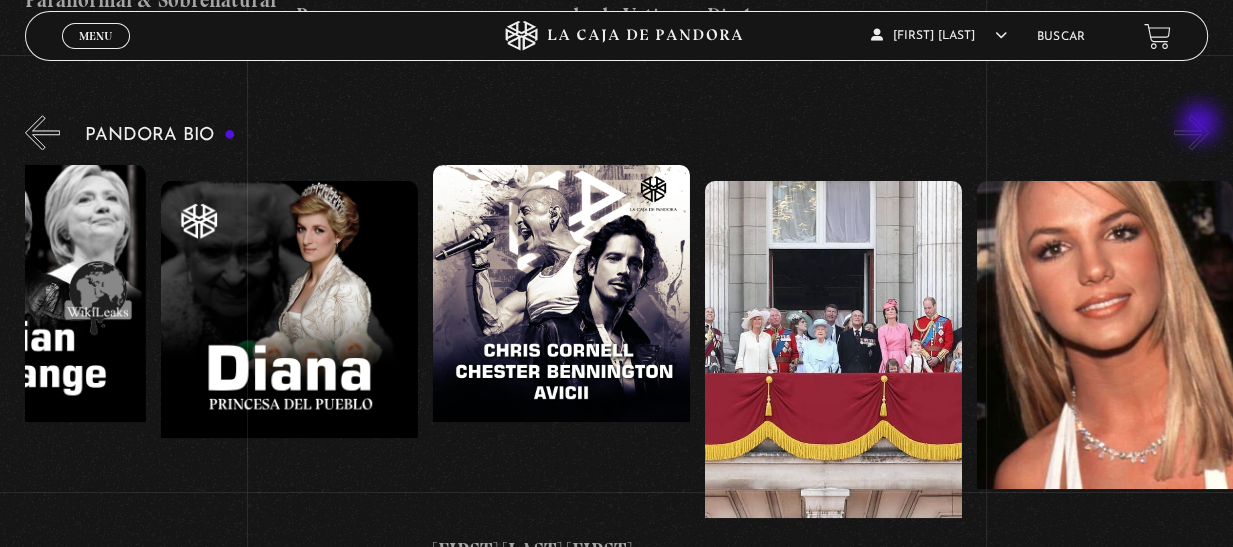 click on "»" at bounding box center (1191, 132) 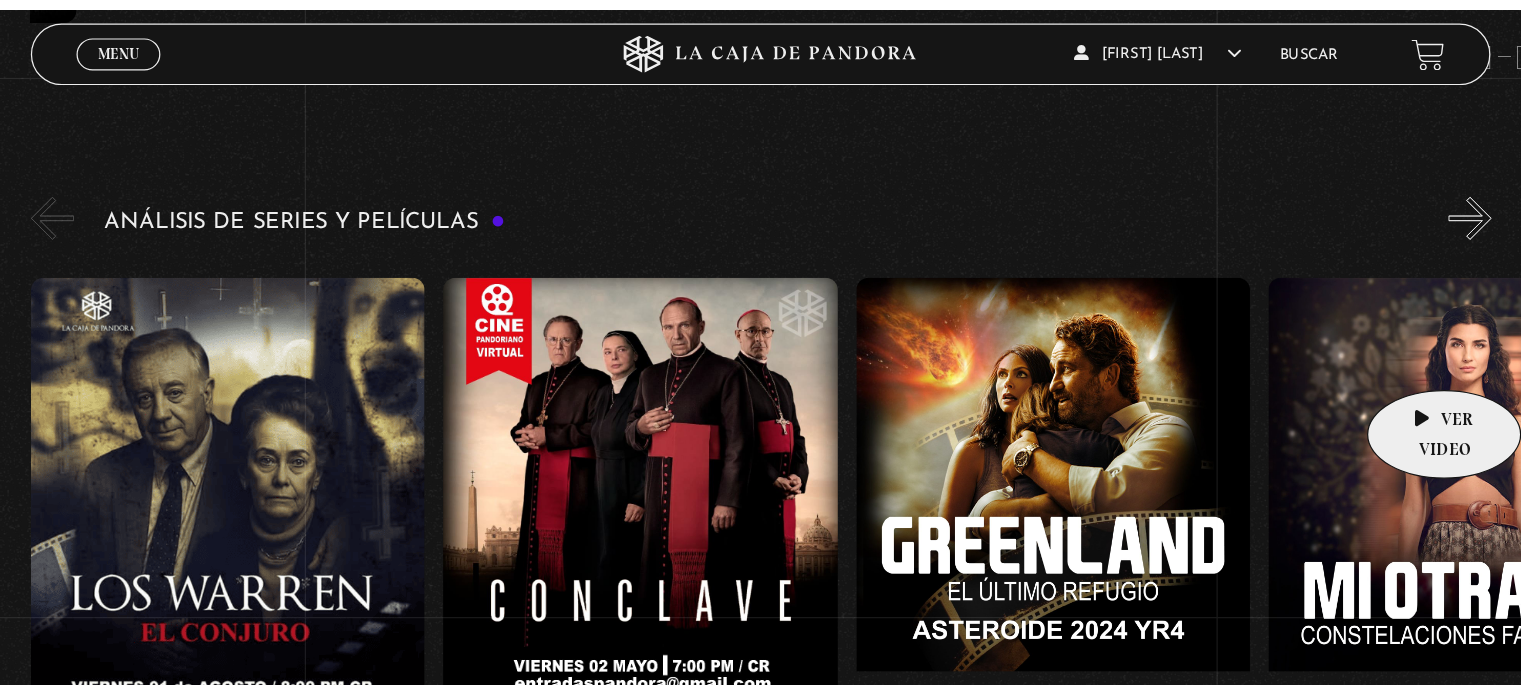 scroll, scrollTop: 2468, scrollLeft: 0, axis: vertical 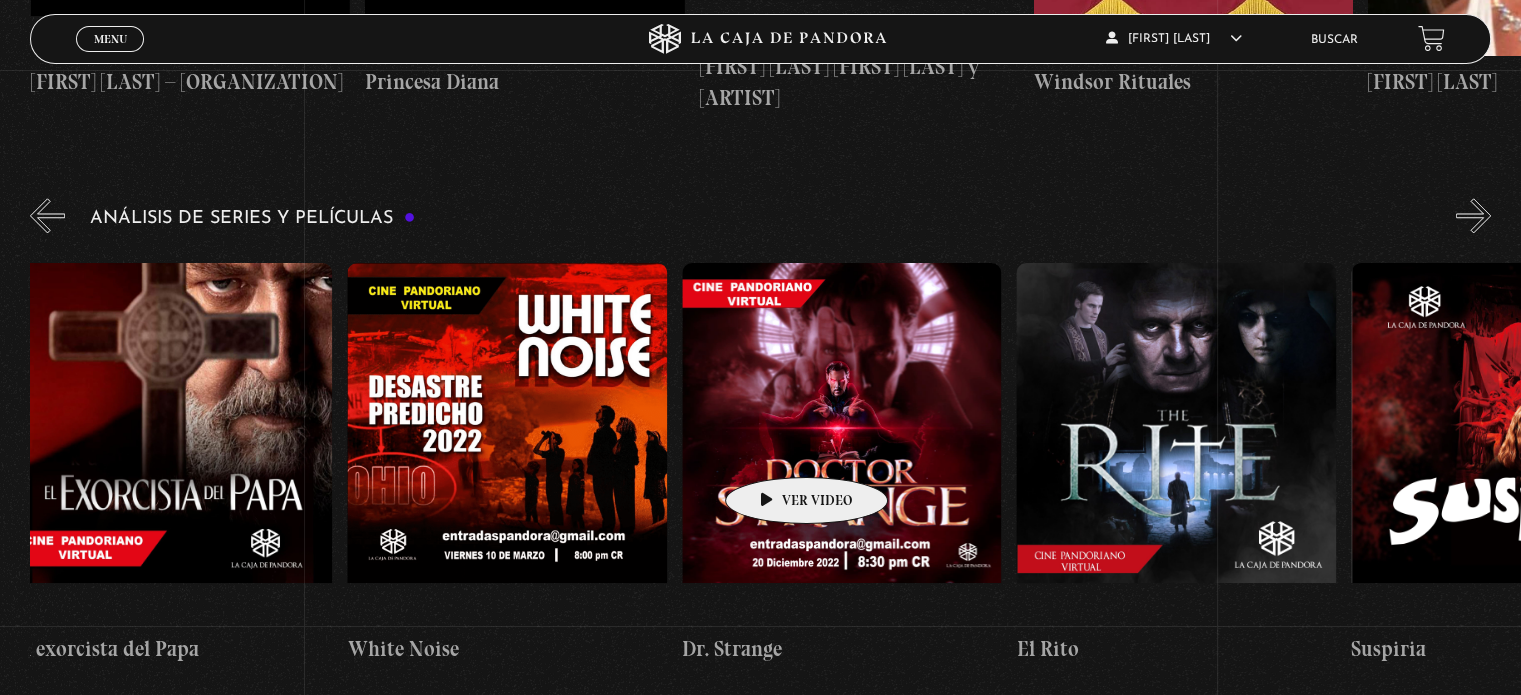 drag, startPoint x: 1179, startPoint y: 450, endPoint x: 775, endPoint y: 447, distance: 404.01114 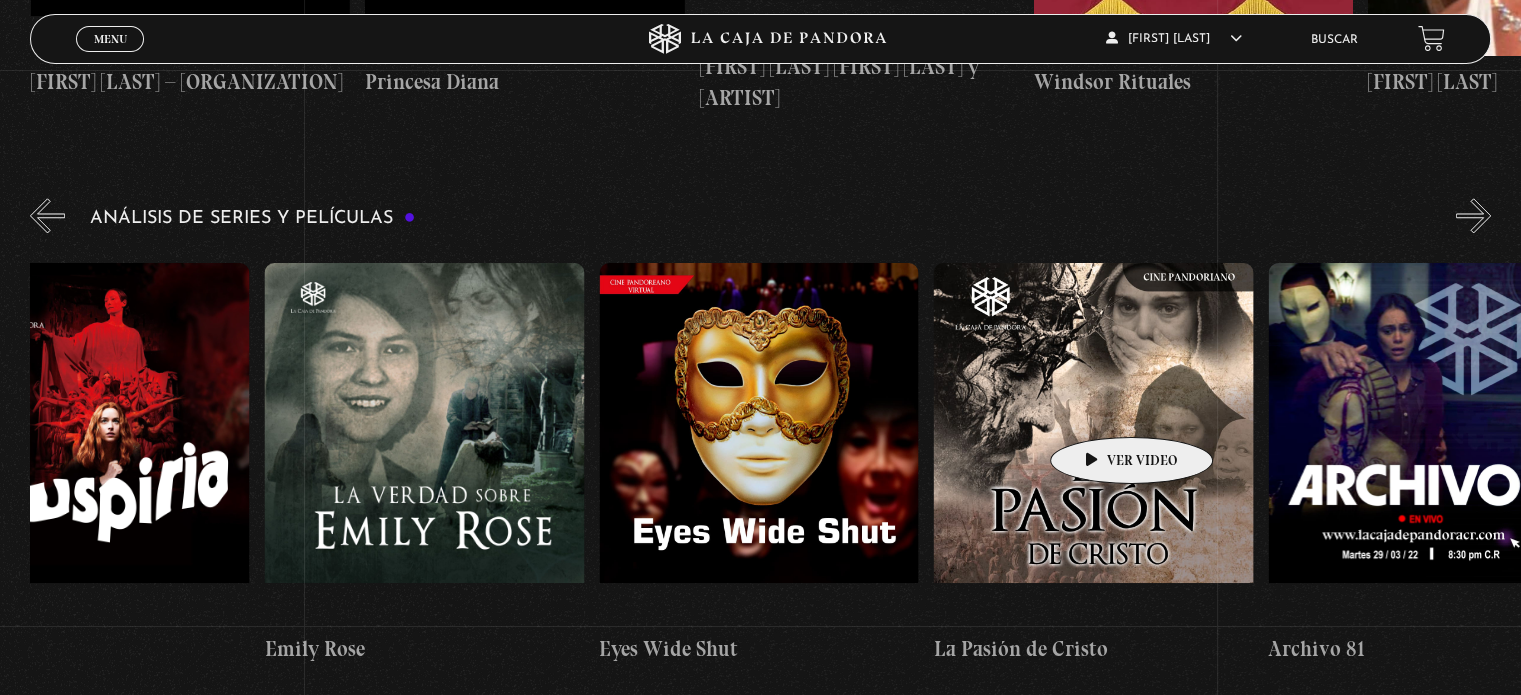 scroll, scrollTop: 0, scrollLeft: 3481, axis: horizontal 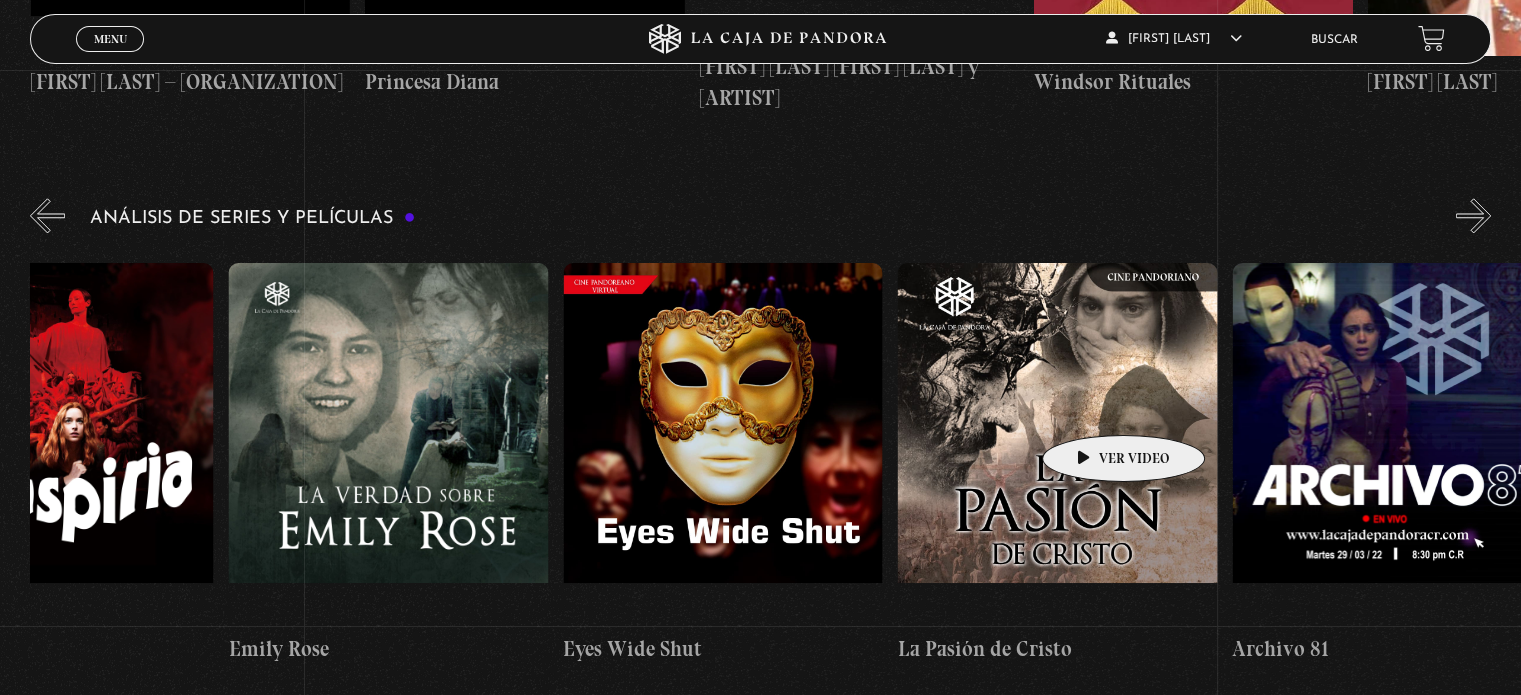 drag, startPoint x: 1382, startPoint y: 411, endPoint x: 1092, endPoint y: 405, distance: 290.06207 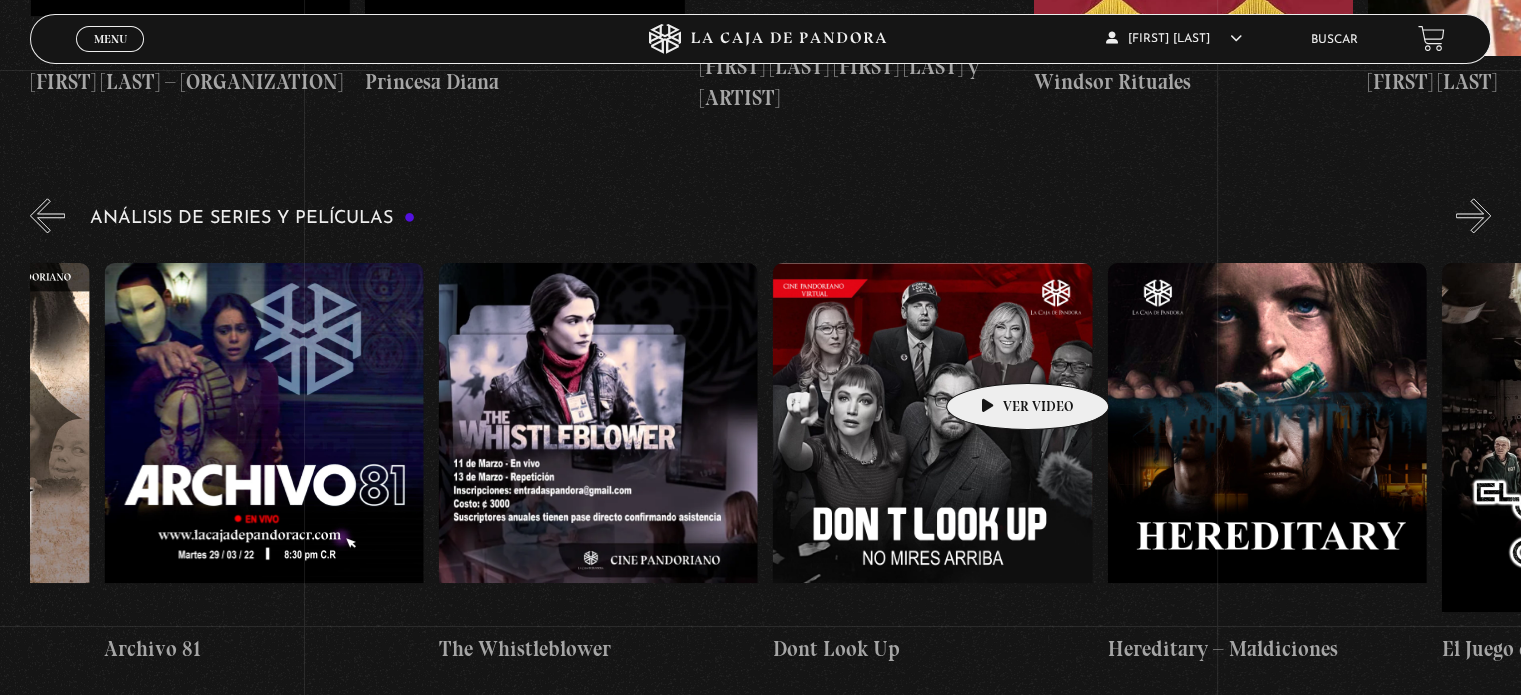 scroll, scrollTop: 0, scrollLeft: 4644, axis: horizontal 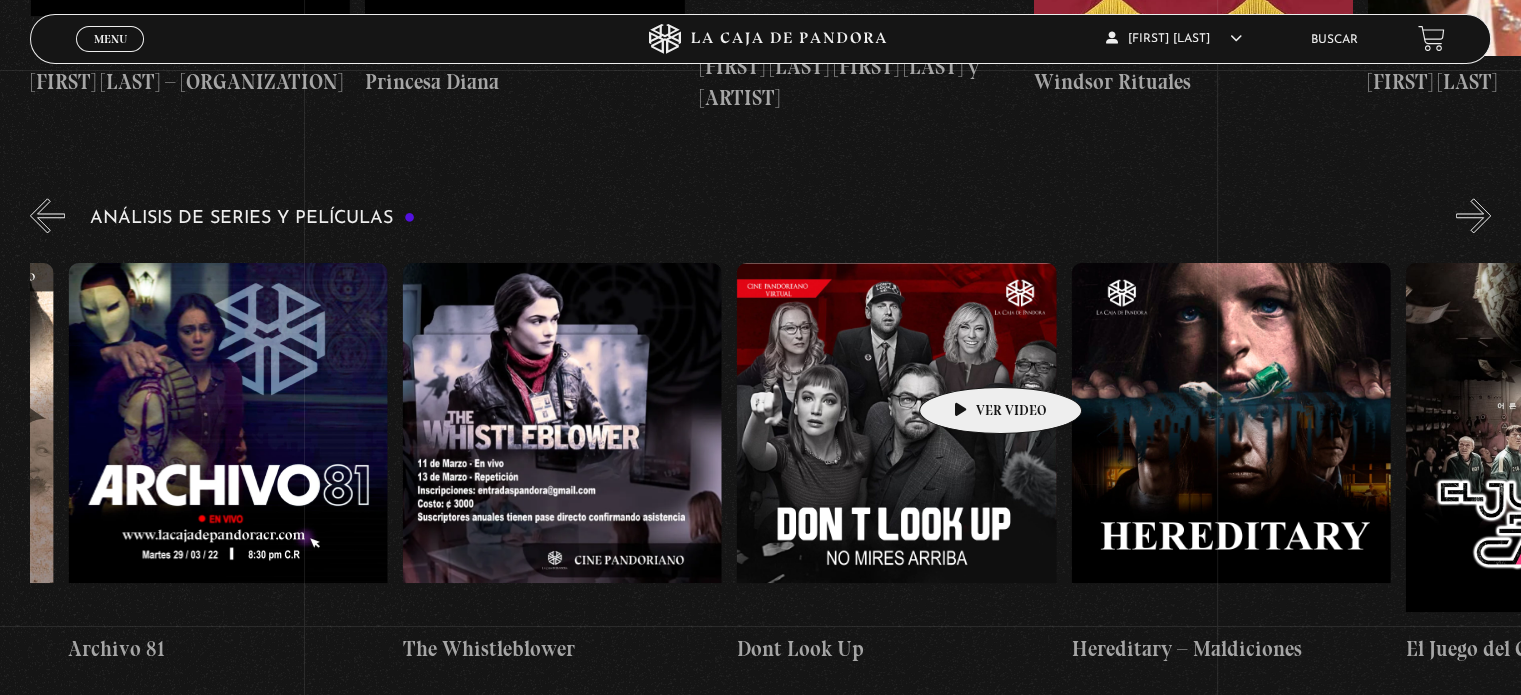 drag, startPoint x: 1197, startPoint y: 349, endPoint x: 969, endPoint y: 357, distance: 228.1403 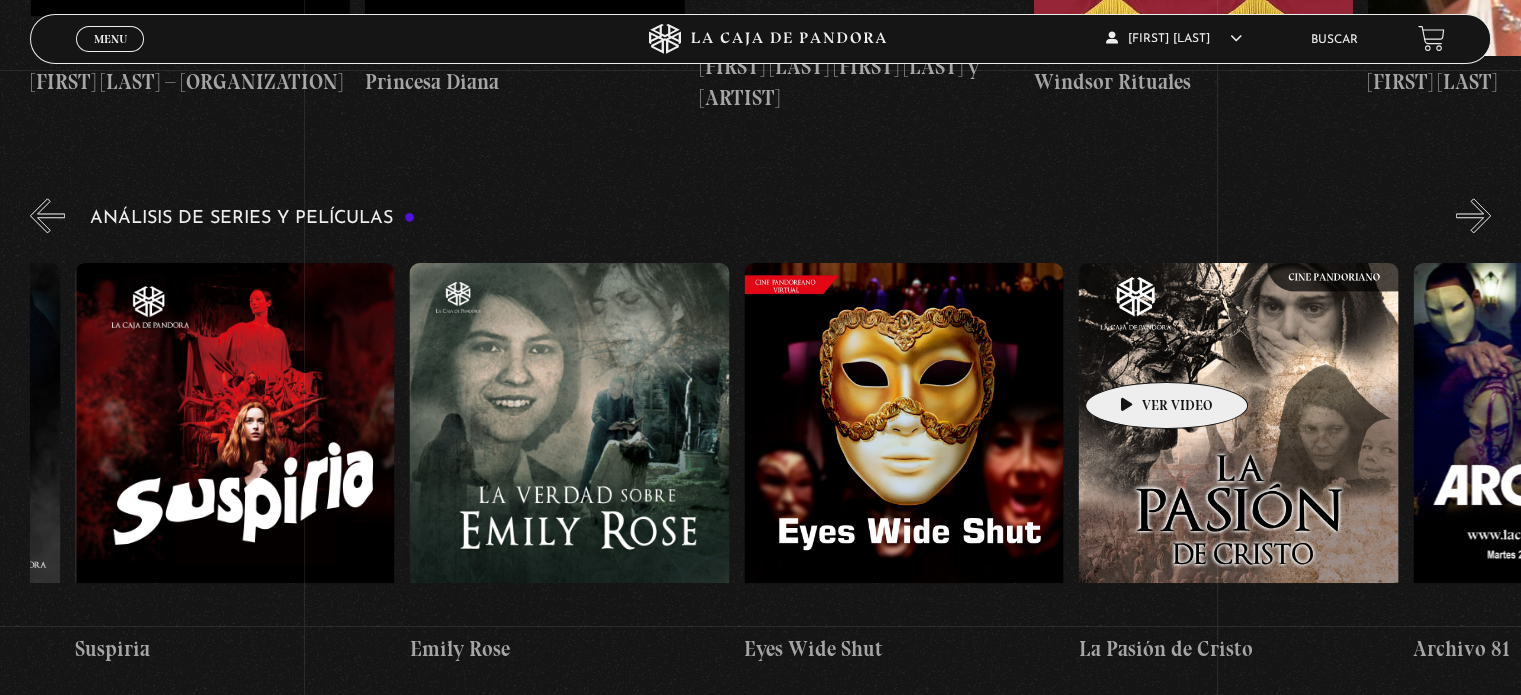 scroll, scrollTop: 0, scrollLeft: 3055, axis: horizontal 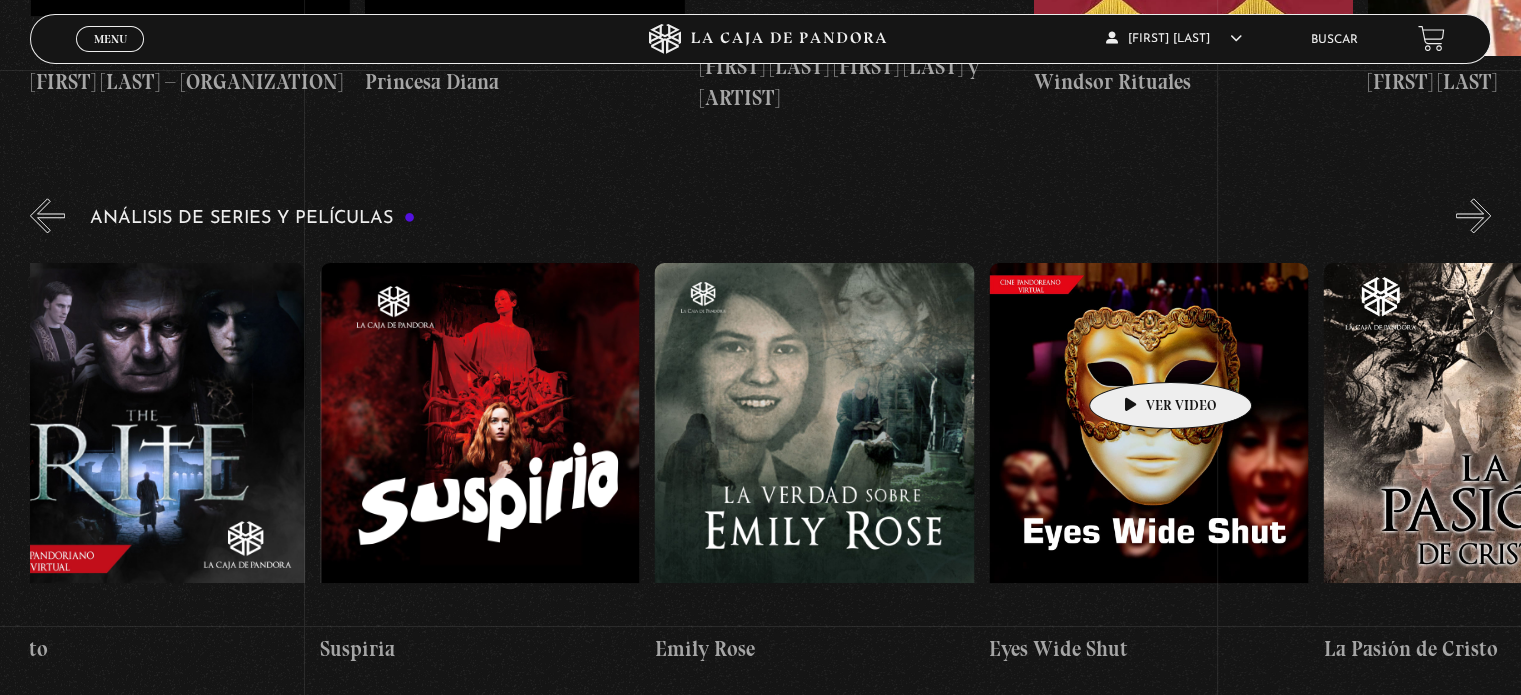 drag, startPoint x: 833, startPoint y: 348, endPoint x: 1139, endPoint y: 352, distance: 306.02615 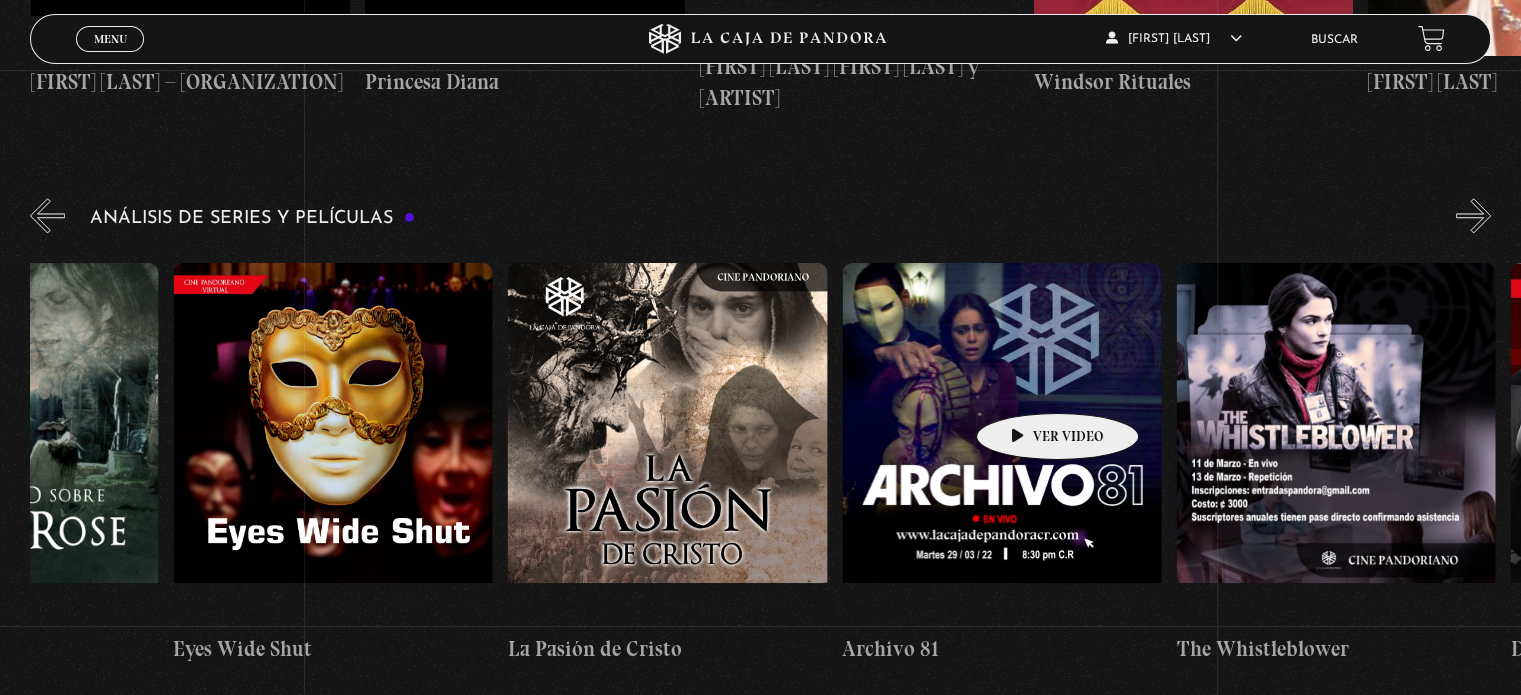 scroll, scrollTop: 0, scrollLeft: 3940, axis: horizontal 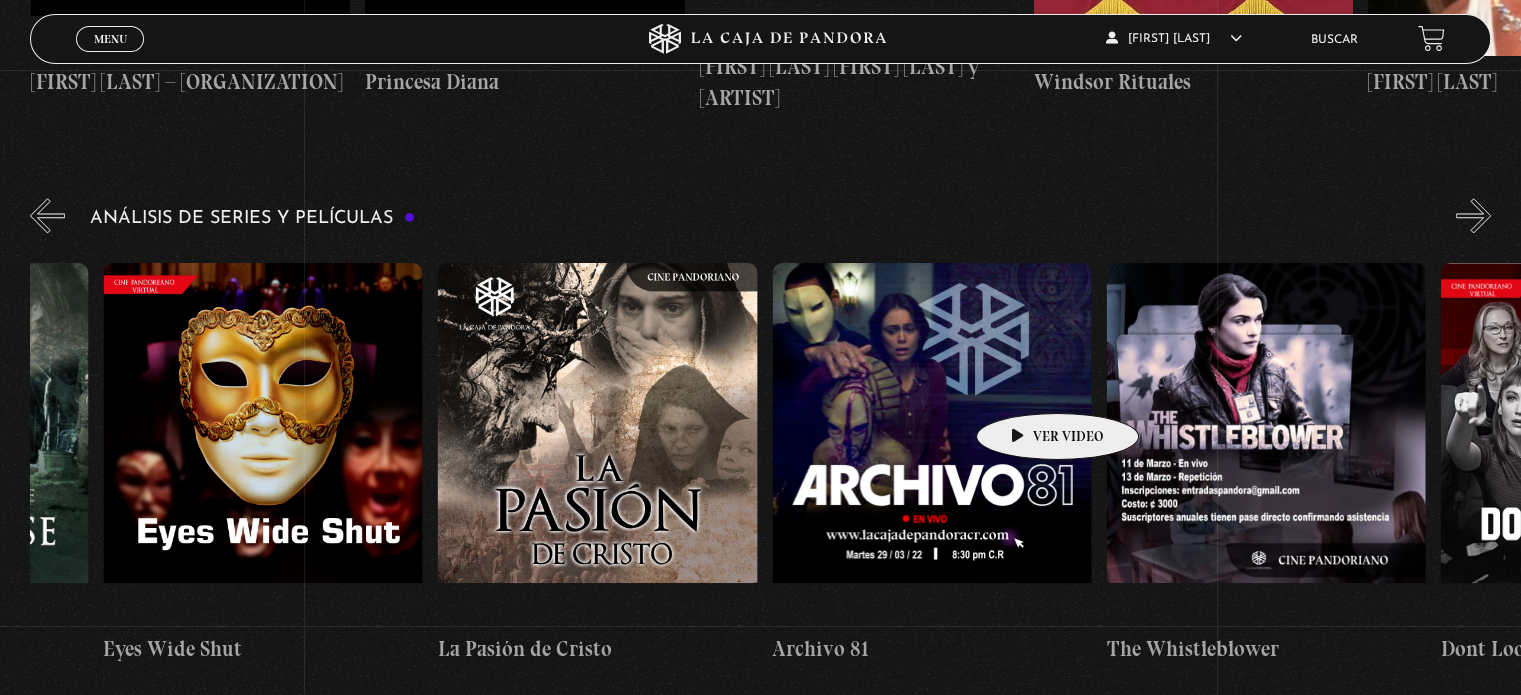 drag, startPoint x: 1153, startPoint y: 387, endPoint x: 1026, endPoint y: 383, distance: 127.06297 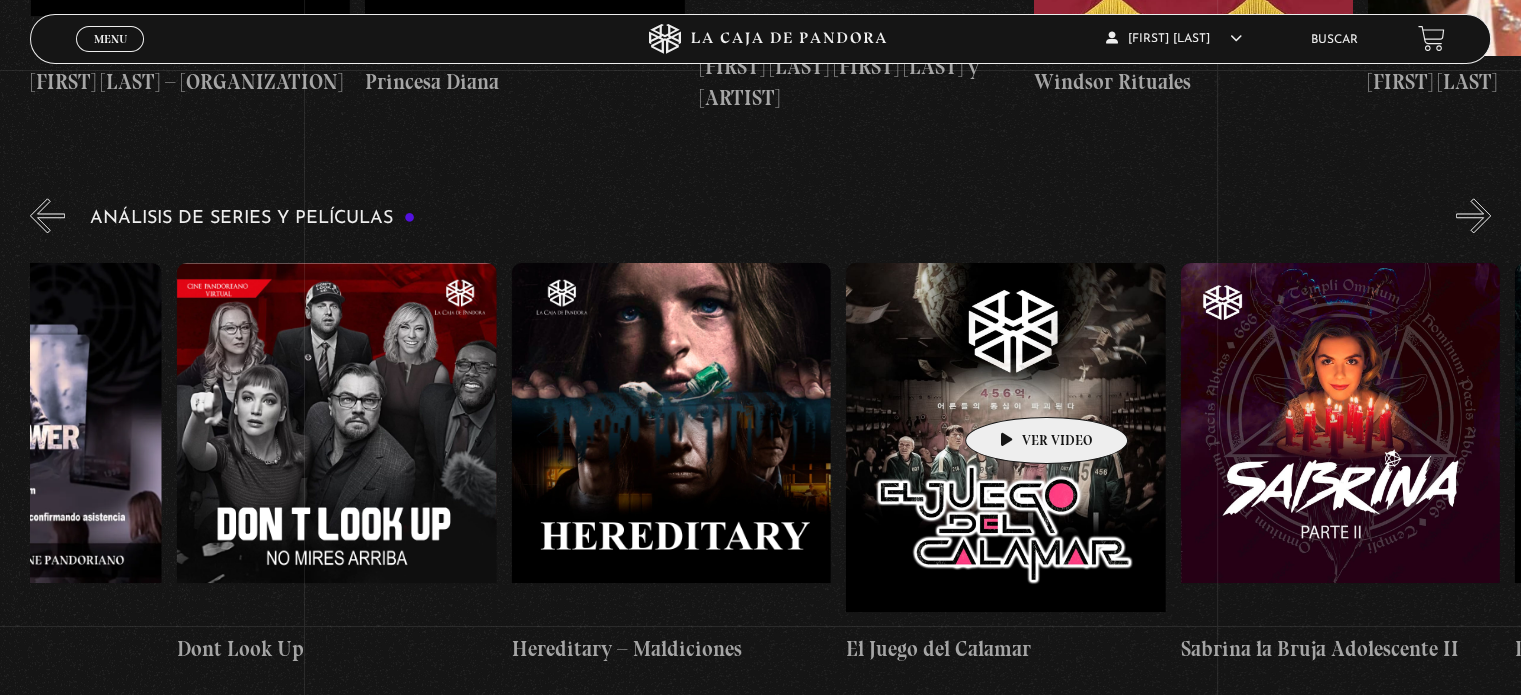 scroll, scrollTop: 0, scrollLeft: 5208, axis: horizontal 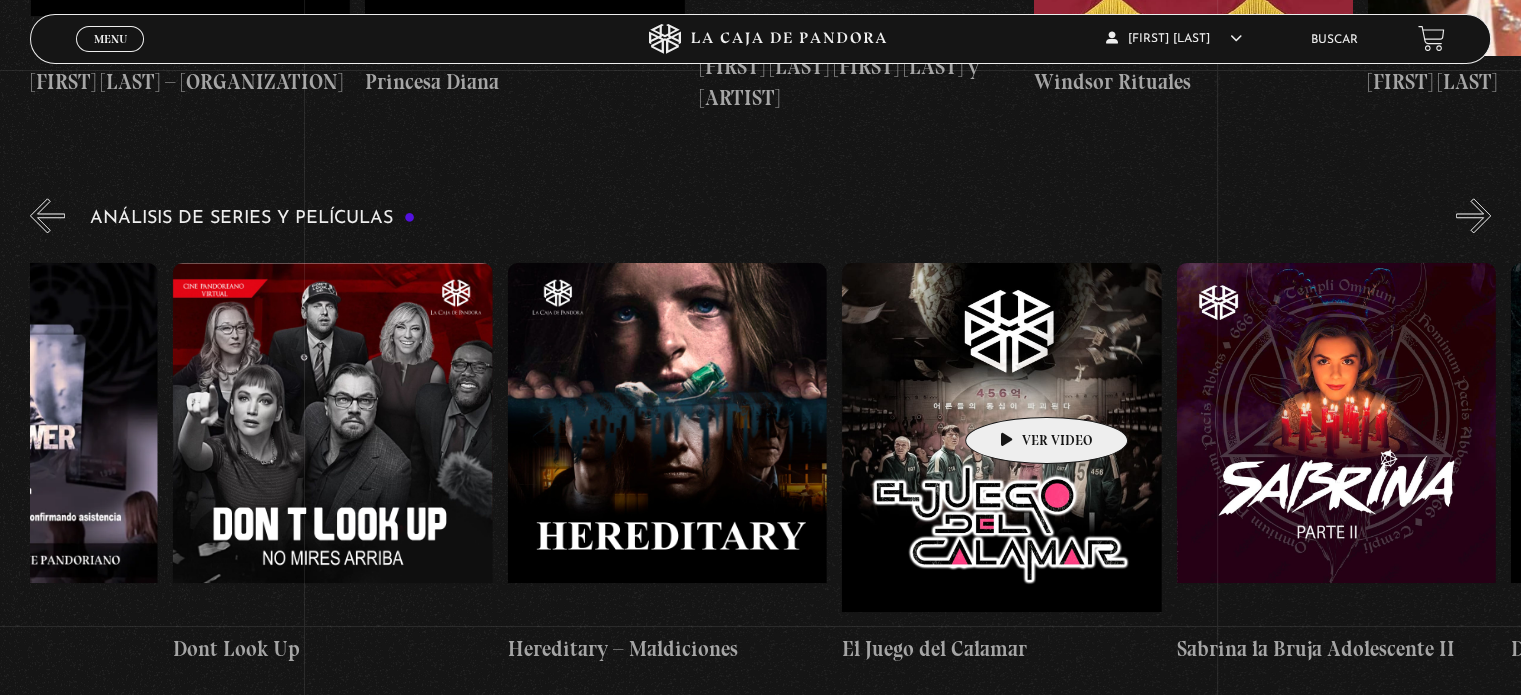 drag, startPoint x: 1268, startPoint y: 392, endPoint x: 1015, endPoint y: 387, distance: 253.04941 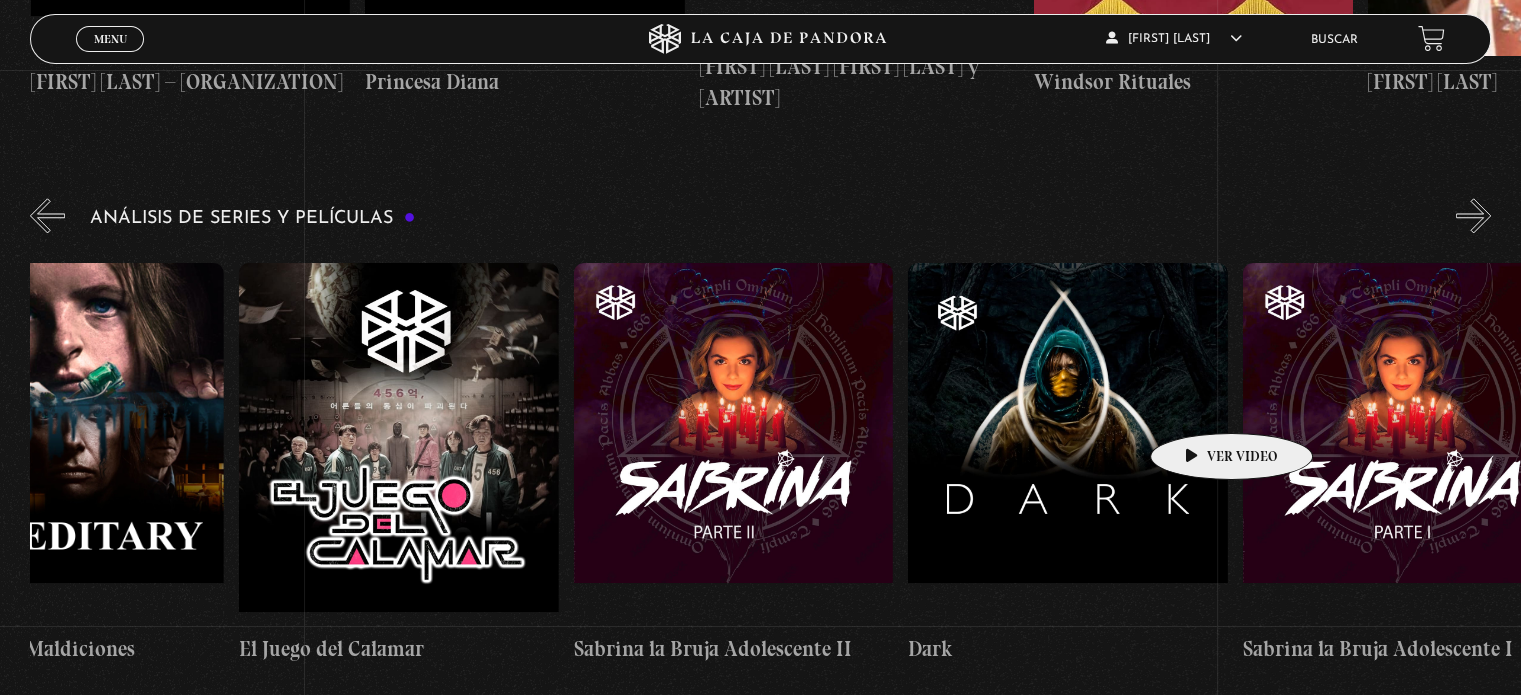 scroll, scrollTop: 0, scrollLeft: 5967, axis: horizontal 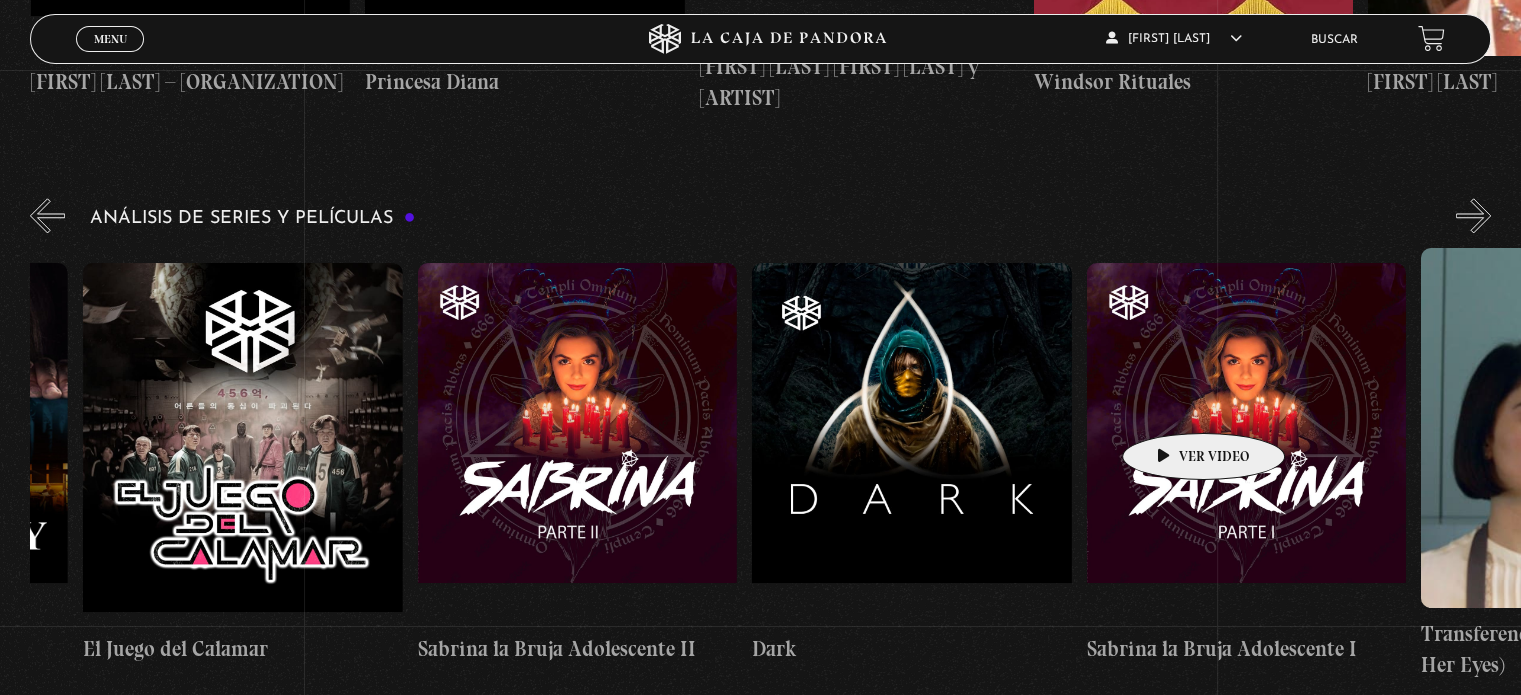 drag, startPoint x: 1258, startPoint y: 403, endPoint x: 1172, endPoint y: 403, distance: 86 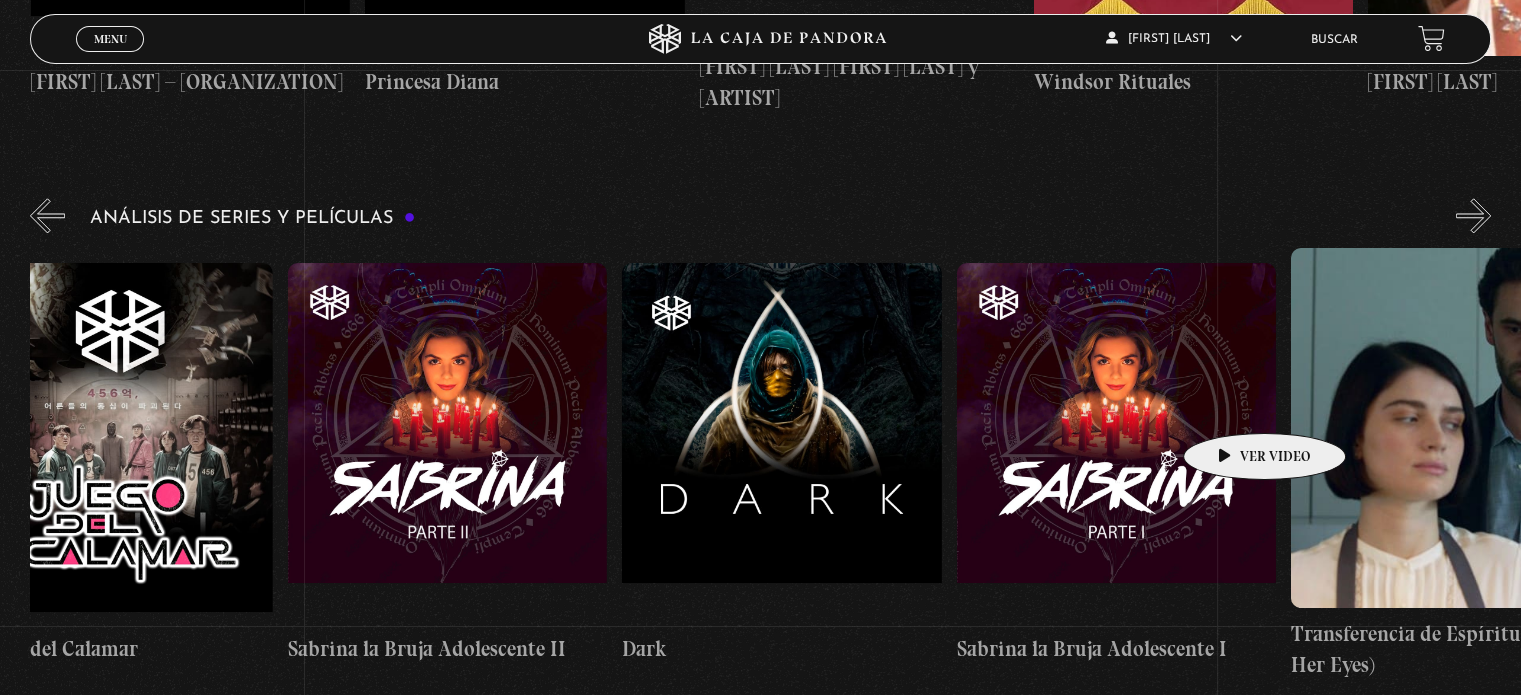 scroll, scrollTop: 0, scrollLeft: 6186, axis: horizontal 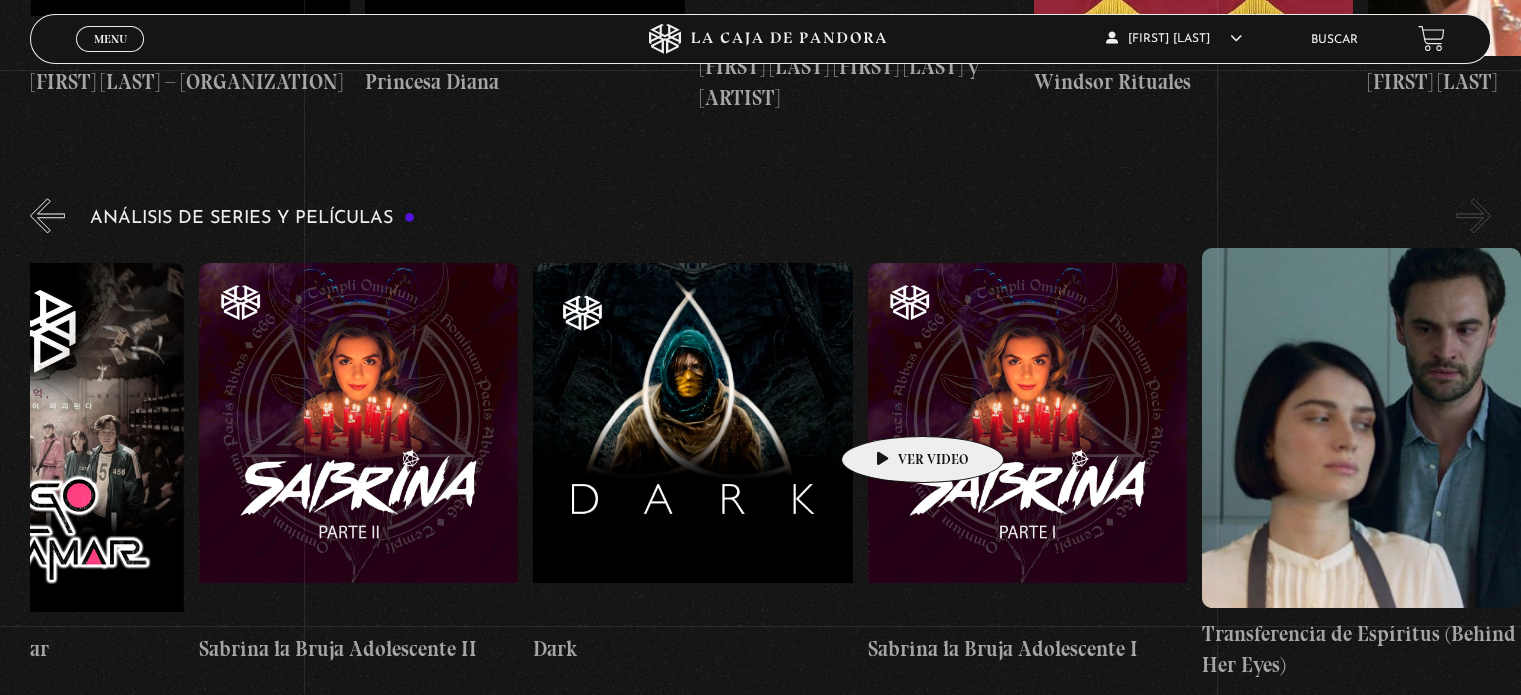 drag, startPoint x: 1228, startPoint y: 403, endPoint x: 810, endPoint y: 406, distance: 418.01077 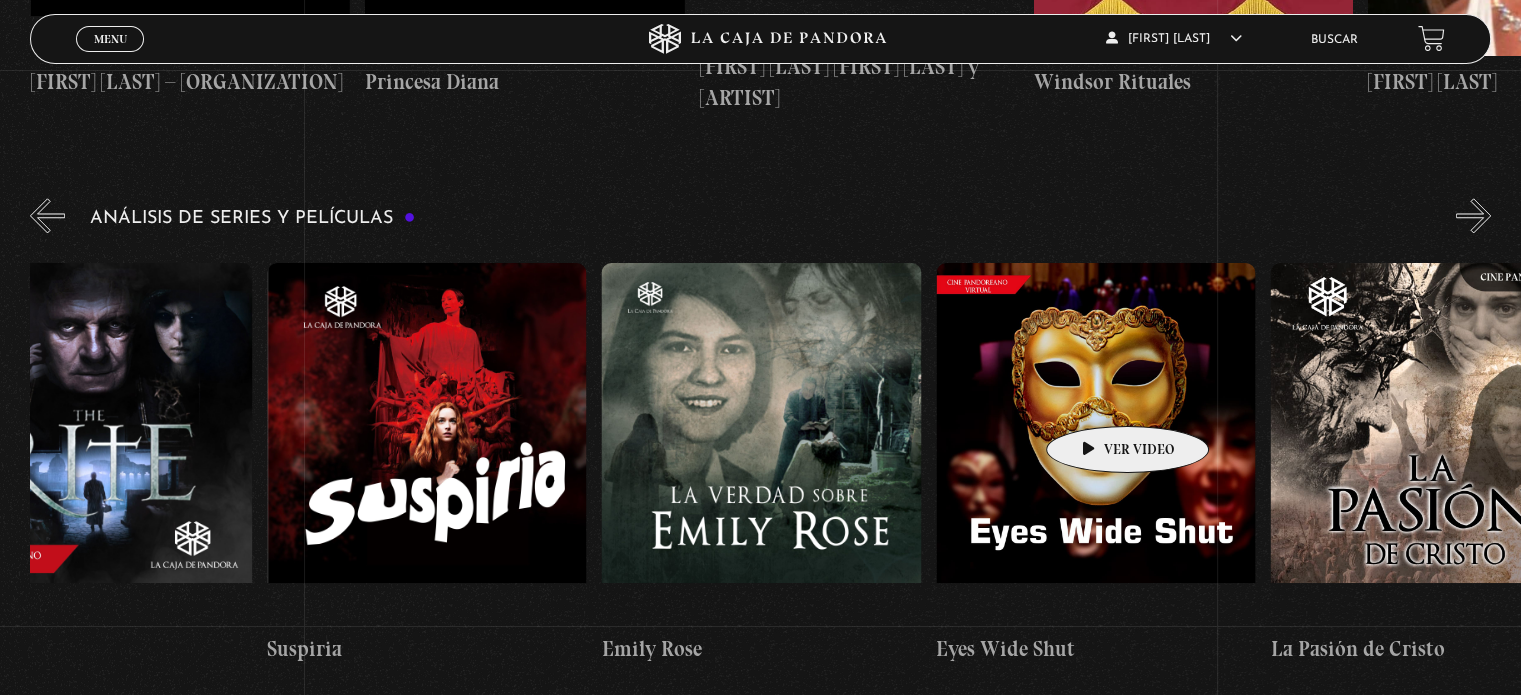 drag, startPoint x: 483, startPoint y: 386, endPoint x: 1035, endPoint y: 398, distance: 552.13043 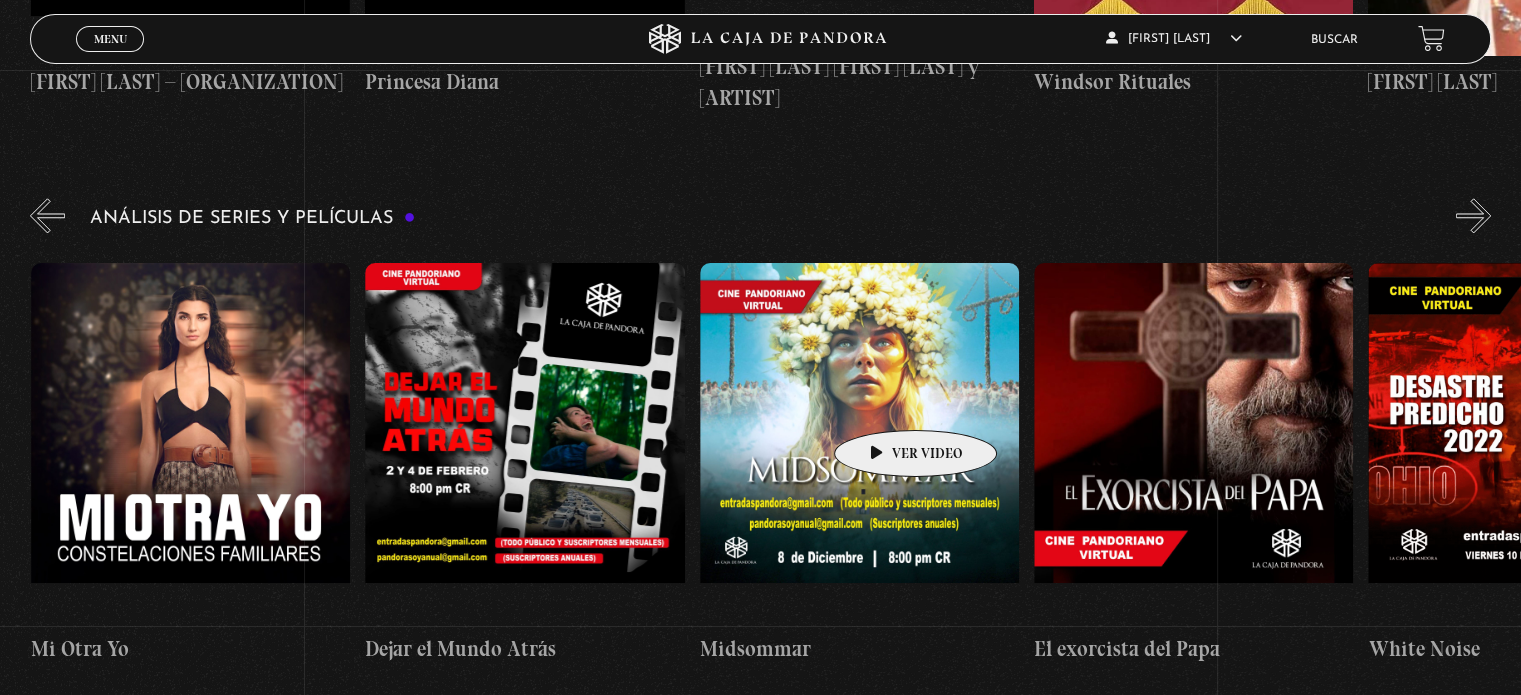 drag, startPoint x: 575, startPoint y: 390, endPoint x: 889, endPoint y: 400, distance: 314.1592 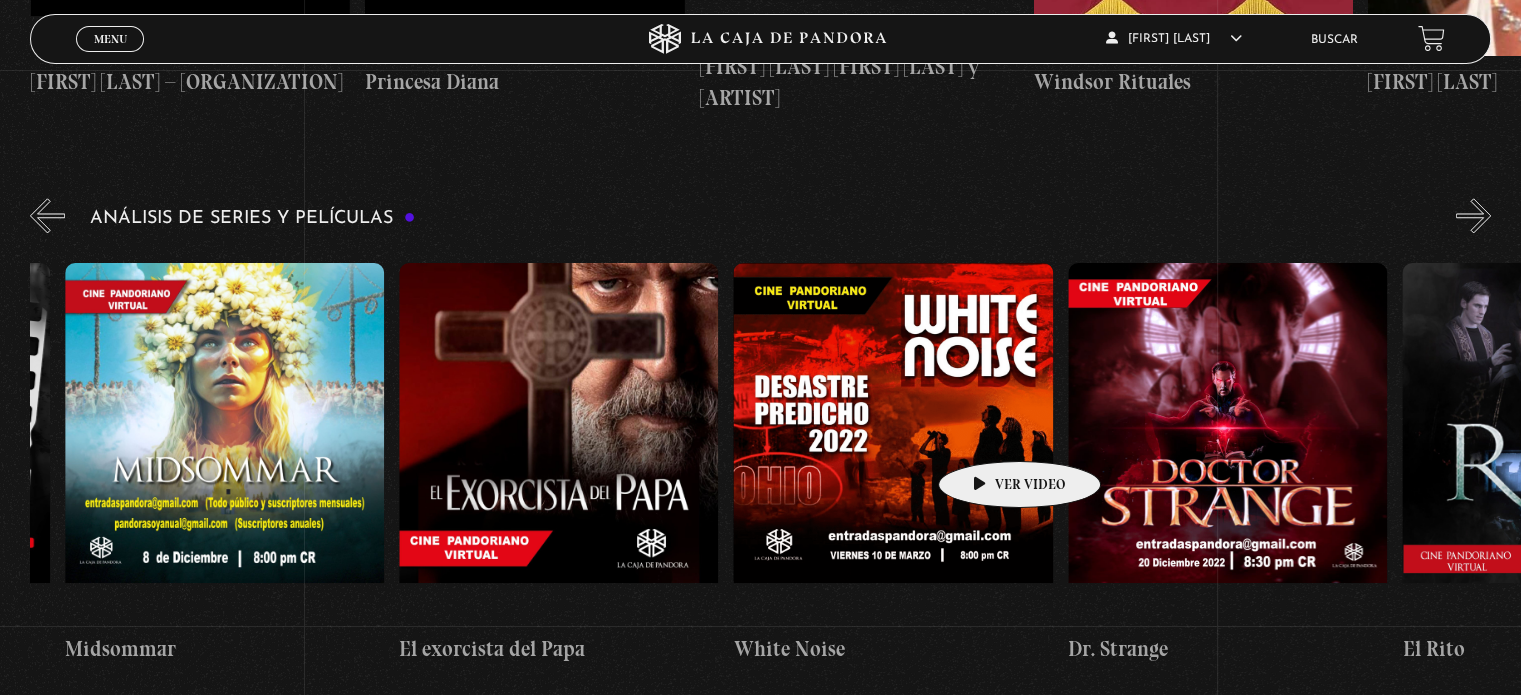 scroll, scrollTop: 0, scrollLeft: 1699, axis: horizontal 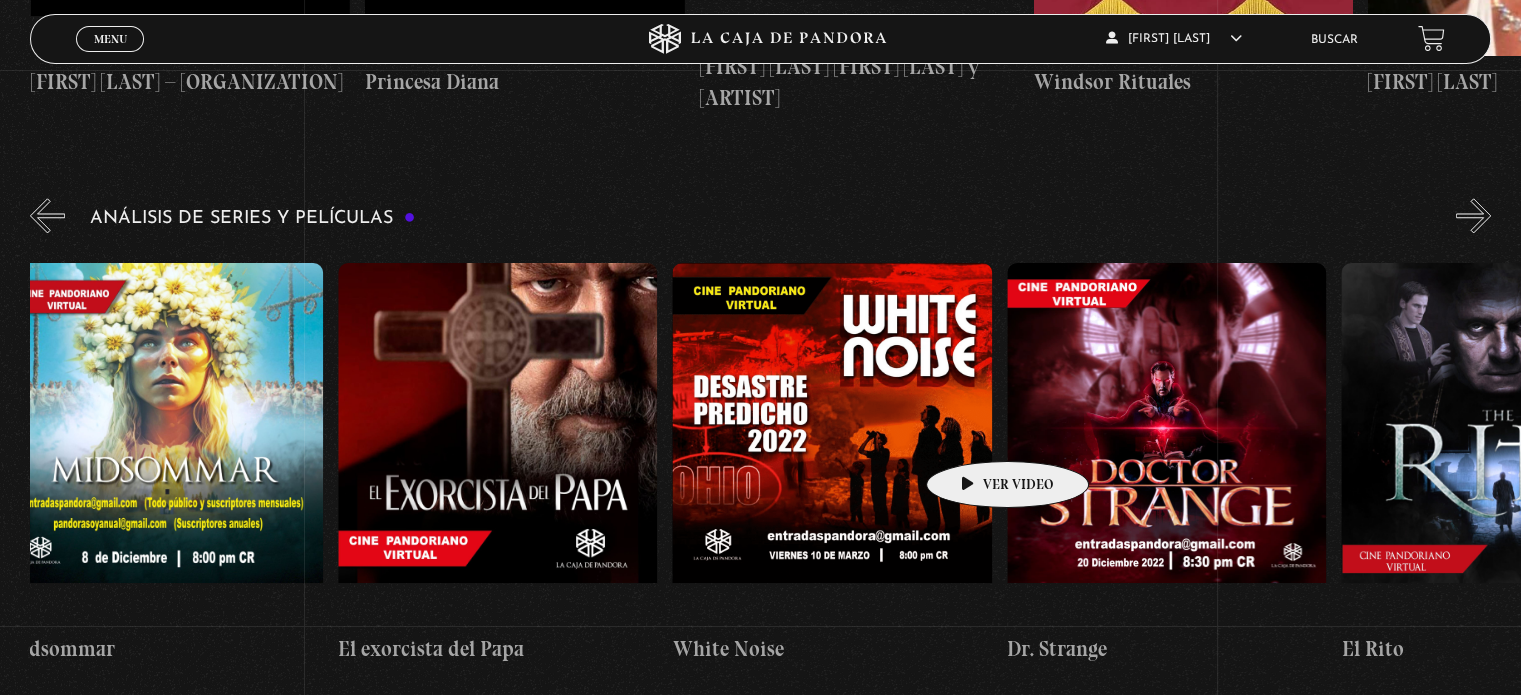 drag, startPoint x: 1116, startPoint y: 431, endPoint x: 976, endPoint y: 431, distance: 140 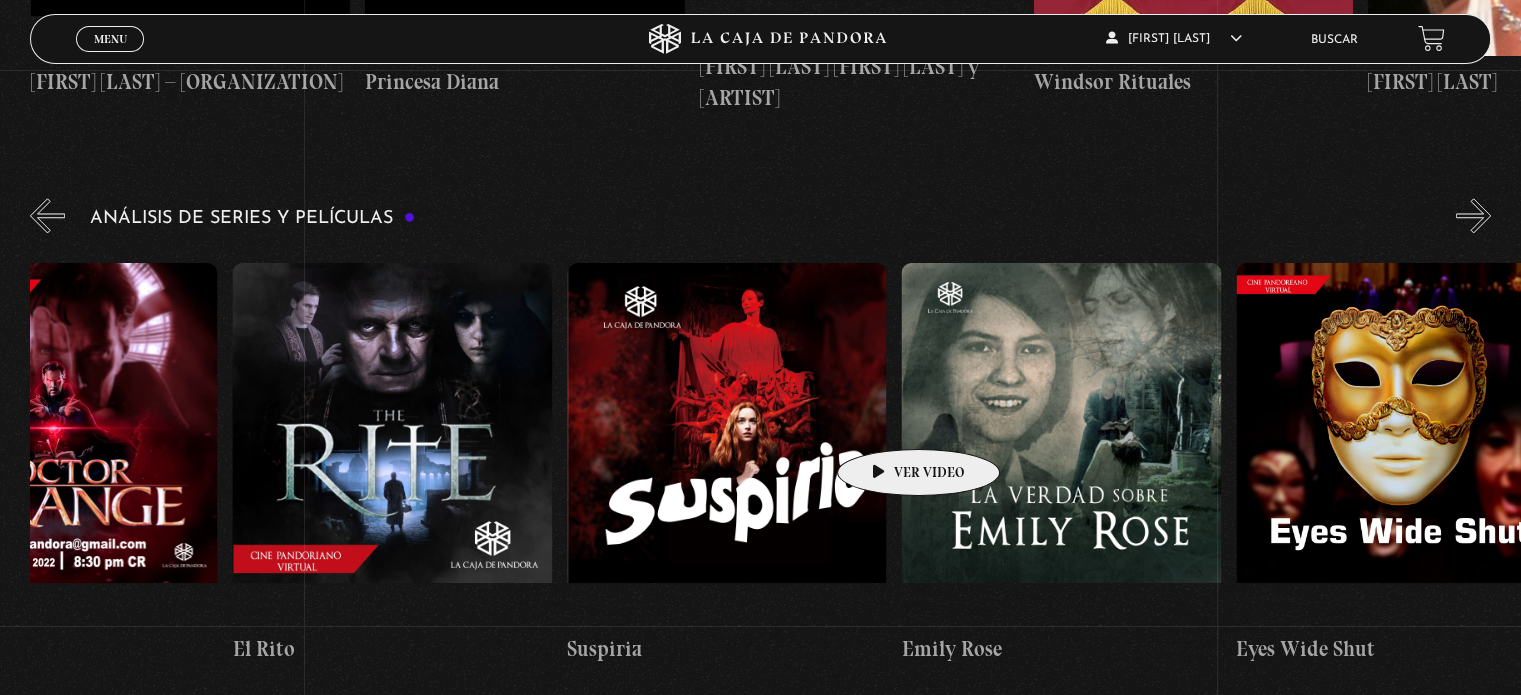 scroll, scrollTop: 0, scrollLeft: 2908, axis: horizontal 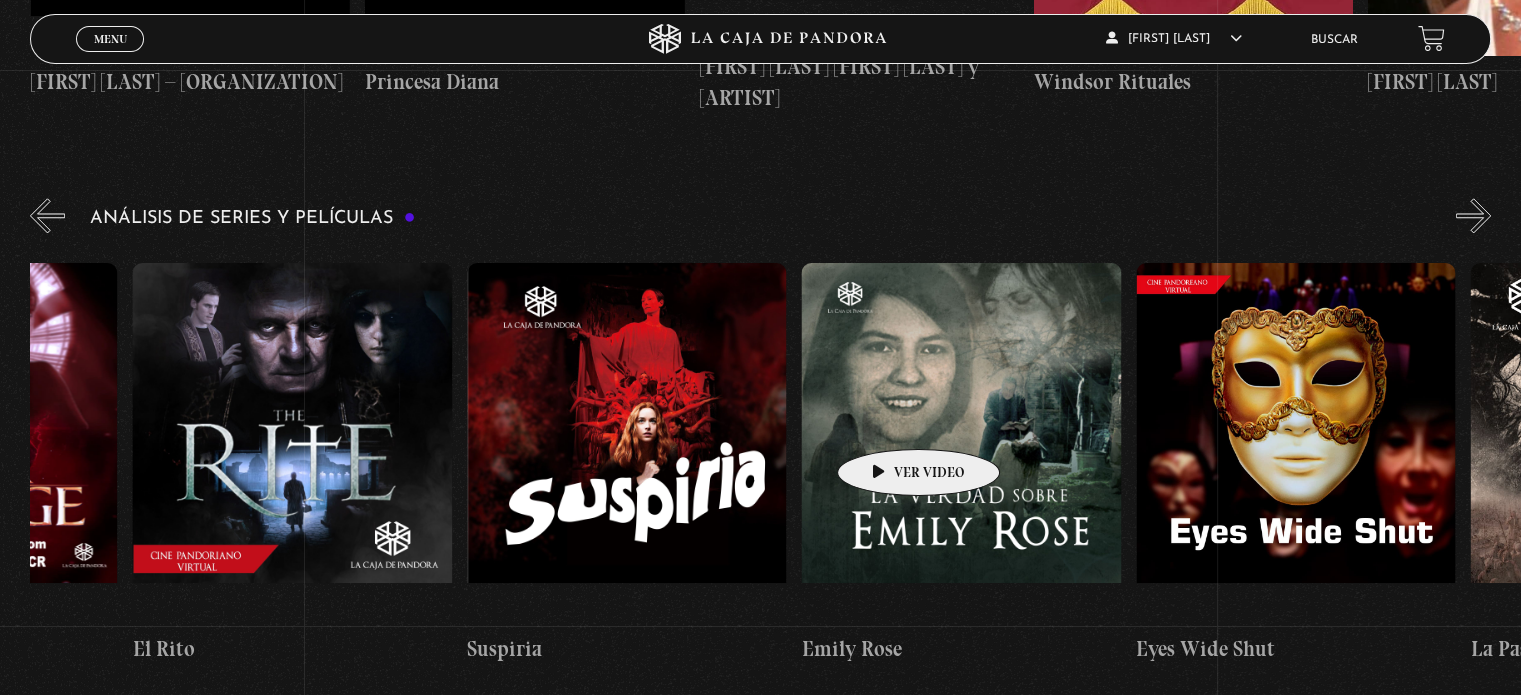 drag, startPoint x: 1128, startPoint y: 409, endPoint x: 887, endPoint y: 419, distance: 241.20738 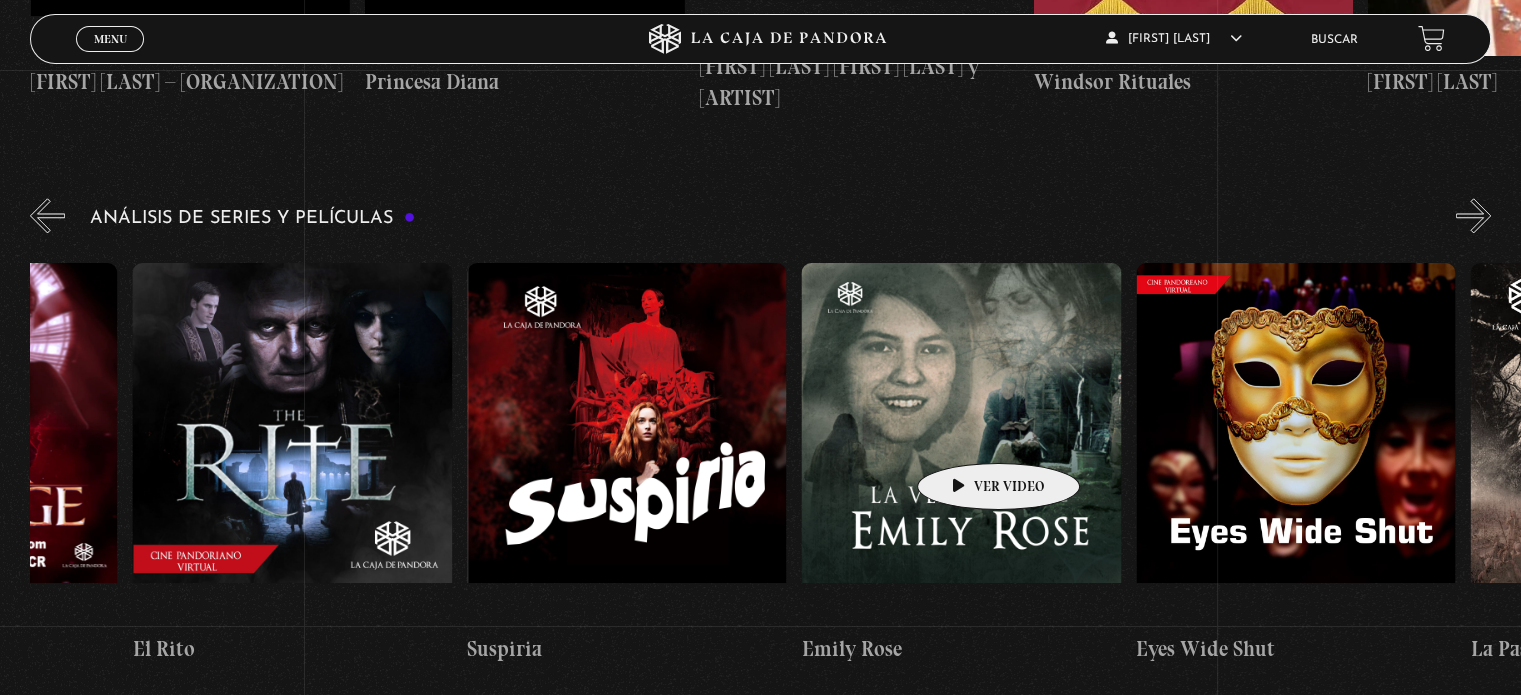 click at bounding box center [960, 443] 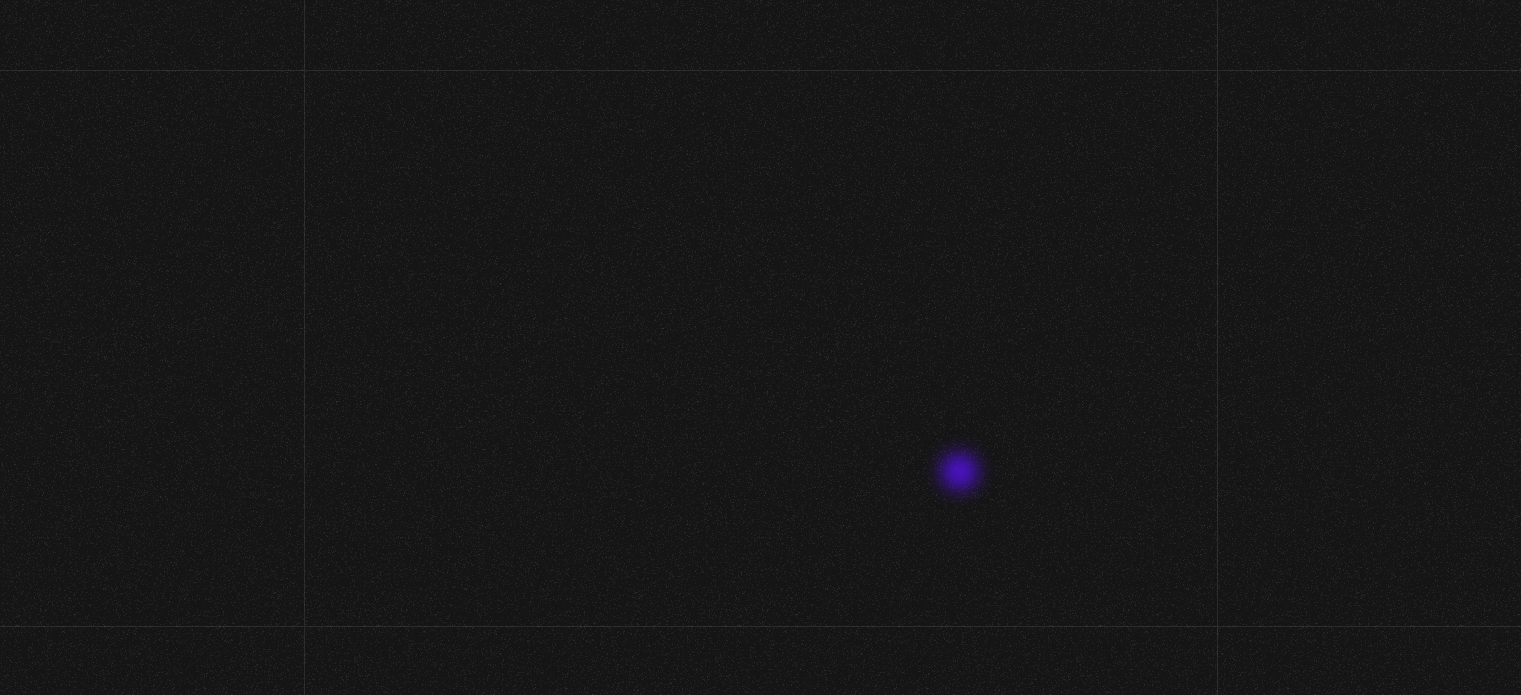 scroll, scrollTop: 0, scrollLeft: 0, axis: both 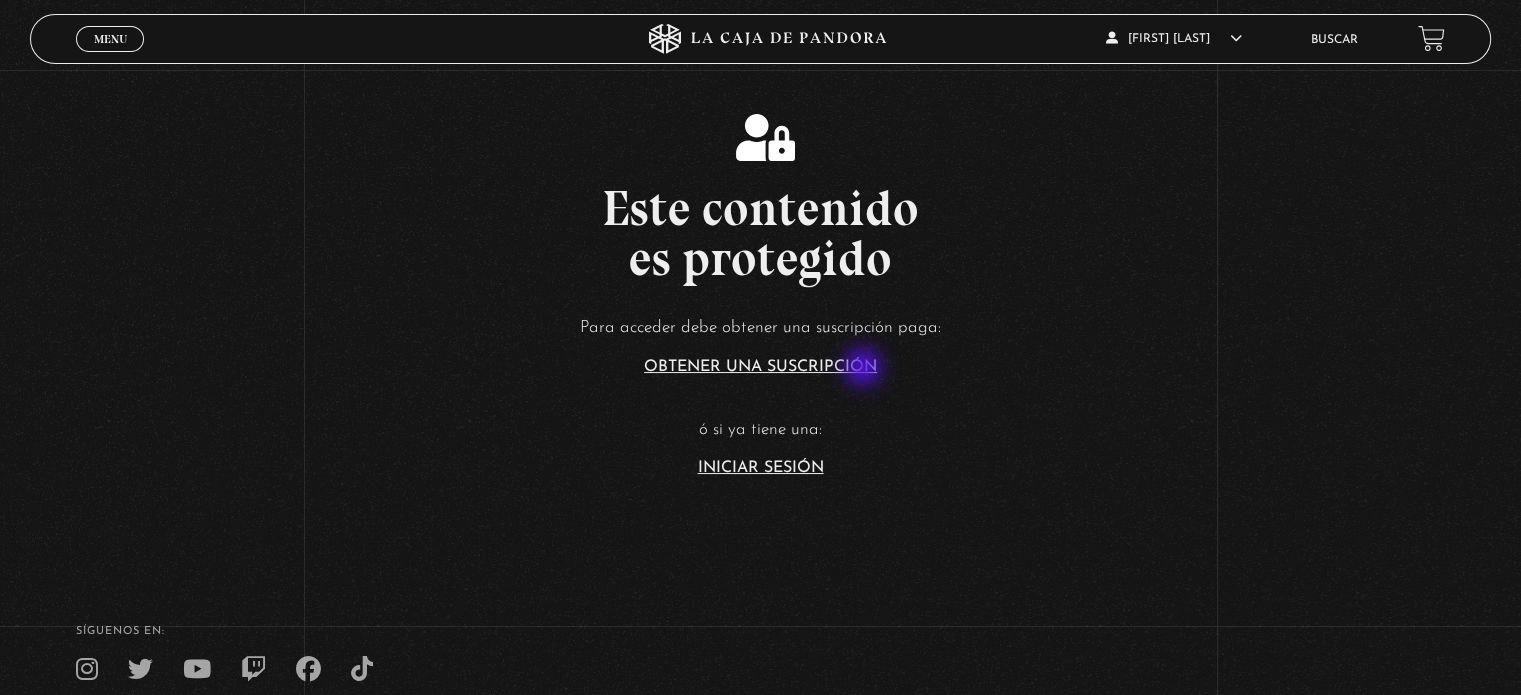 click on "Obtener una suscripción" at bounding box center [760, 367] 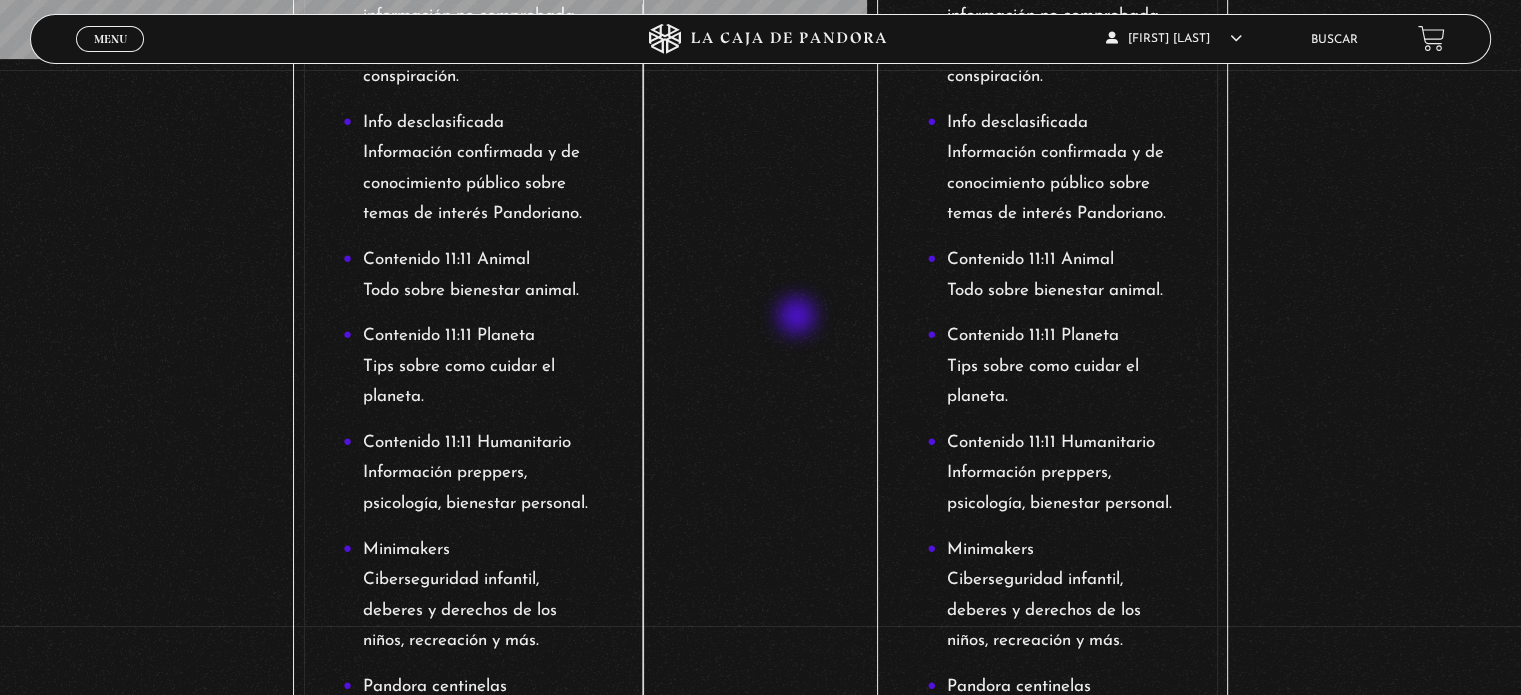 scroll, scrollTop: 800, scrollLeft: 0, axis: vertical 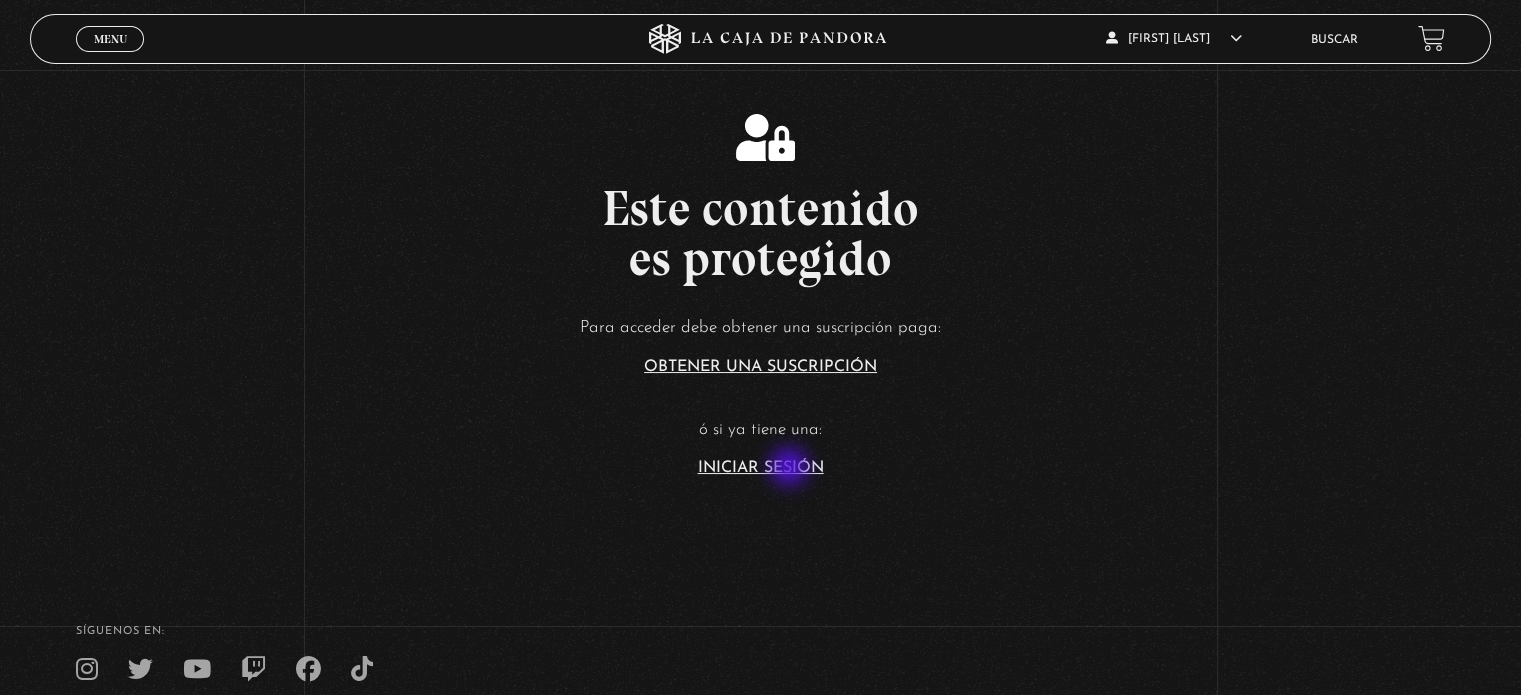 click on "Iniciar Sesión" at bounding box center [761, 468] 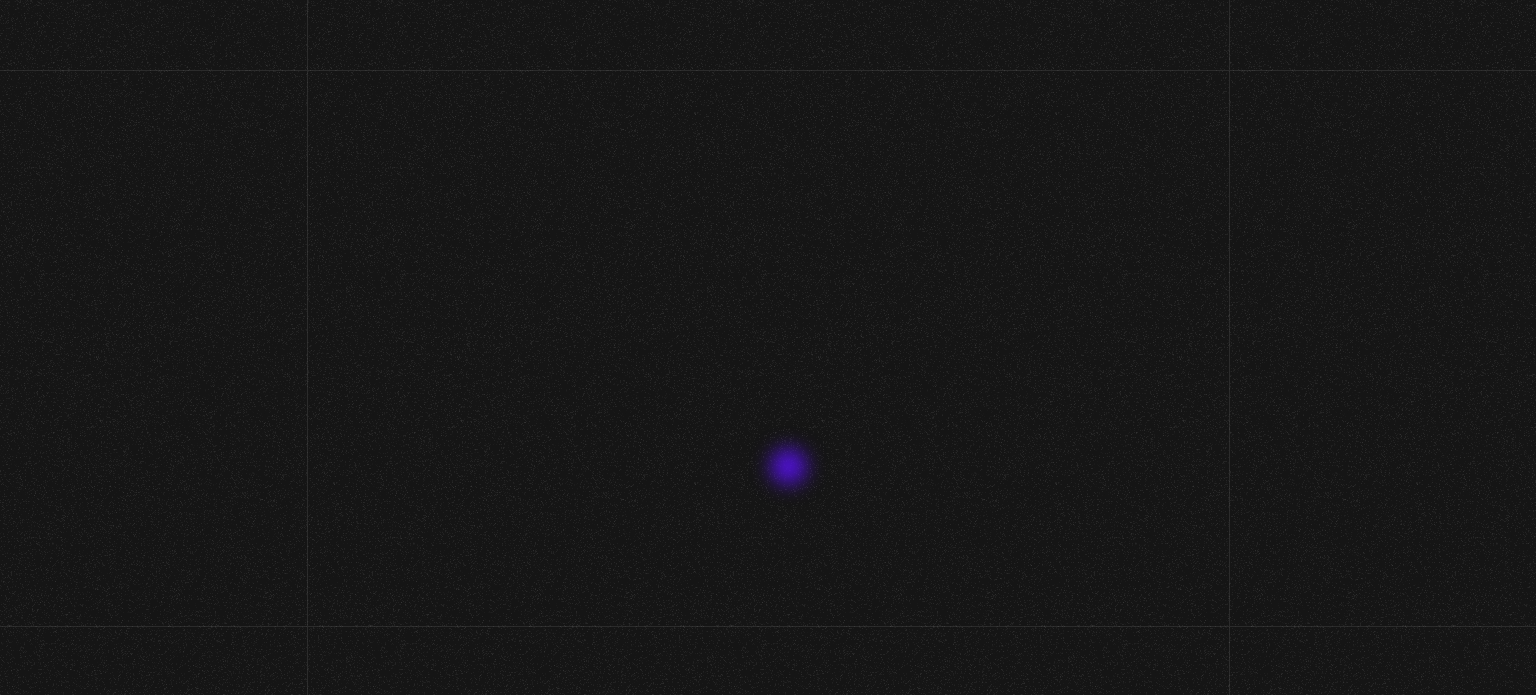 scroll, scrollTop: 0, scrollLeft: 0, axis: both 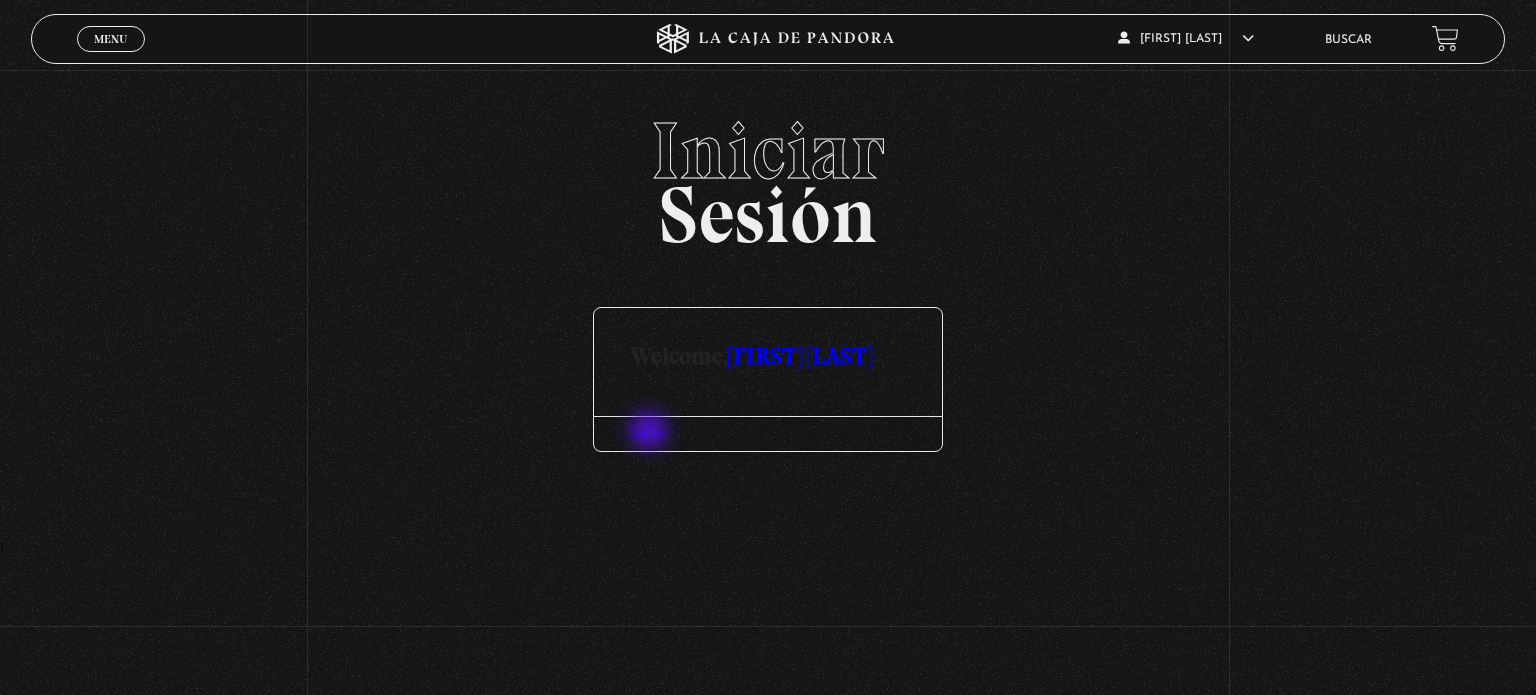 click on "Log Out" at bounding box center [647, 433] 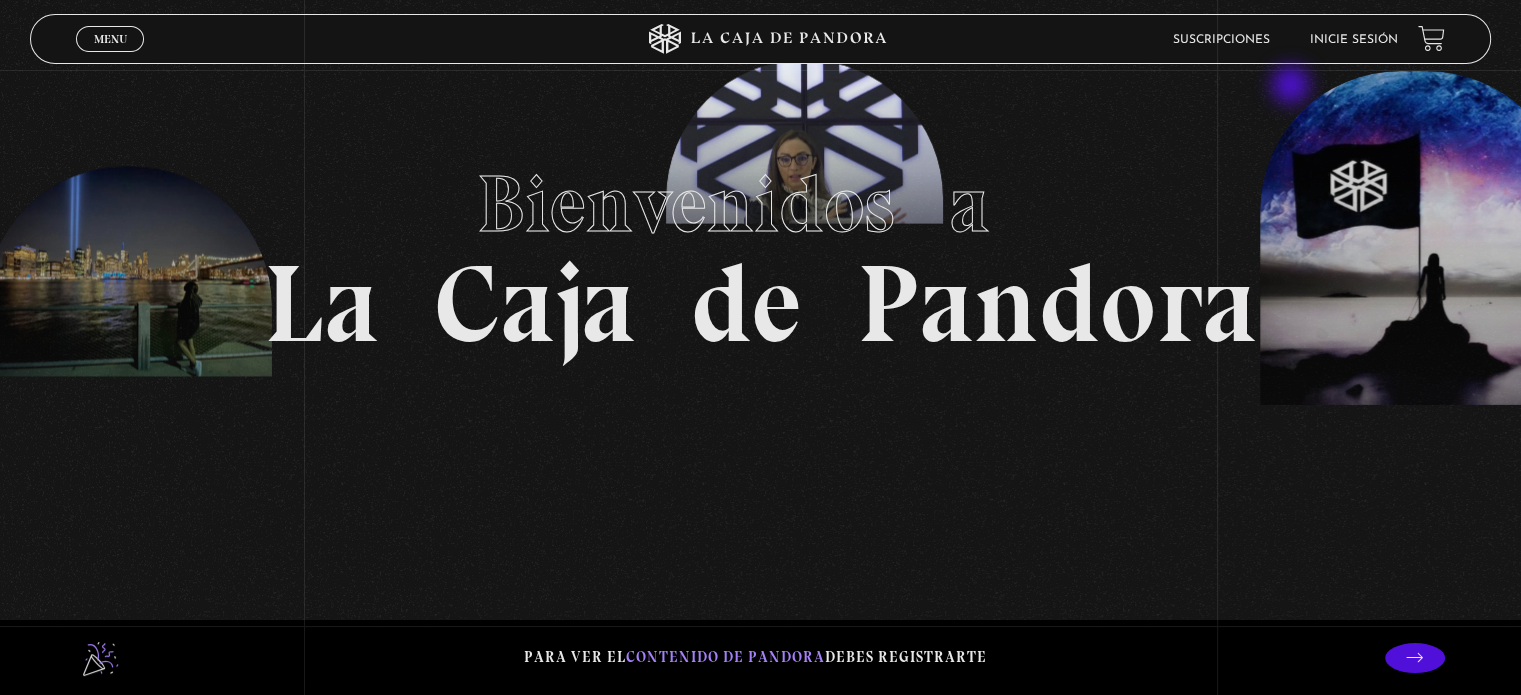 scroll, scrollTop: 100, scrollLeft: 0, axis: vertical 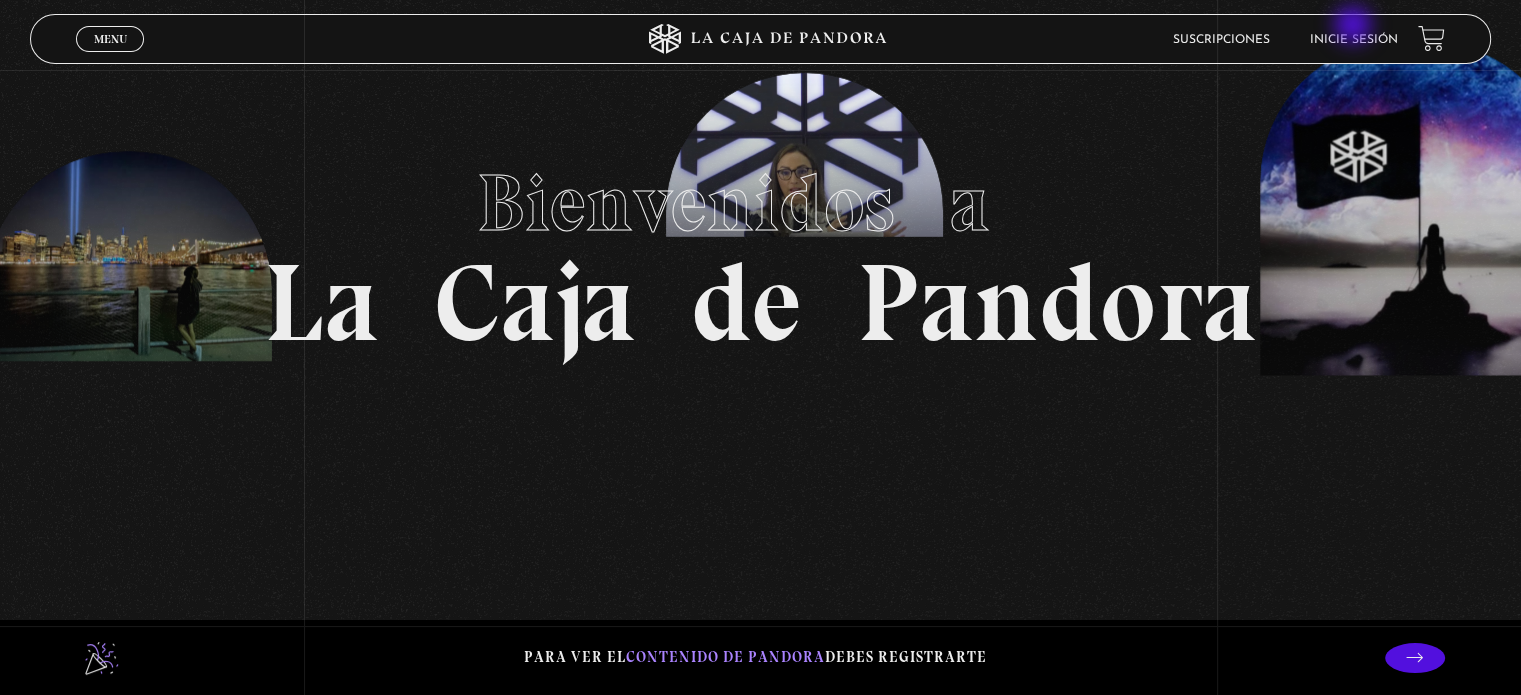 click on "Inicie sesión" at bounding box center (1354, 39) 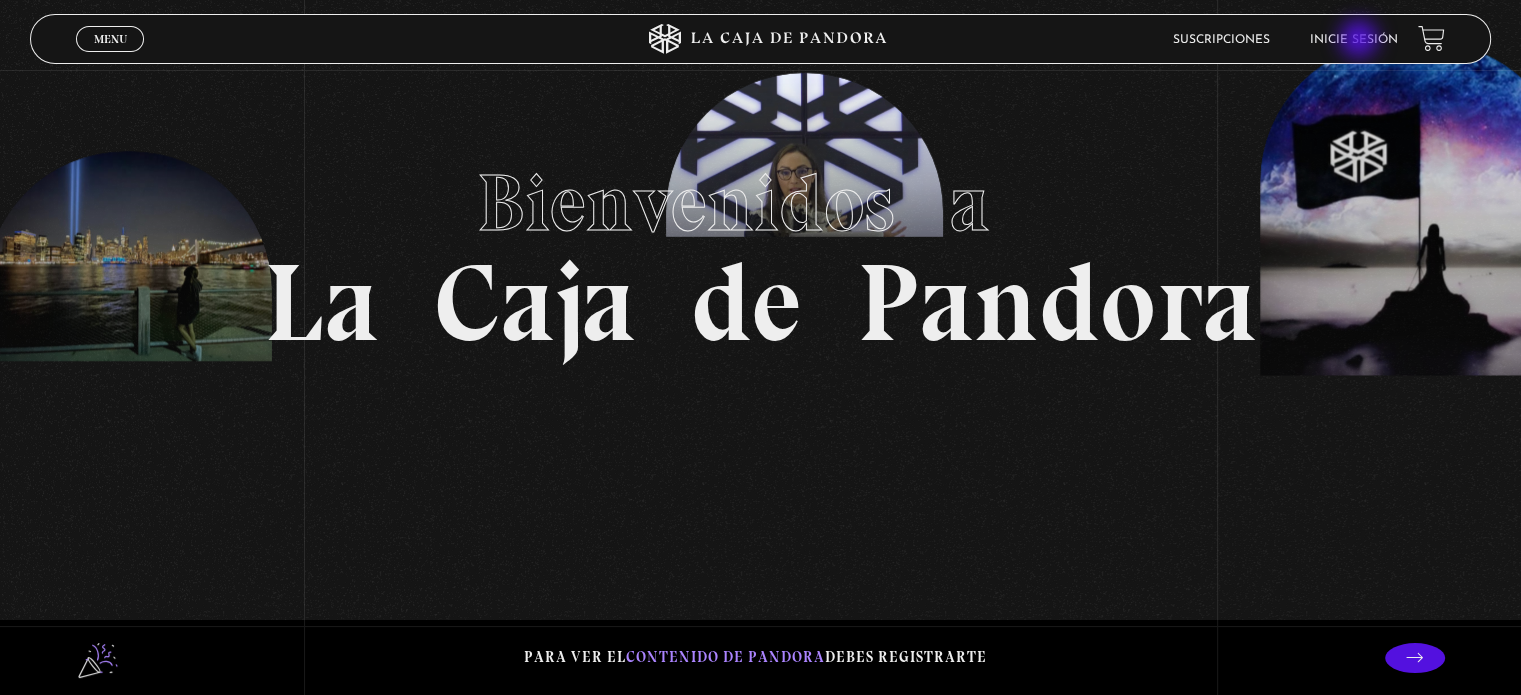 click on "Inicie sesión" at bounding box center [1354, 40] 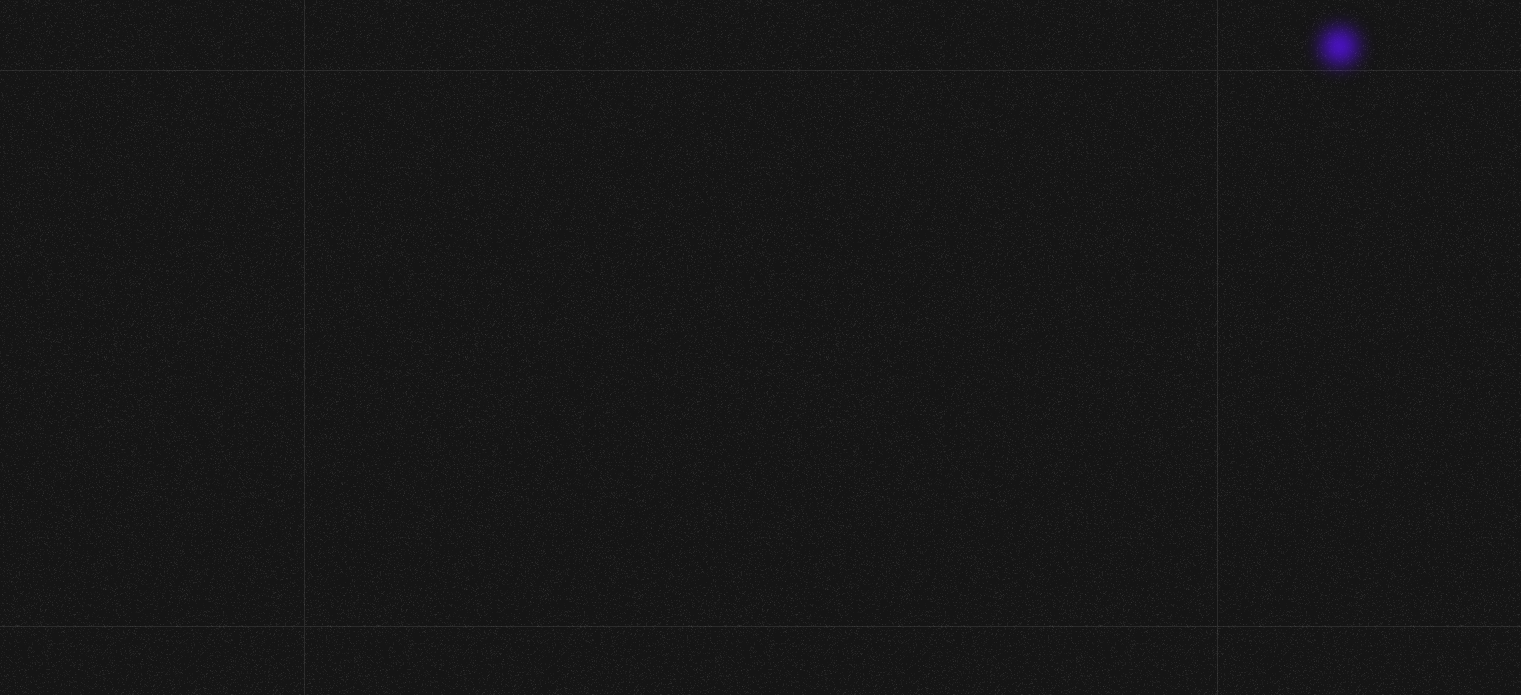 scroll, scrollTop: 0, scrollLeft: 0, axis: both 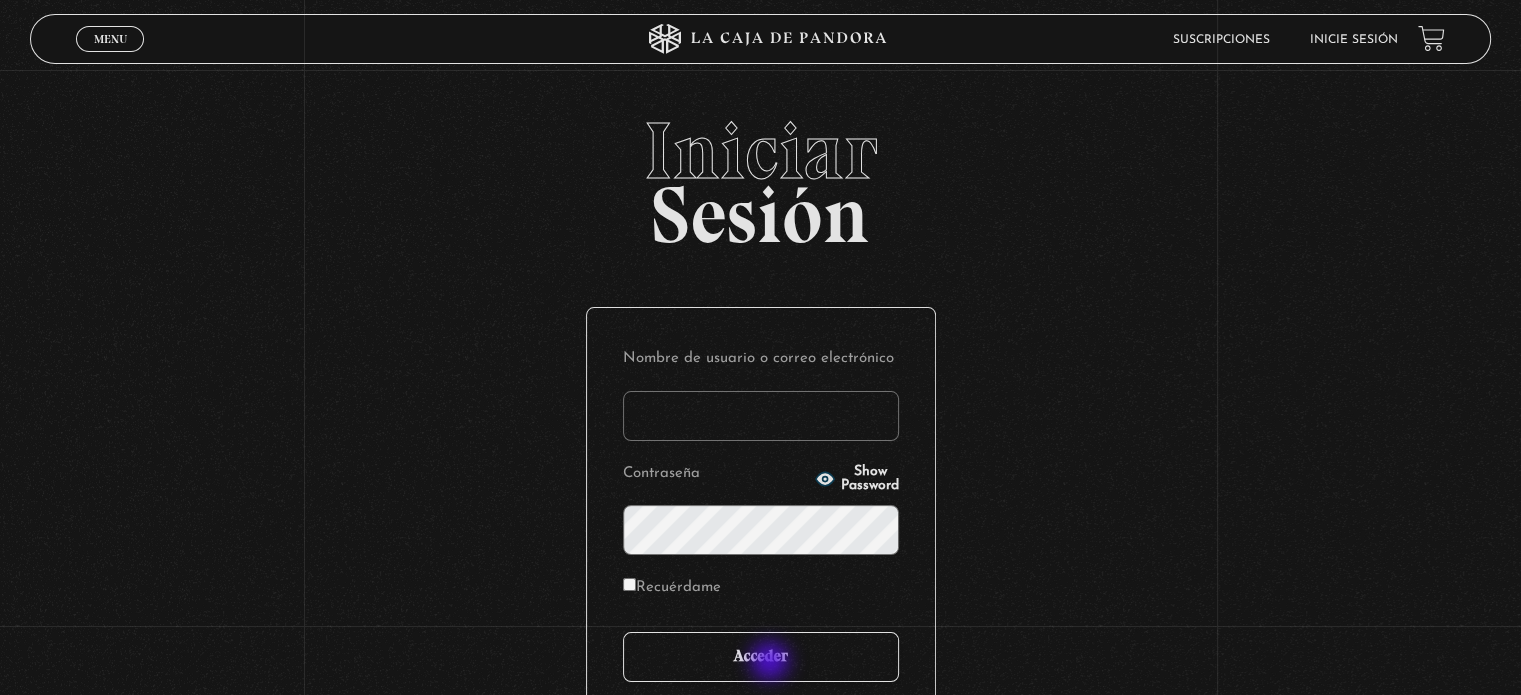 type on "[FIRST]" 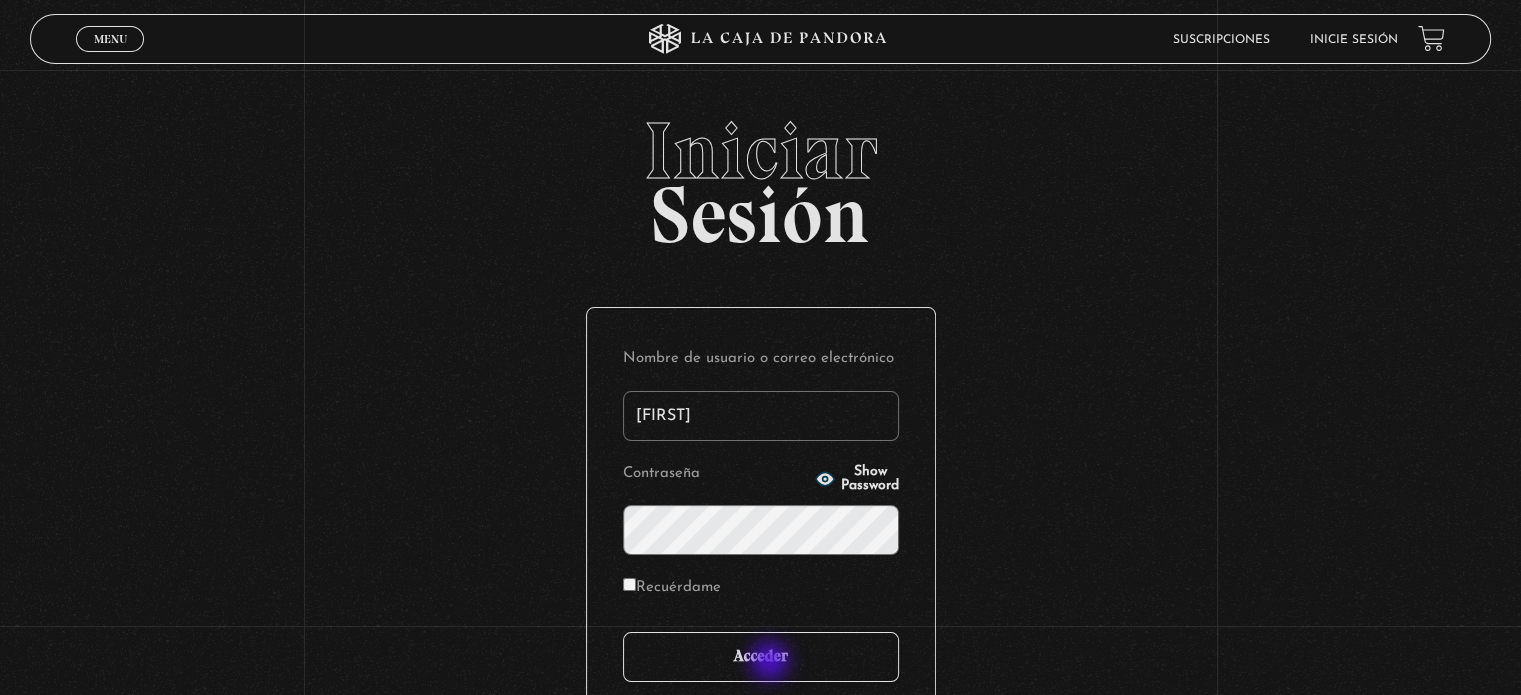click on "Acceder" at bounding box center (761, 657) 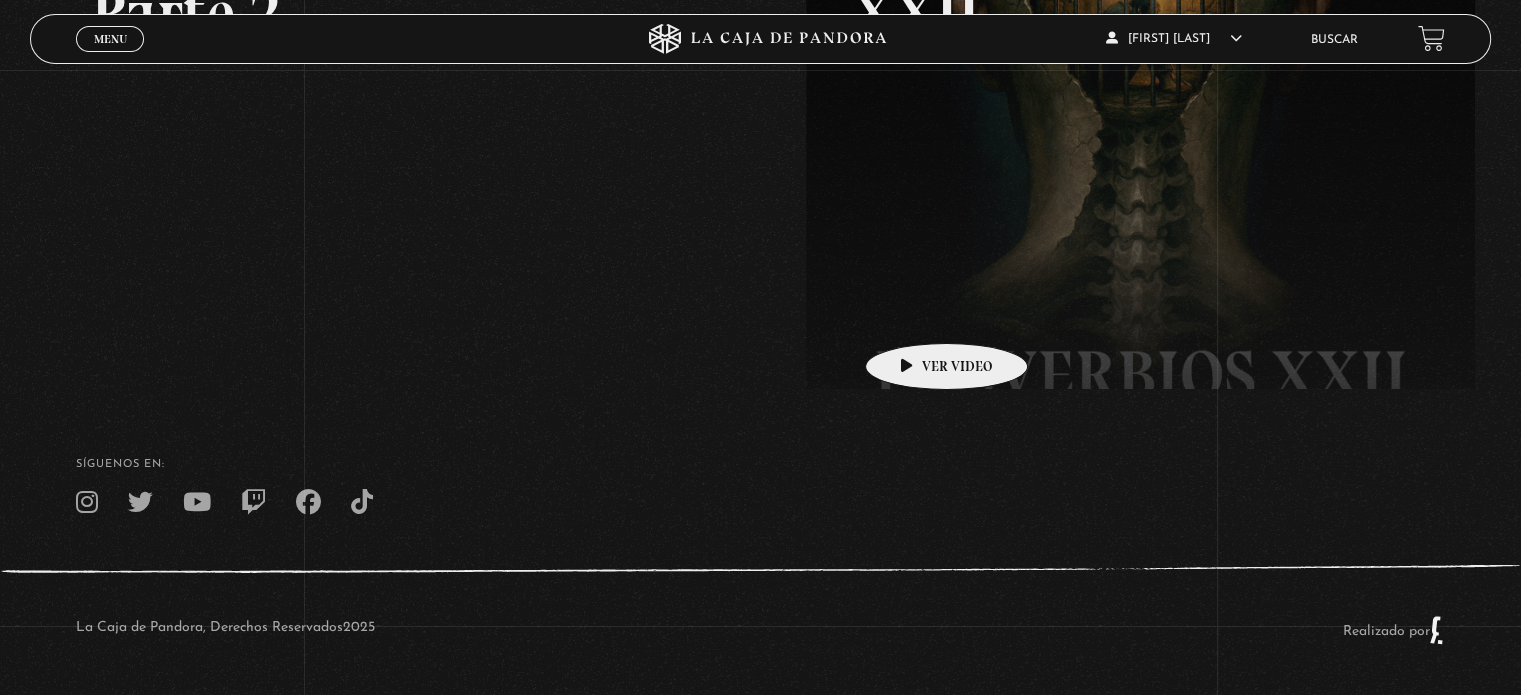 scroll, scrollTop: 0, scrollLeft: 0, axis: both 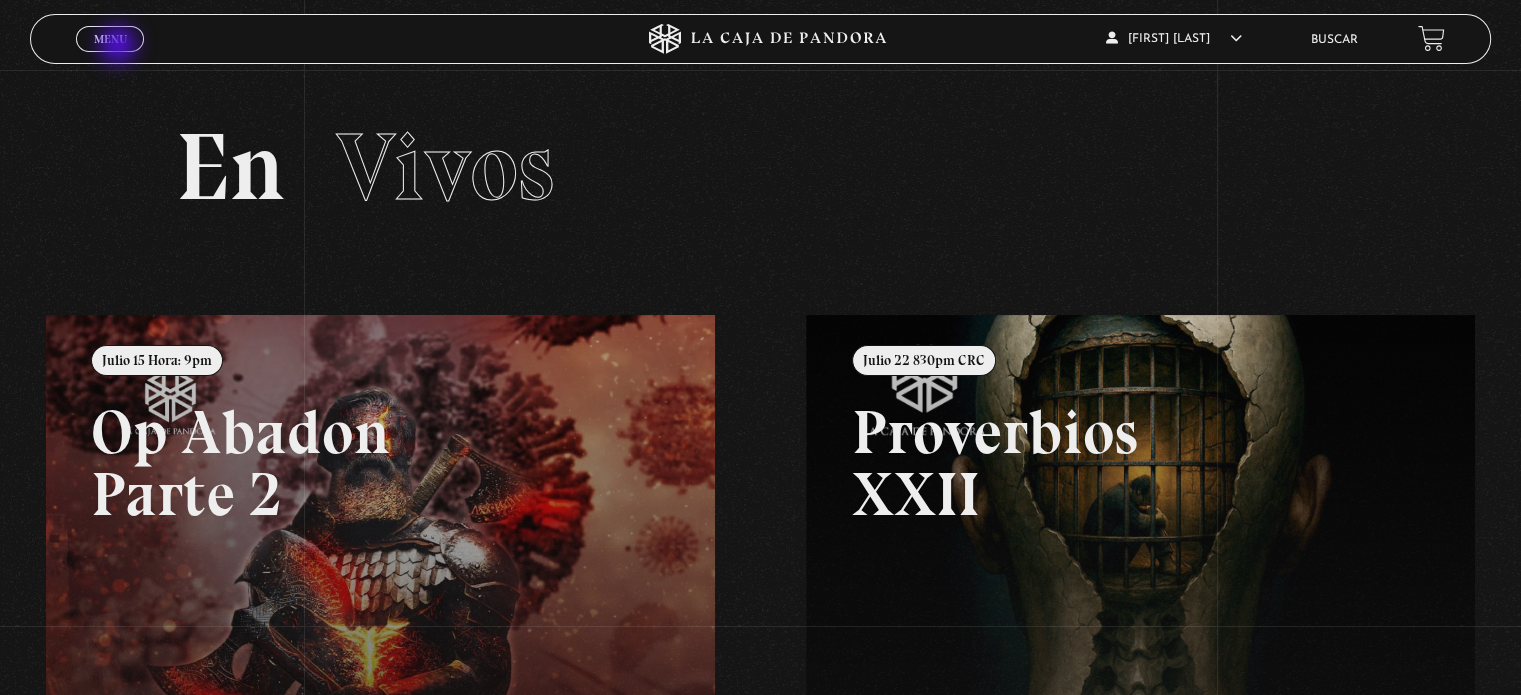 click on "Cerrar" at bounding box center (110, 57) 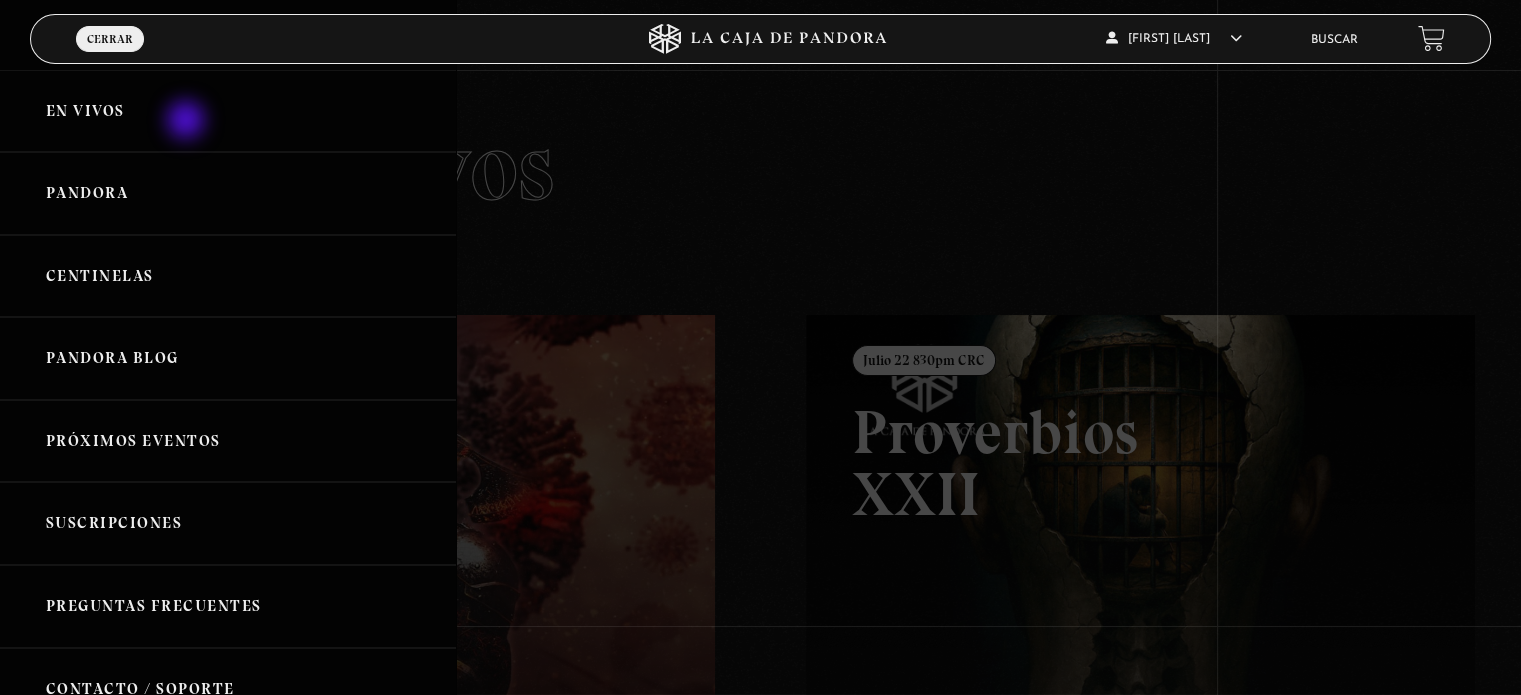 click on "En vivos" at bounding box center [228, 111] 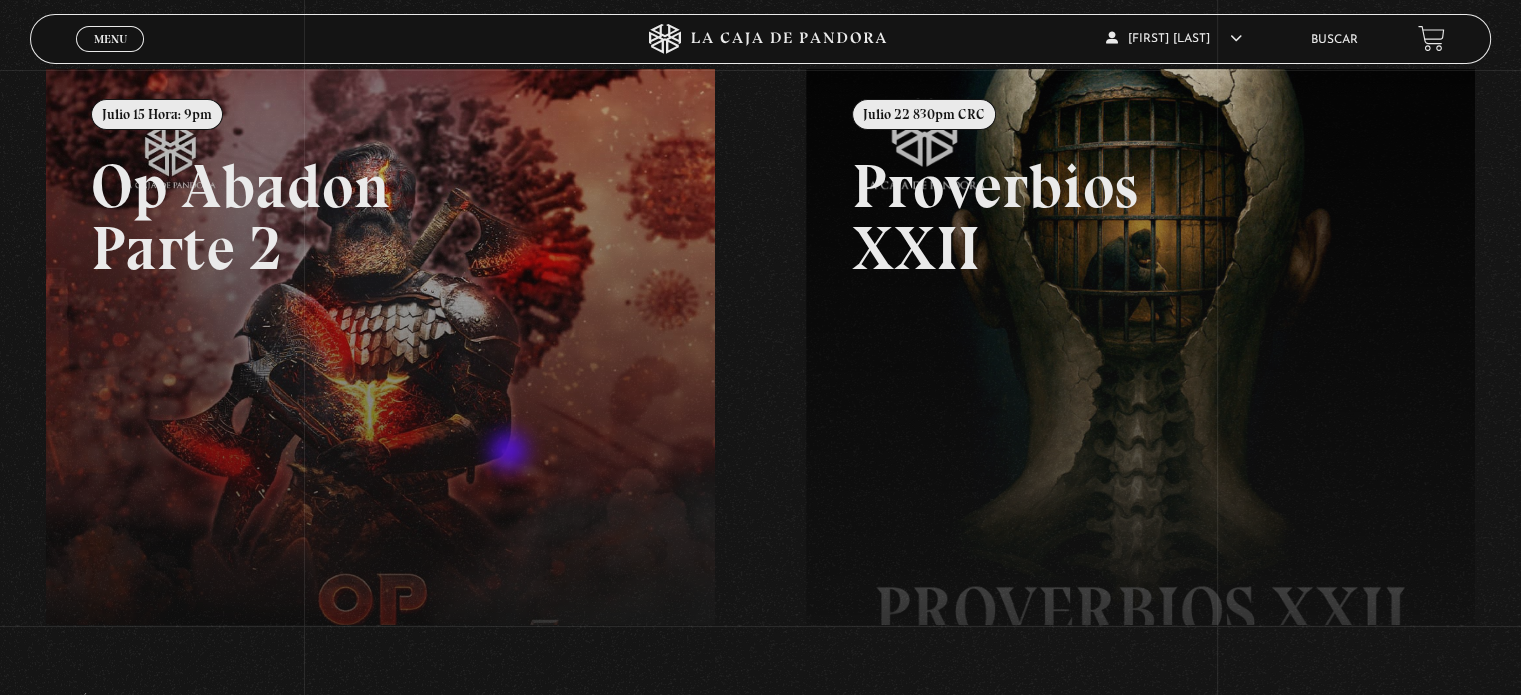 scroll, scrollTop: 482, scrollLeft: 0, axis: vertical 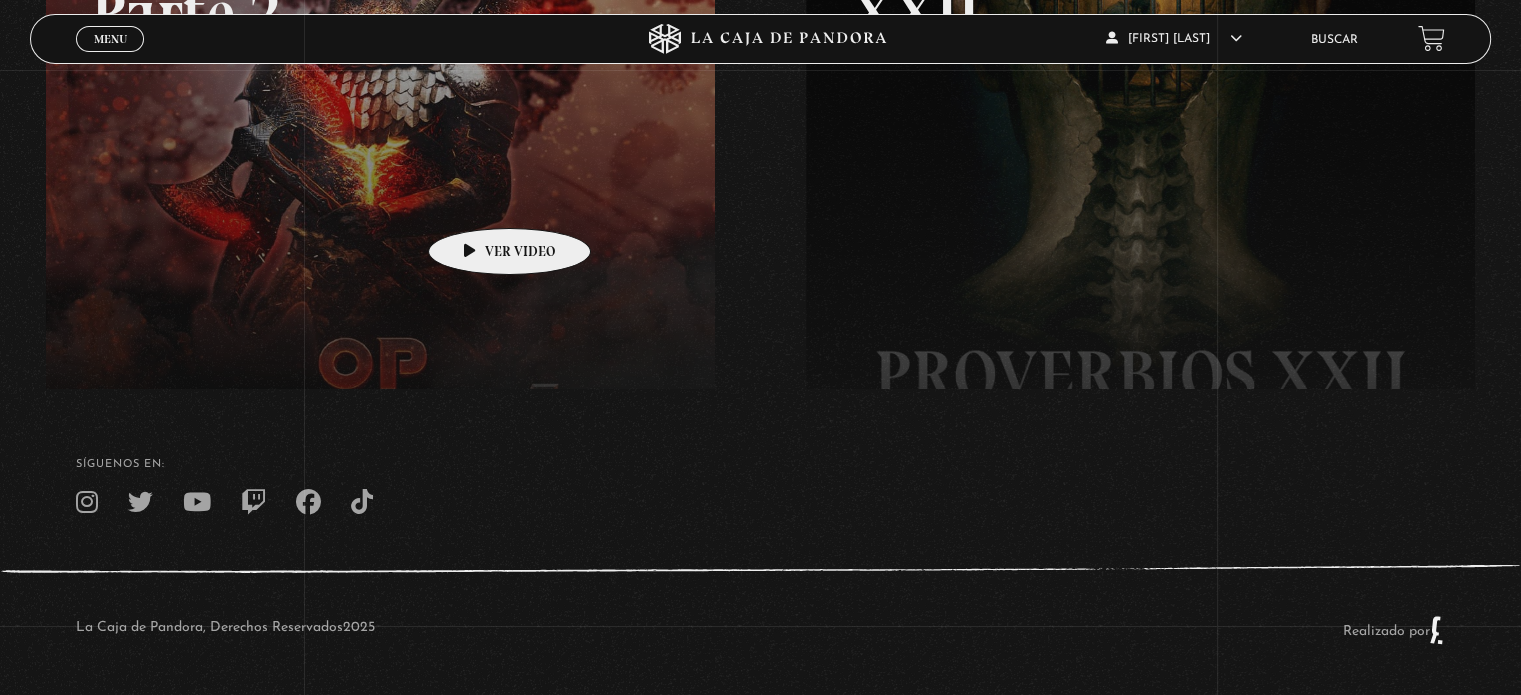 click at bounding box center (806, 180) 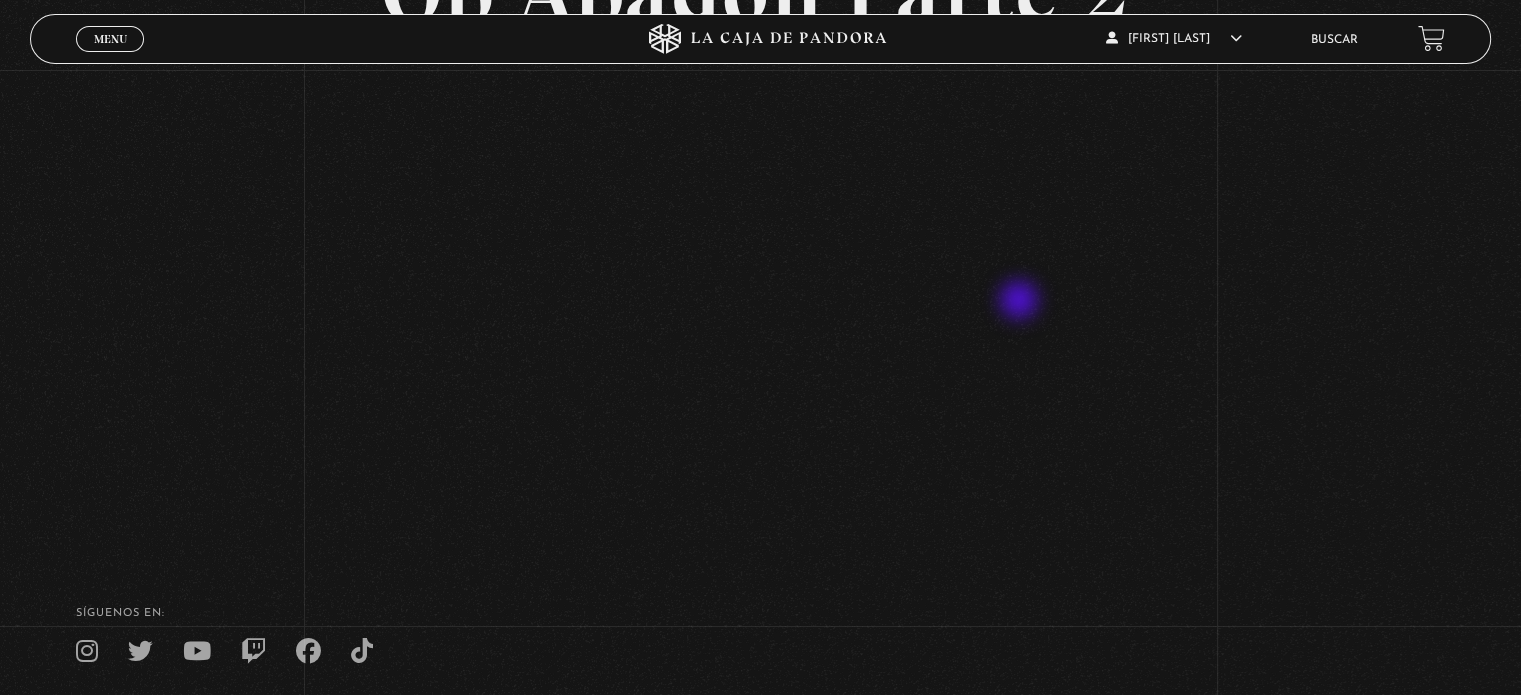 scroll, scrollTop: 200, scrollLeft: 0, axis: vertical 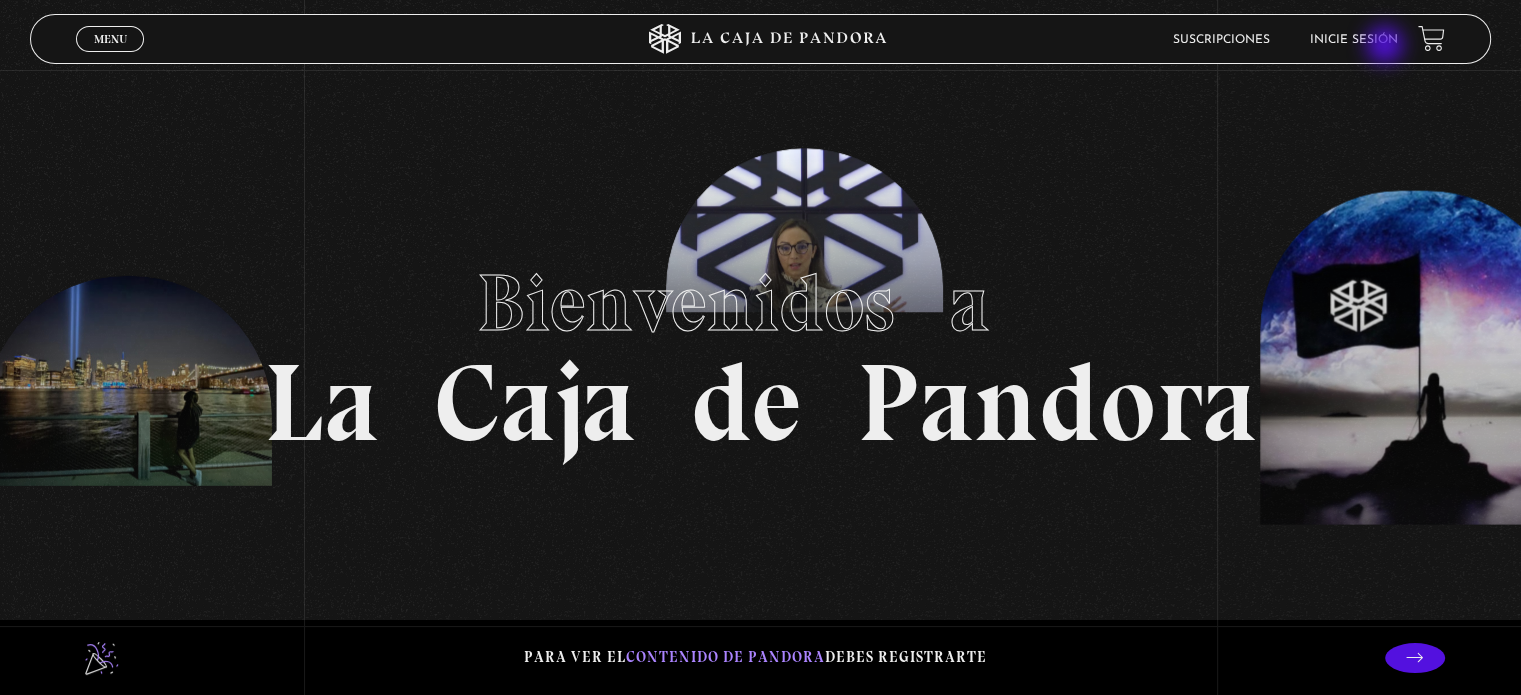 click on "Inicie sesión" at bounding box center [1354, 40] 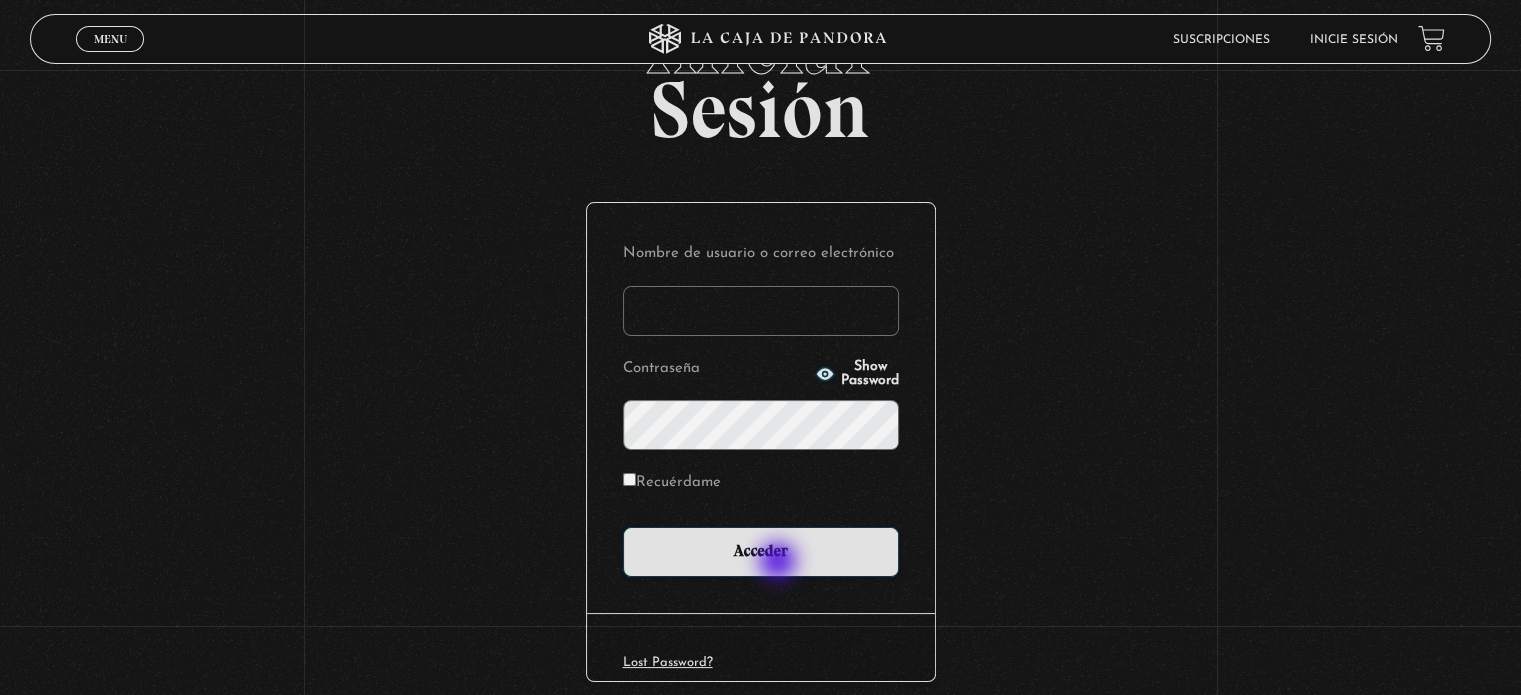scroll, scrollTop: 190, scrollLeft: 0, axis: vertical 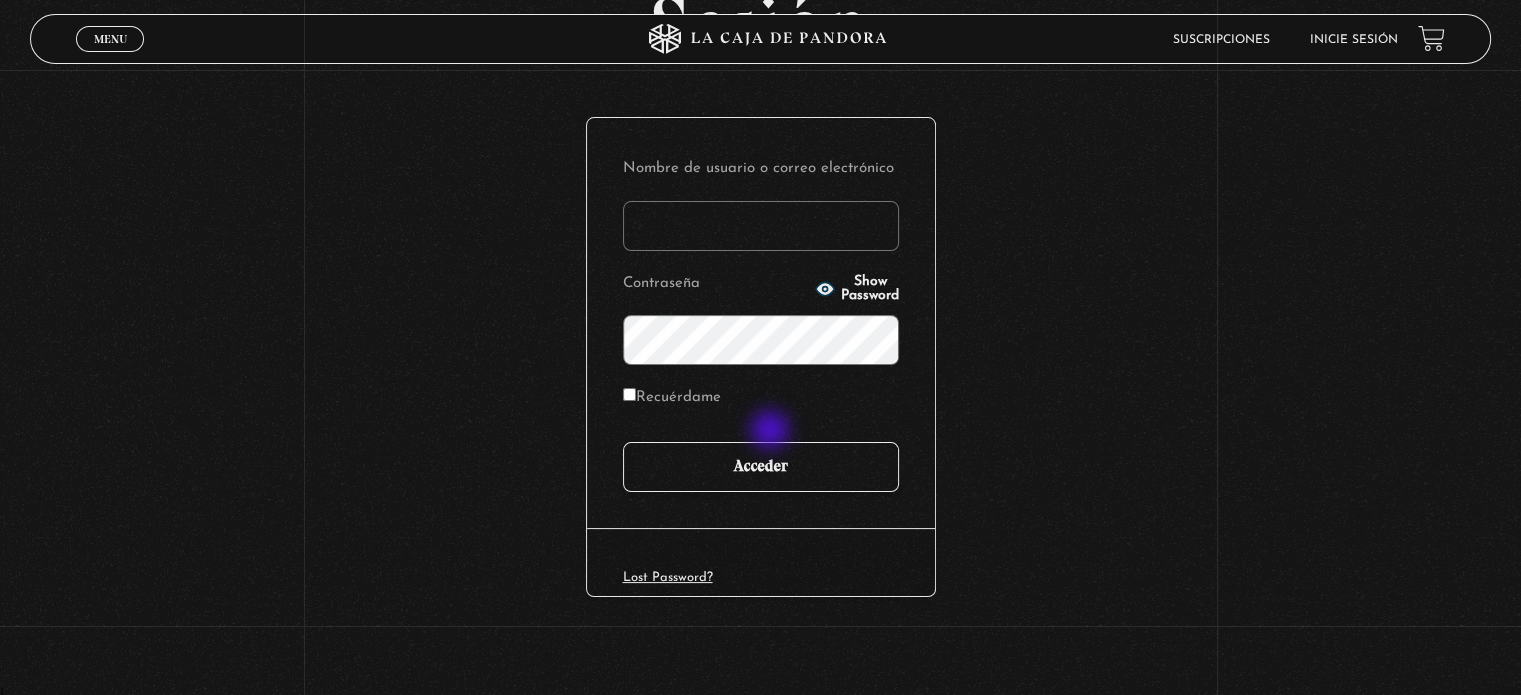type on "[FIRST]" 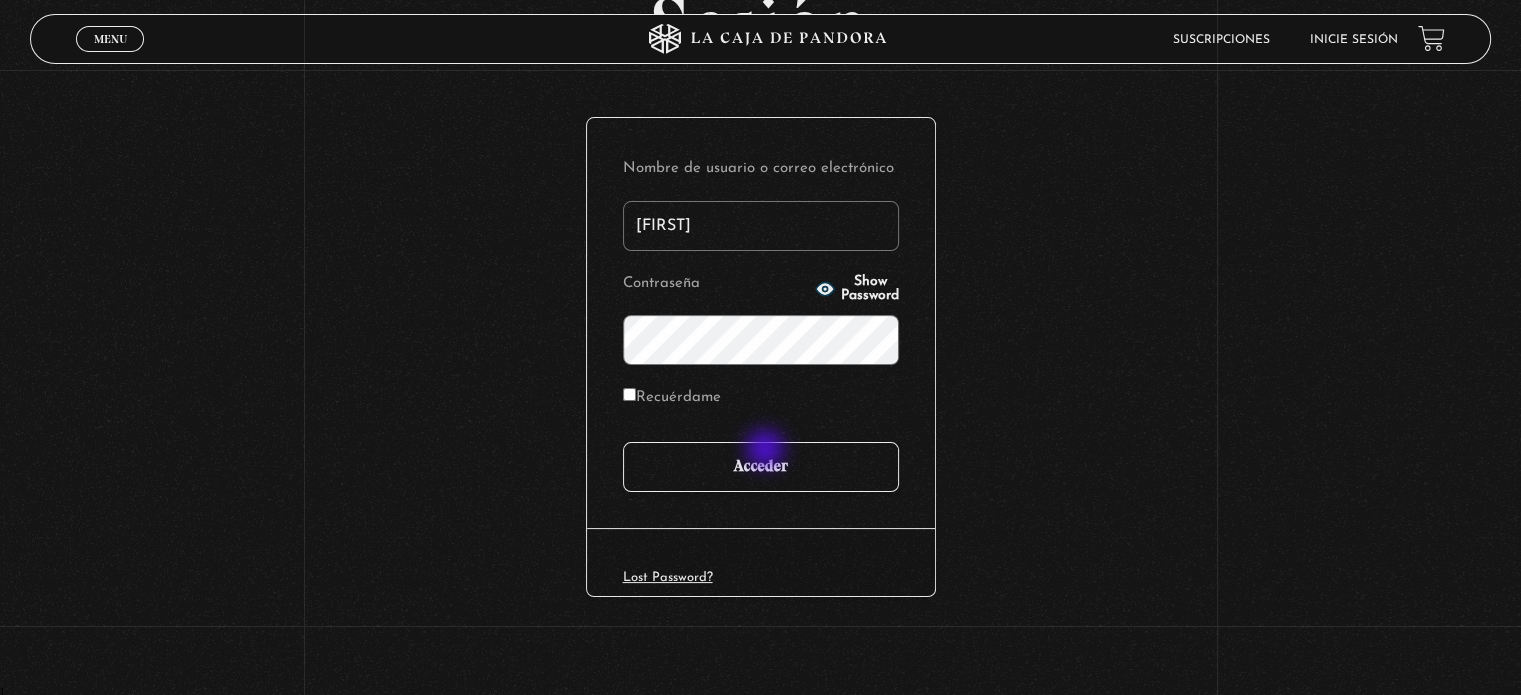 click on "Acceder" at bounding box center (761, 467) 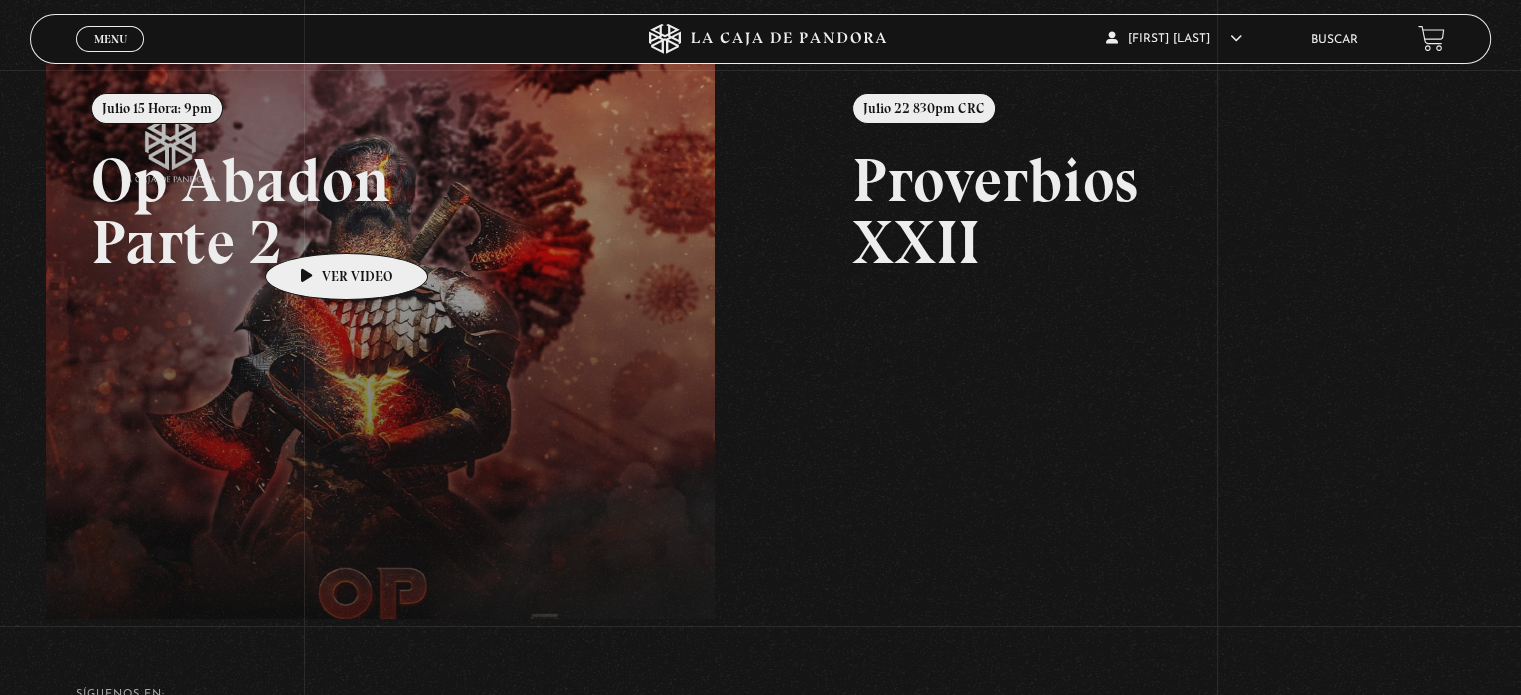 scroll, scrollTop: 0, scrollLeft: 0, axis: both 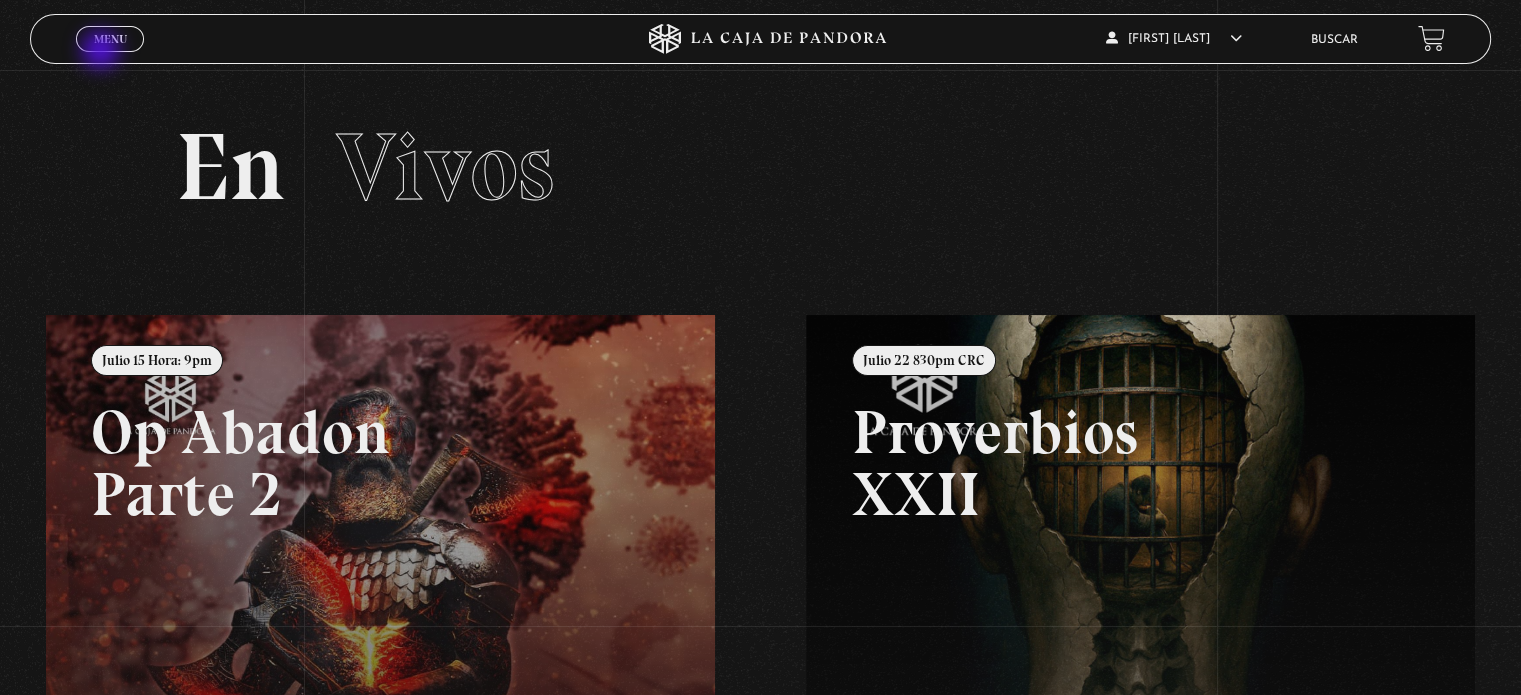 click on "Menu" at bounding box center [110, 39] 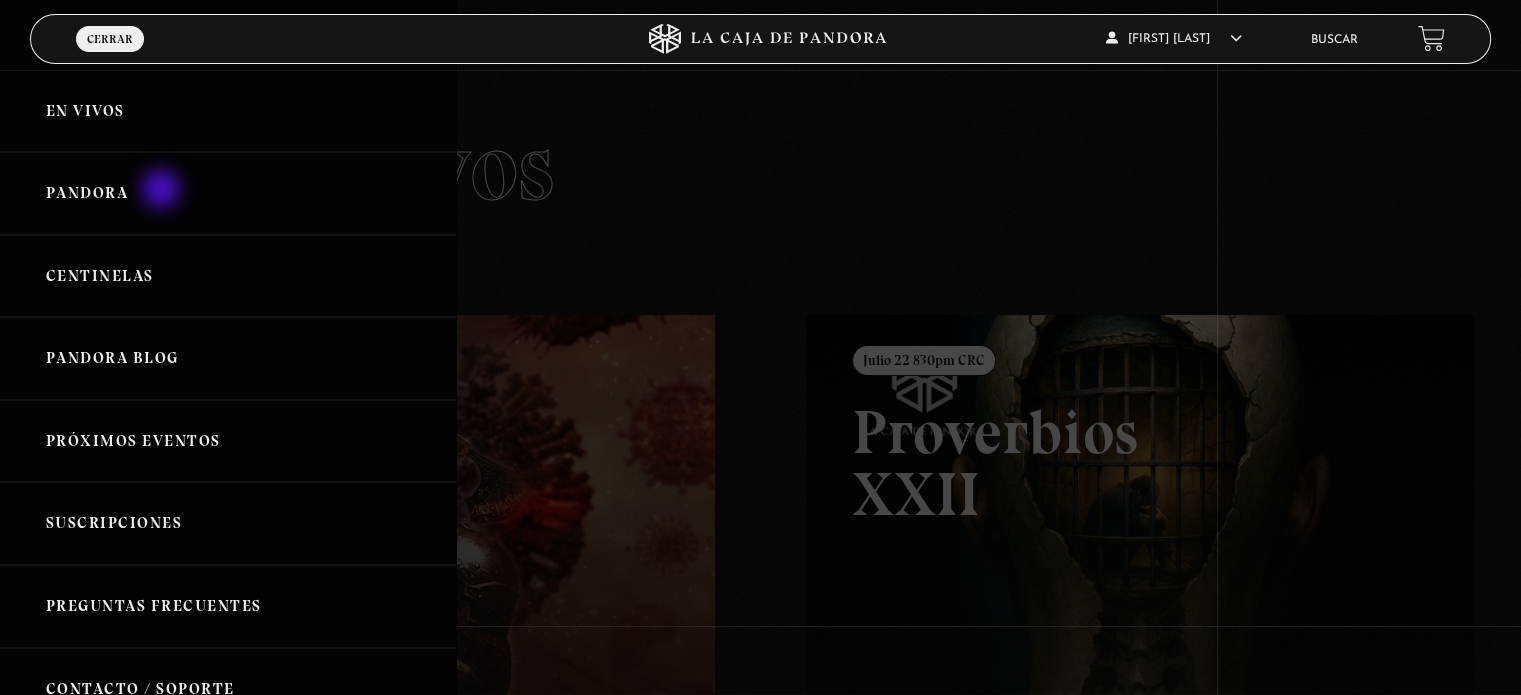 click on "Pandora" at bounding box center [228, 193] 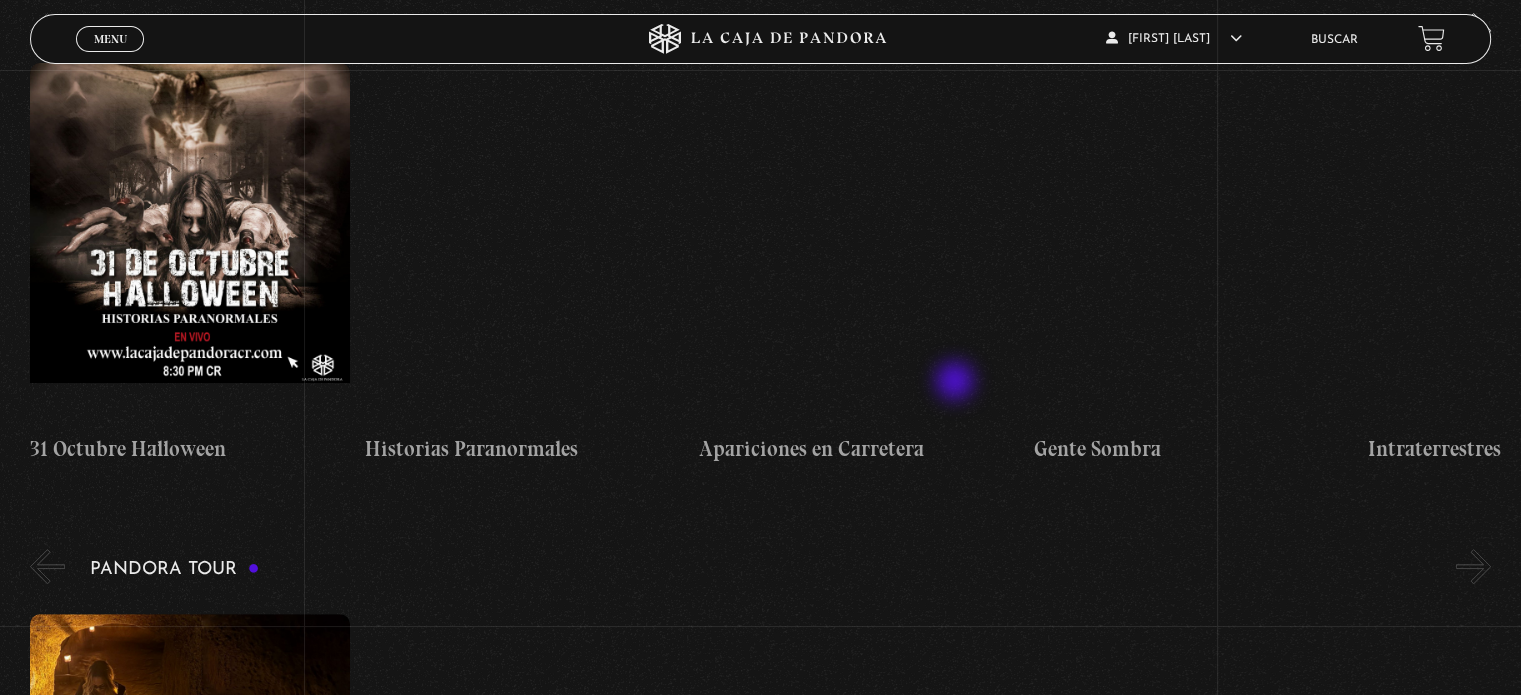 scroll, scrollTop: 1100, scrollLeft: 0, axis: vertical 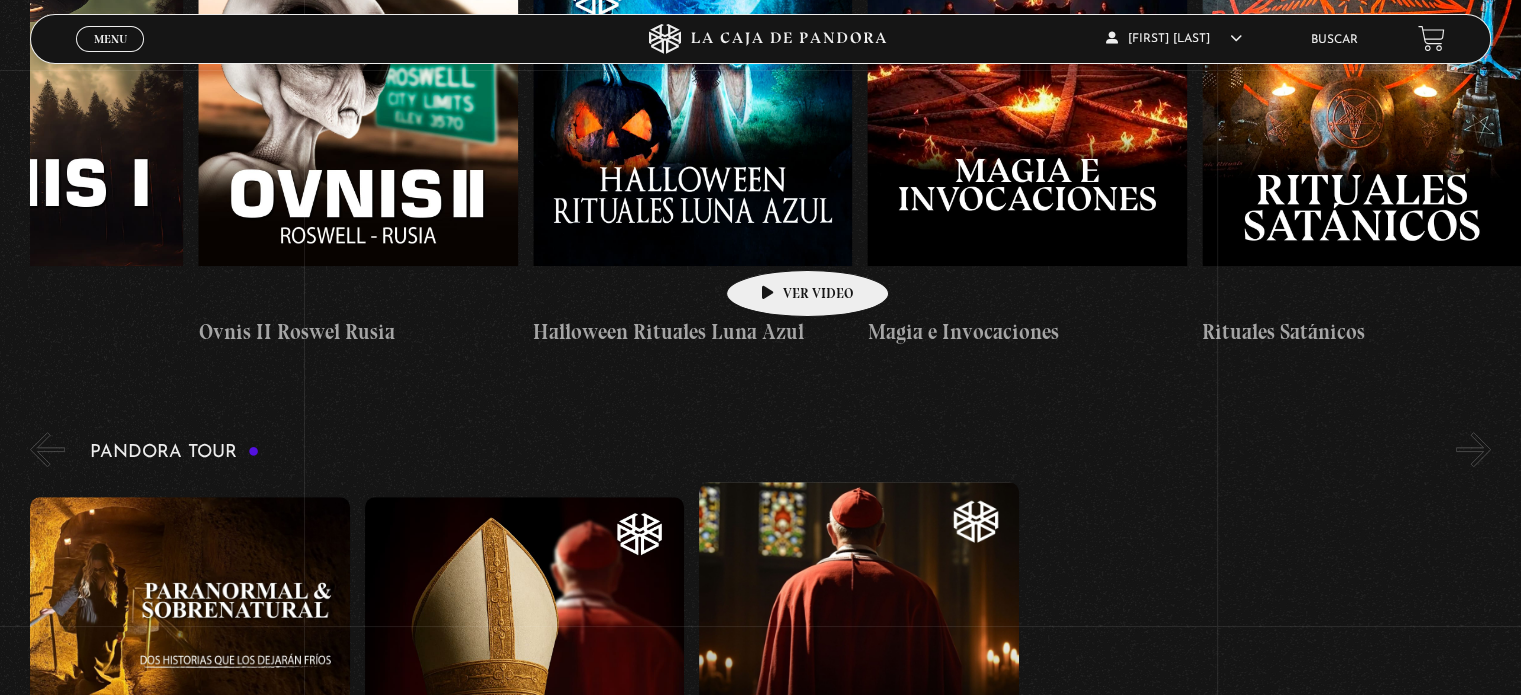 drag, startPoint x: 1088, startPoint y: 234, endPoint x: 459, endPoint y: 243, distance: 629.0644 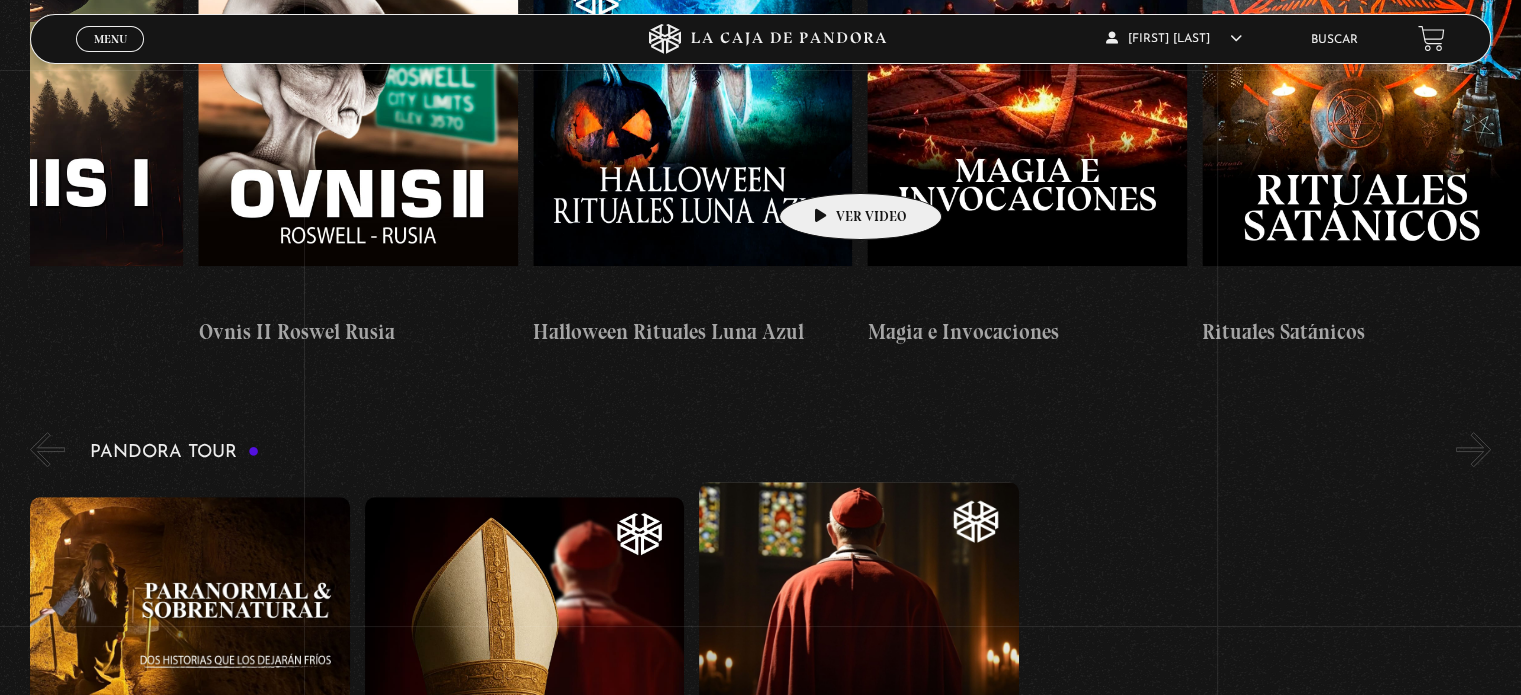 drag, startPoint x: 1262, startPoint y: 163, endPoint x: 776, endPoint y: 170, distance: 486.0504 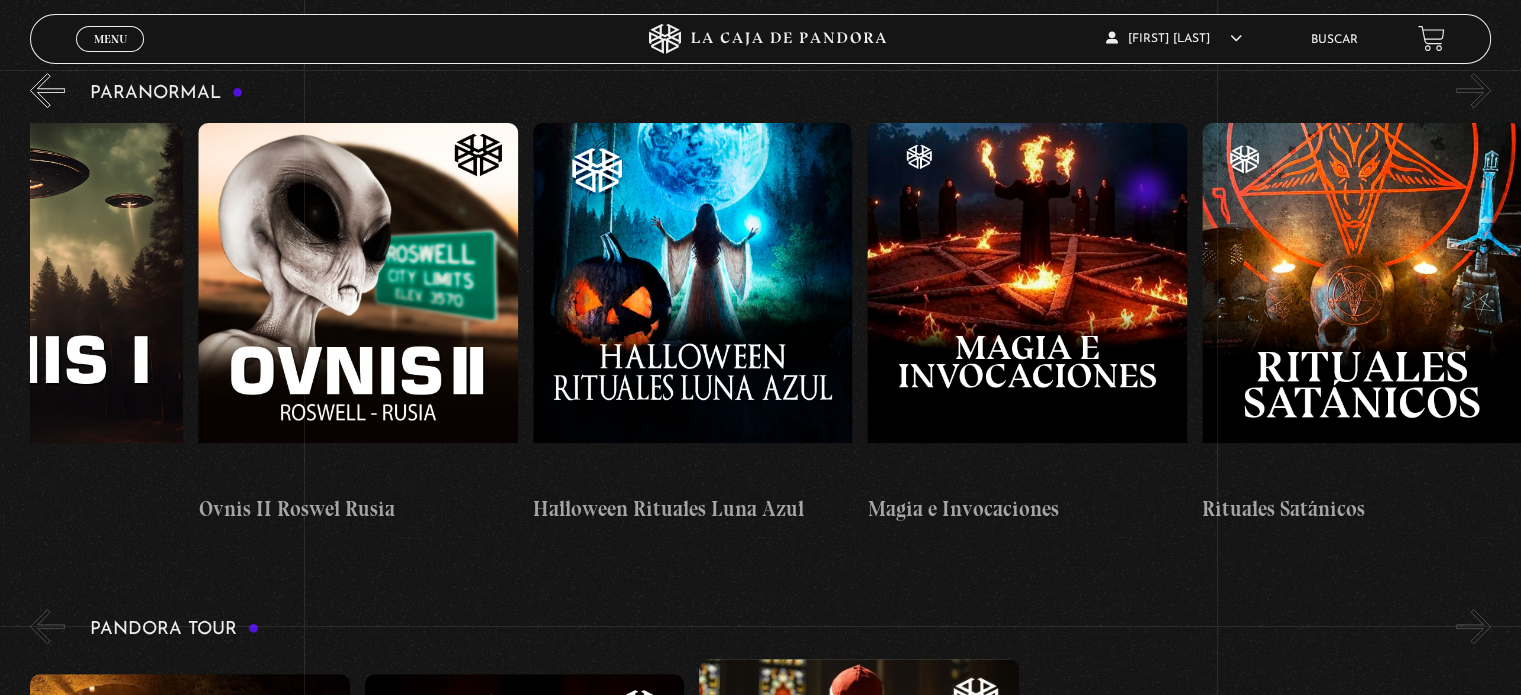 scroll, scrollTop: 700, scrollLeft: 0, axis: vertical 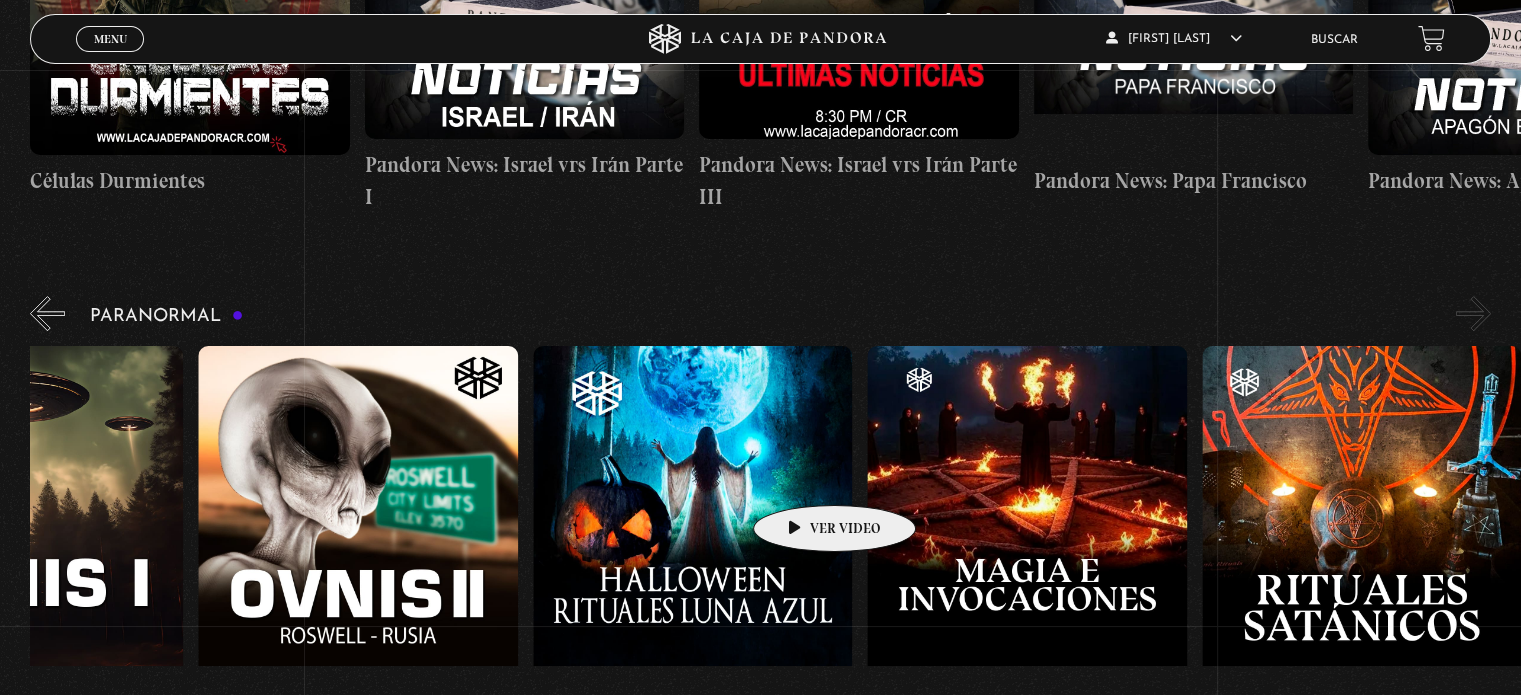 drag, startPoint x: 1236, startPoint y: 469, endPoint x: 745, endPoint y: 481, distance: 491.1466 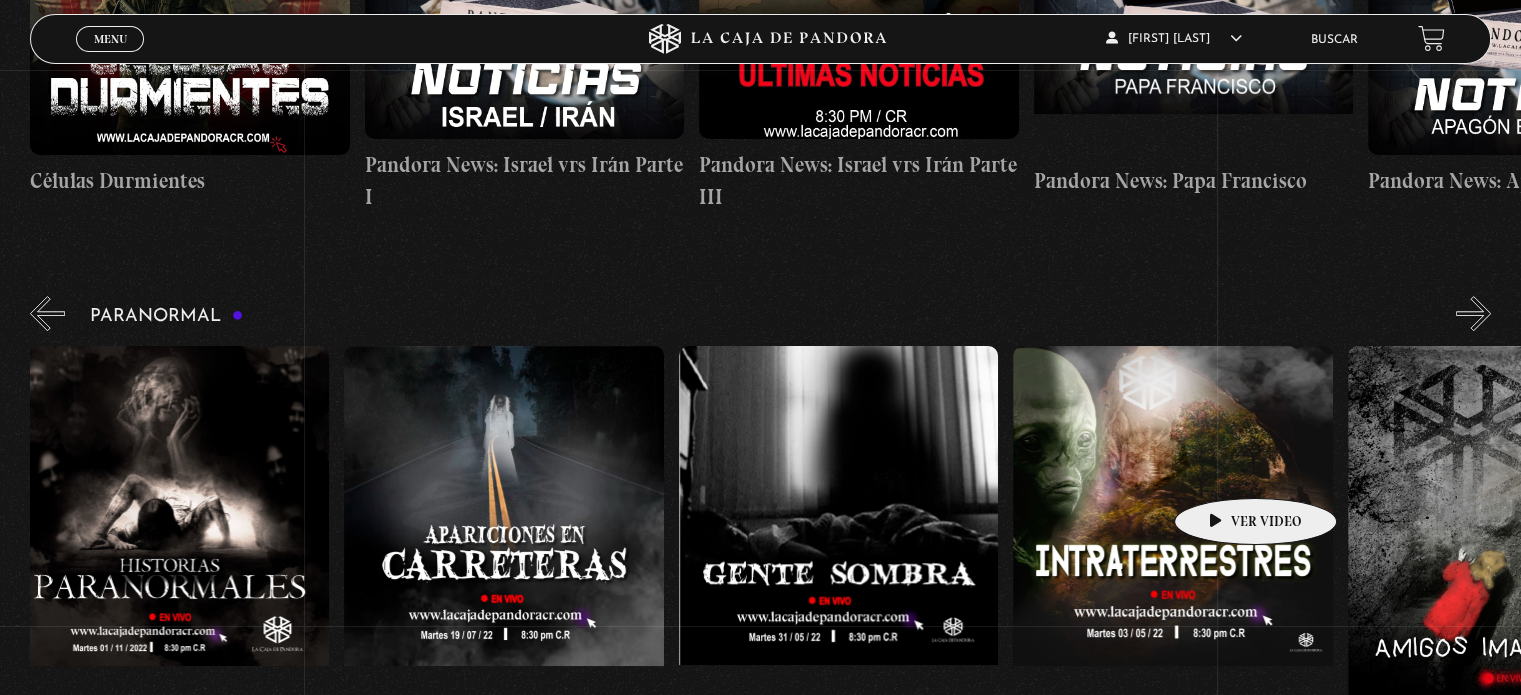 scroll, scrollTop: 0, scrollLeft: 2173, axis: horizontal 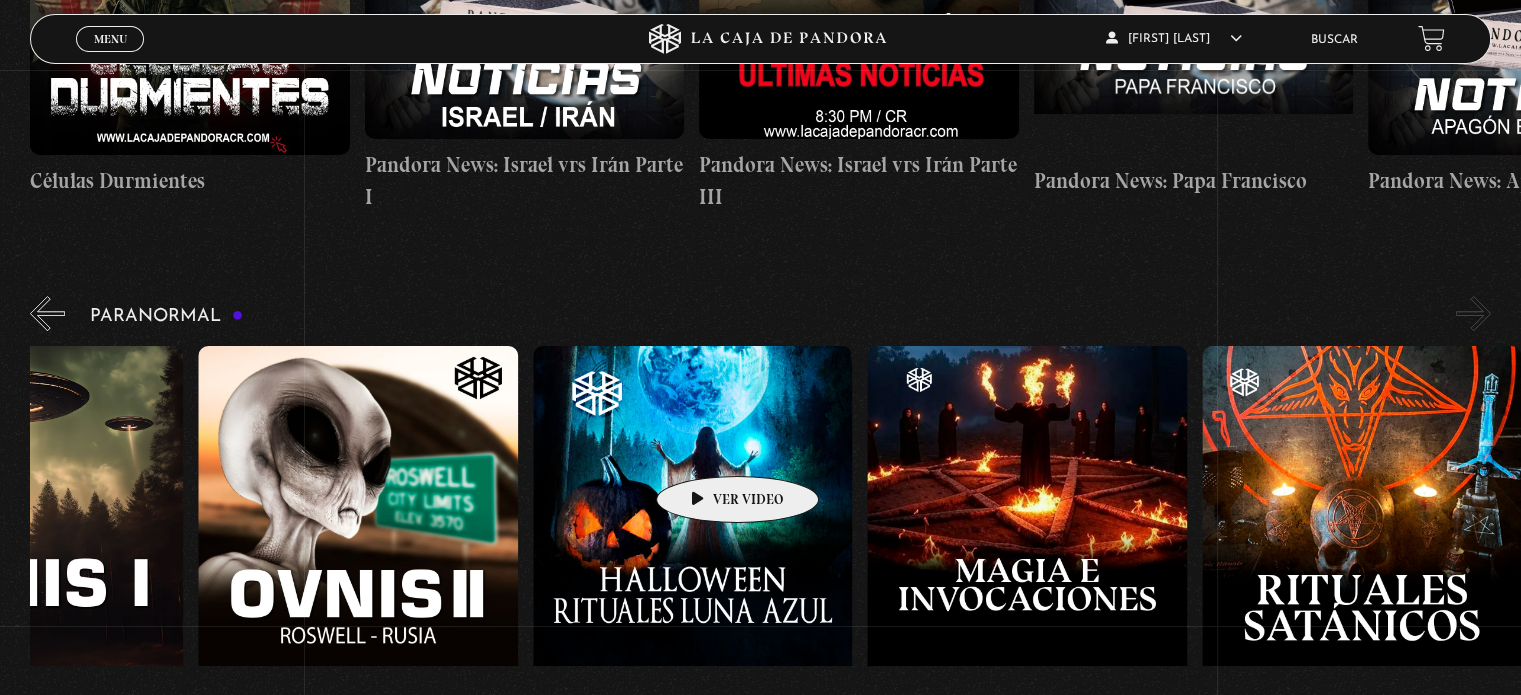 drag, startPoint x: 920, startPoint y: 467, endPoint x: 1062, endPoint y: 391, distance: 161.05899 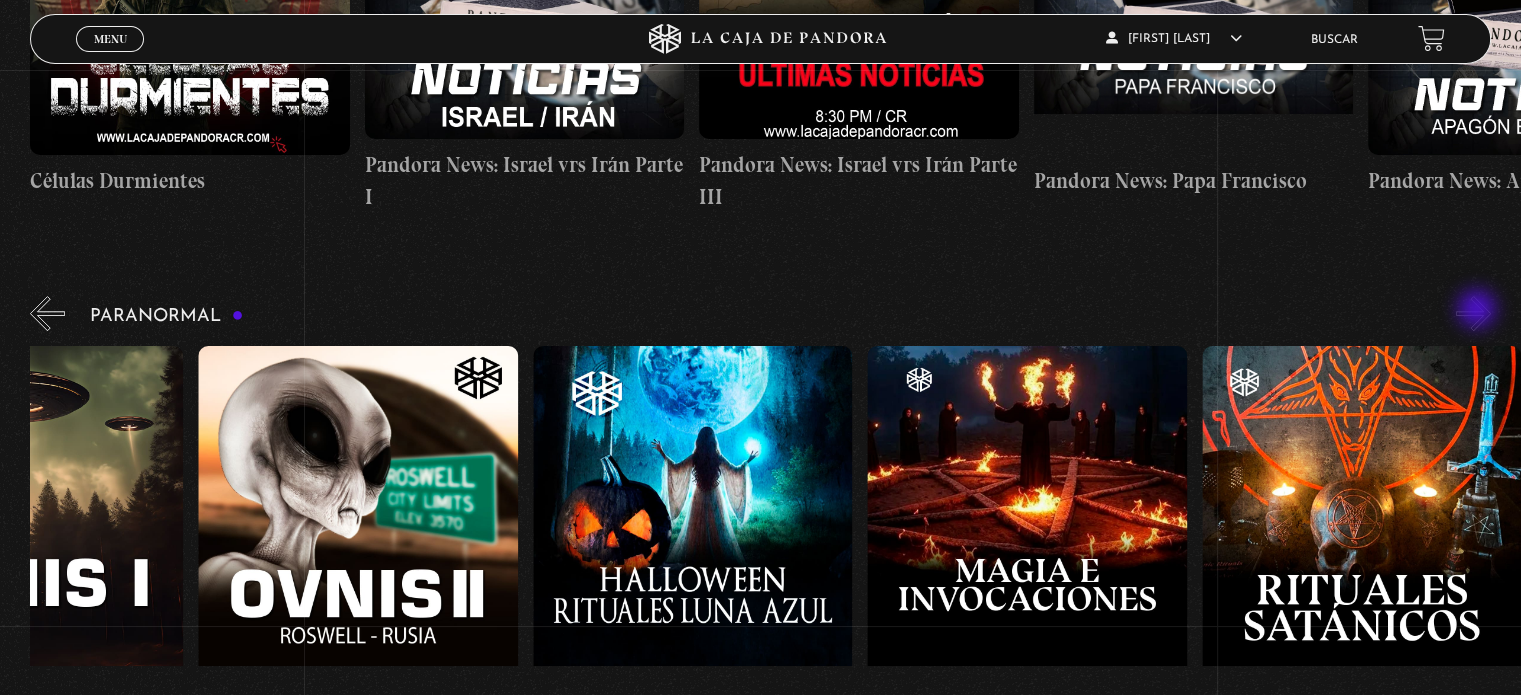 click on "»" at bounding box center (1473, 313) 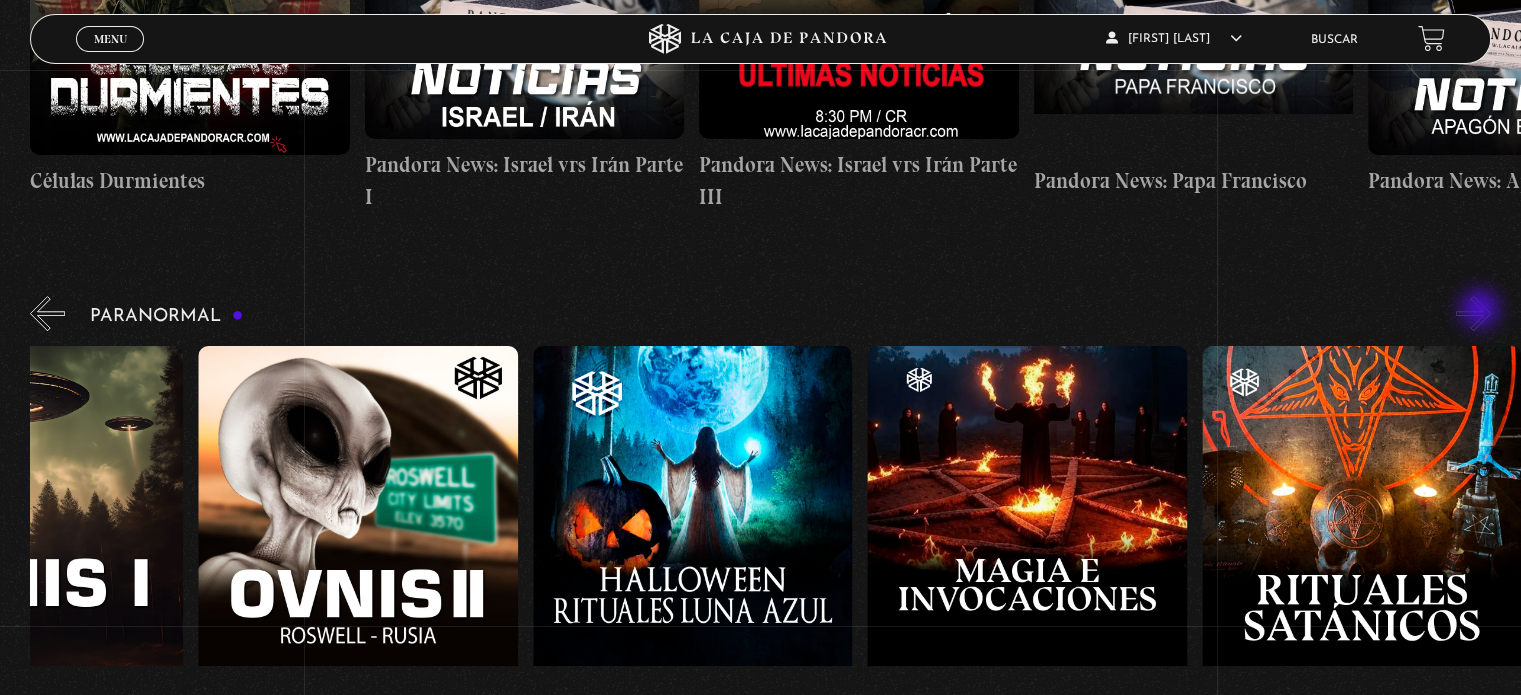 click on "»" at bounding box center (1473, 313) 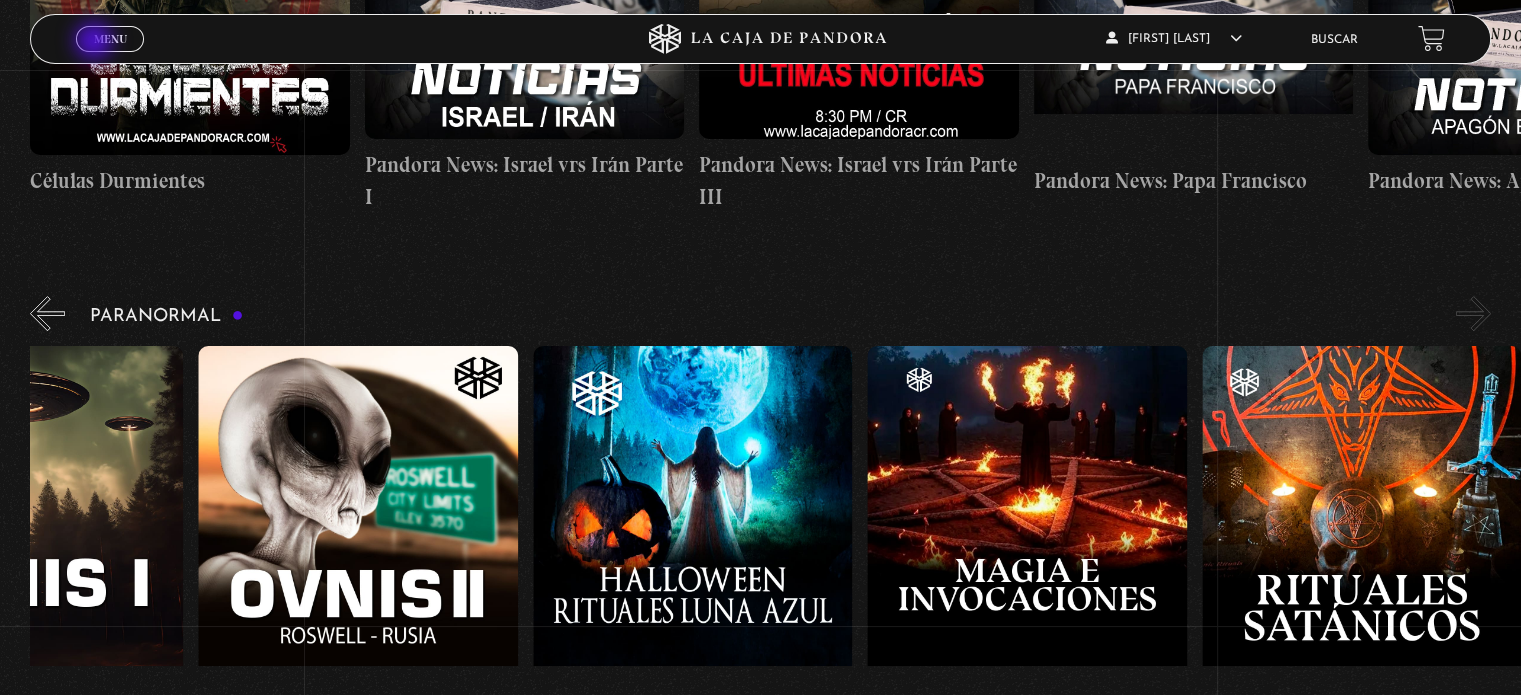 click on "Menu" at bounding box center [110, 39] 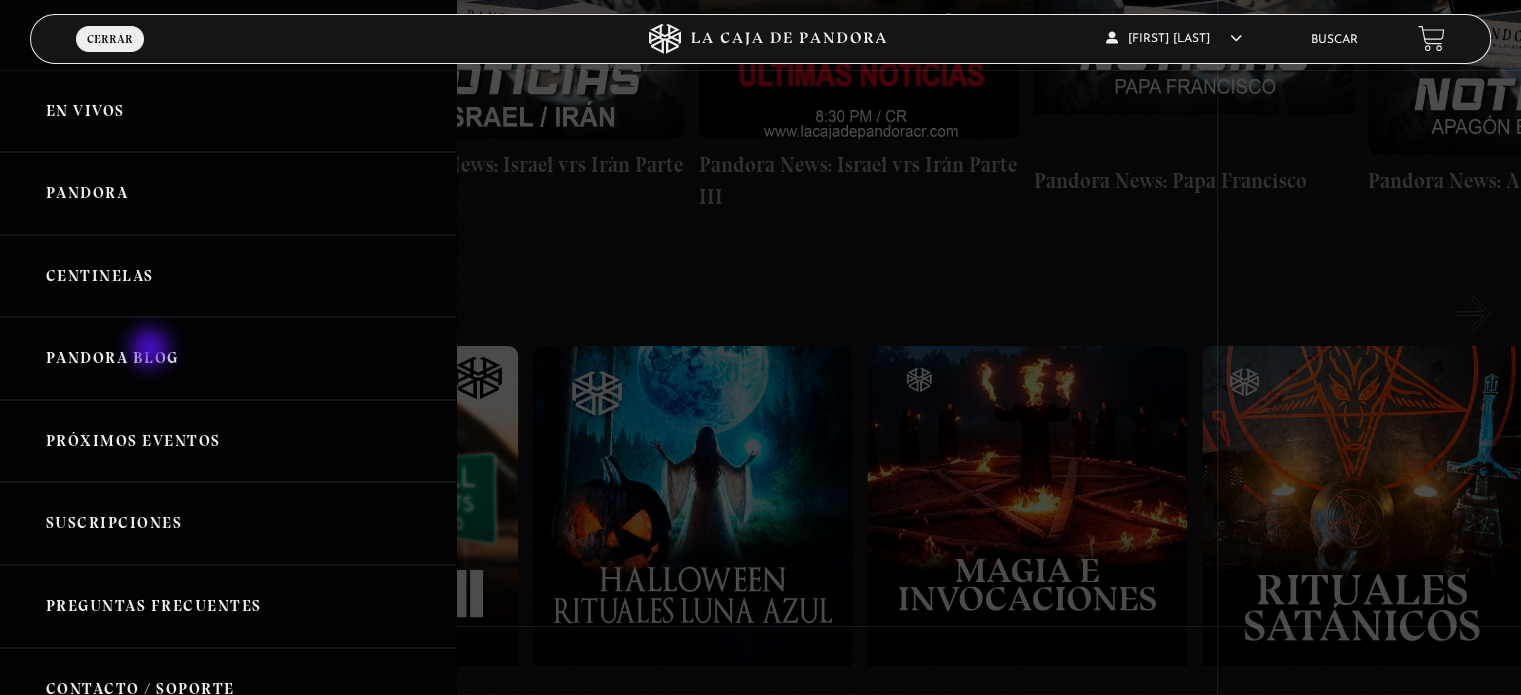 click on "Pandora Blog" at bounding box center (228, 358) 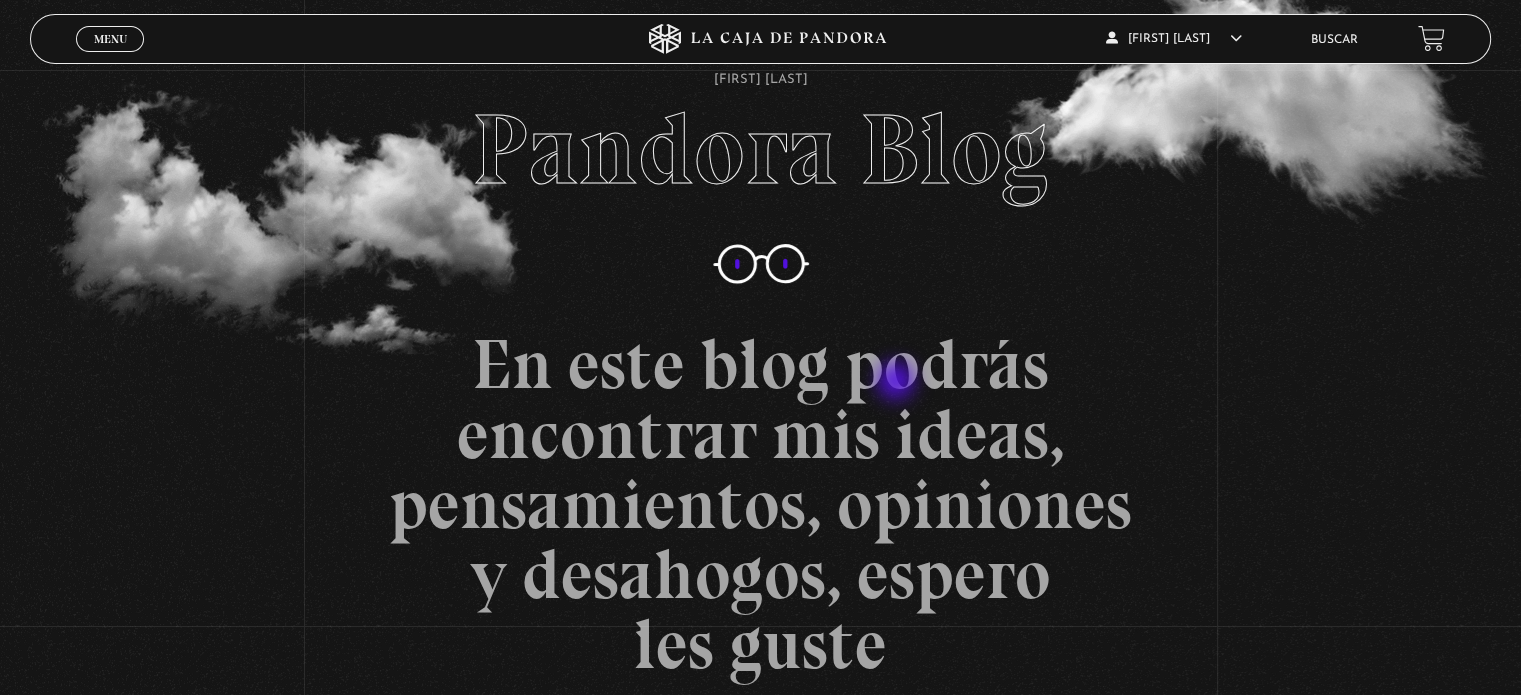 scroll, scrollTop: 0, scrollLeft: 0, axis: both 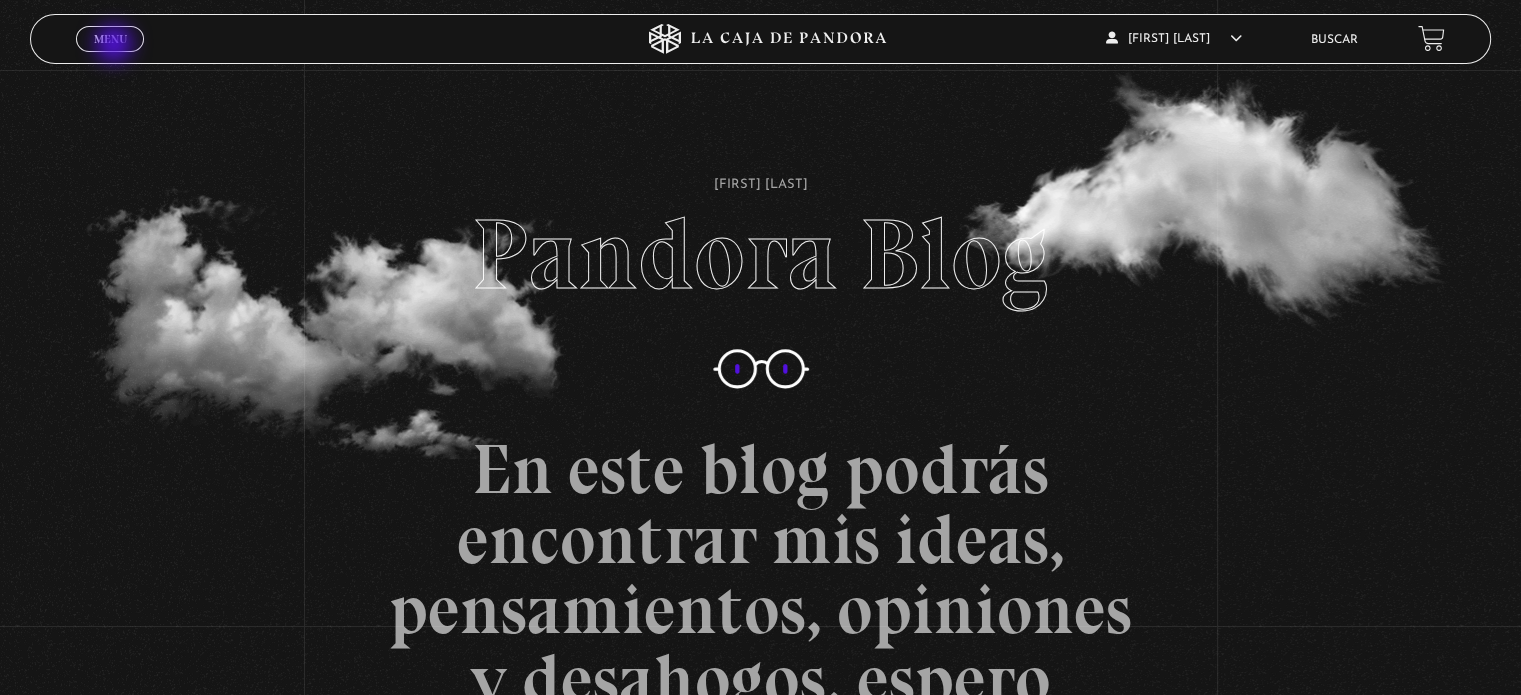 click on "Menu Cerrar" at bounding box center [110, 39] 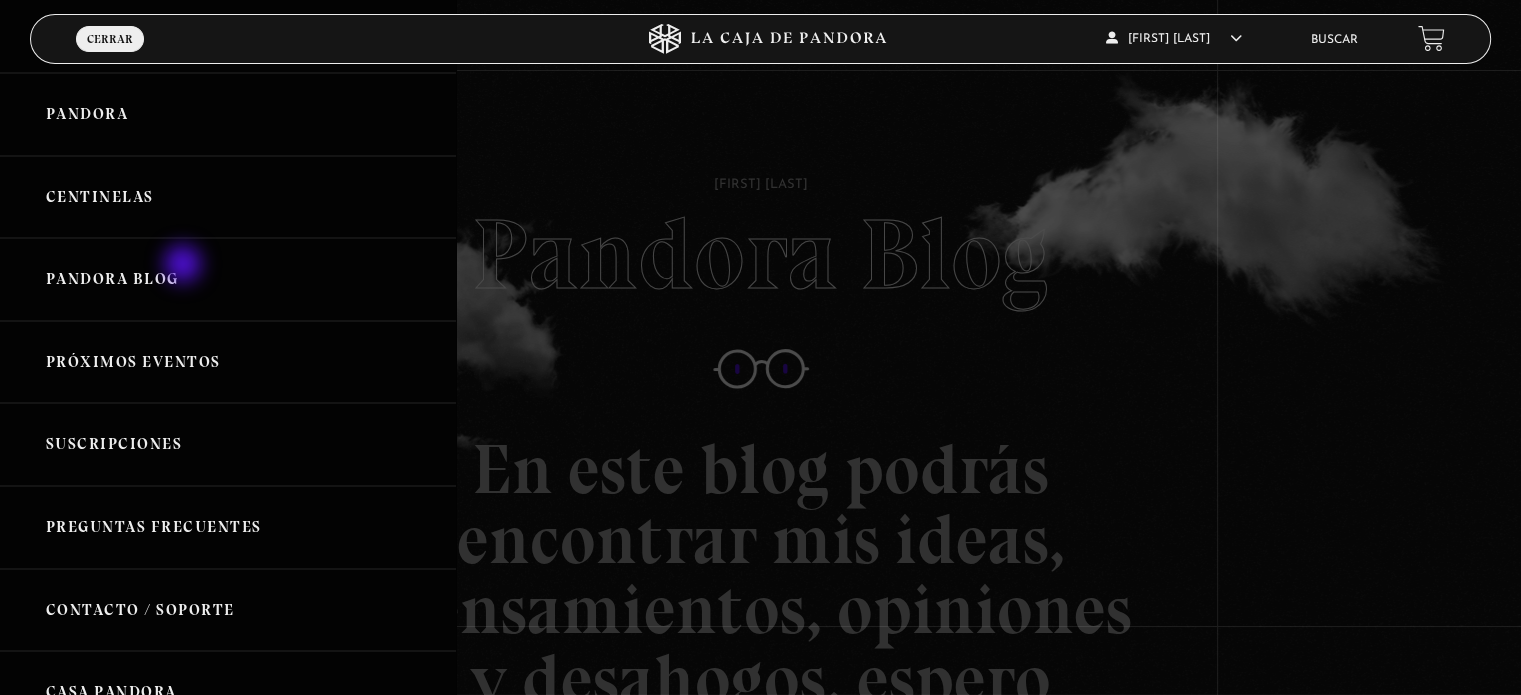 scroll, scrollTop: 0, scrollLeft: 0, axis: both 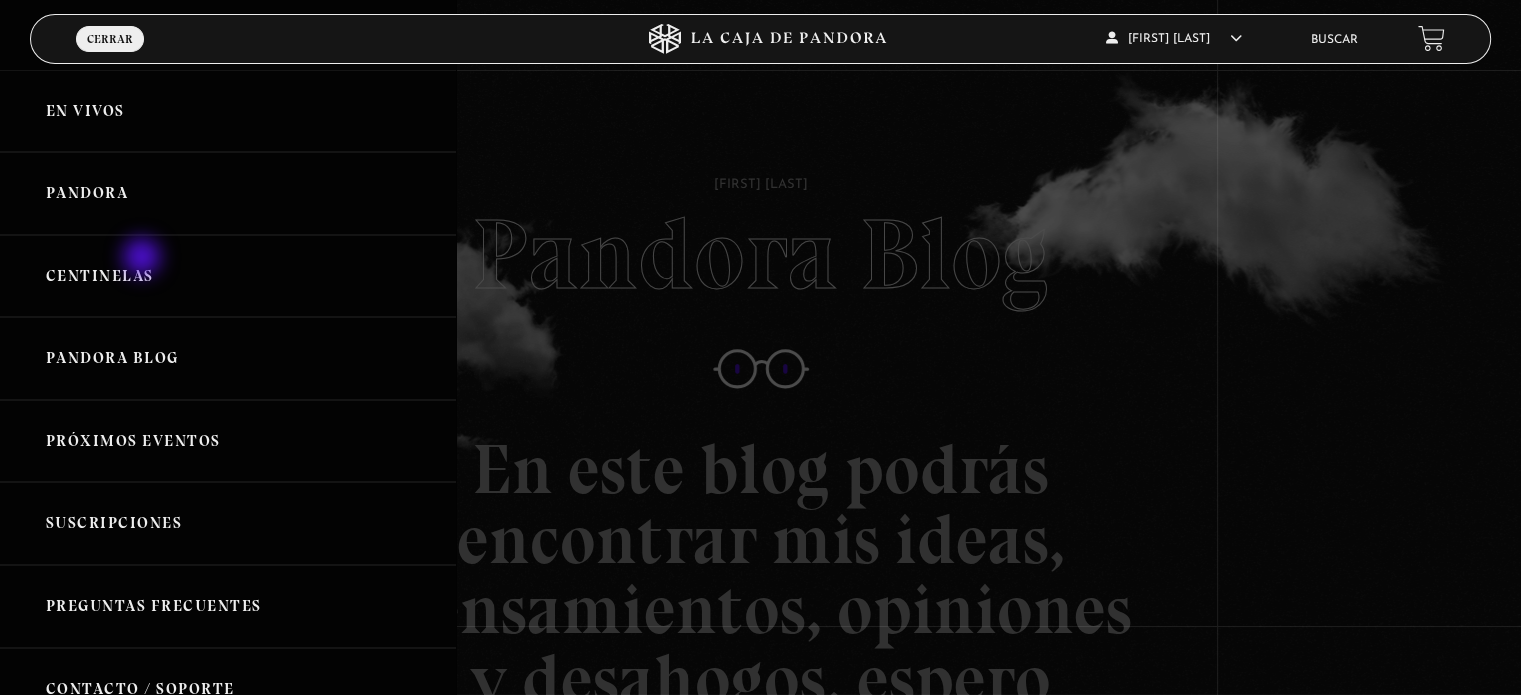 click on "Centinelas" at bounding box center (228, 276) 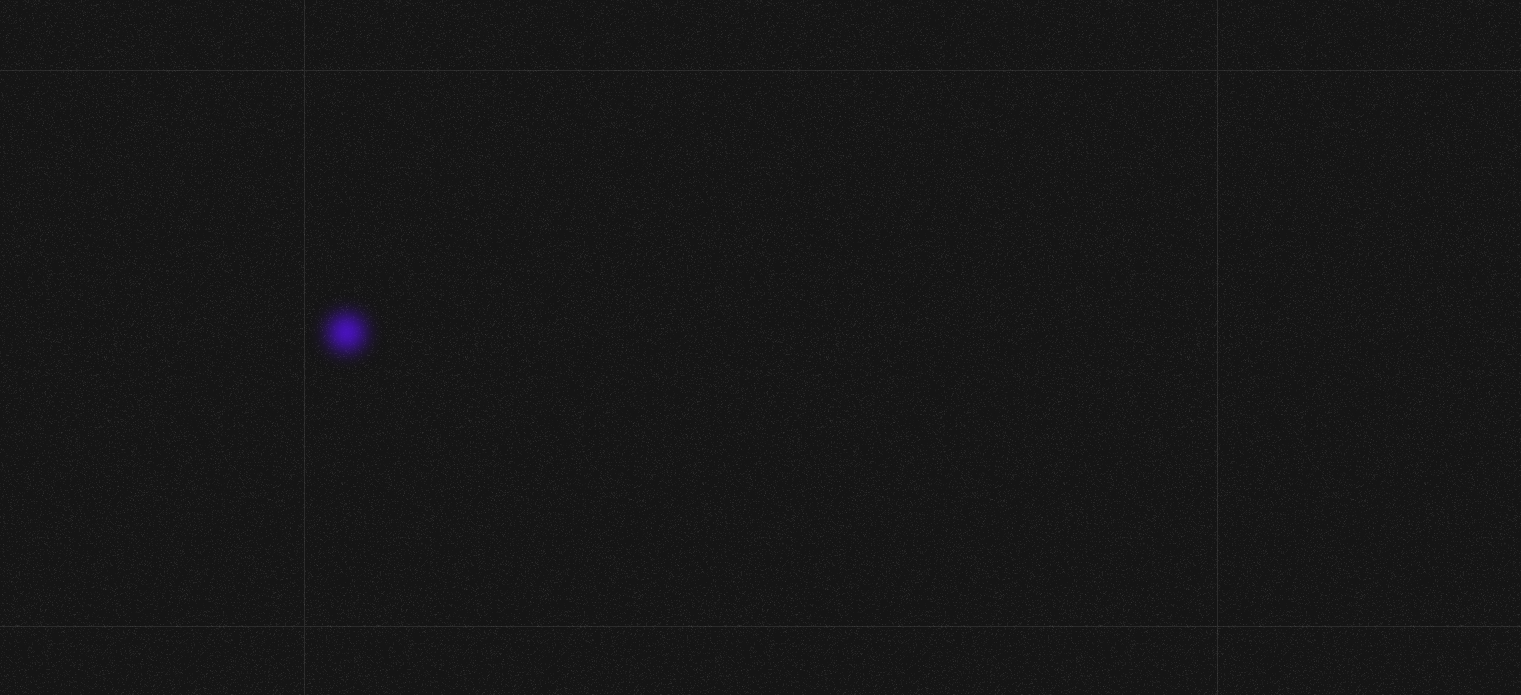 scroll, scrollTop: 0, scrollLeft: 0, axis: both 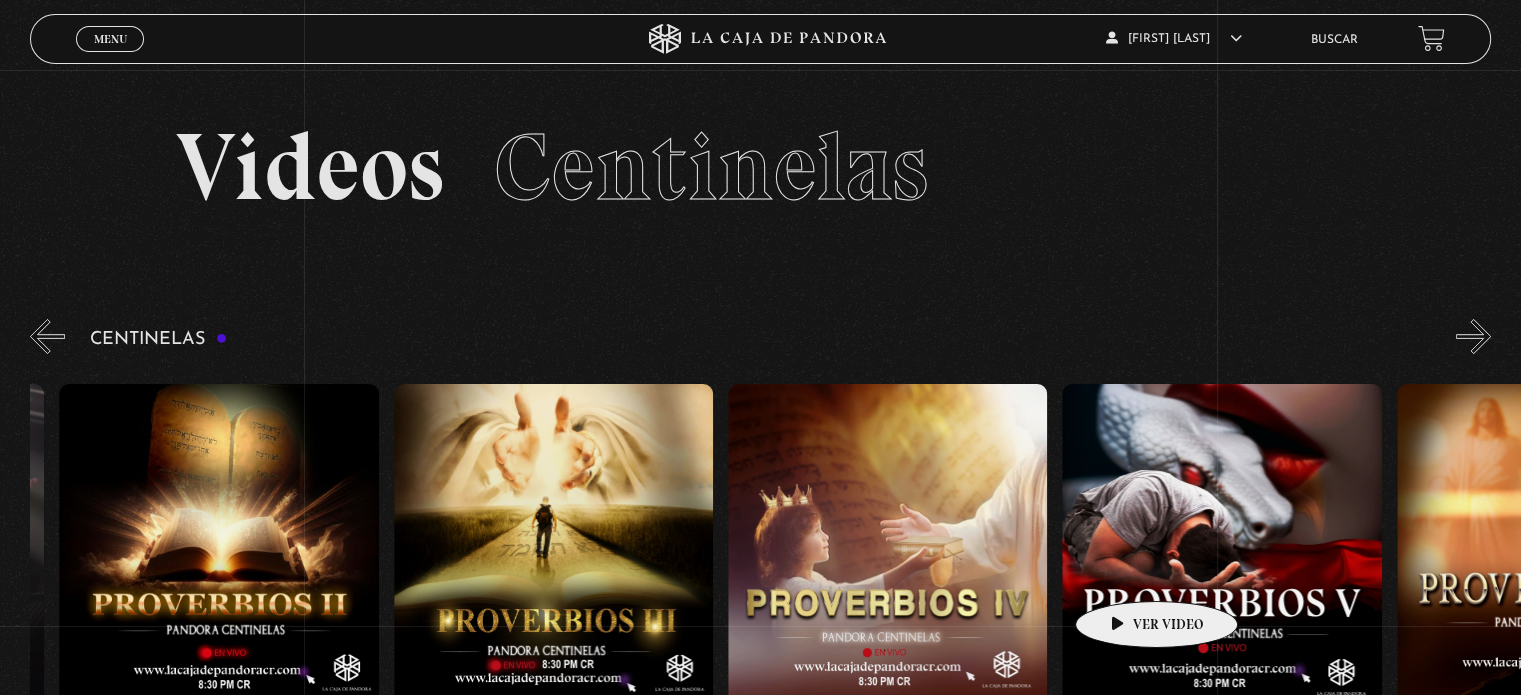 drag, startPoint x: 1128, startPoint y: 572, endPoint x: 320, endPoint y: 530, distance: 809.0908 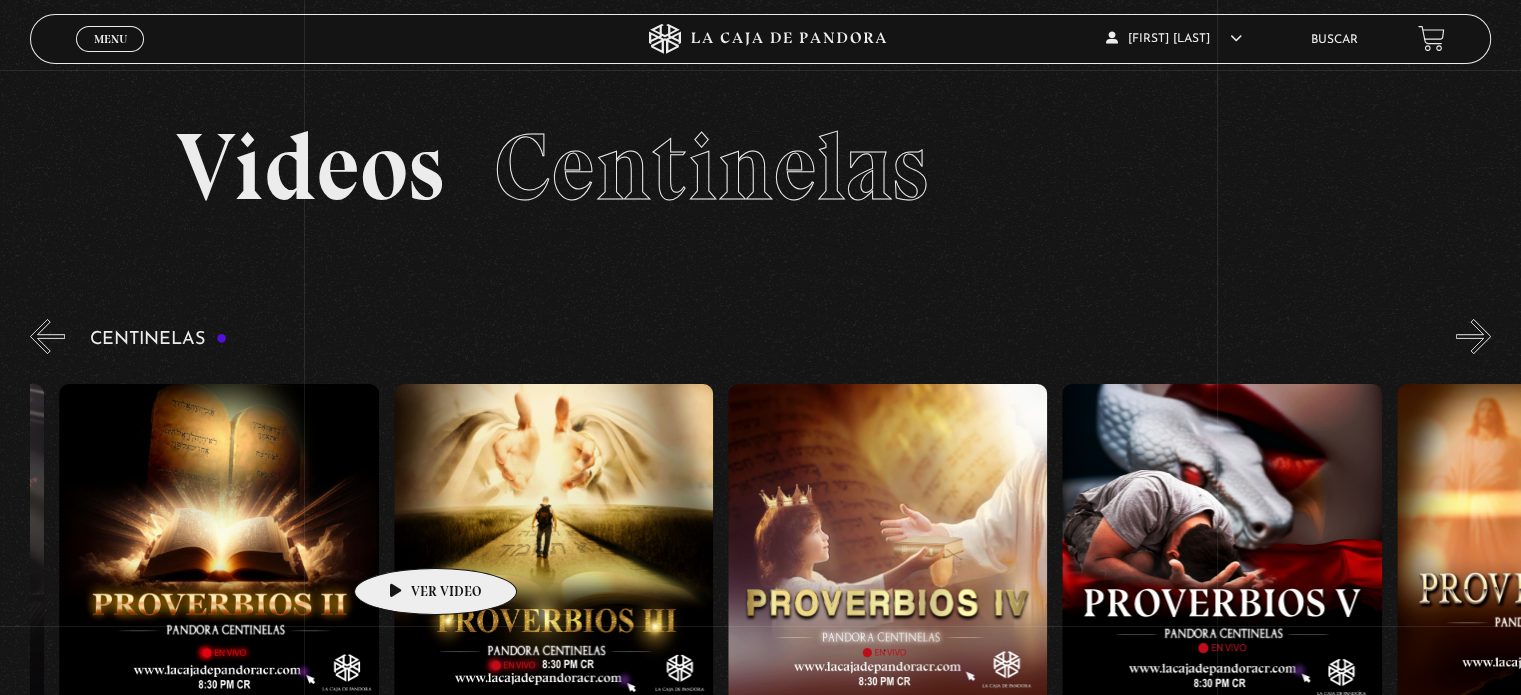 scroll, scrollTop: 0, scrollLeft: 3454, axis: horizontal 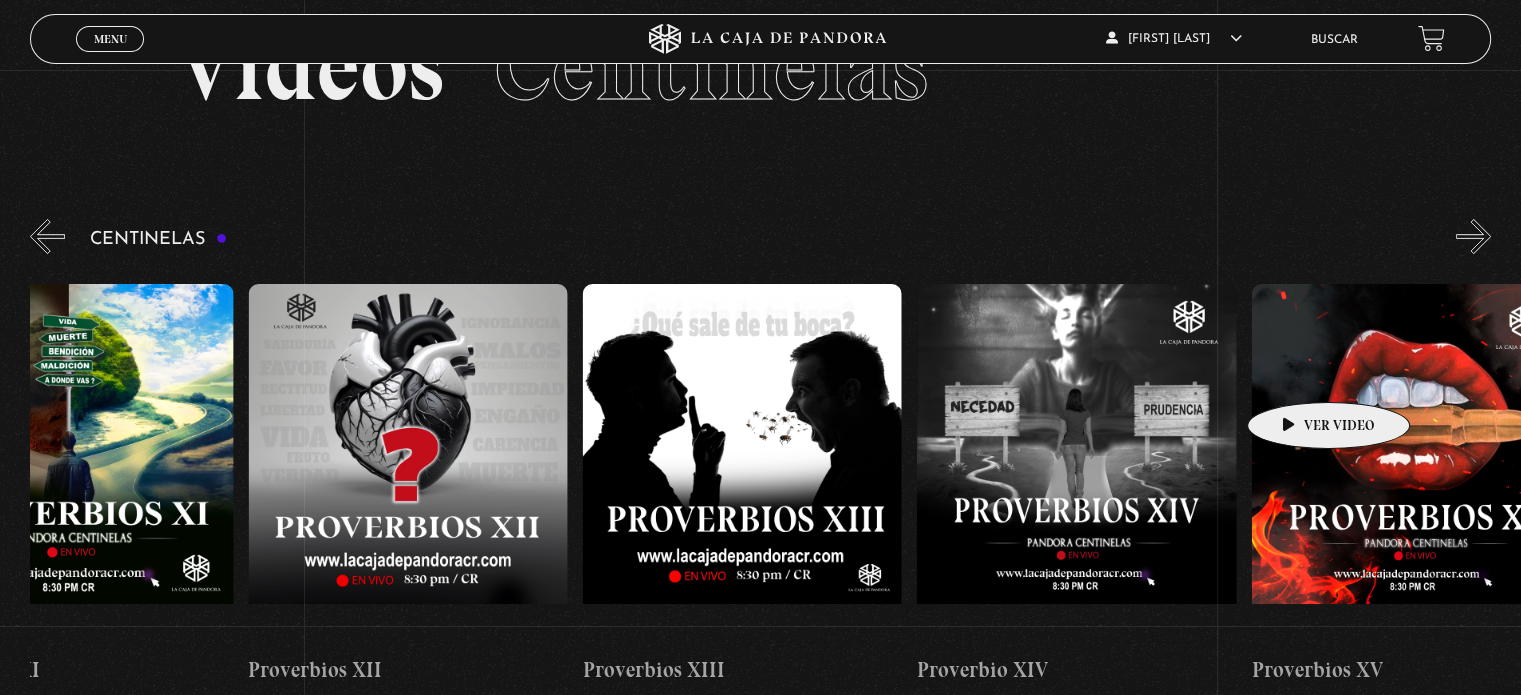 drag, startPoint x: 1297, startPoint y: 372, endPoint x: 360, endPoint y: 391, distance: 937.1926 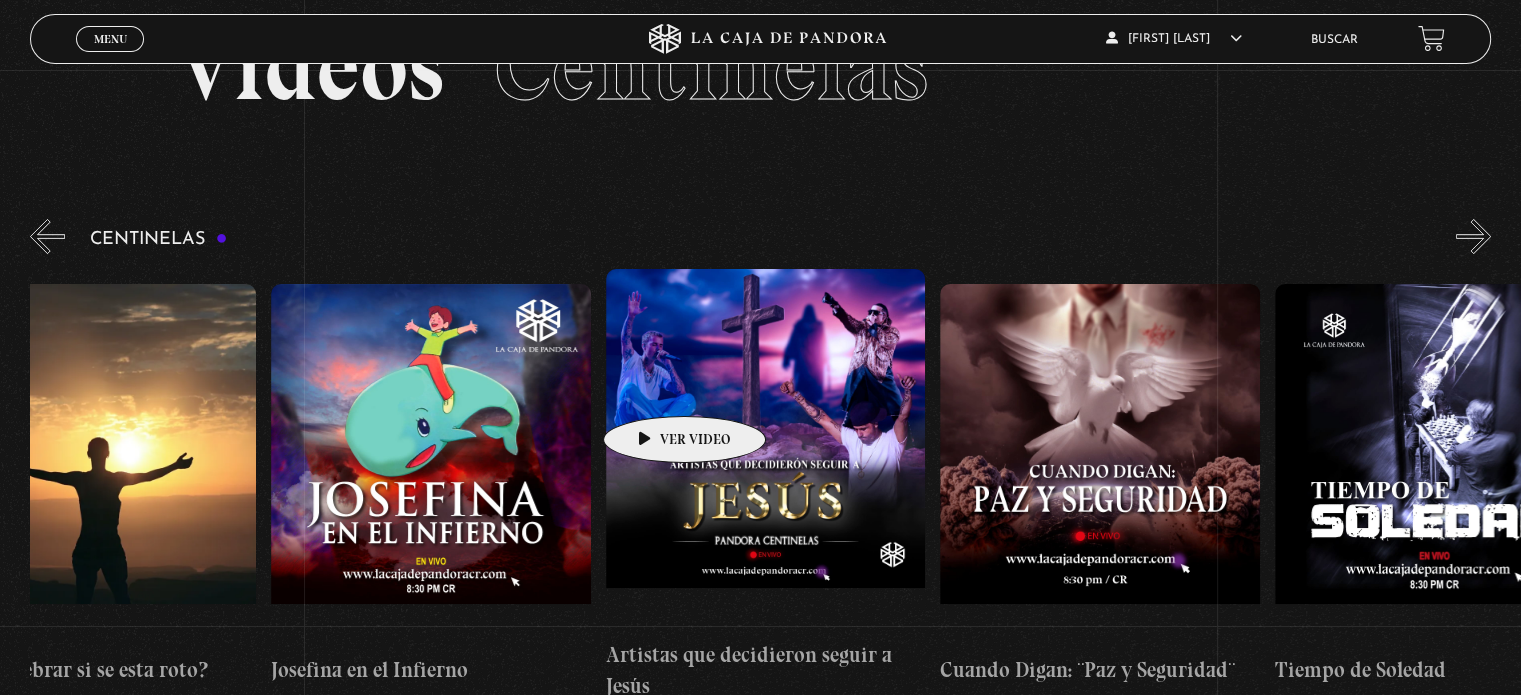 drag, startPoint x: 1187, startPoint y: 366, endPoint x: 495, endPoint y: 420, distance: 694.10376 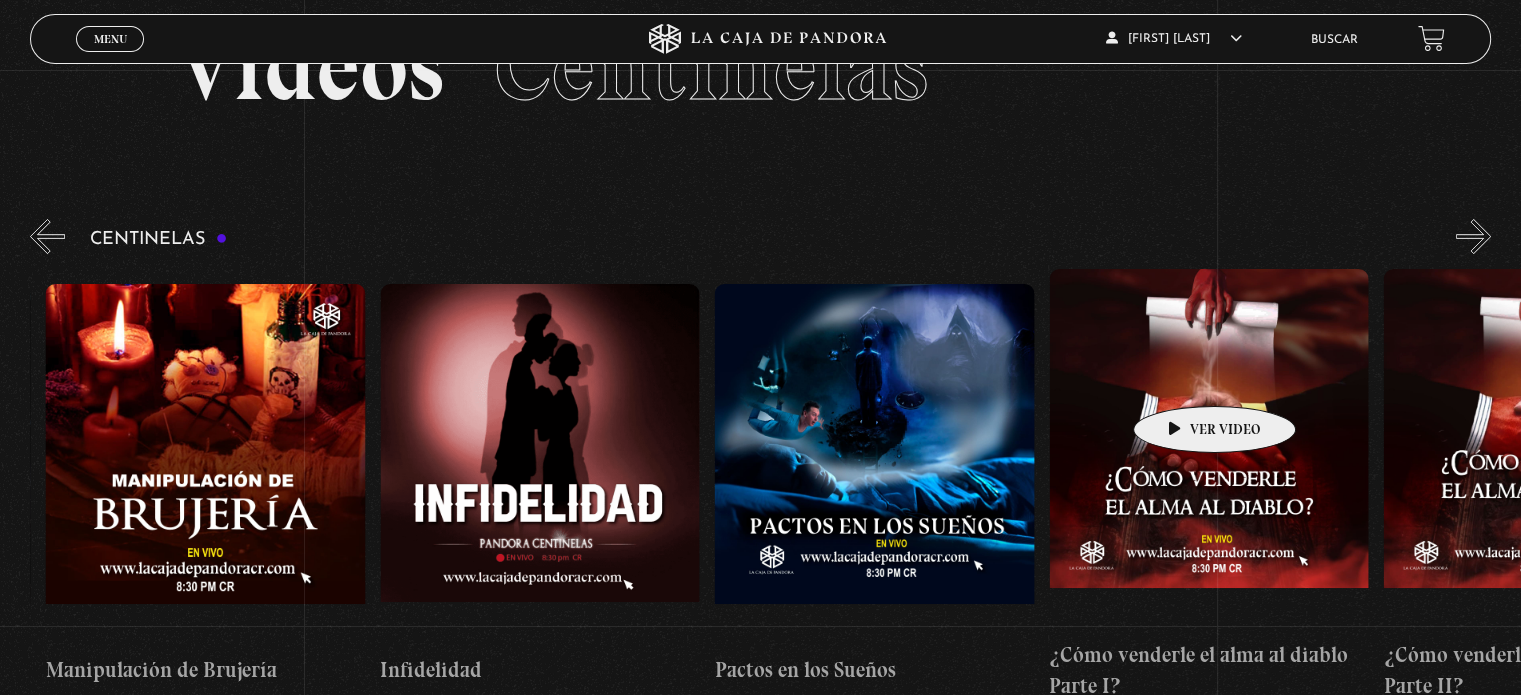 drag, startPoint x: 1126, startPoint y: 378, endPoint x: 355, endPoint y: 379, distance: 771.0007 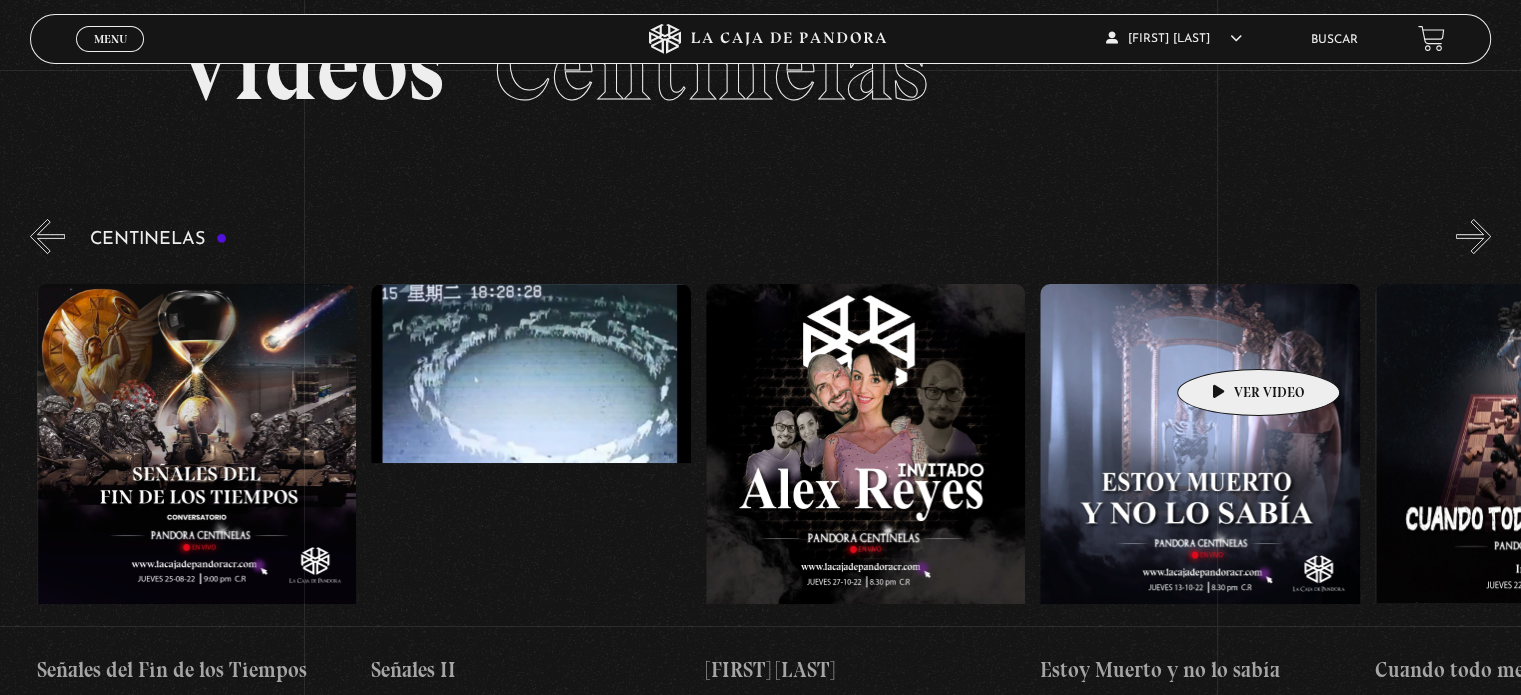 drag, startPoint x: 1228, startPoint y: 339, endPoint x: 618, endPoint y: 343, distance: 610.0131 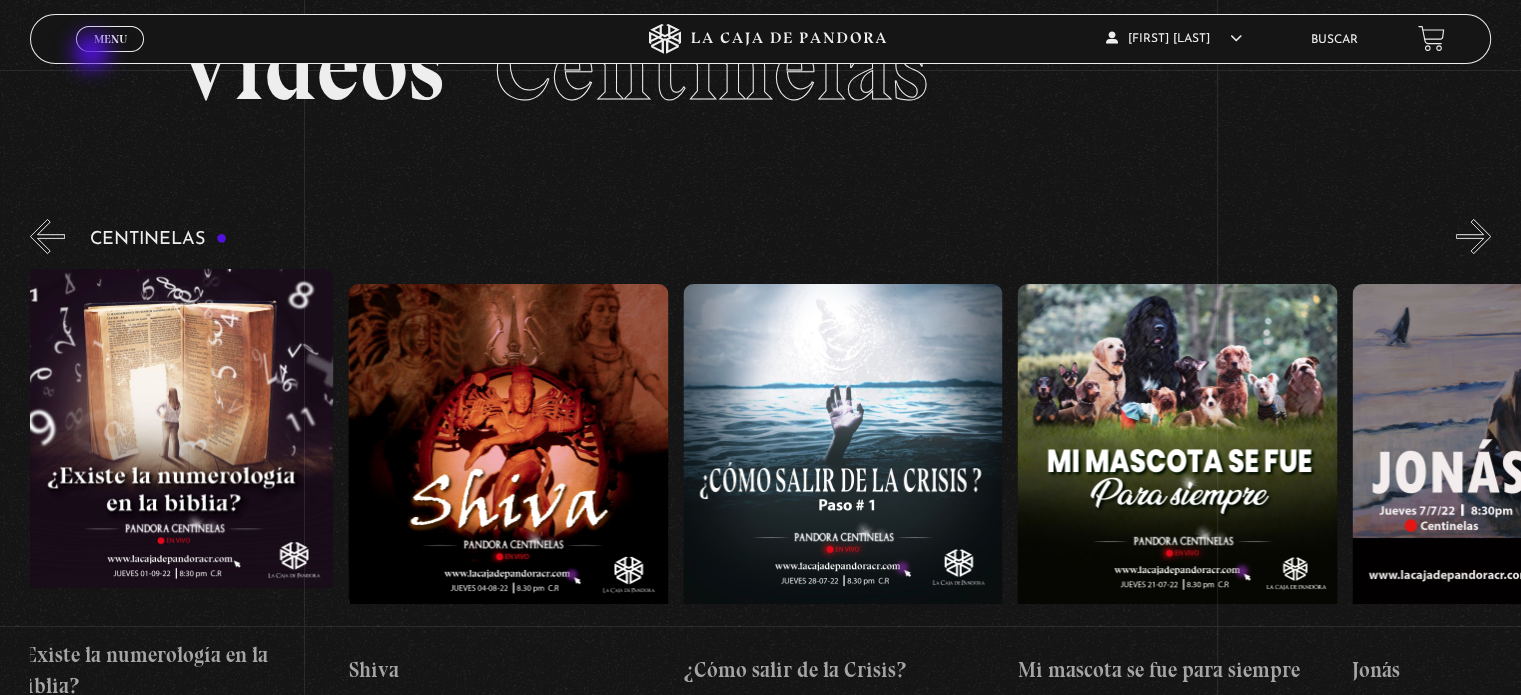 click on "Menu Cerrar" at bounding box center (304, 39) 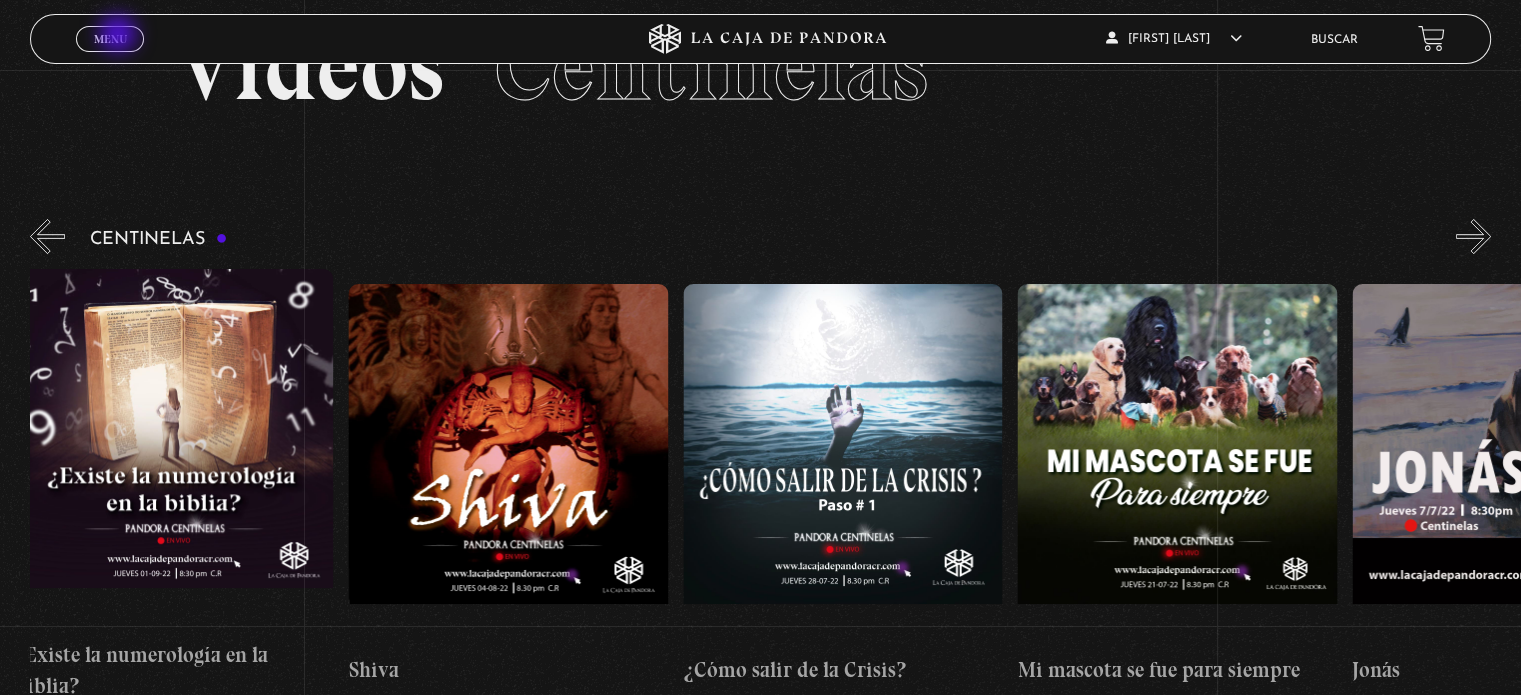 click on "Menu" at bounding box center [110, 39] 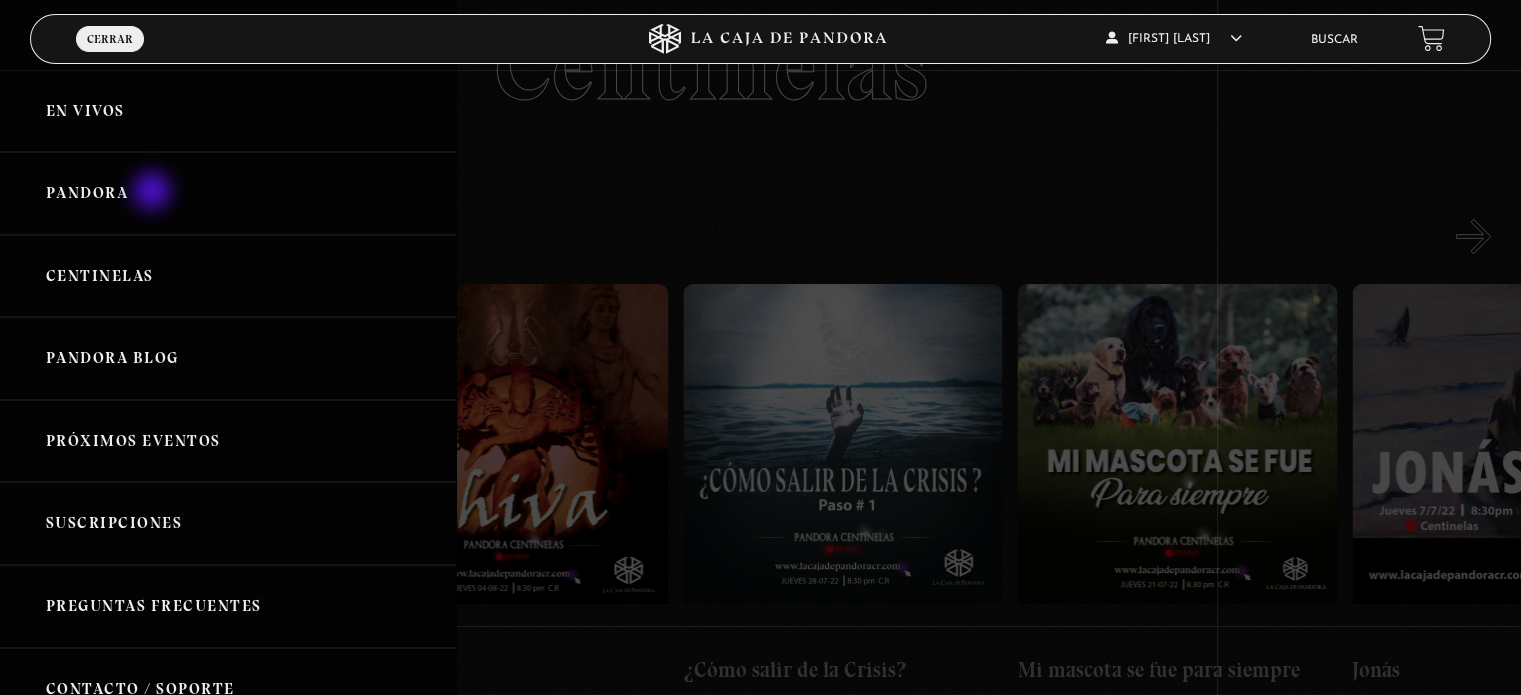 click on "Pandora" at bounding box center [228, 193] 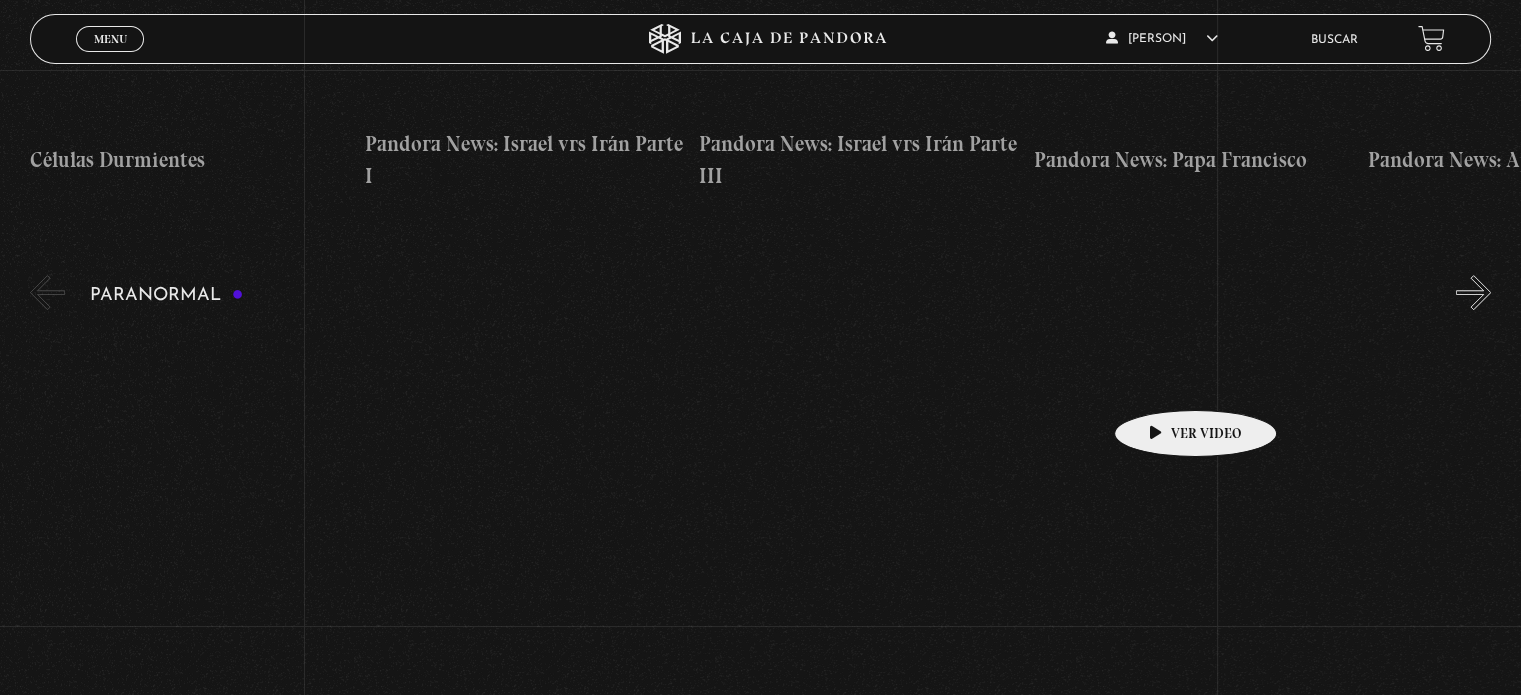 scroll, scrollTop: 800, scrollLeft: 0, axis: vertical 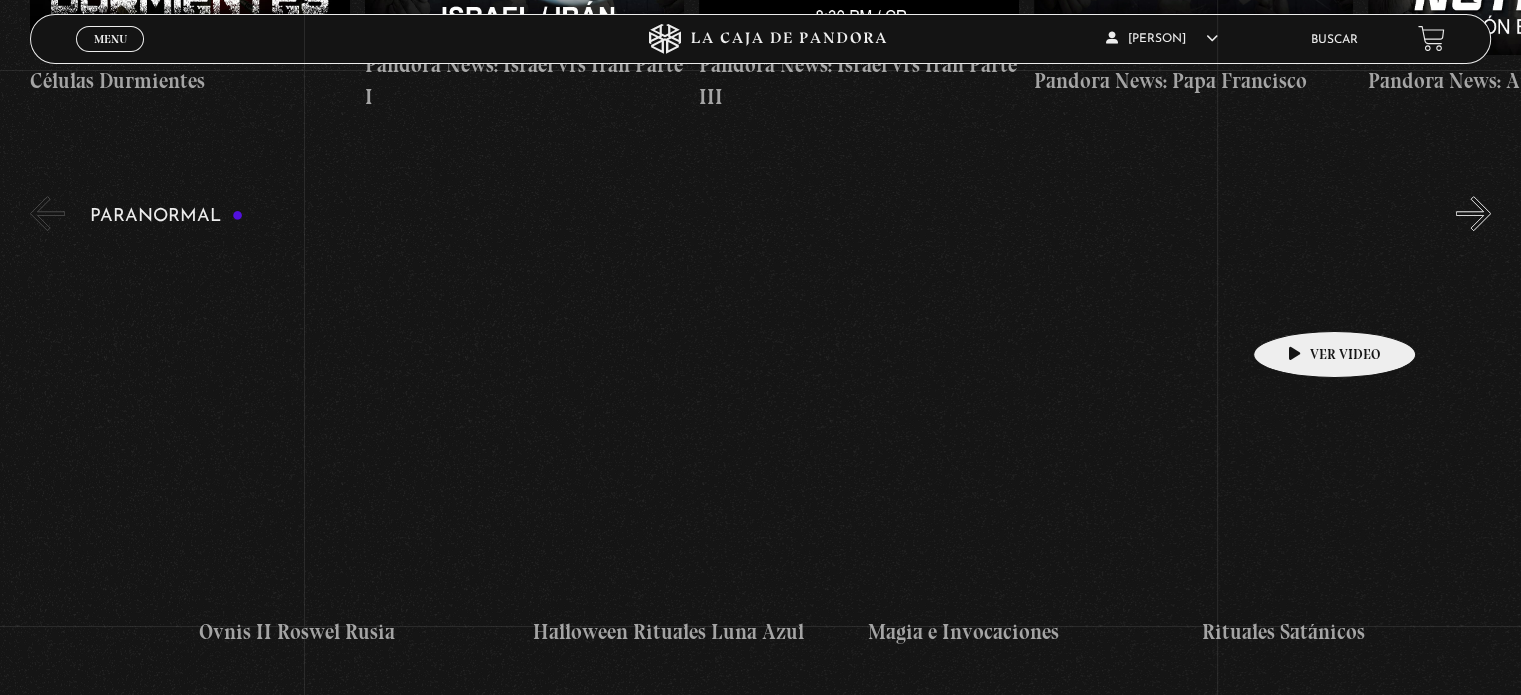 drag, startPoint x: 1302, startPoint y: 301, endPoint x: 460, endPoint y: 331, distance: 842.5343 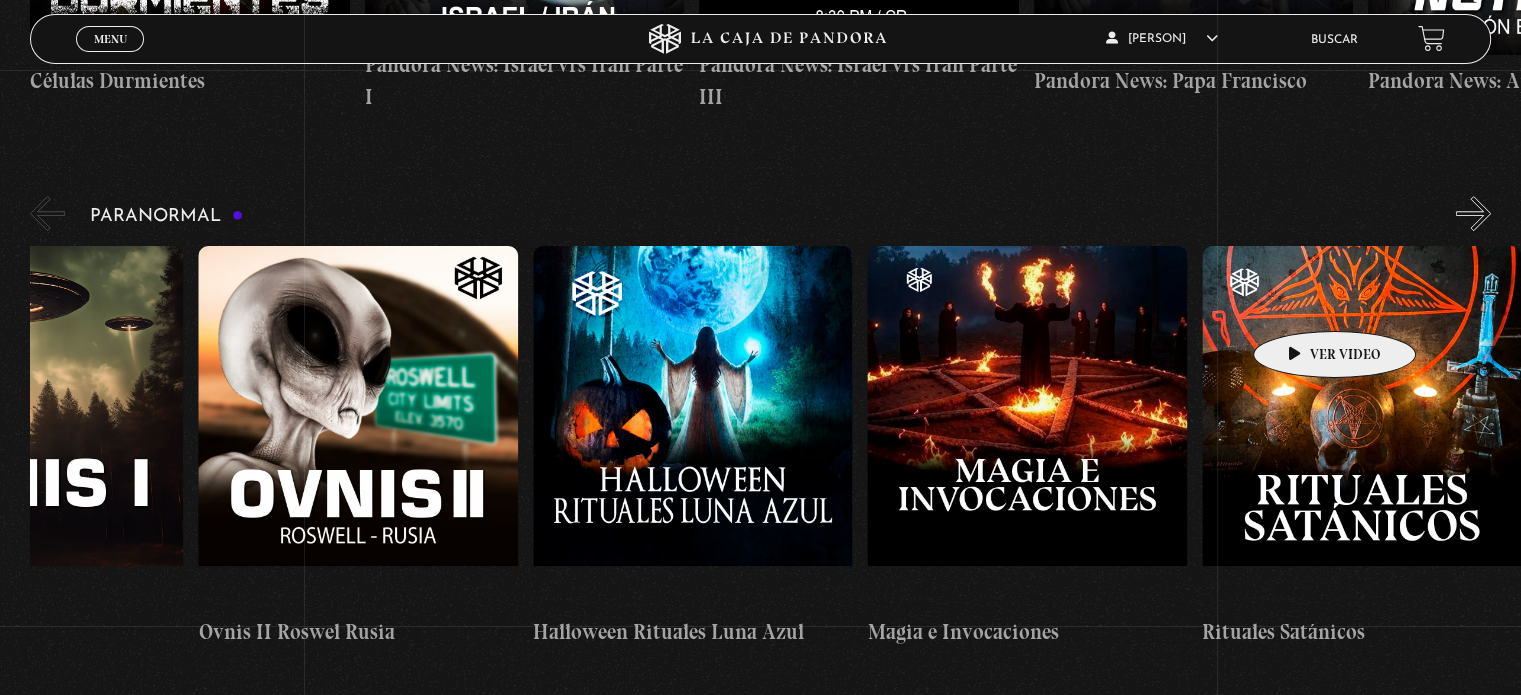 click on "31 Octubre Halloween
Historias Paranormales
Apariciones en Carretera
Gente Sombra
Intraterrestres
Amigos Imaginarios
Ovnis I
Ovnis II Roswel Rusia" at bounding box center (-304, 447) 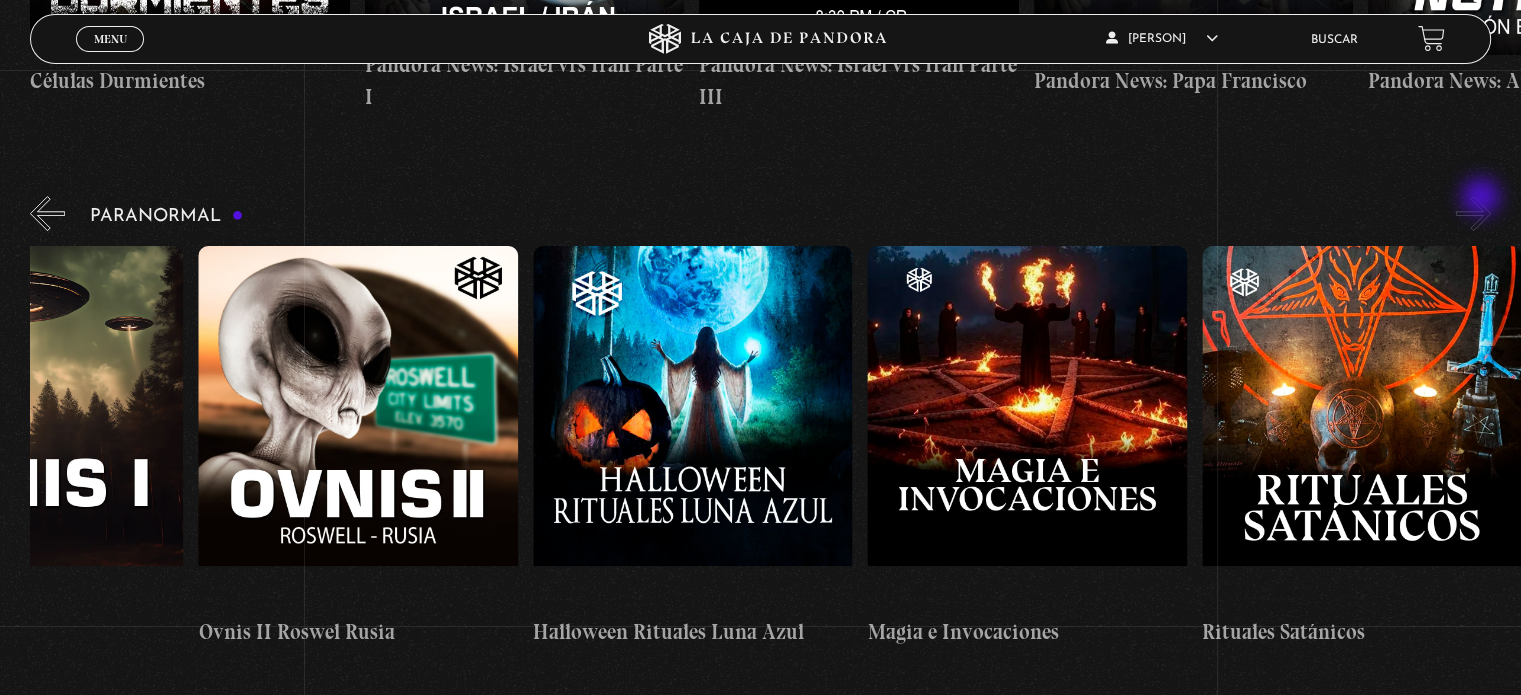 click on "»" at bounding box center (1473, 213) 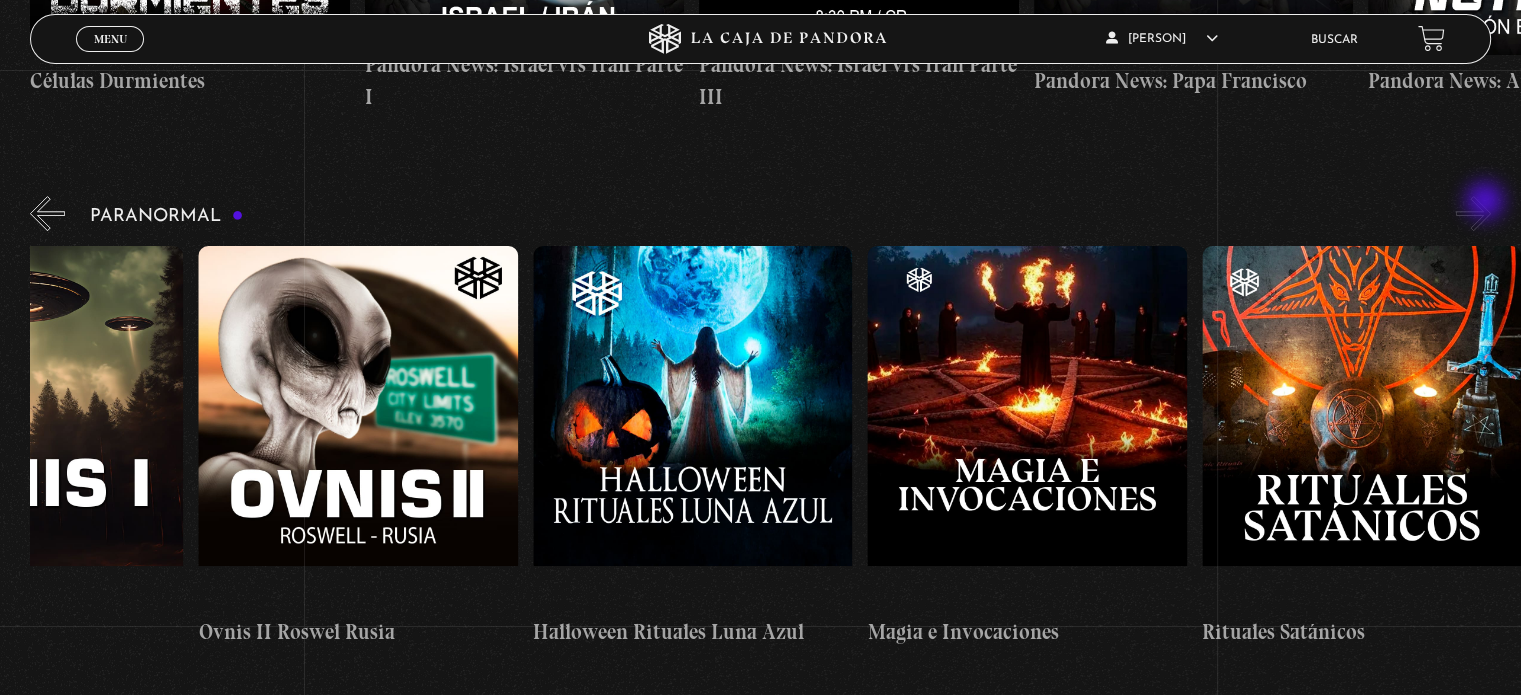 click on "»" at bounding box center [1473, 213] 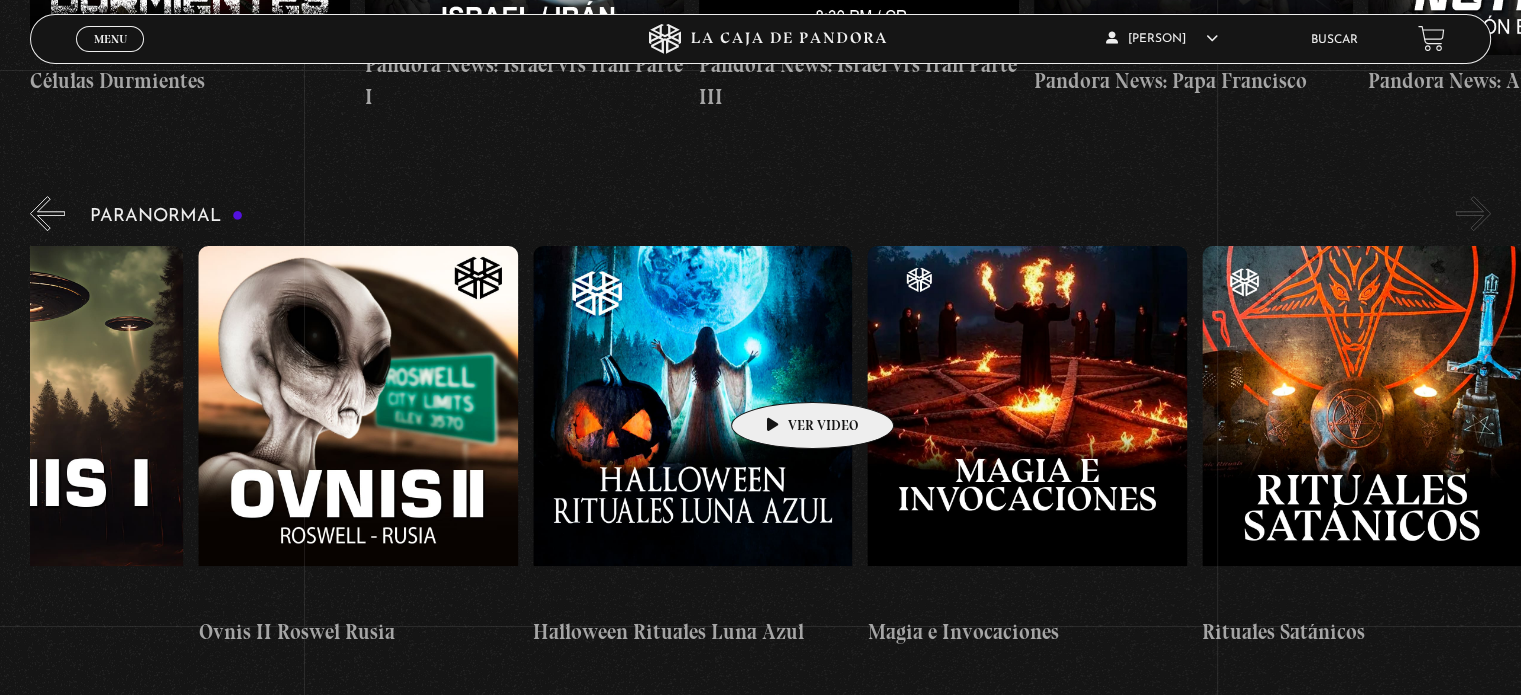 drag, startPoint x: 970, startPoint y: 372, endPoint x: 564, endPoint y: 383, distance: 406.149 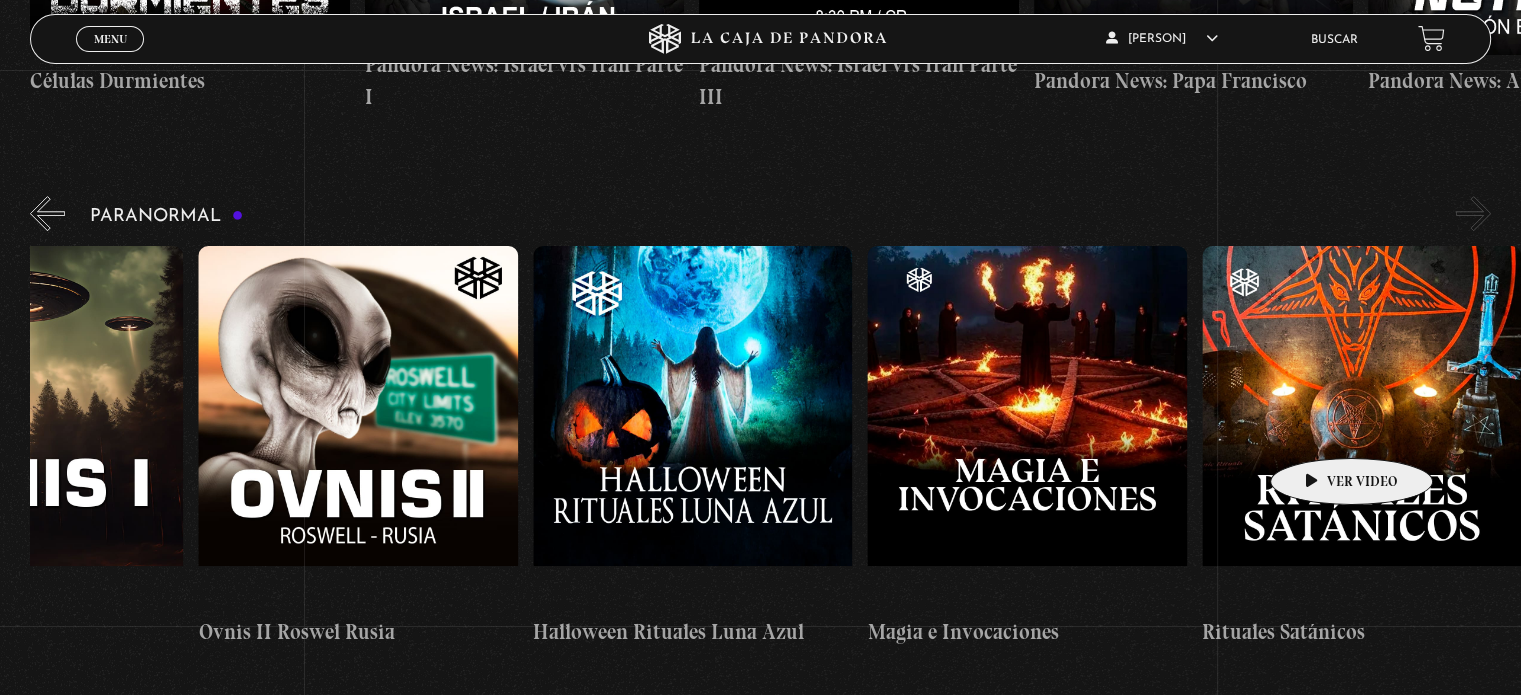 drag, startPoint x: 1337, startPoint y: 429, endPoint x: 533, endPoint y: 409, distance: 804.2487 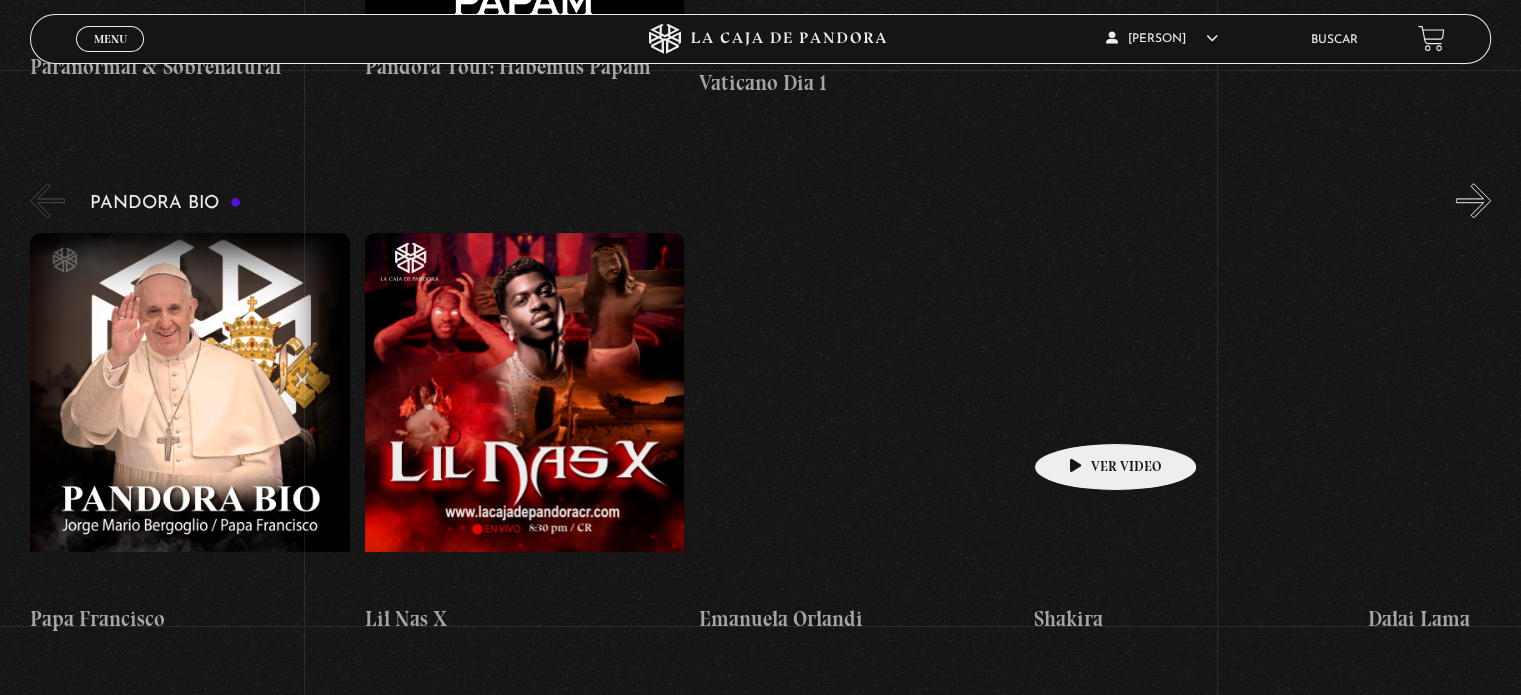 scroll, scrollTop: 2000, scrollLeft: 0, axis: vertical 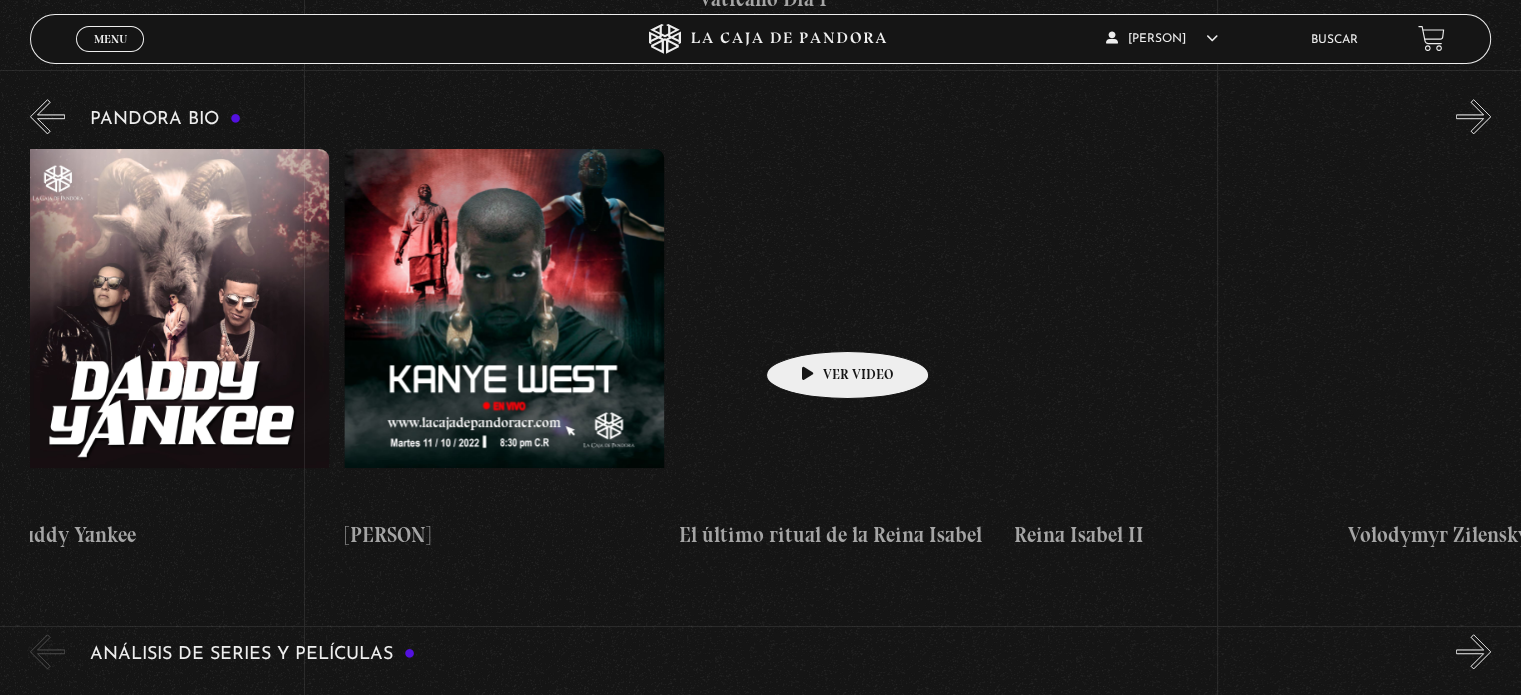 drag, startPoint x: 1128, startPoint y: 321, endPoint x: 500, endPoint y: 347, distance: 628.53796 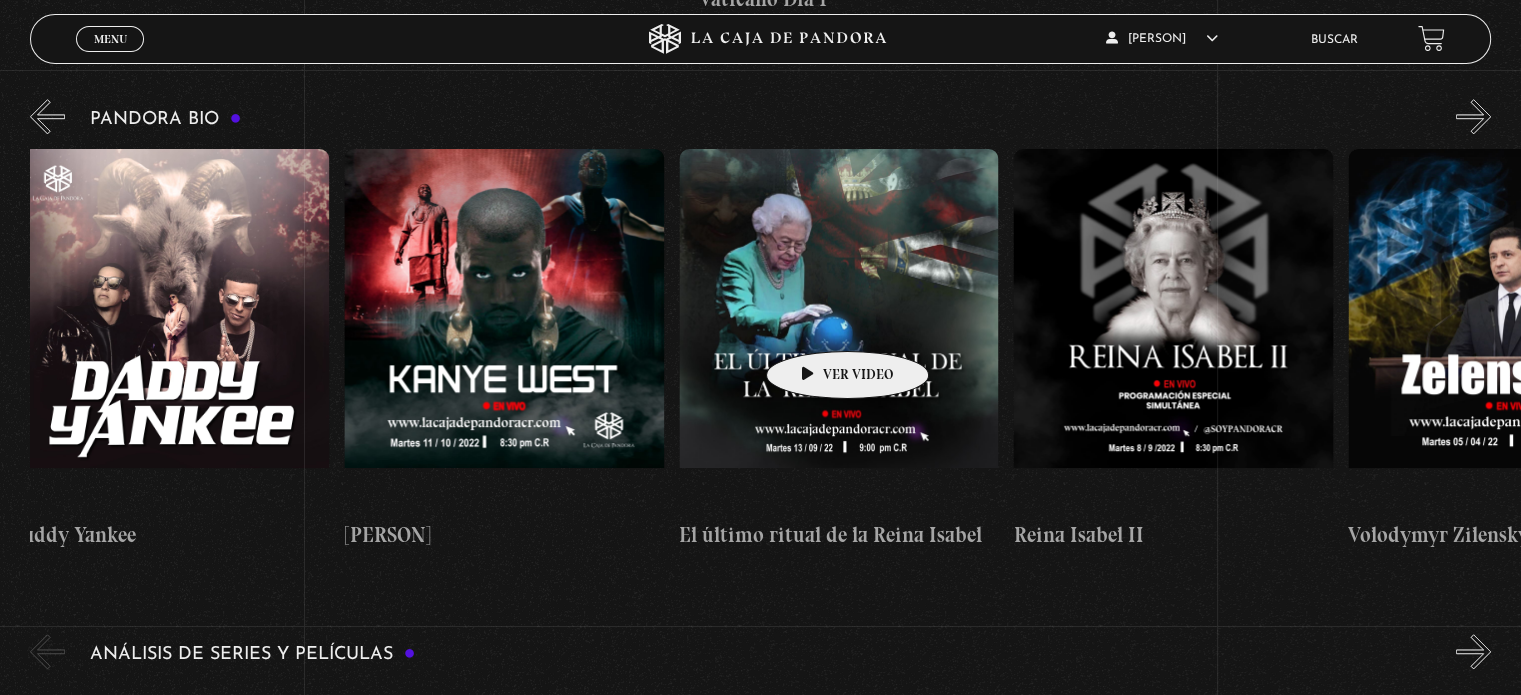 click on "Papa Francisco
Lil Nas X
Emanuela Orlandi
Shakira
Dalai Lama
Canserbero
Madonna 1
Madonna 2
Daddy Yankee" at bounding box center [1347, 350] 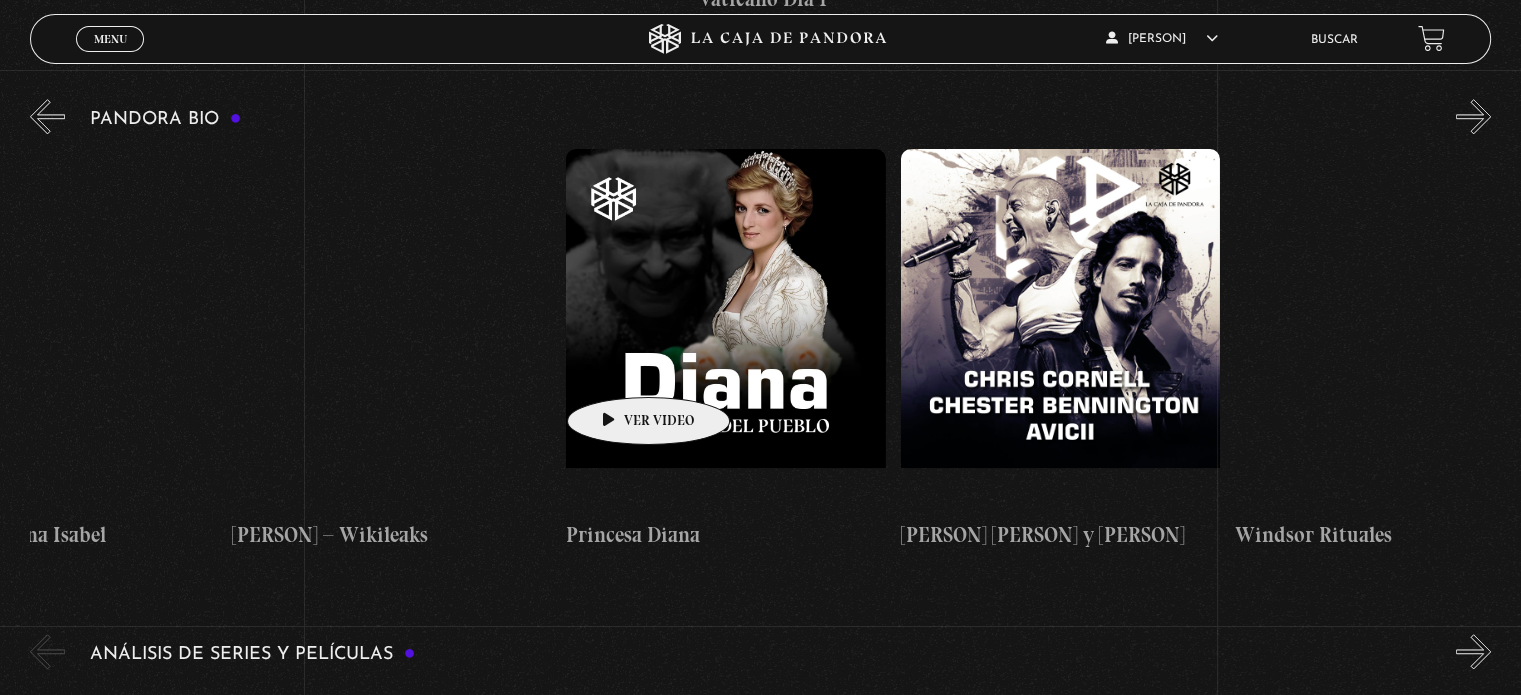 drag, startPoint x: 1049, startPoint y: 342, endPoint x: 540, endPoint y: 371, distance: 509.82547 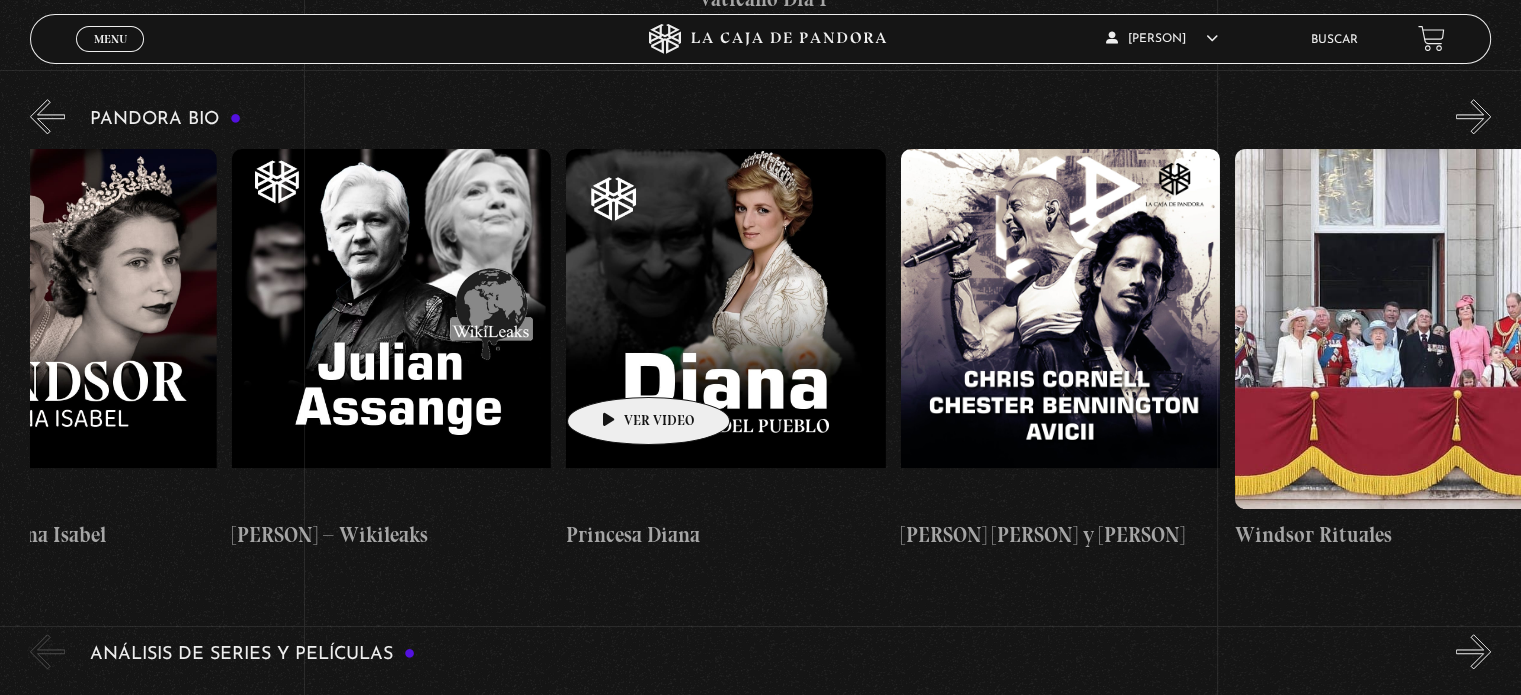 click on "[TITLE] [LAST] [FIRST] [LAST] [FIRST] [LAST] [FIRST] [TITLE] [LAST] [FIRST] [LAST] [FIRST] [LAST] [FIRST] [LAST] [FIRST] [LAST] [FIRST] [LAST] [FIRST] [LAST] [FIRST] [LAST] [FIRST] [LAST] [FIRST] [LAST] [FIRST] [LAST]" at bounding box center (-2110, 350) 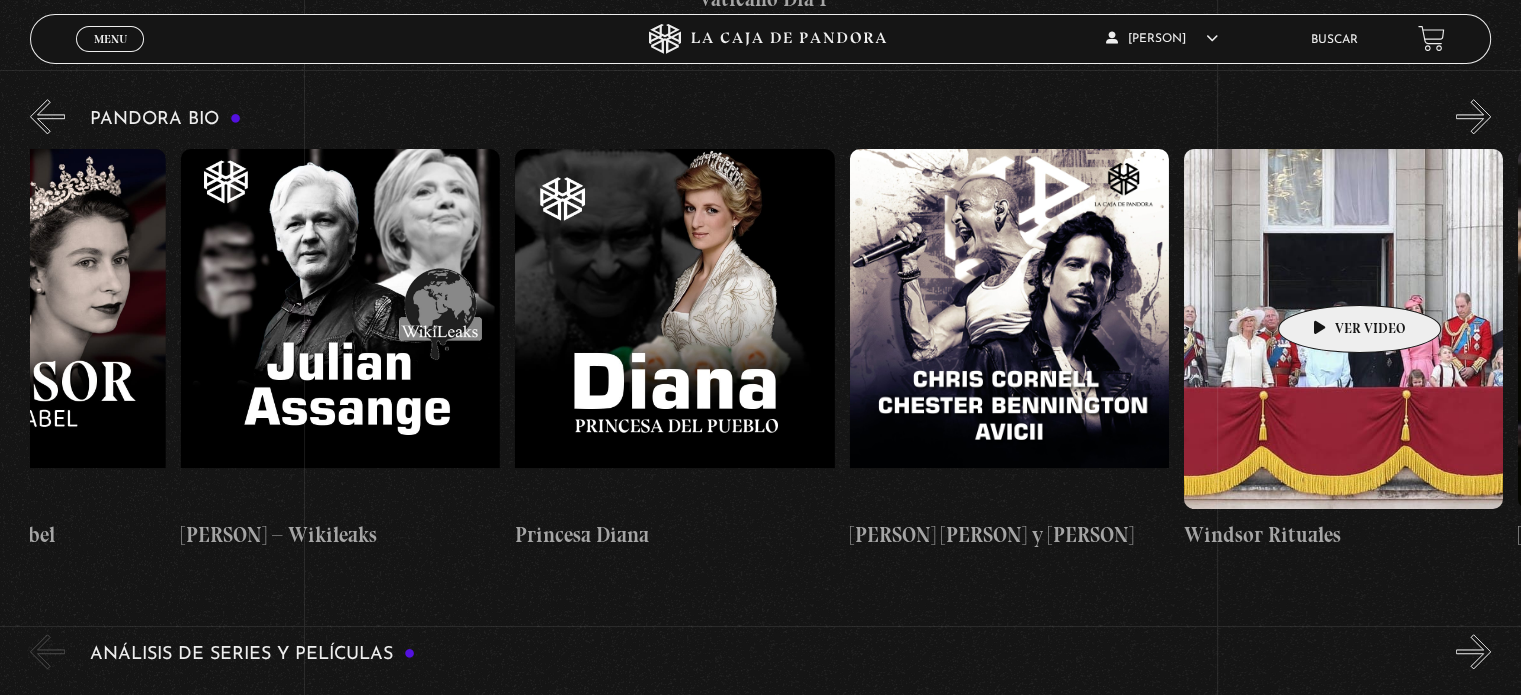 scroll, scrollTop: 0, scrollLeft: 6520, axis: horizontal 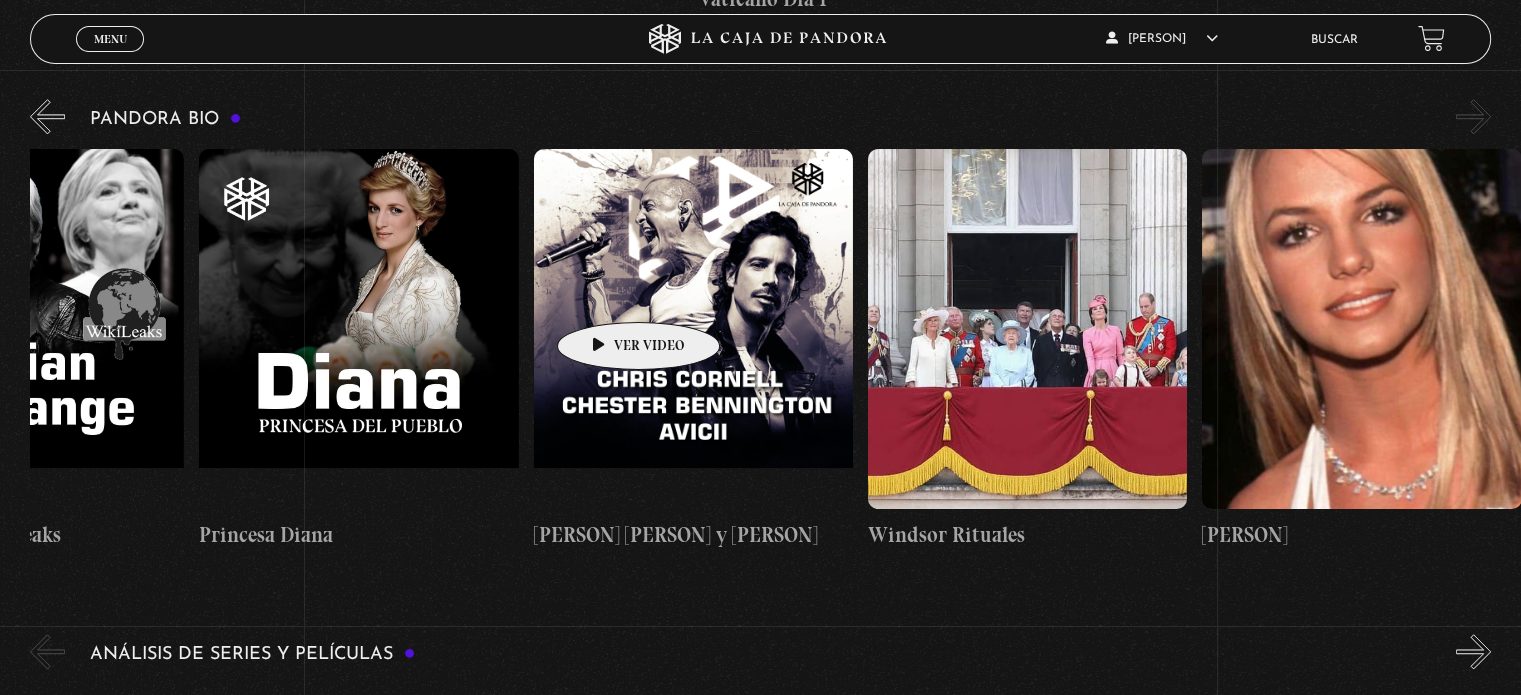 drag, startPoint x: 1328, startPoint y: 275, endPoint x: 809, endPoint y: 297, distance: 519.46606 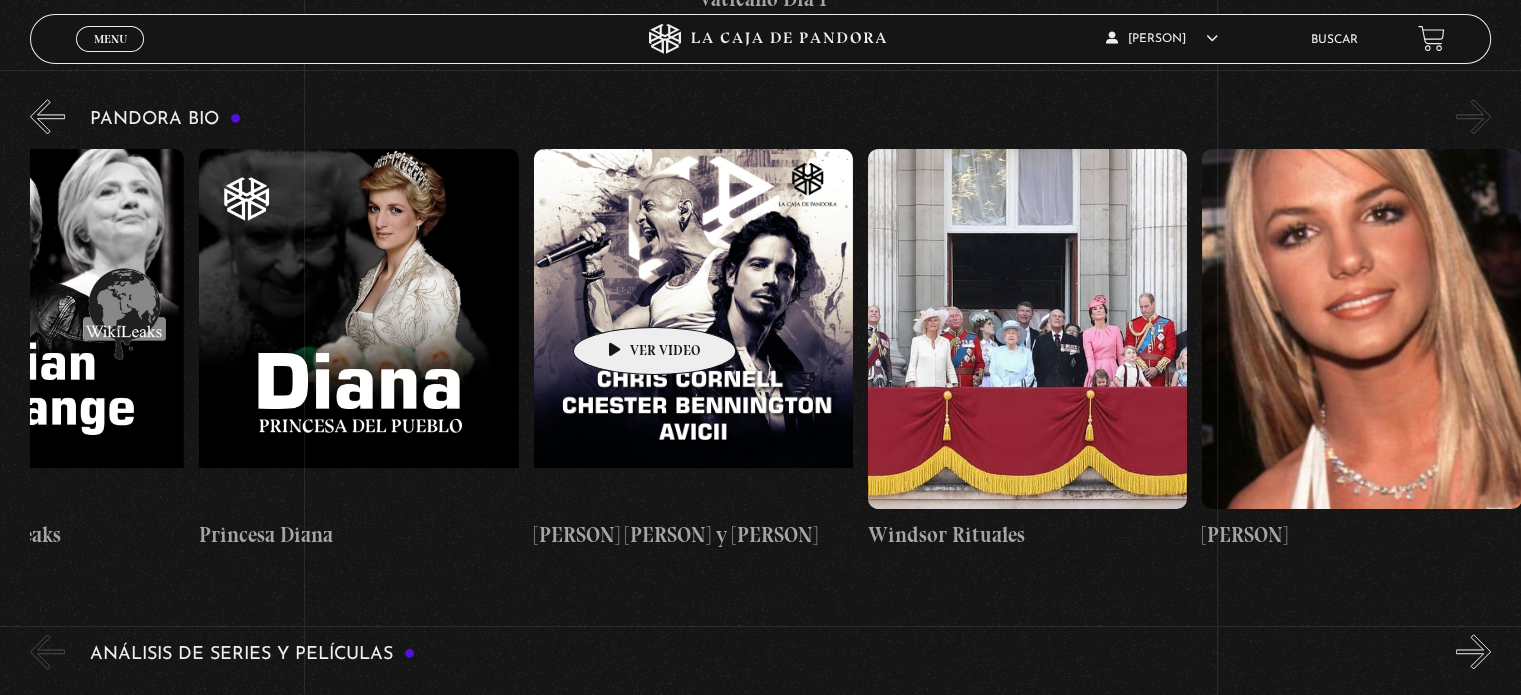 drag, startPoint x: 1268, startPoint y: 283, endPoint x: 600, endPoint y: 299, distance: 668.1916 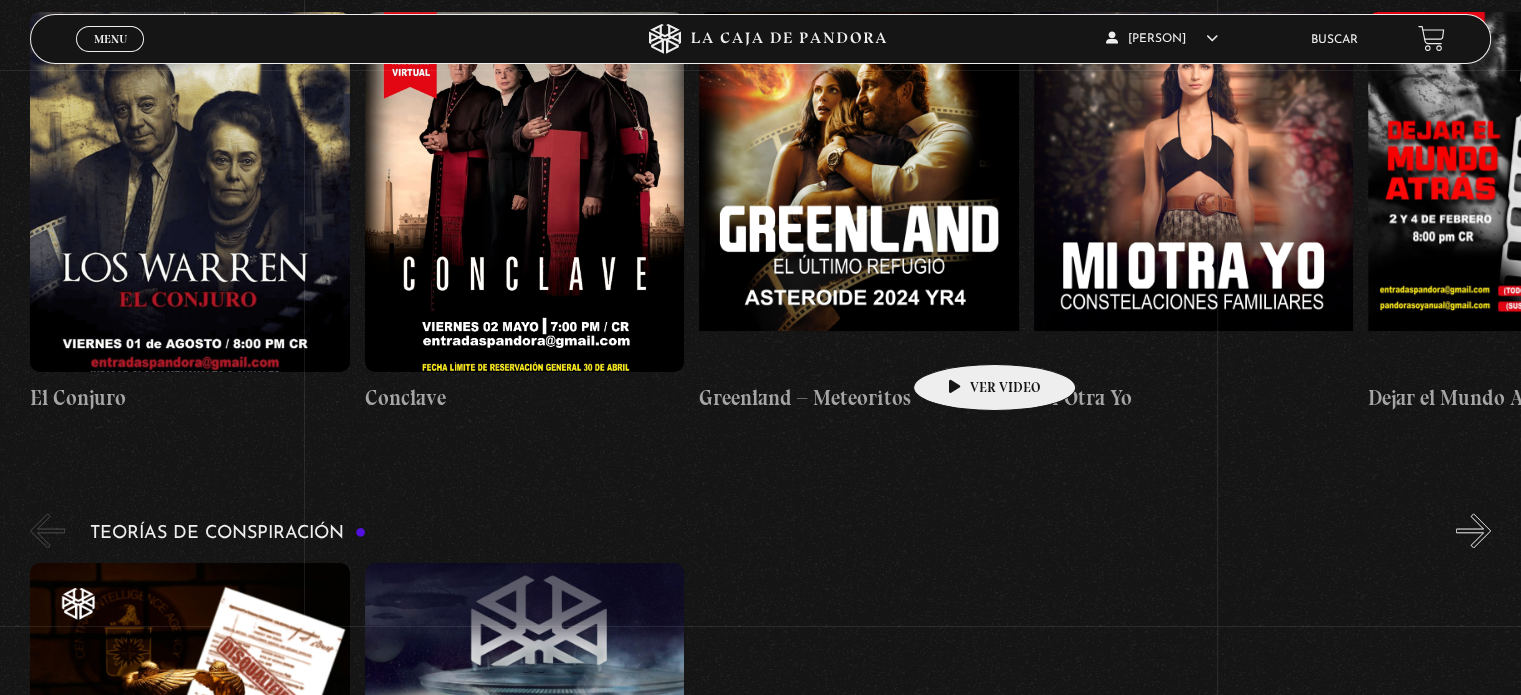 scroll, scrollTop: 2700, scrollLeft: 0, axis: vertical 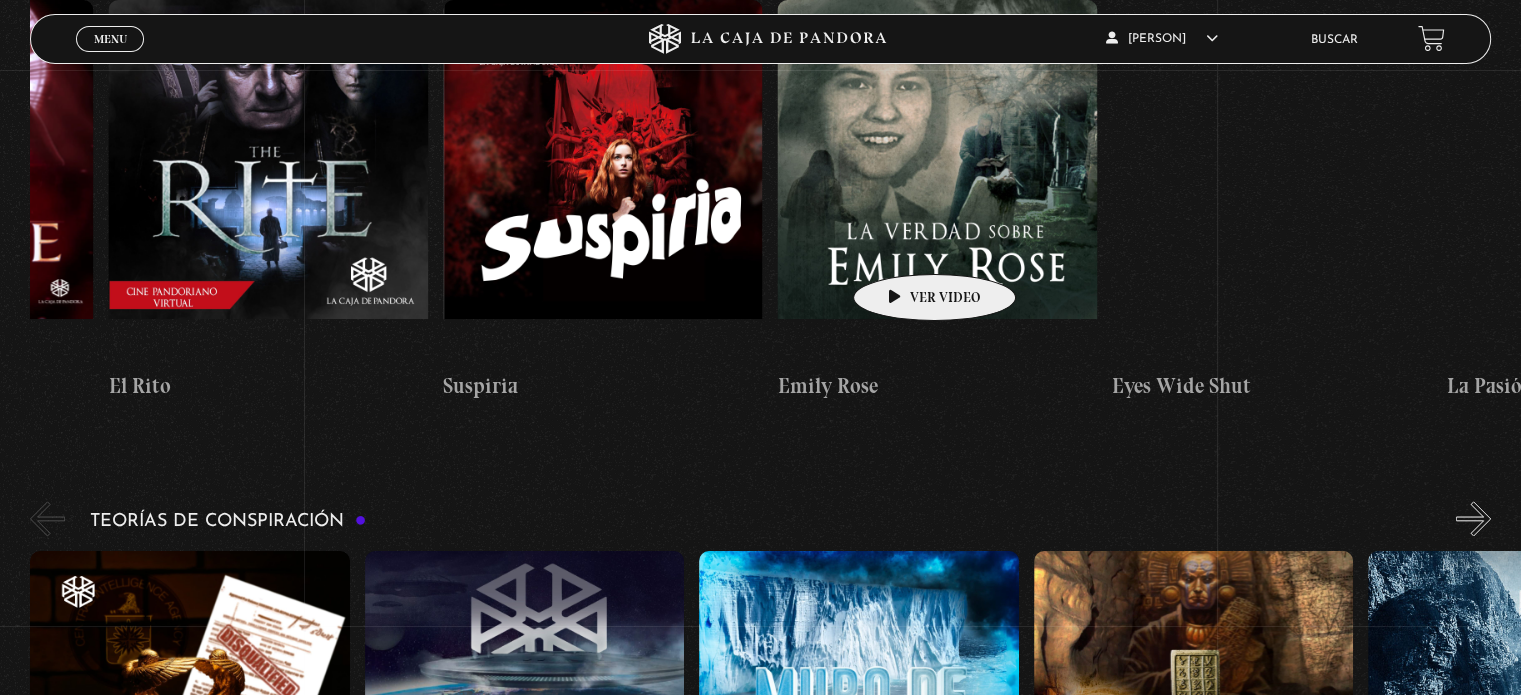 drag, startPoint x: 1212, startPoint y: 239, endPoint x: 627, endPoint y: 255, distance: 585.21875 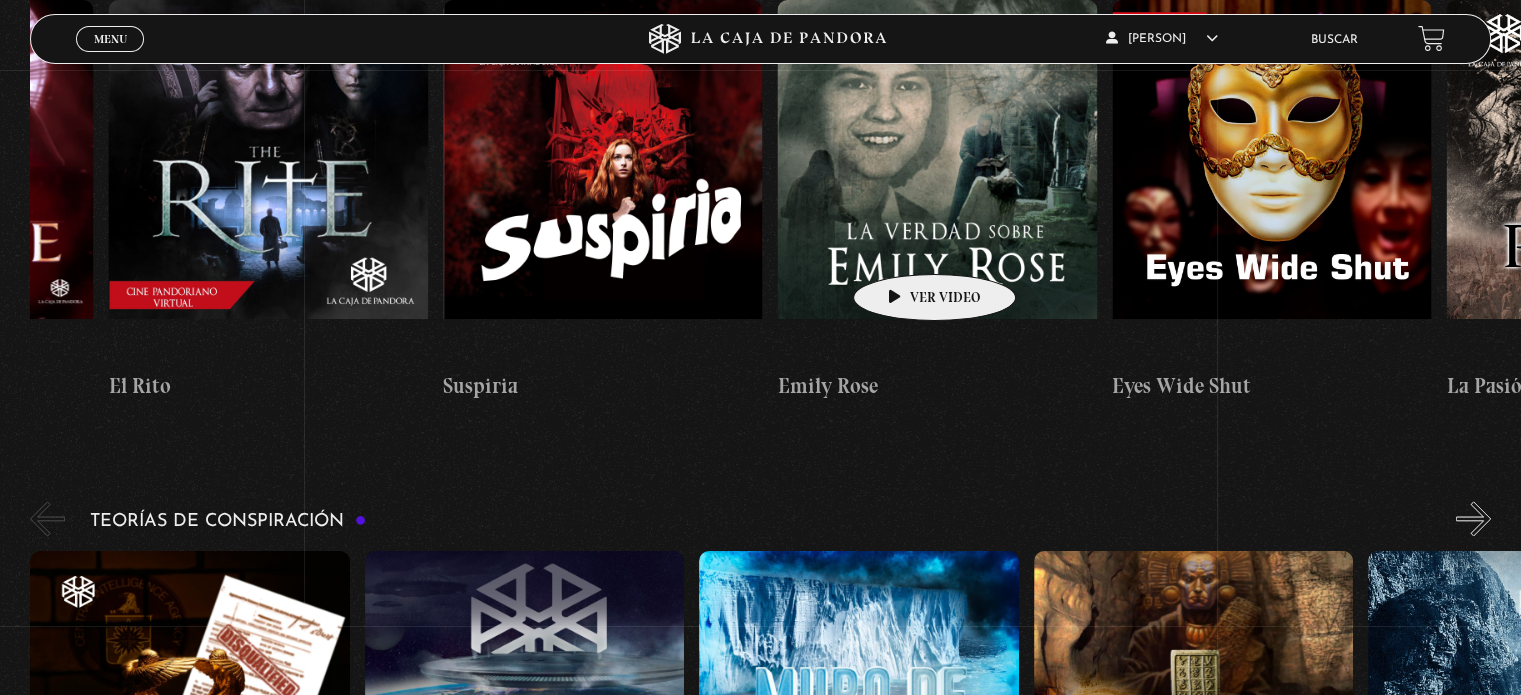 click on "El Conjuro
Conclave
Greenland – Meteoritos
Mi Otra Yo
Dejar el Mundo Atrás
Midsommar
El exorcista del Papa
White Noise
Dark" at bounding box center (944, 200) 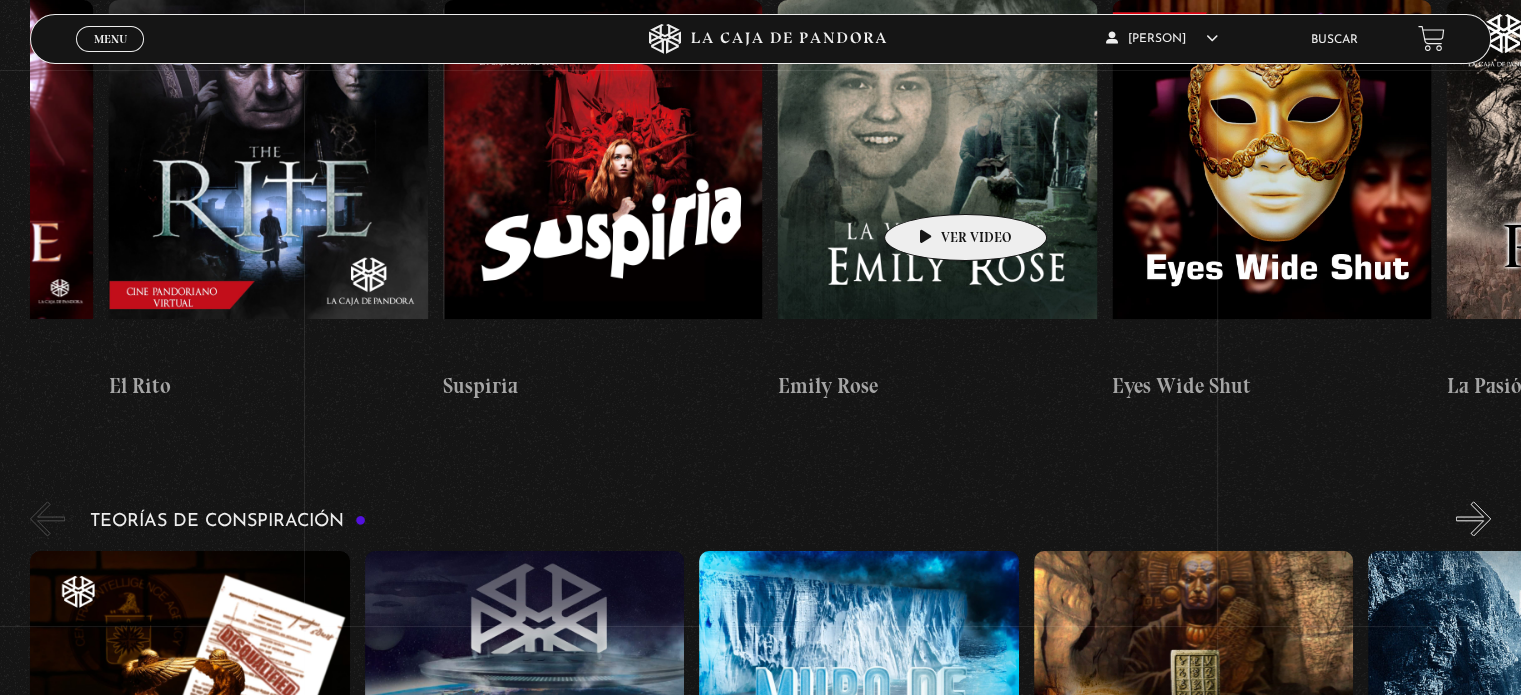 click at bounding box center (936, 180) 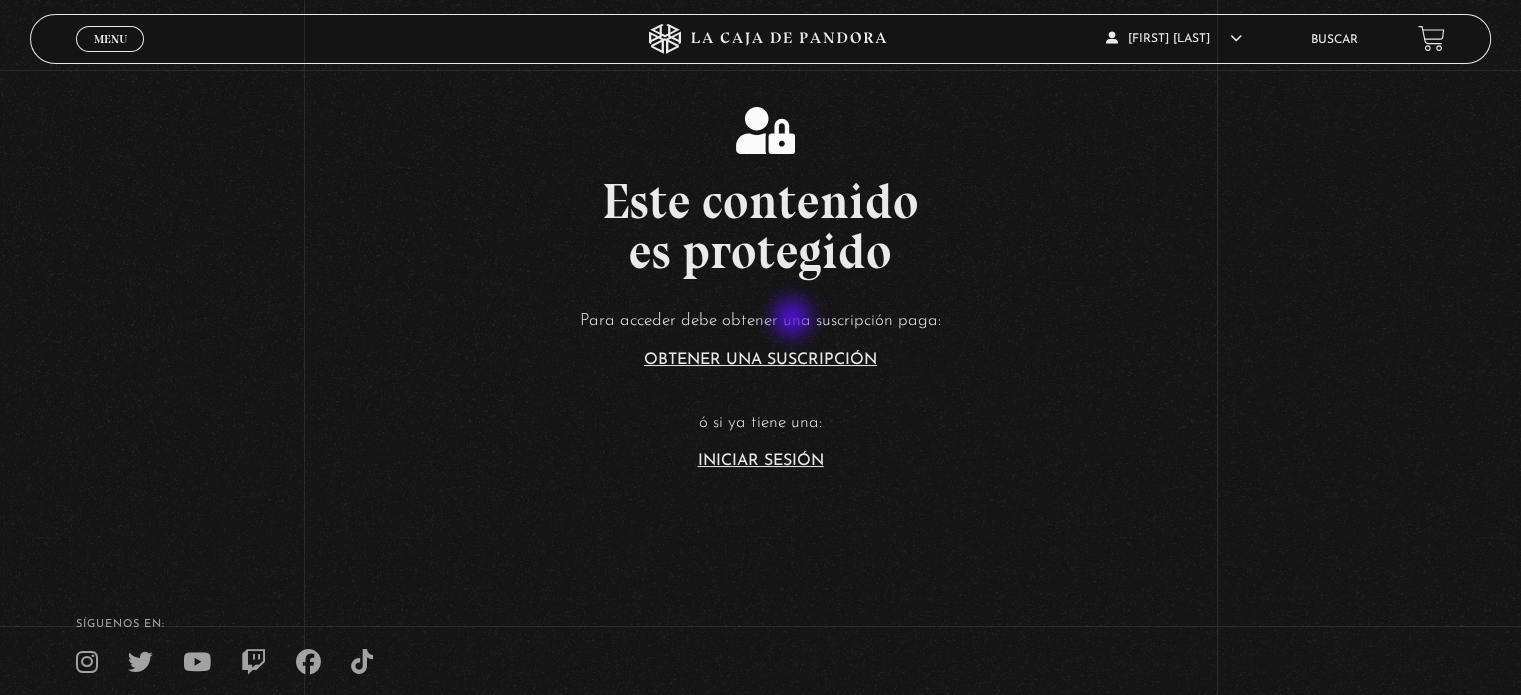 scroll, scrollTop: 0, scrollLeft: 0, axis: both 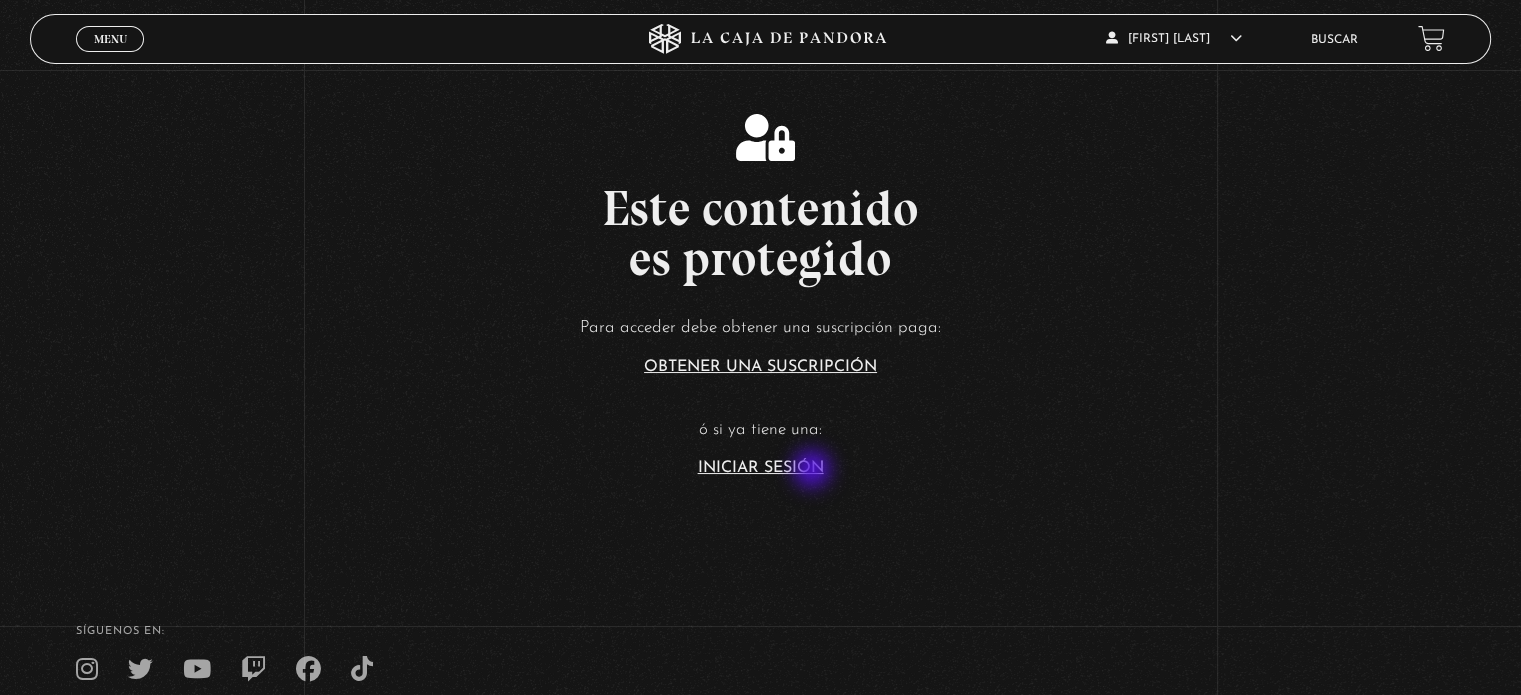 click on "Iniciar Sesión" at bounding box center [761, 468] 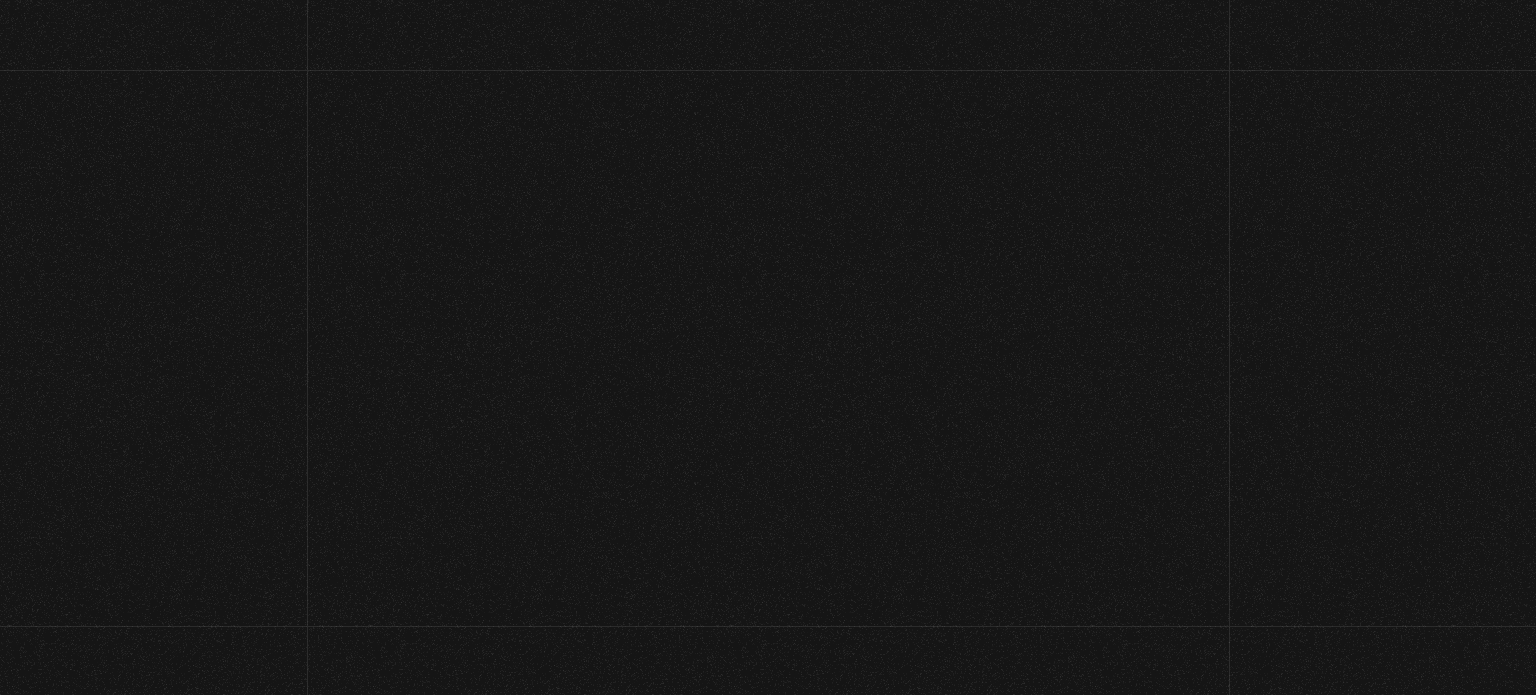scroll, scrollTop: 0, scrollLeft: 0, axis: both 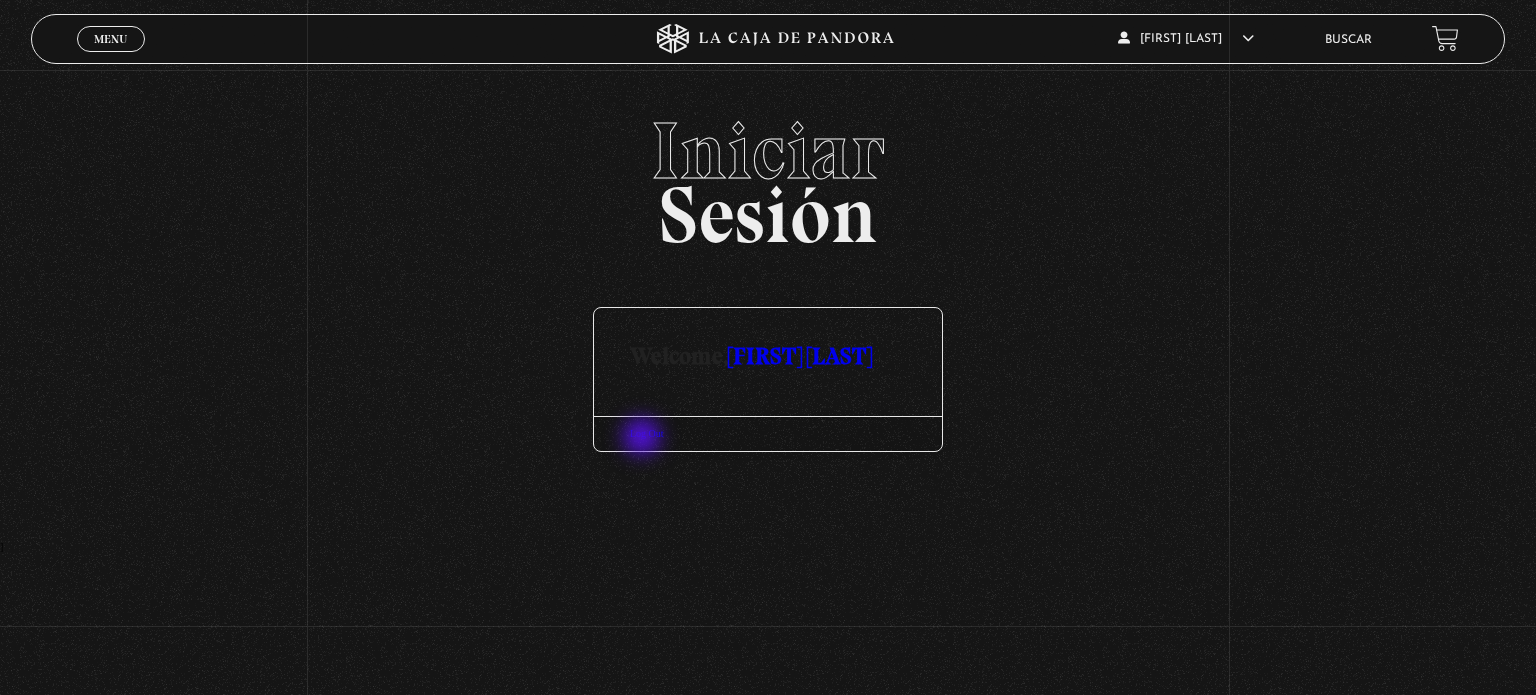 click on "Log Out" at bounding box center (647, 433) 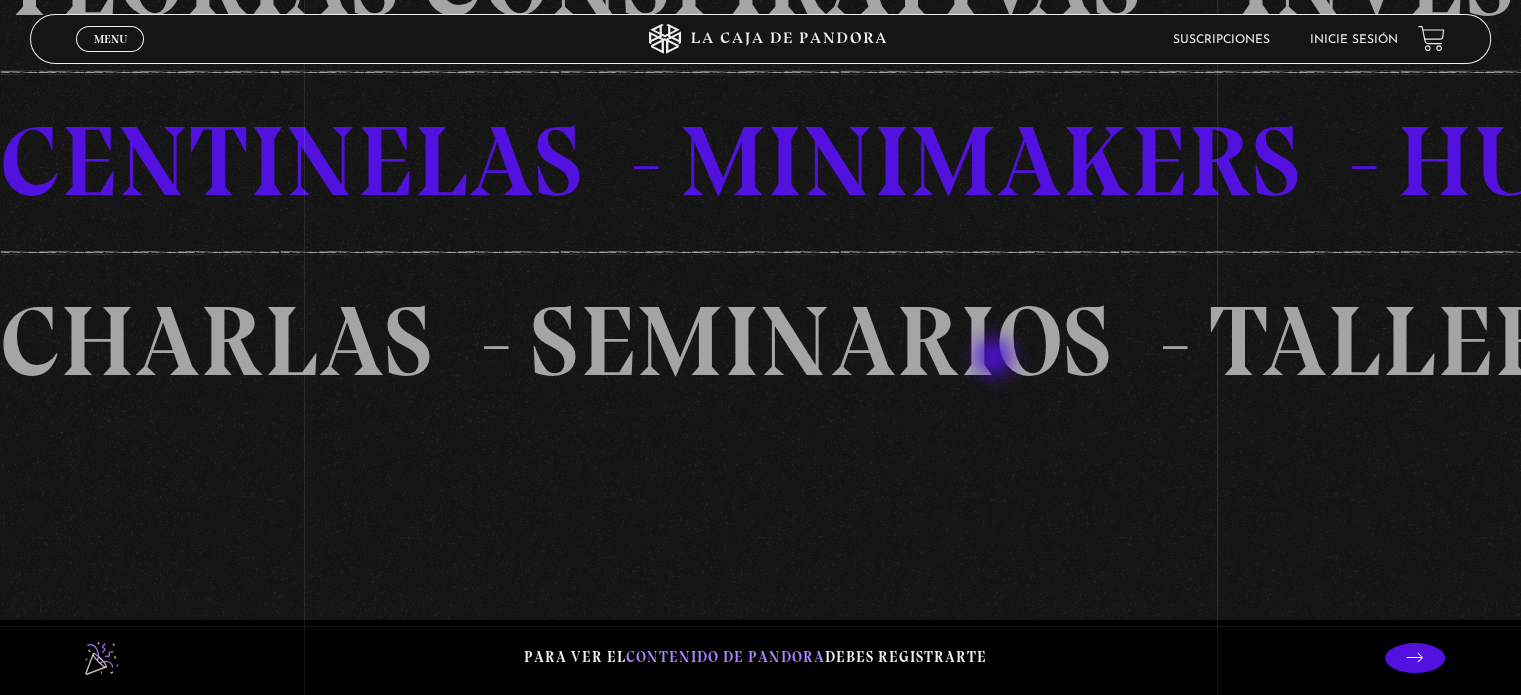 scroll, scrollTop: 1469, scrollLeft: 0, axis: vertical 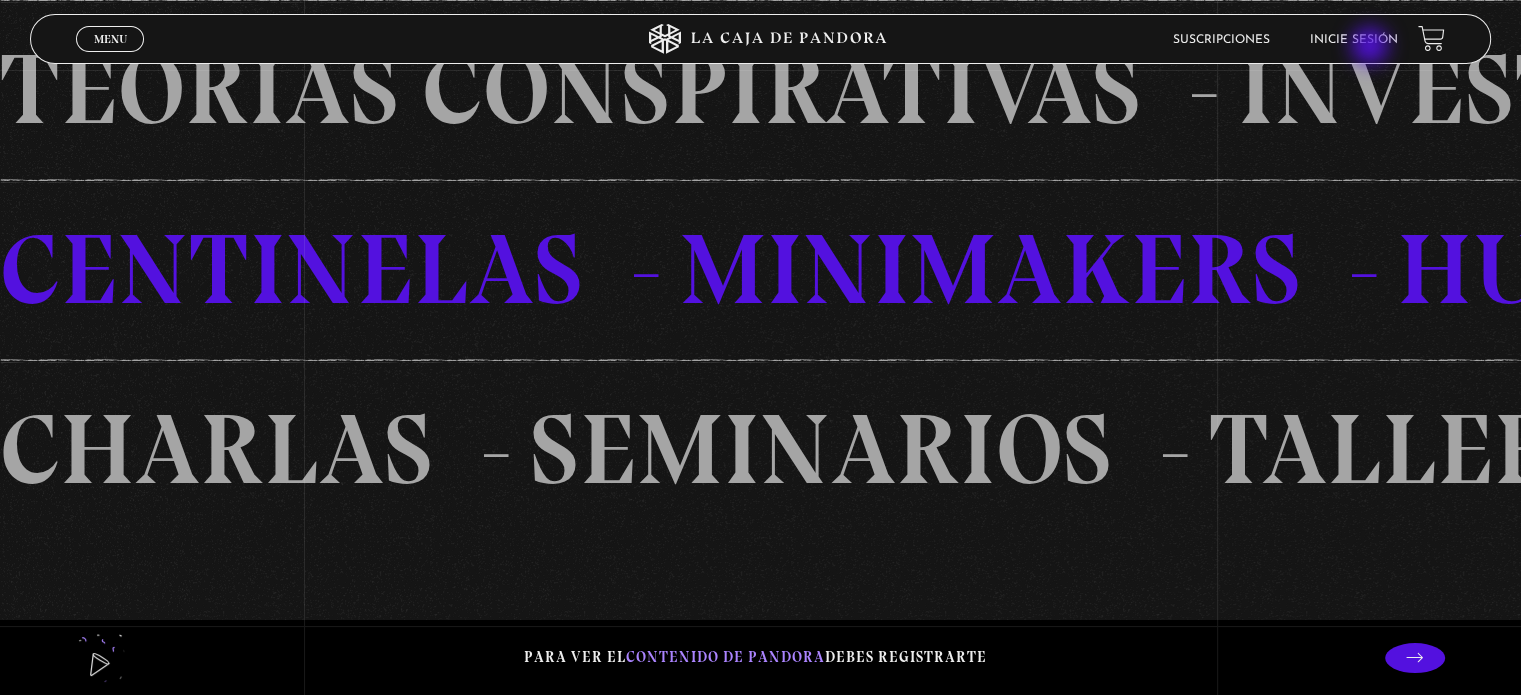 click on "Inicie sesión" at bounding box center [1354, 40] 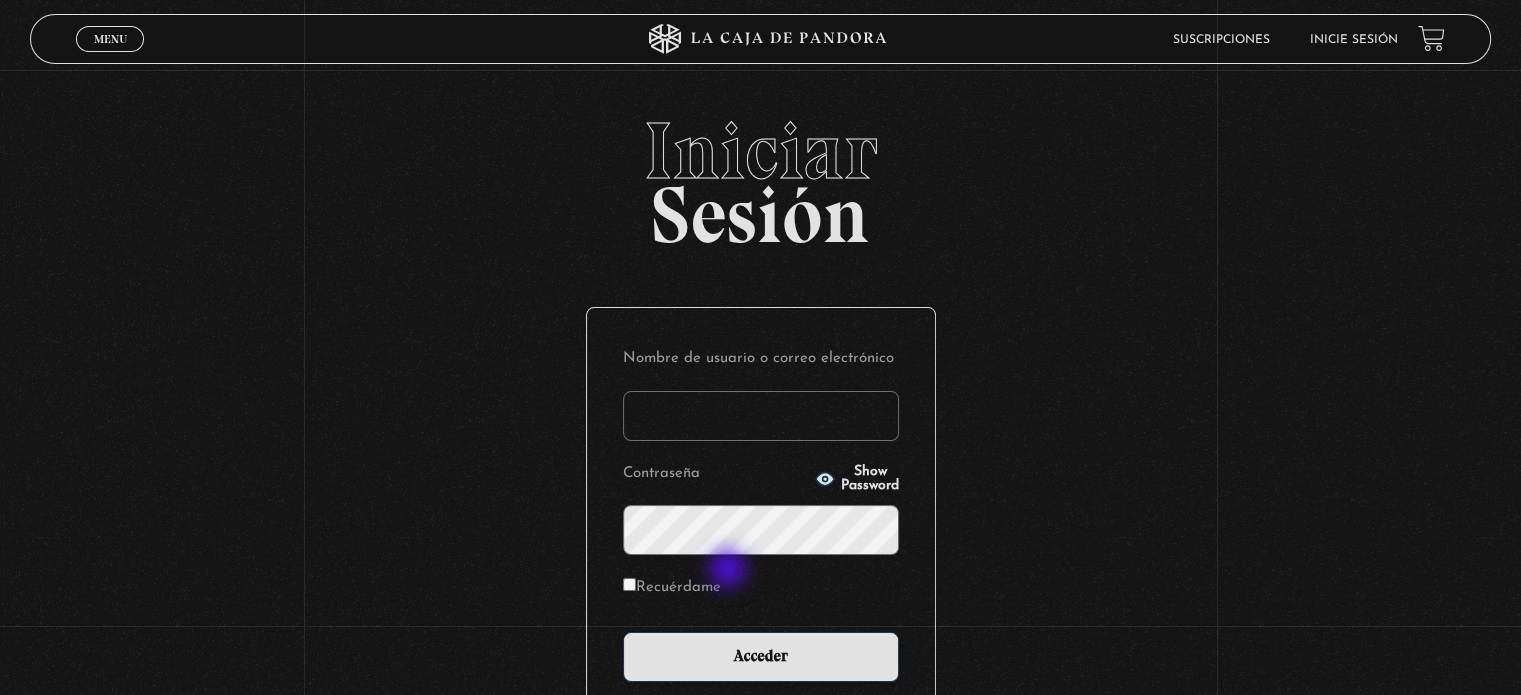 scroll, scrollTop: 190, scrollLeft: 0, axis: vertical 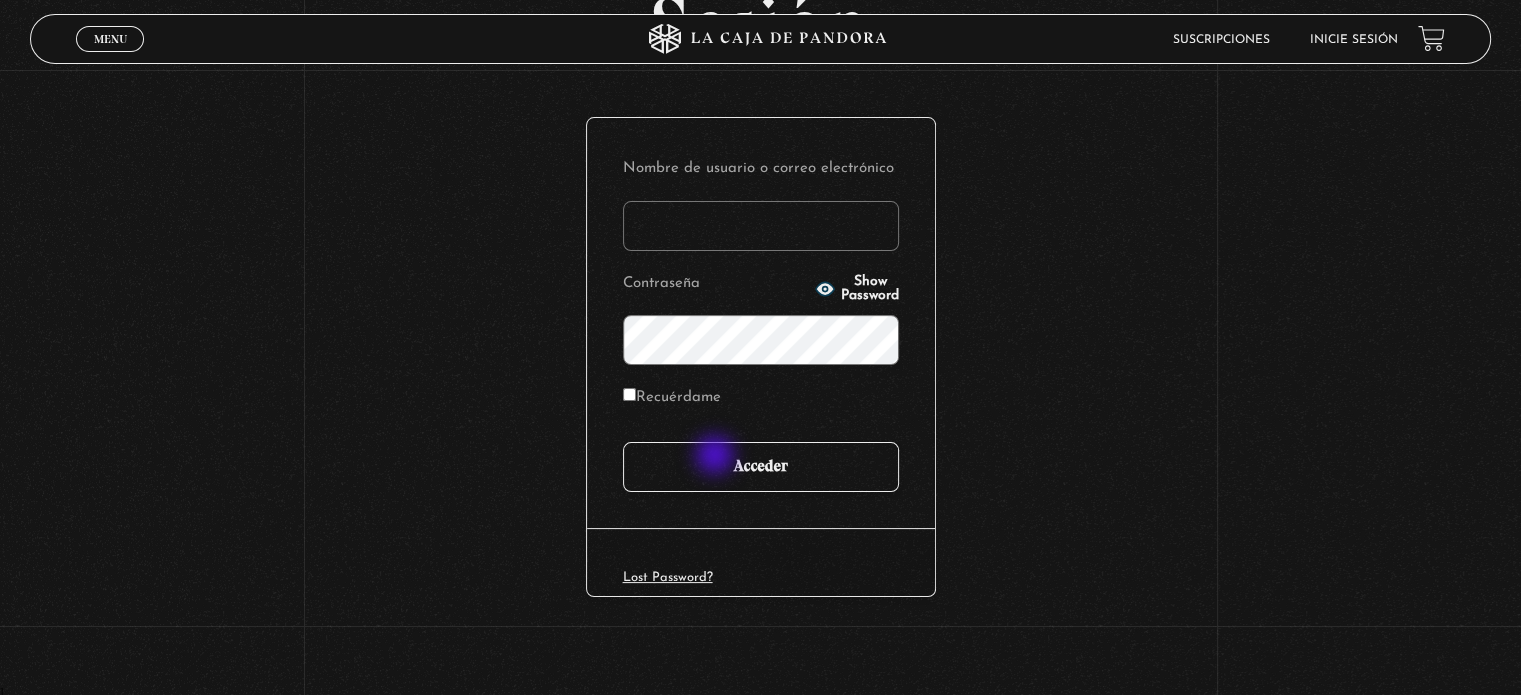 type on "[FIRST]" 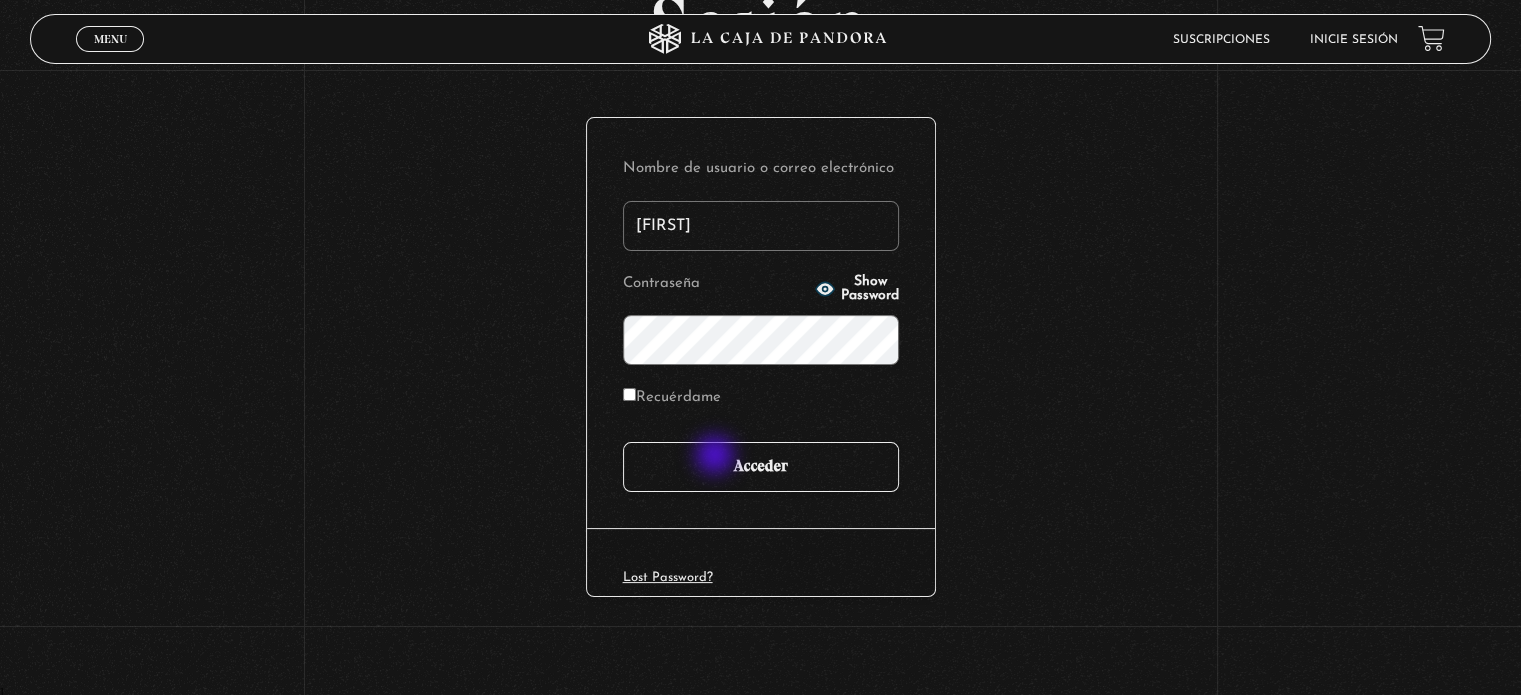 click on "Acceder" at bounding box center [761, 467] 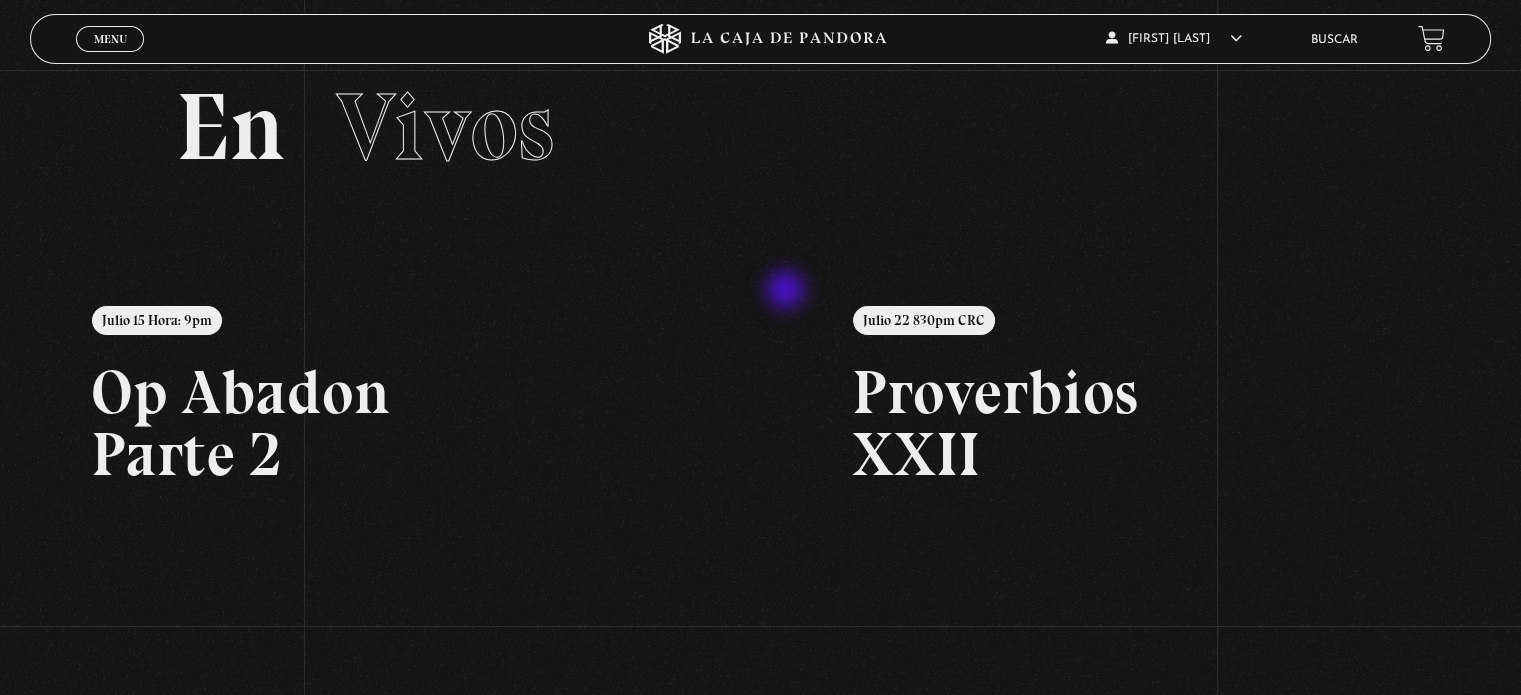 scroll, scrollTop: 482, scrollLeft: 0, axis: vertical 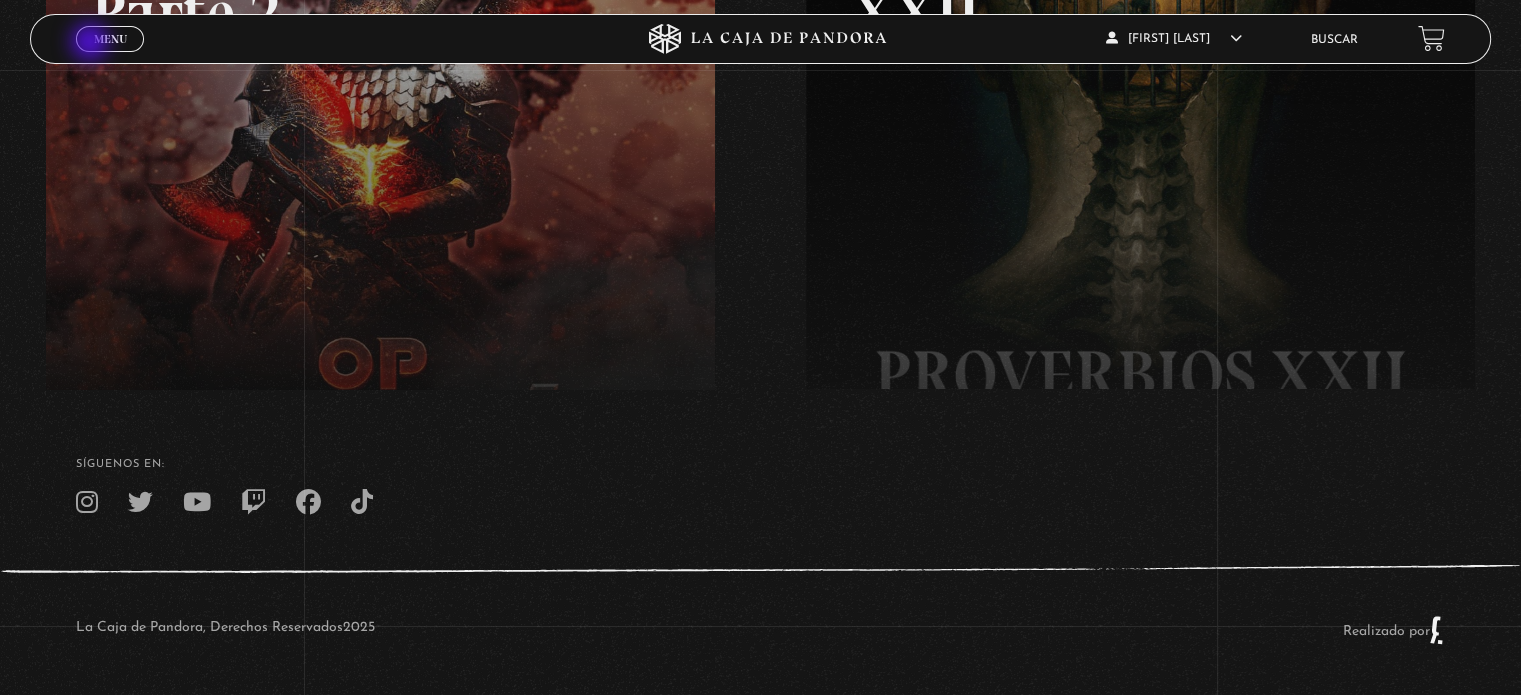 click on "Menu" at bounding box center [110, 39] 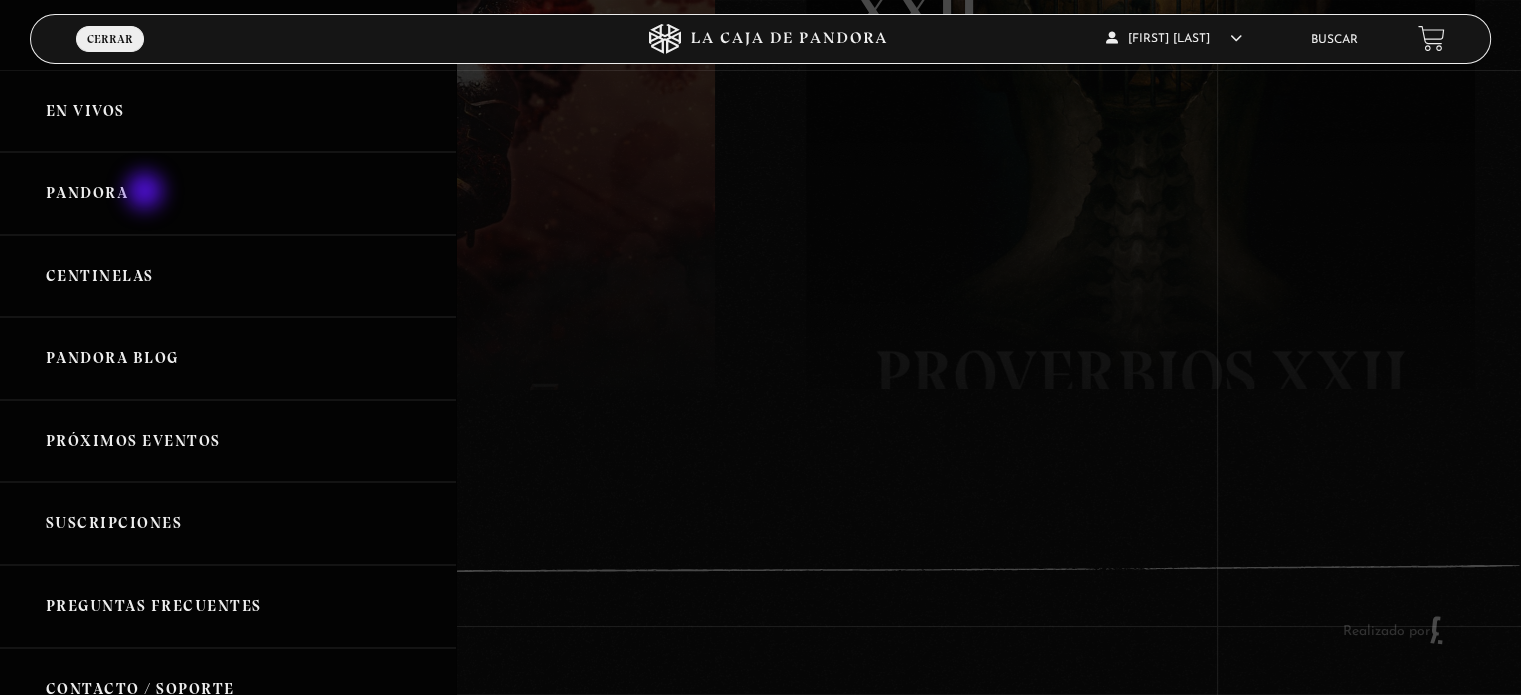 click on "Pandora" at bounding box center (228, 193) 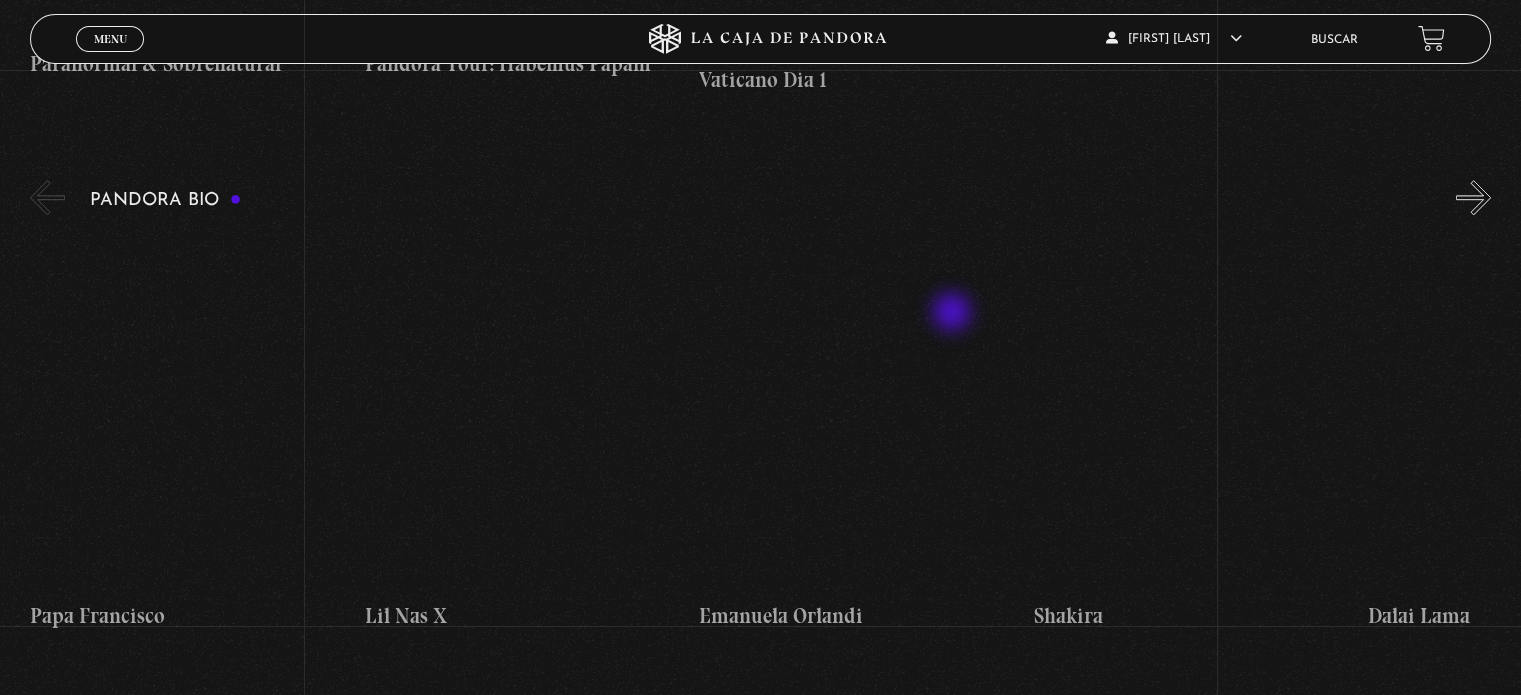 scroll, scrollTop: 2100, scrollLeft: 0, axis: vertical 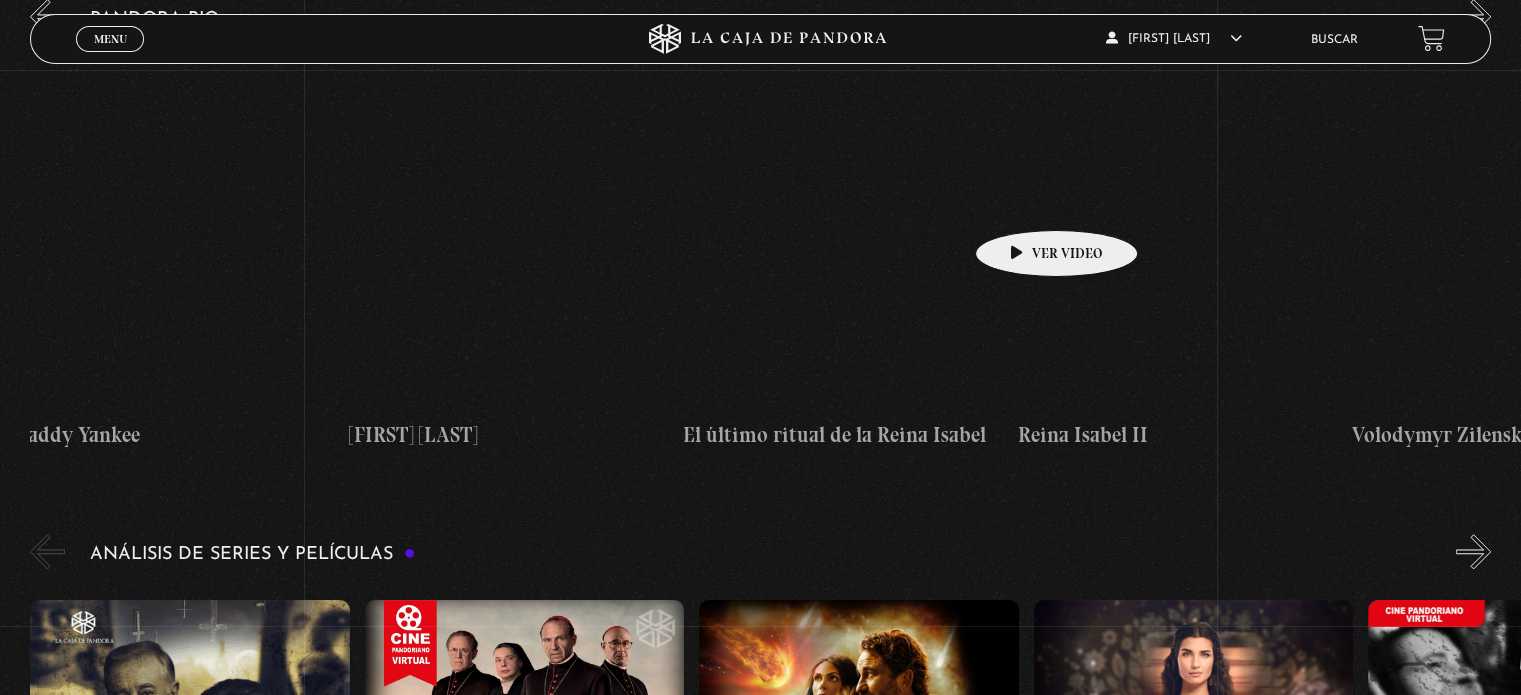 drag, startPoint x: 1236, startPoint y: 180, endPoint x: 704, endPoint y: 249, distance: 536.45593 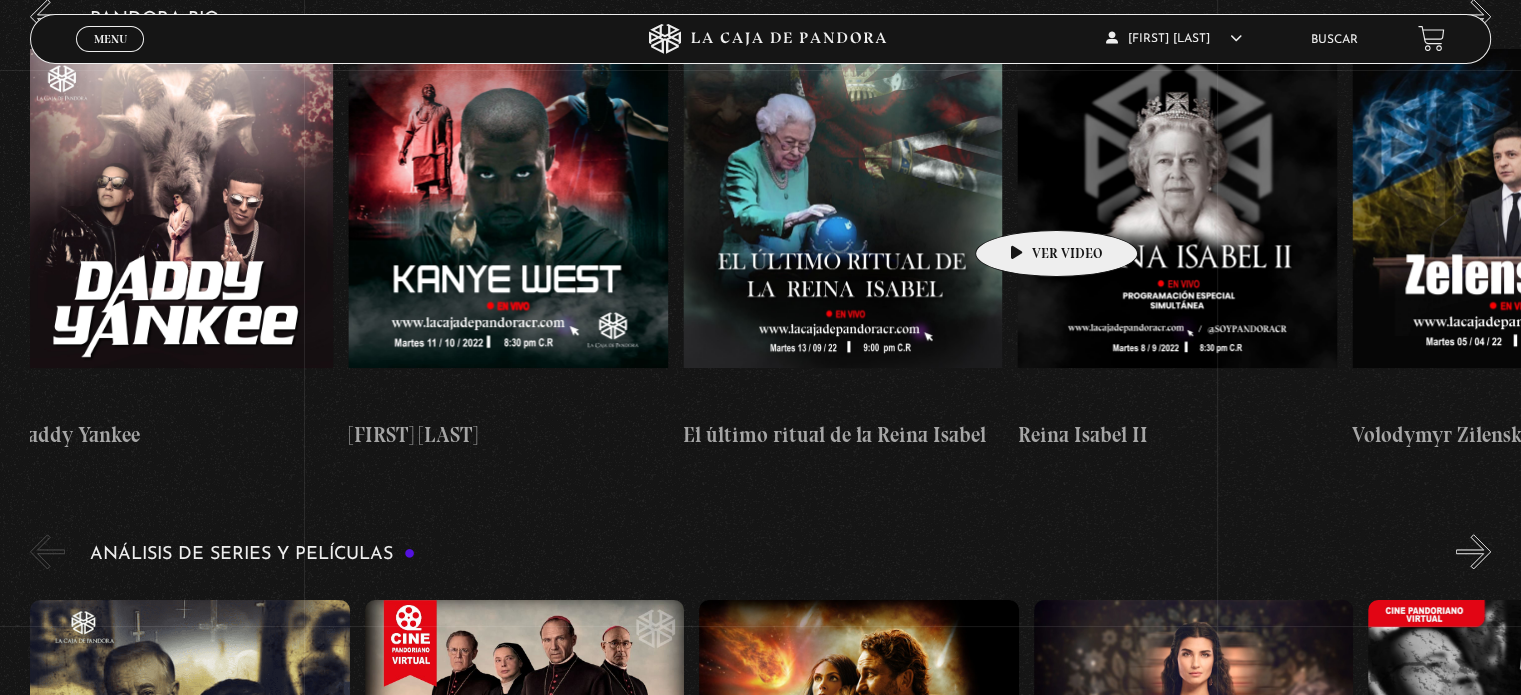 click on "Papa Francisco
Lil Nas X
Emanuela Orlandi
Shakira
Dalai Lama
Canserbero
Madonna 1
Madonna 2
Daddy Yankee" at bounding box center (1351, 250) 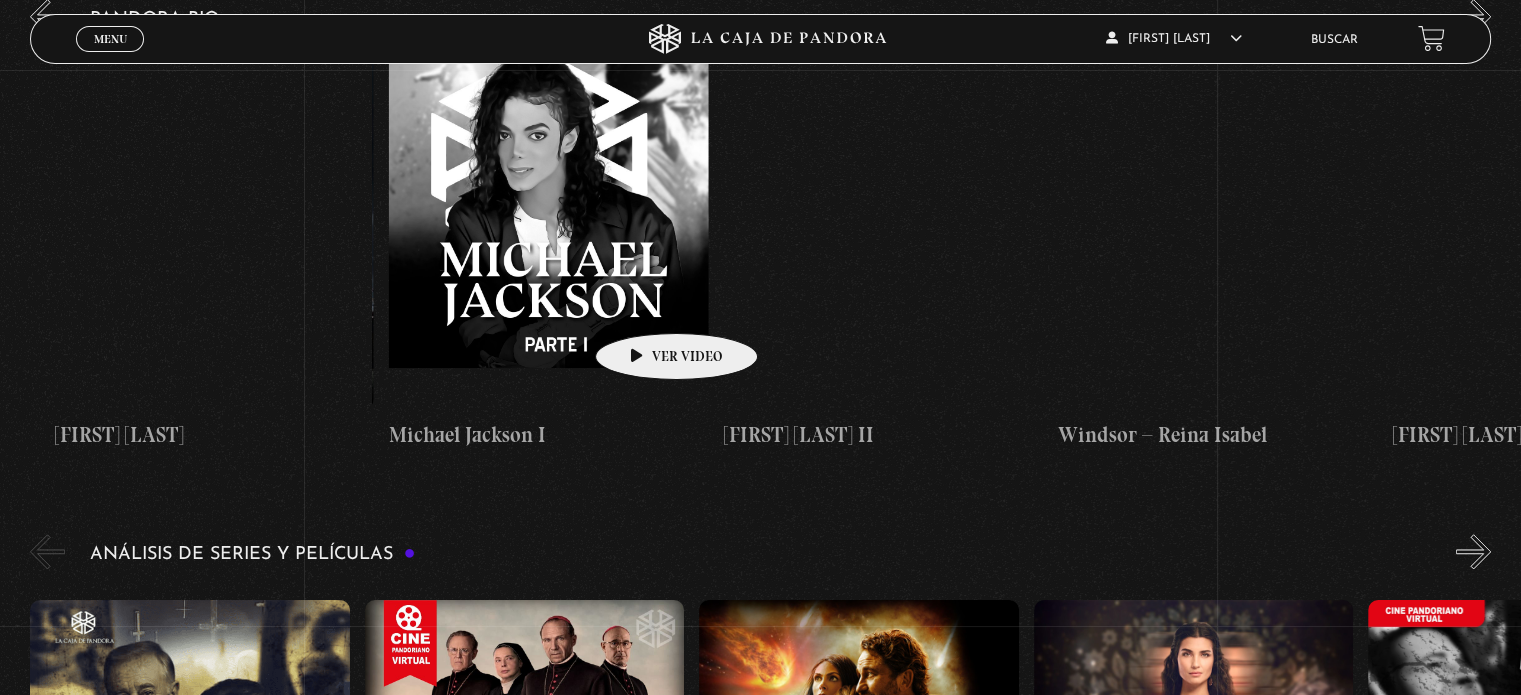 drag, startPoint x: 1136, startPoint y: 249, endPoint x: 692, endPoint y: 290, distance: 445.889 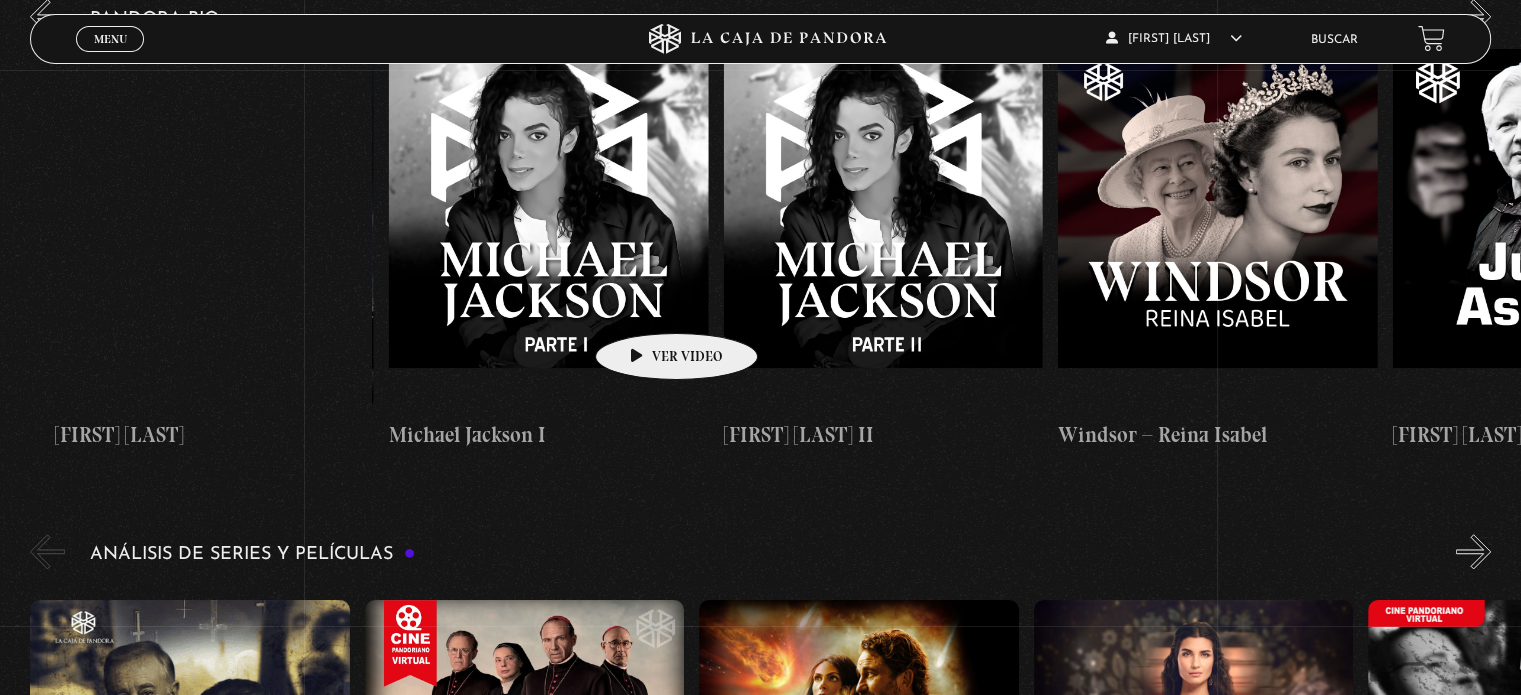 click on "Papa Francisco
Lil Nas X
Emanuela Orlandi
Shakira
Dalai Lama
Canserbero
Madonna 1
Madonna 2
Daddy Yankee" at bounding box center (-949, 250) 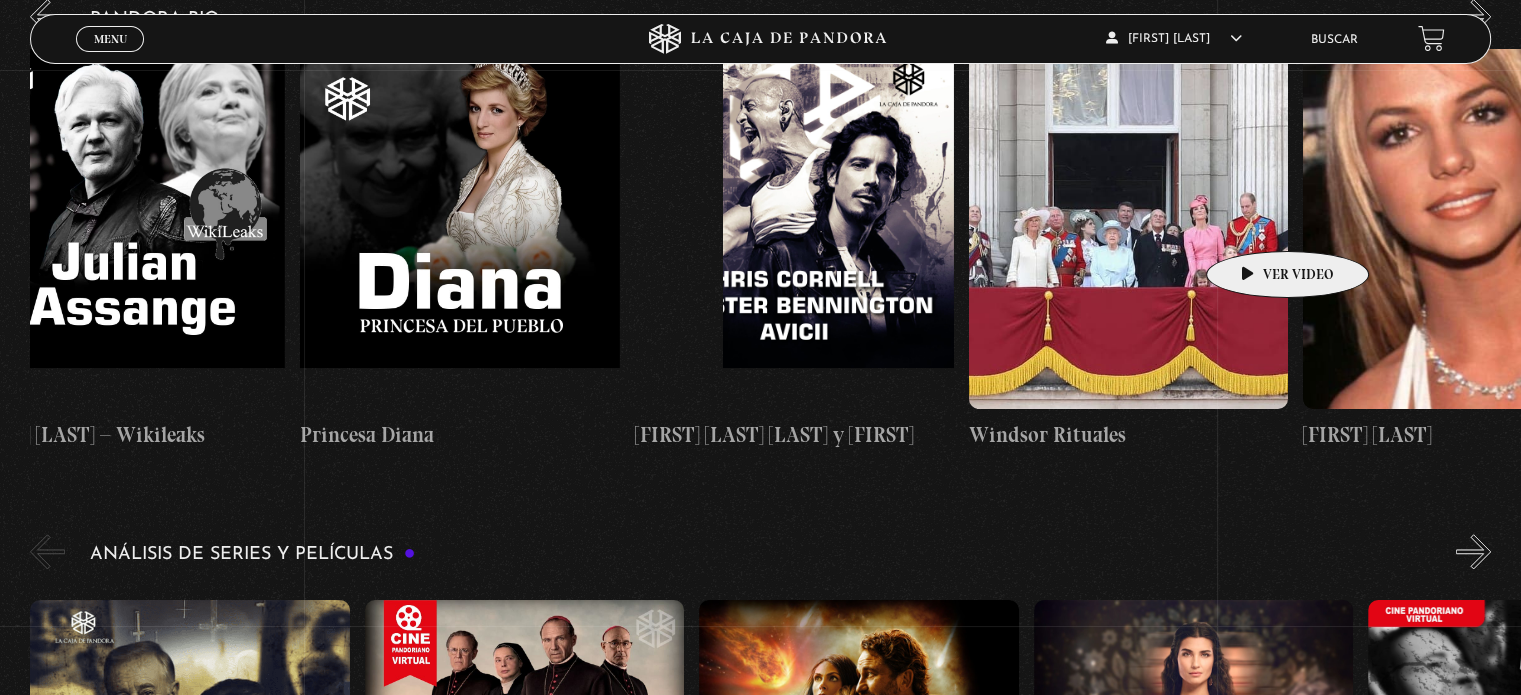 scroll, scrollTop: 0, scrollLeft: 6520, axis: horizontal 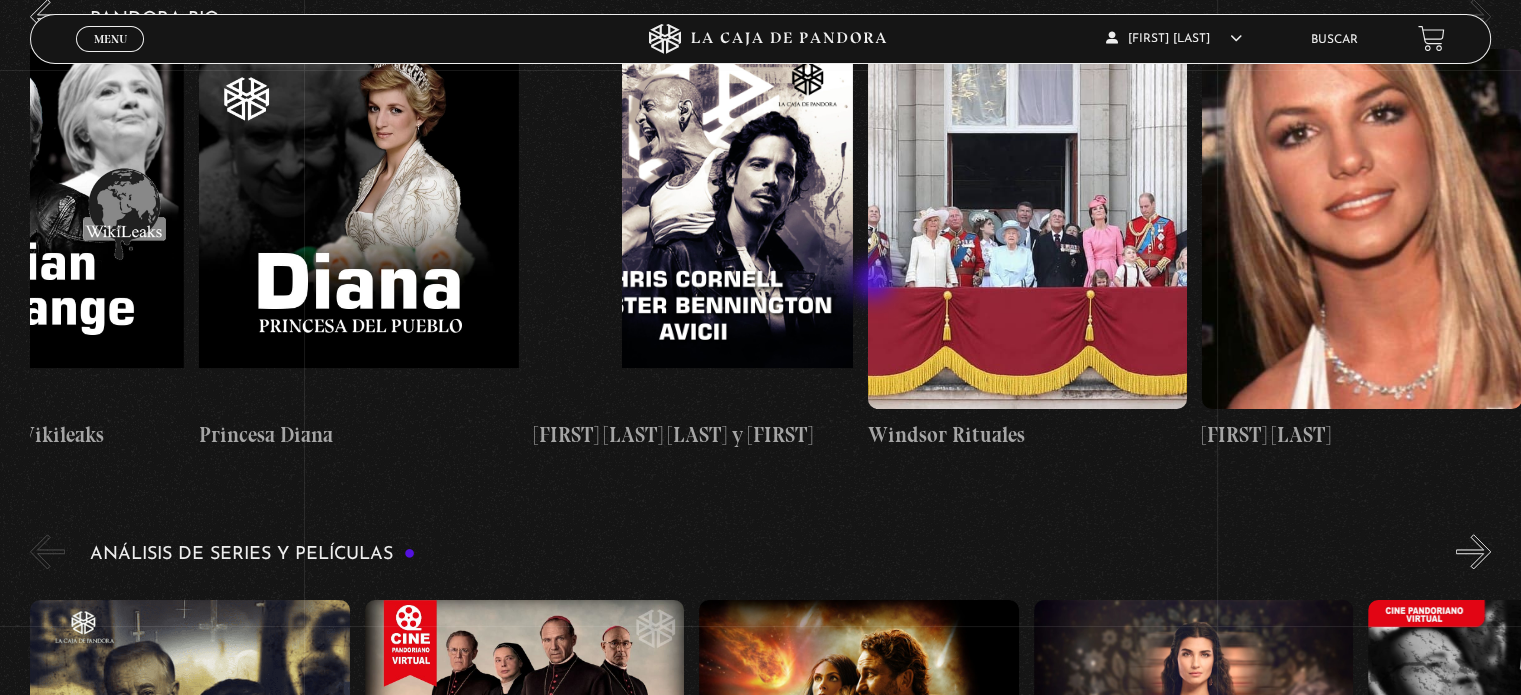 drag, startPoint x: 1174, startPoint y: 238, endPoint x: 786, endPoint y: 290, distance: 391.46902 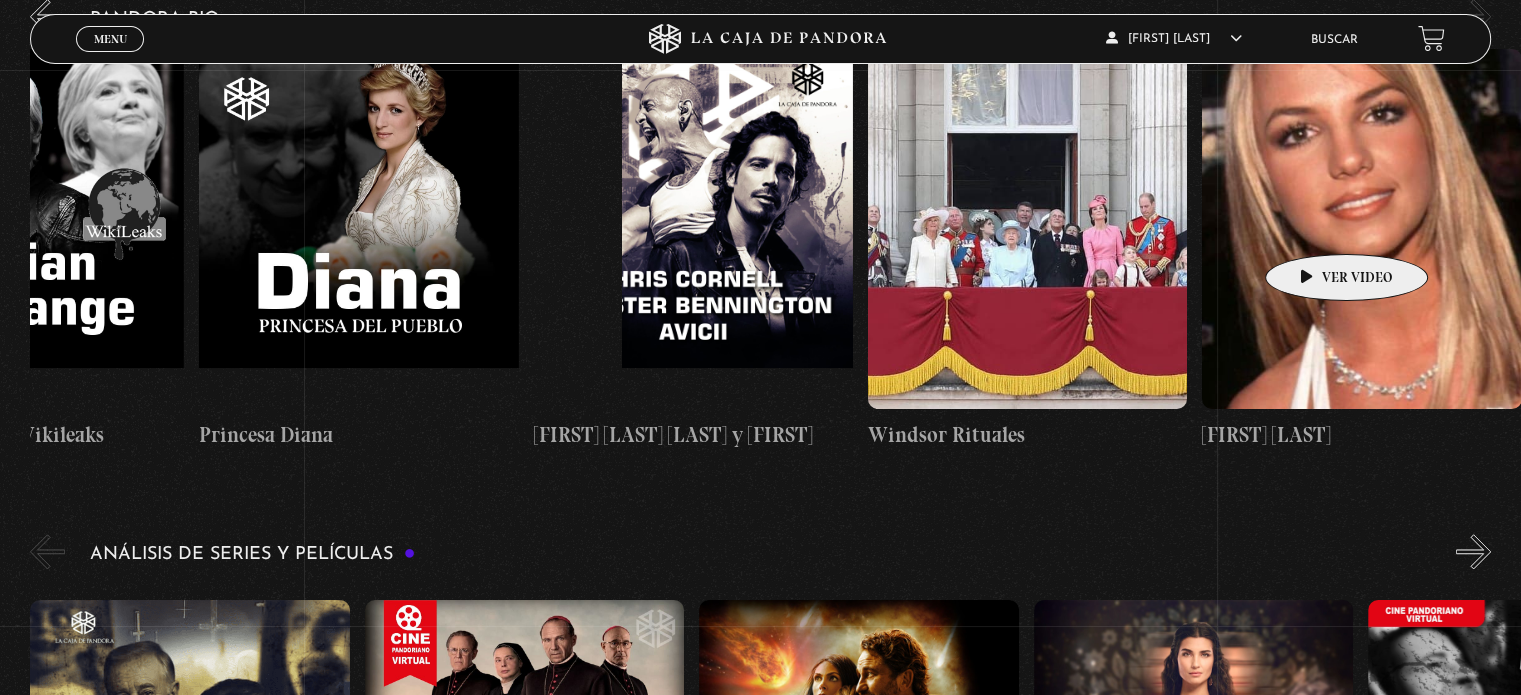 drag, startPoint x: 1284, startPoint y: 227, endPoint x: 591, endPoint y: 239, distance: 693.1039 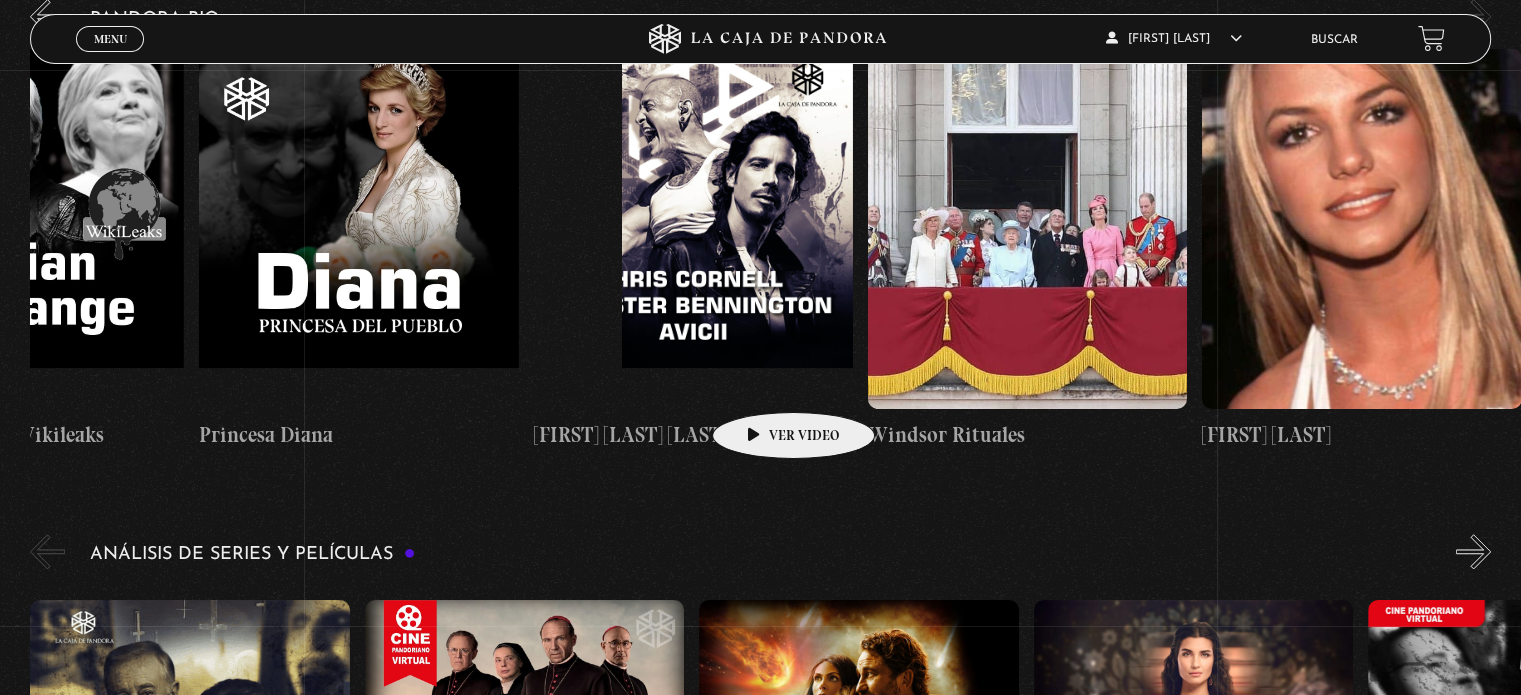 scroll, scrollTop: 2400, scrollLeft: 0, axis: vertical 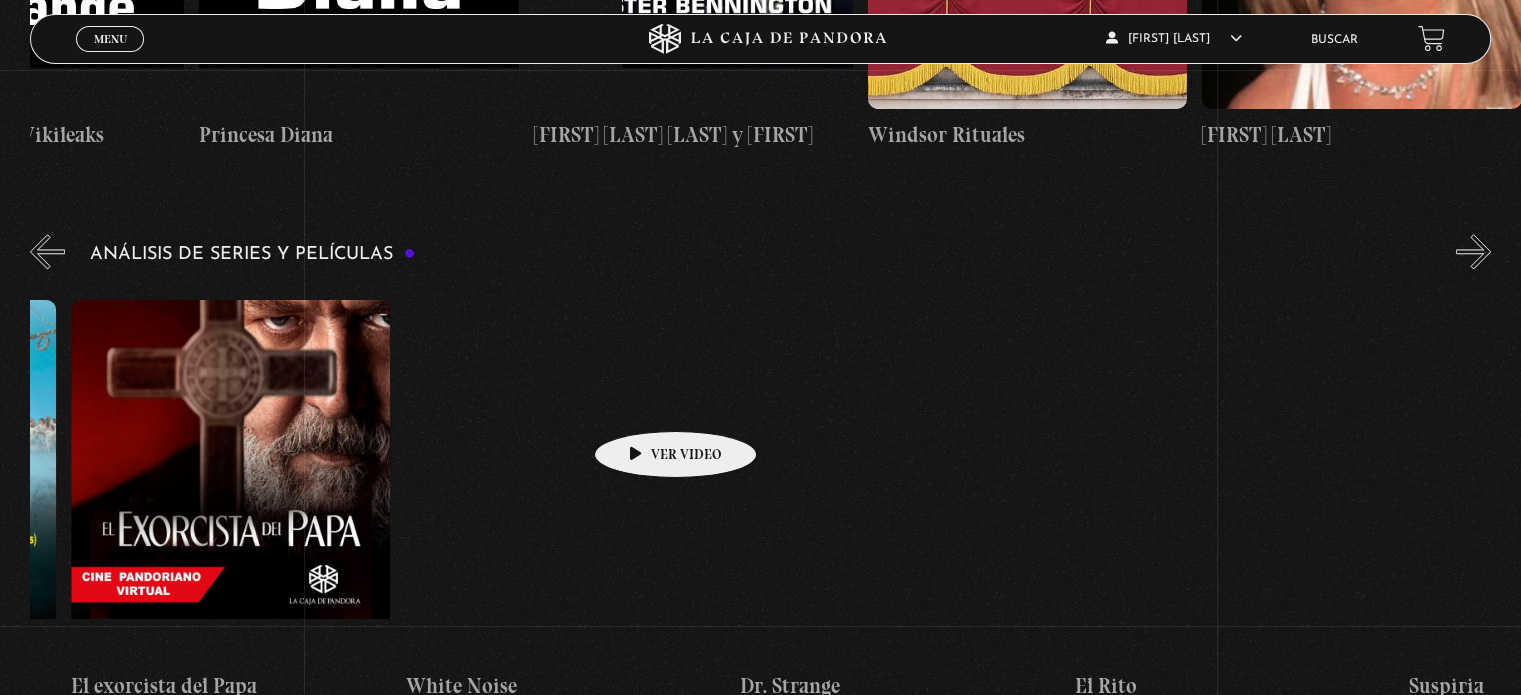 drag, startPoint x: 1036, startPoint y: 367, endPoint x: 648, endPoint y: 409, distance: 390.26657 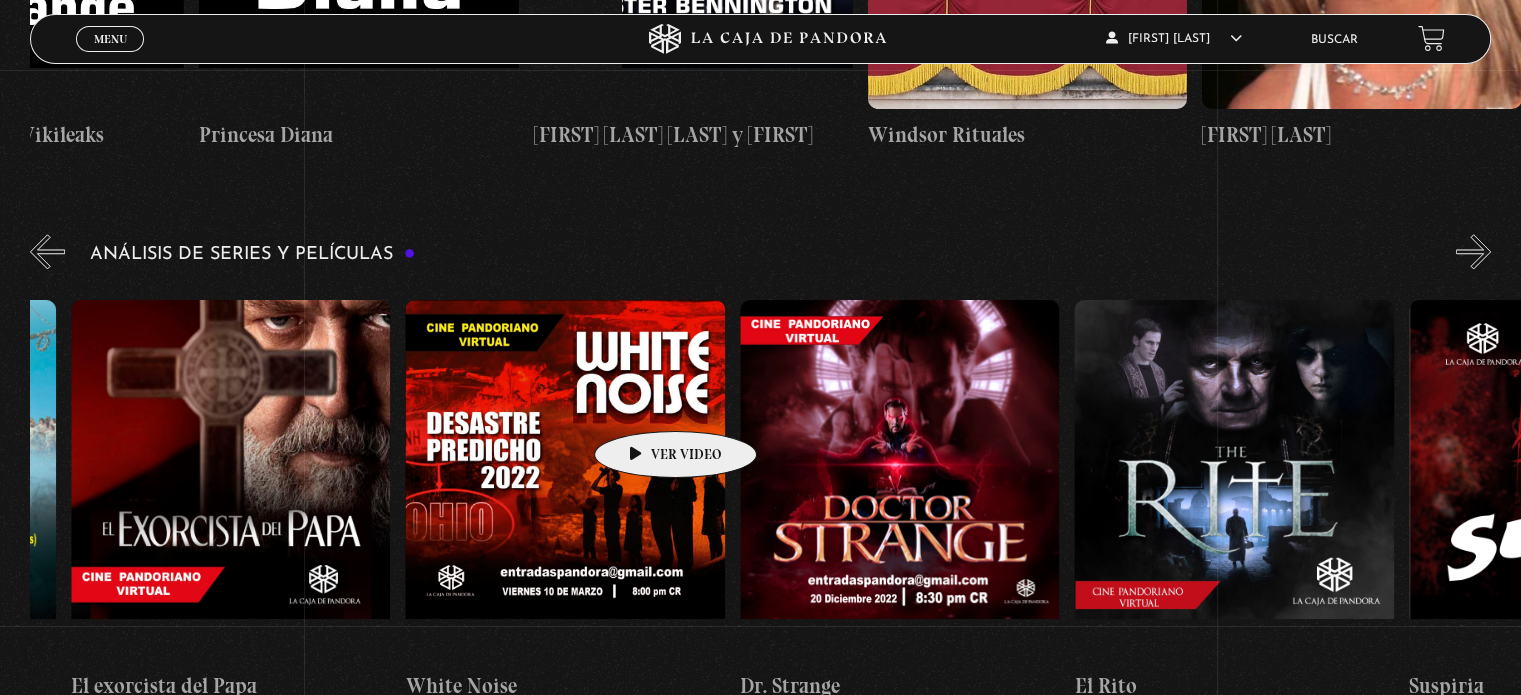 click on "El Conjuro
Conclave
Greenland – Meteoritos
Mi Otra Yo
Dejar el Mundo Atrás
Midsommar
El exorcista del Papa
White Noise
Dark" at bounding box center [1910, 500] 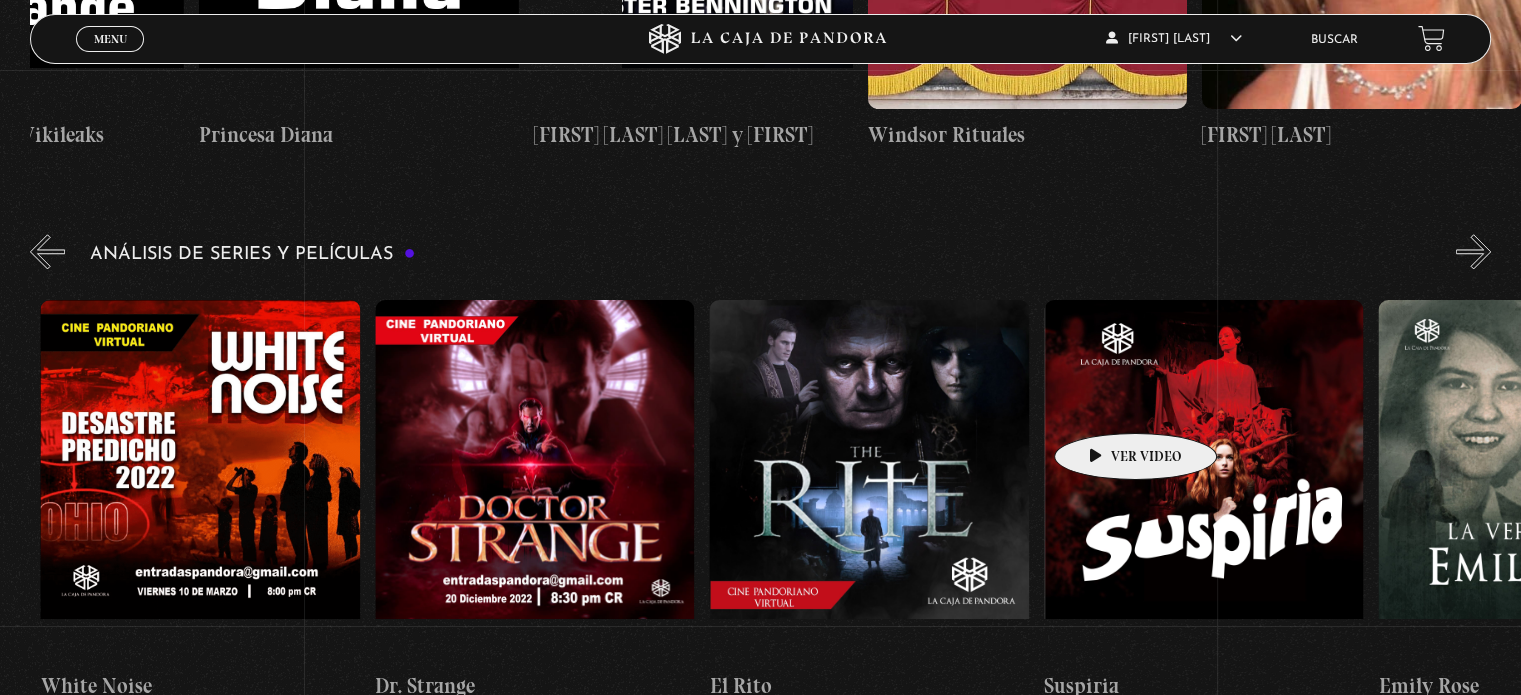 scroll, scrollTop: 2800, scrollLeft: 0, axis: vertical 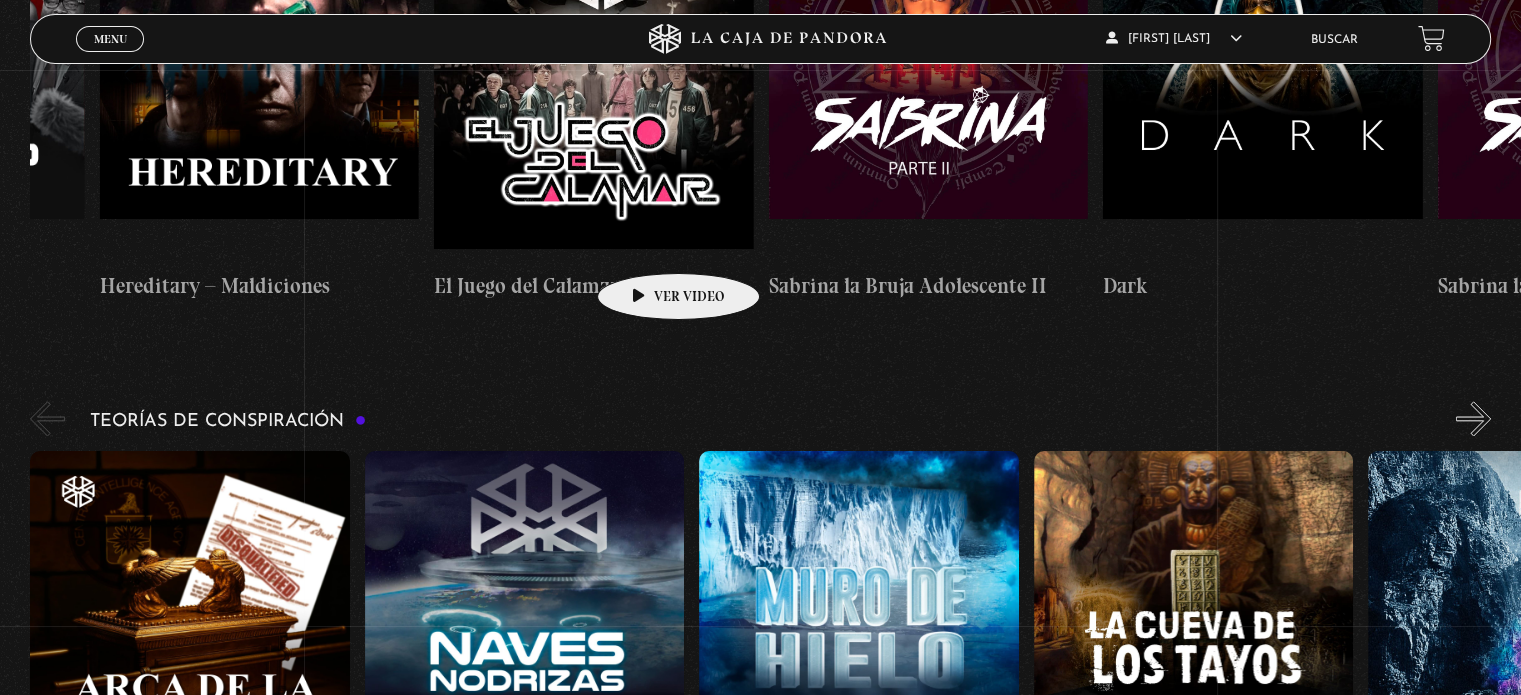 drag, startPoint x: 1285, startPoint y: 145, endPoint x: 681, endPoint y: 232, distance: 610.2336 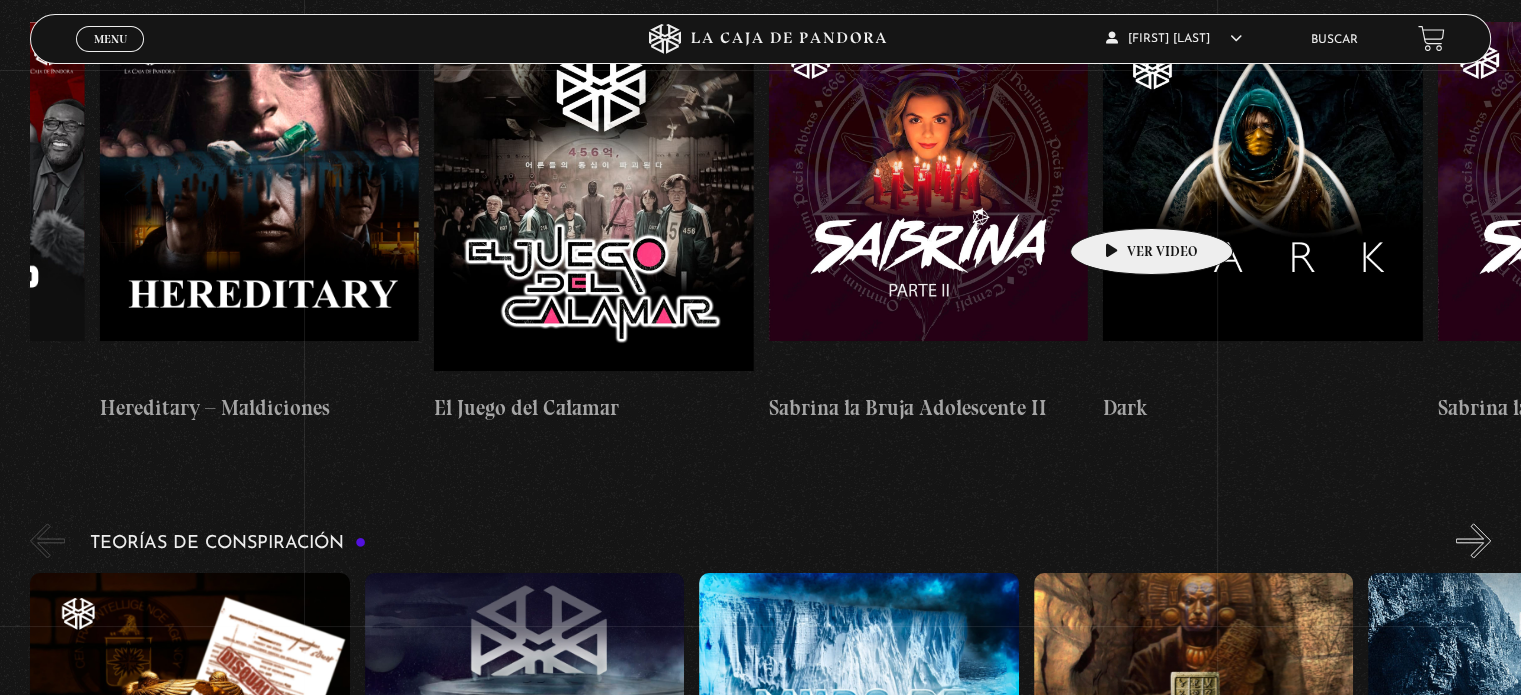 scroll, scrollTop: 2600, scrollLeft: 0, axis: vertical 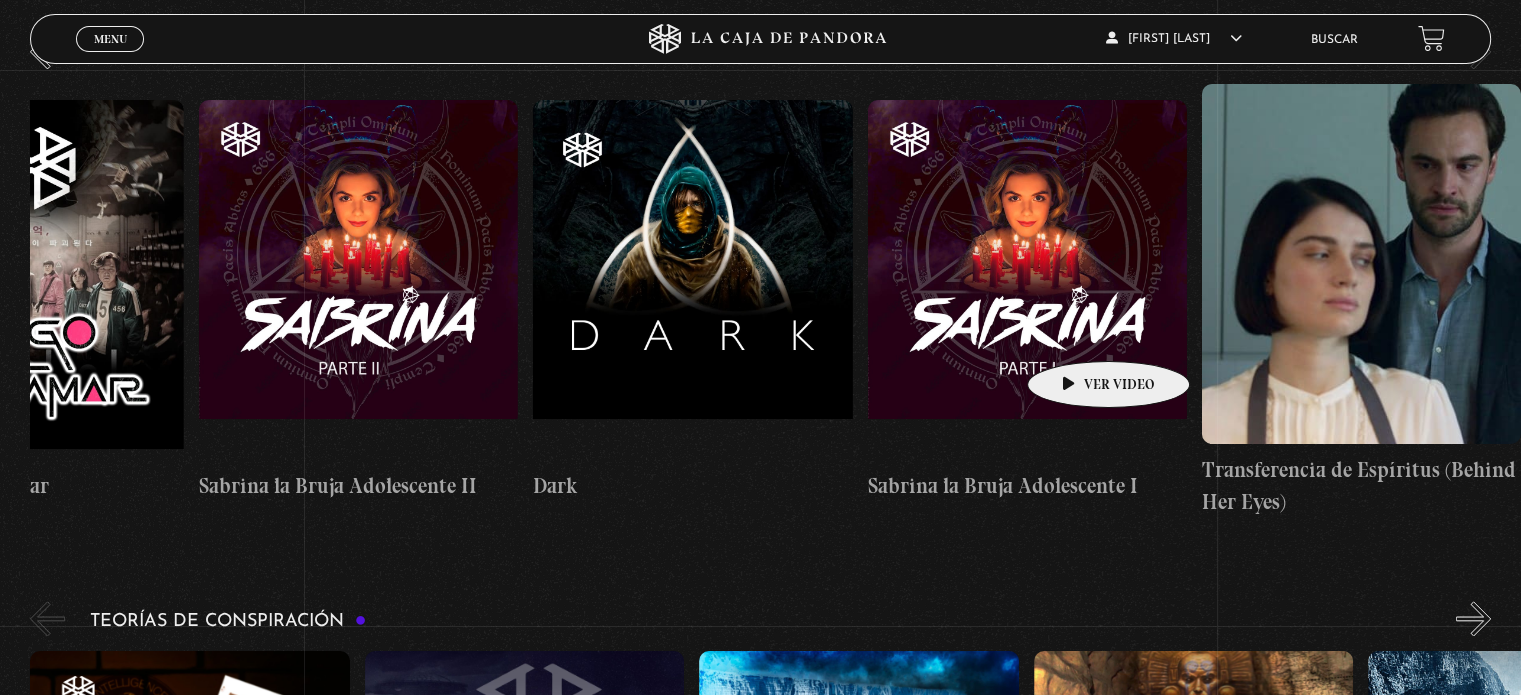 drag, startPoint x: 1319, startPoint y: 306, endPoint x: 1077, endPoint y: 331, distance: 243.2879 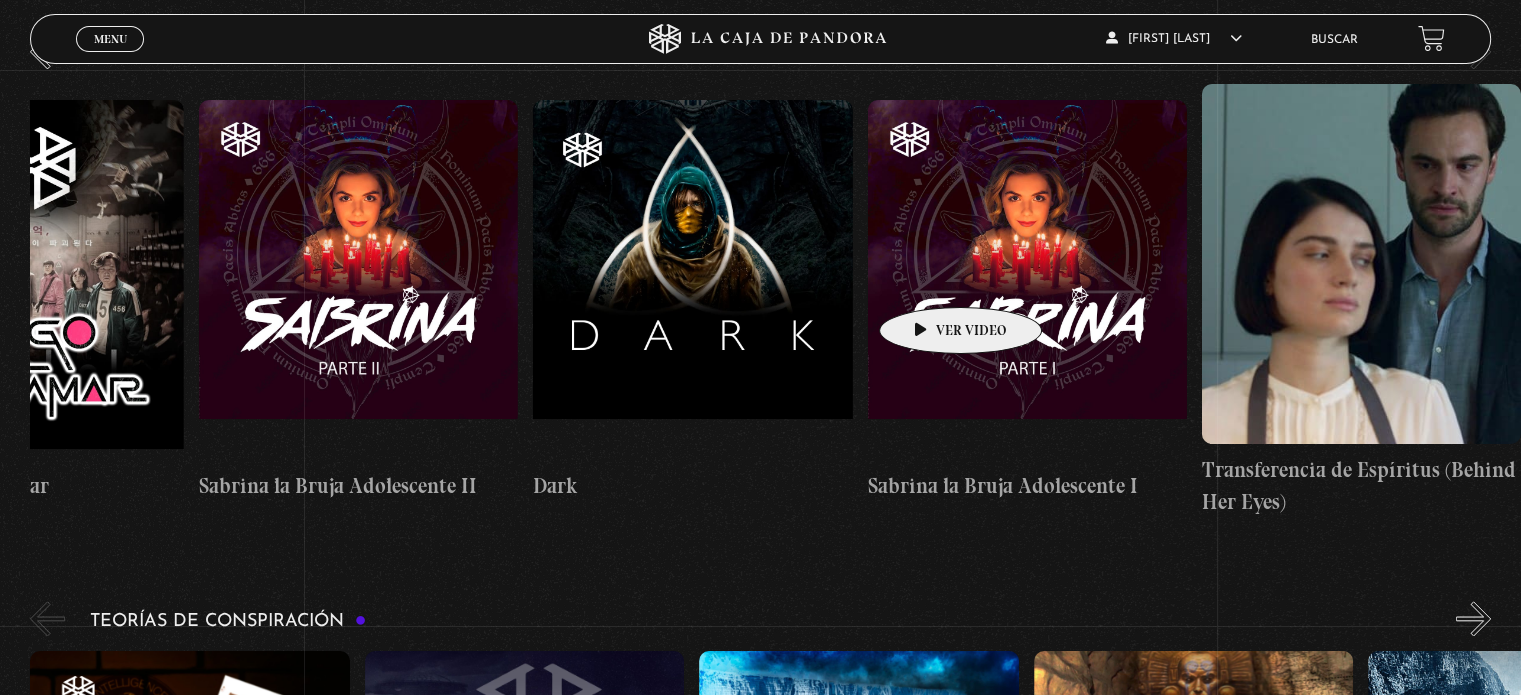 drag, startPoint x: 998, startPoint y: 272, endPoint x: 618, endPoint y: 308, distance: 381.70145 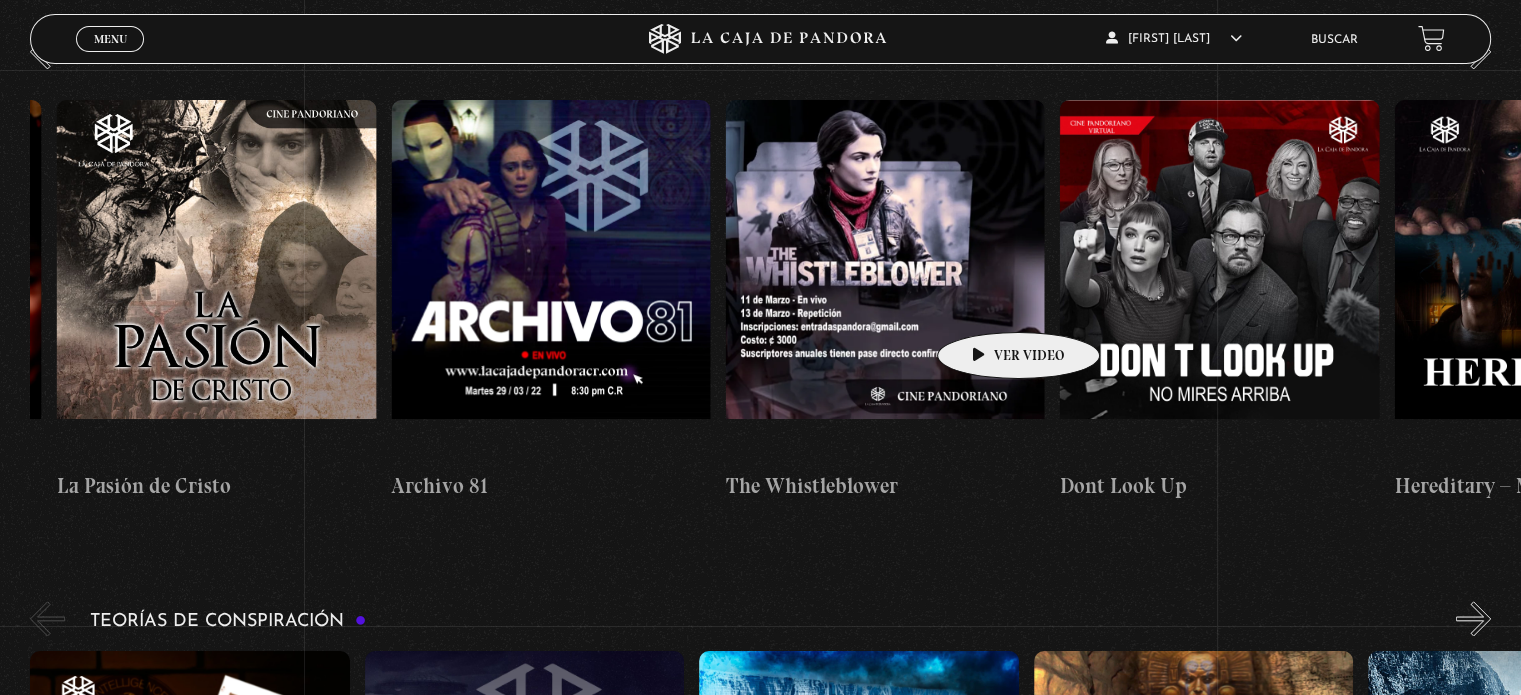 drag, startPoint x: 740, startPoint y: 307, endPoint x: 1051, endPoint y: 300, distance: 311.07877 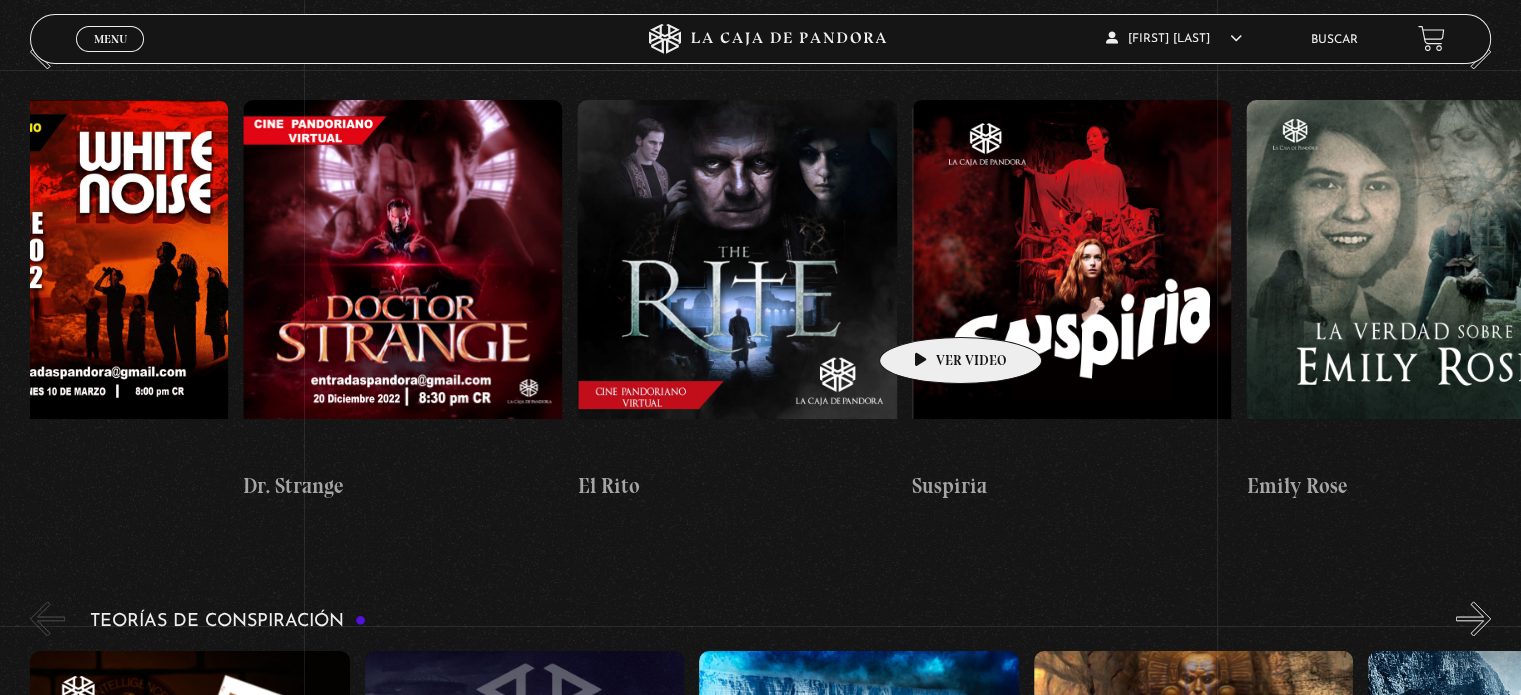 drag, startPoint x: 568, startPoint y: 307, endPoint x: 940, endPoint y: 307, distance: 372 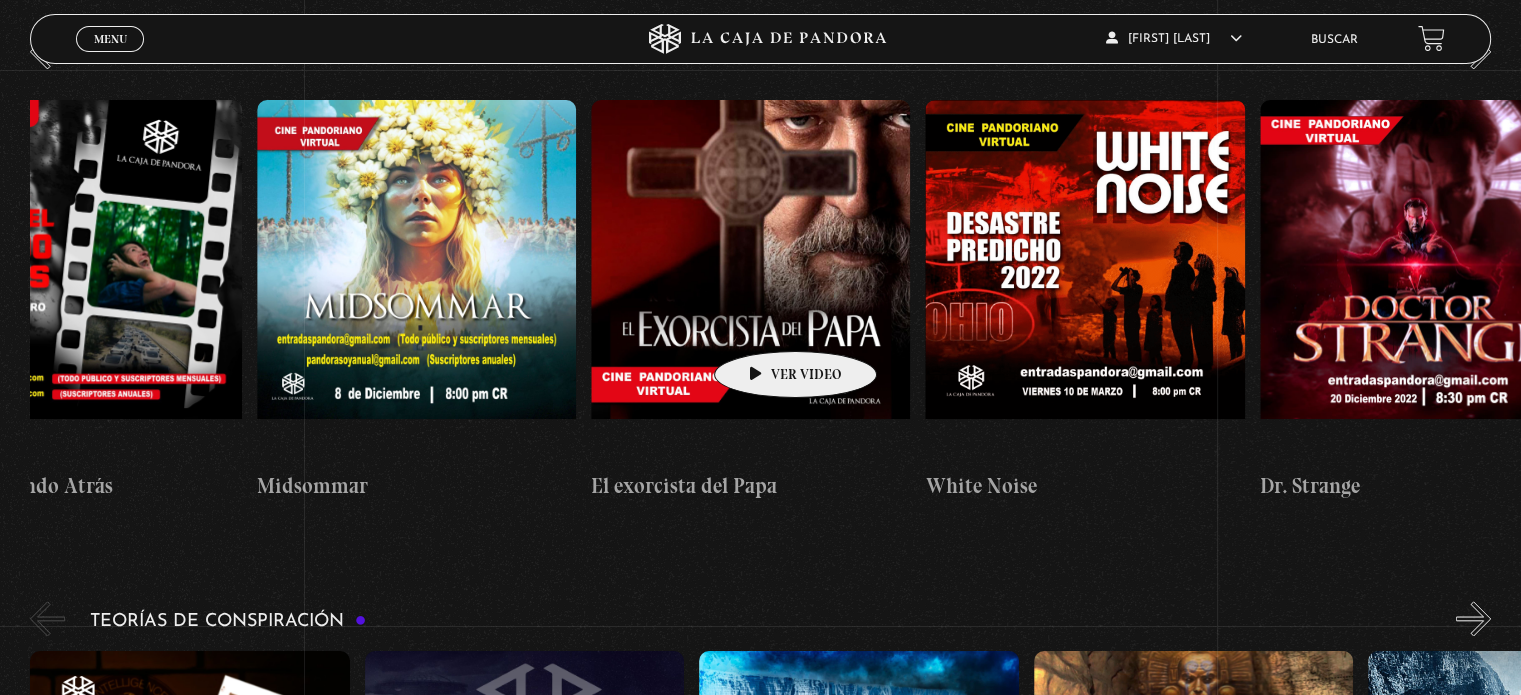 drag, startPoint x: 600, startPoint y: 310, endPoint x: 722, endPoint y: 320, distance: 122.40915 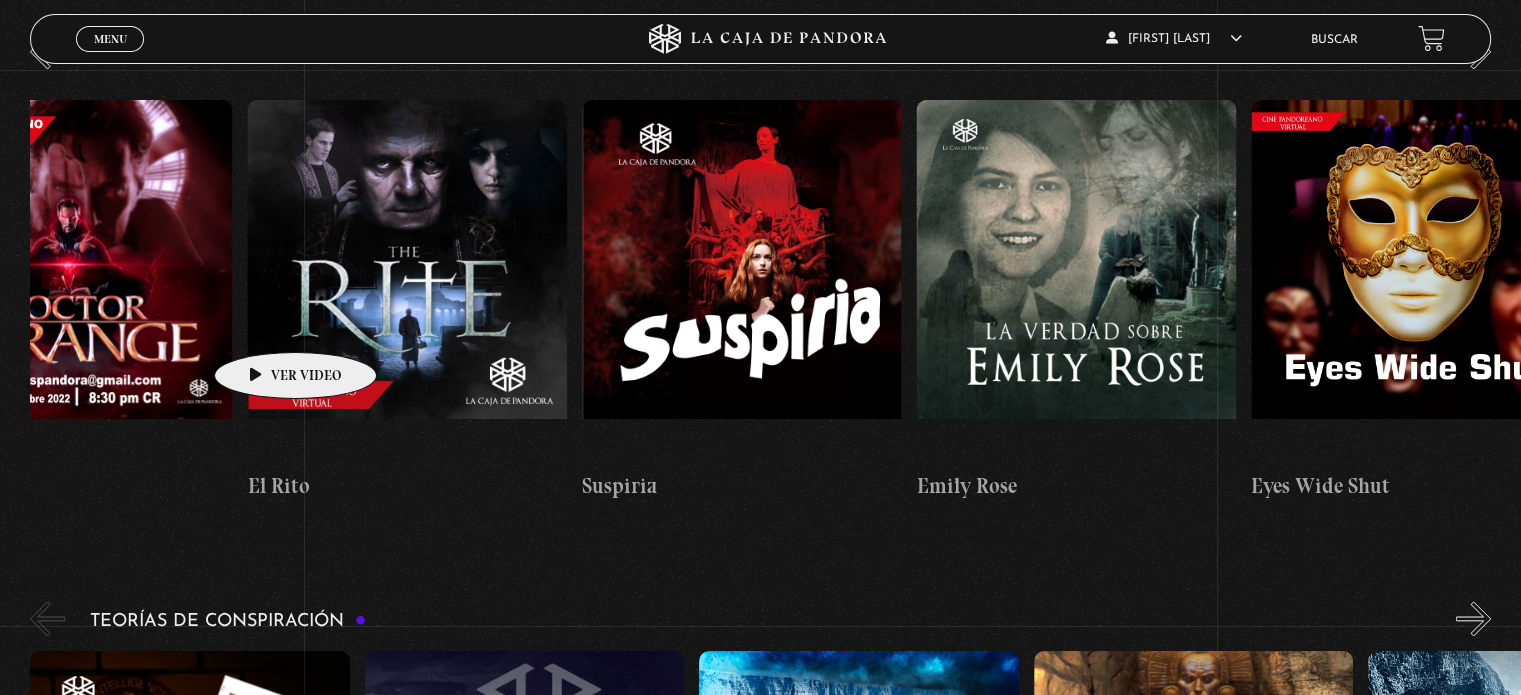scroll, scrollTop: 0, scrollLeft: 3464, axis: horizontal 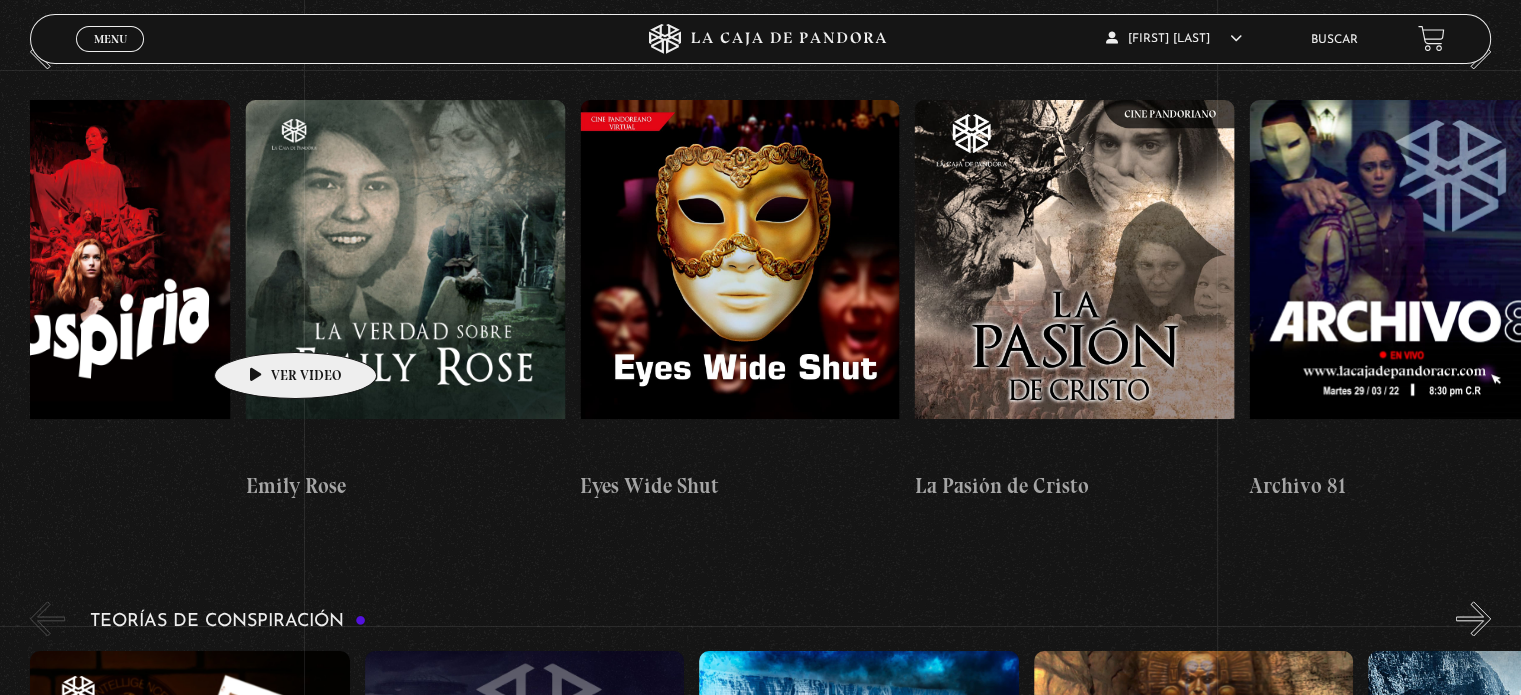 drag, startPoint x: 573, startPoint y: 316, endPoint x: 229, endPoint y: 322, distance: 344.0523 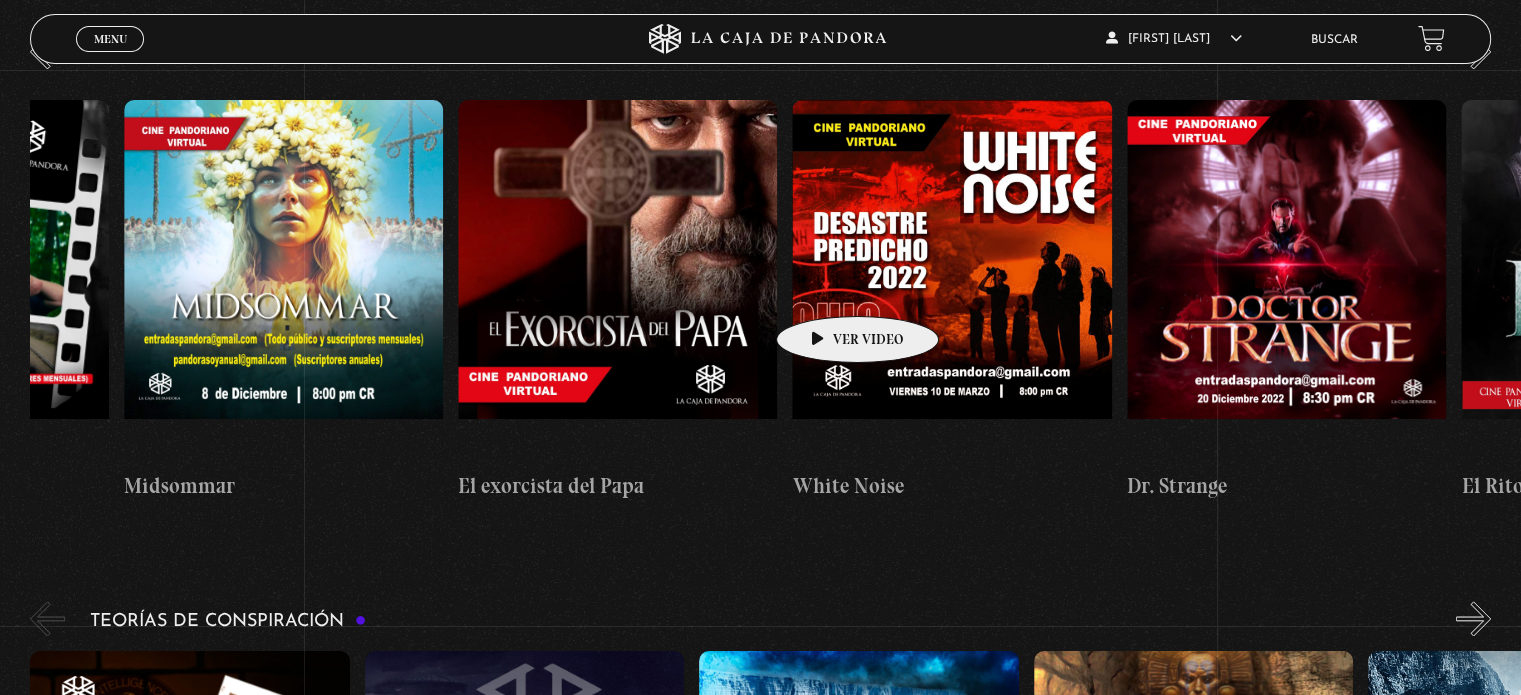 drag, startPoint x: 448, startPoint y: 289, endPoint x: 830, endPoint y: 286, distance: 382.01178 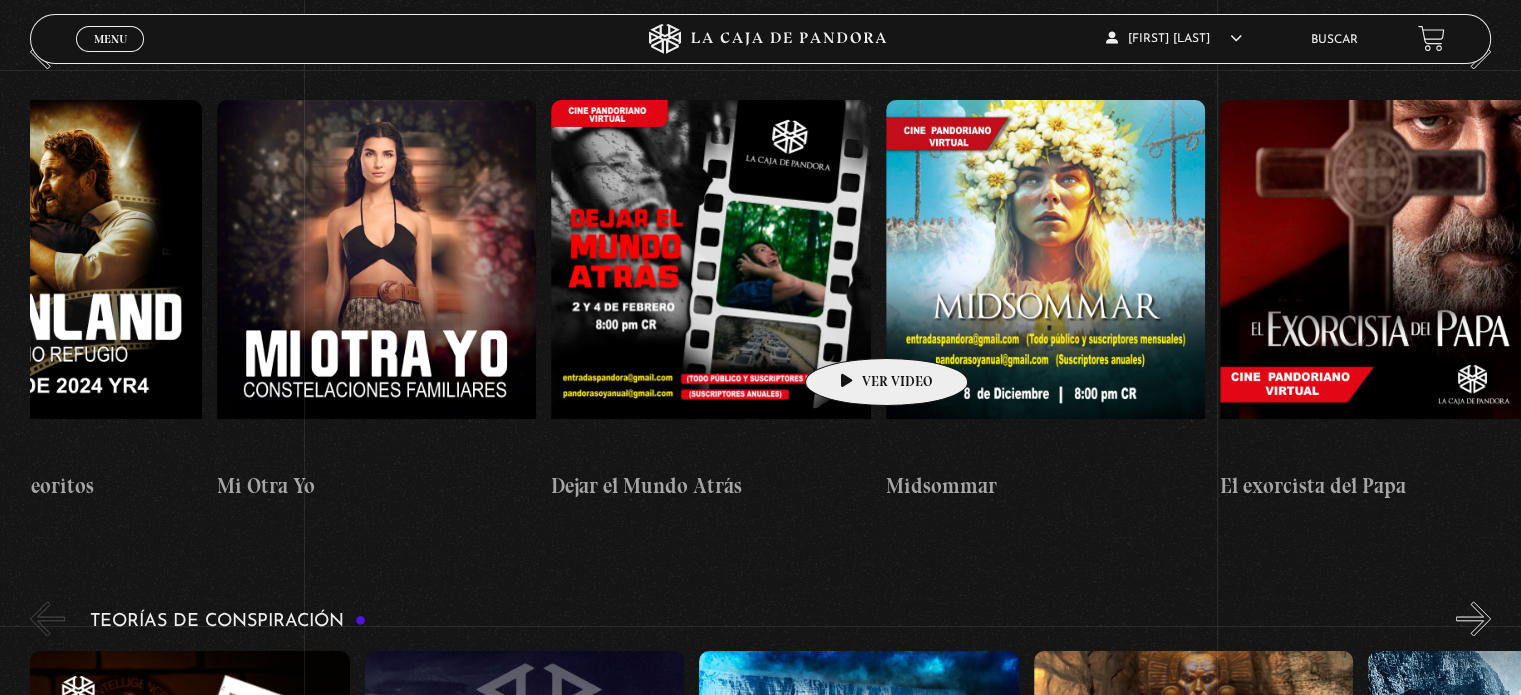 scroll, scrollTop: 0, scrollLeft: 822, axis: horizontal 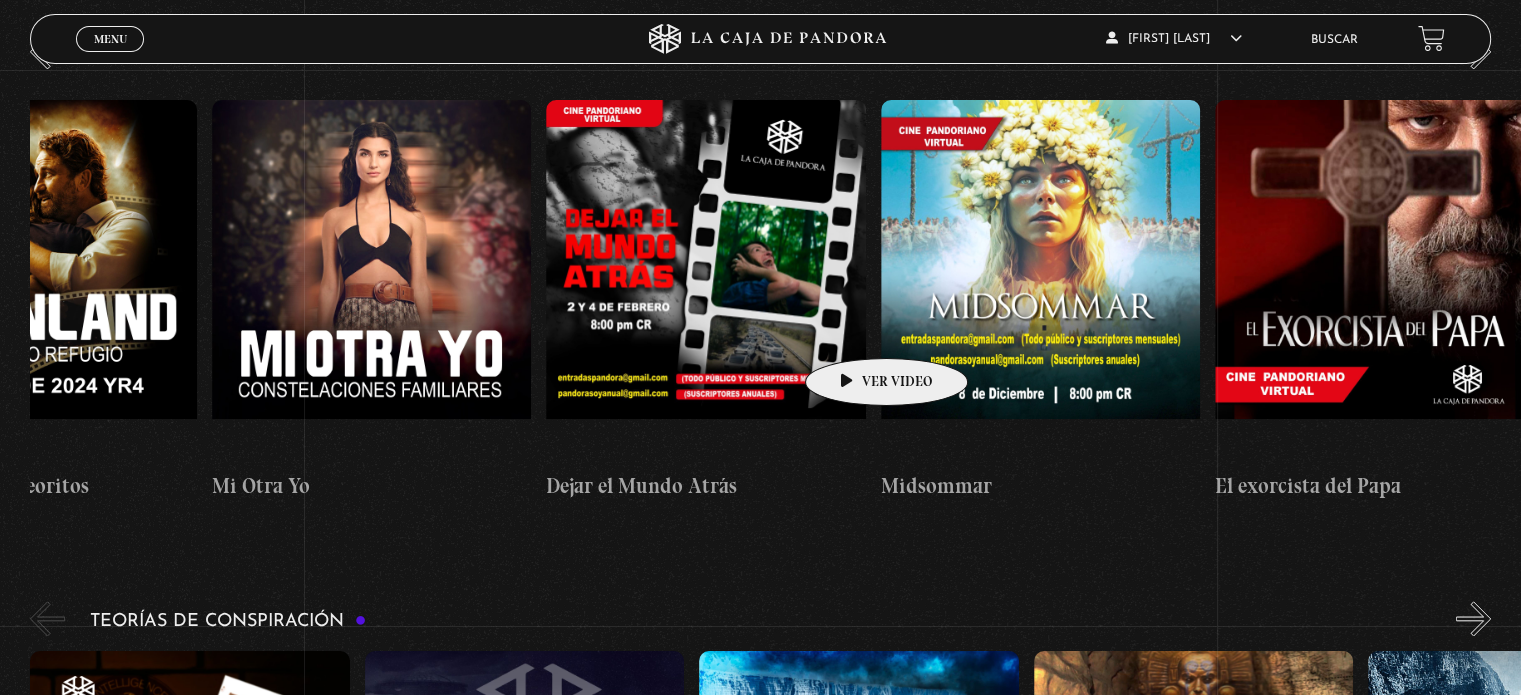 drag, startPoint x: 707, startPoint y: 317, endPoint x: 855, endPoint y: 328, distance: 148.40822 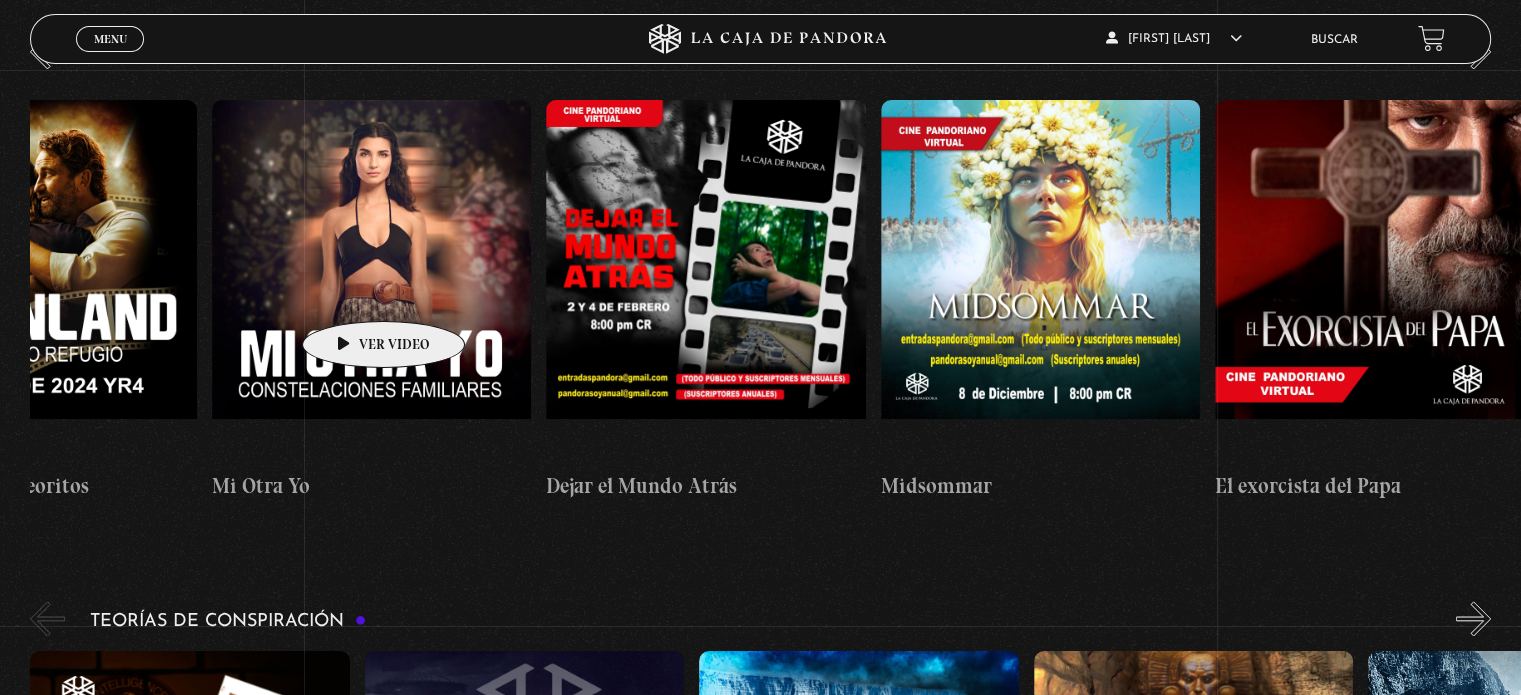 click at bounding box center [371, 280] 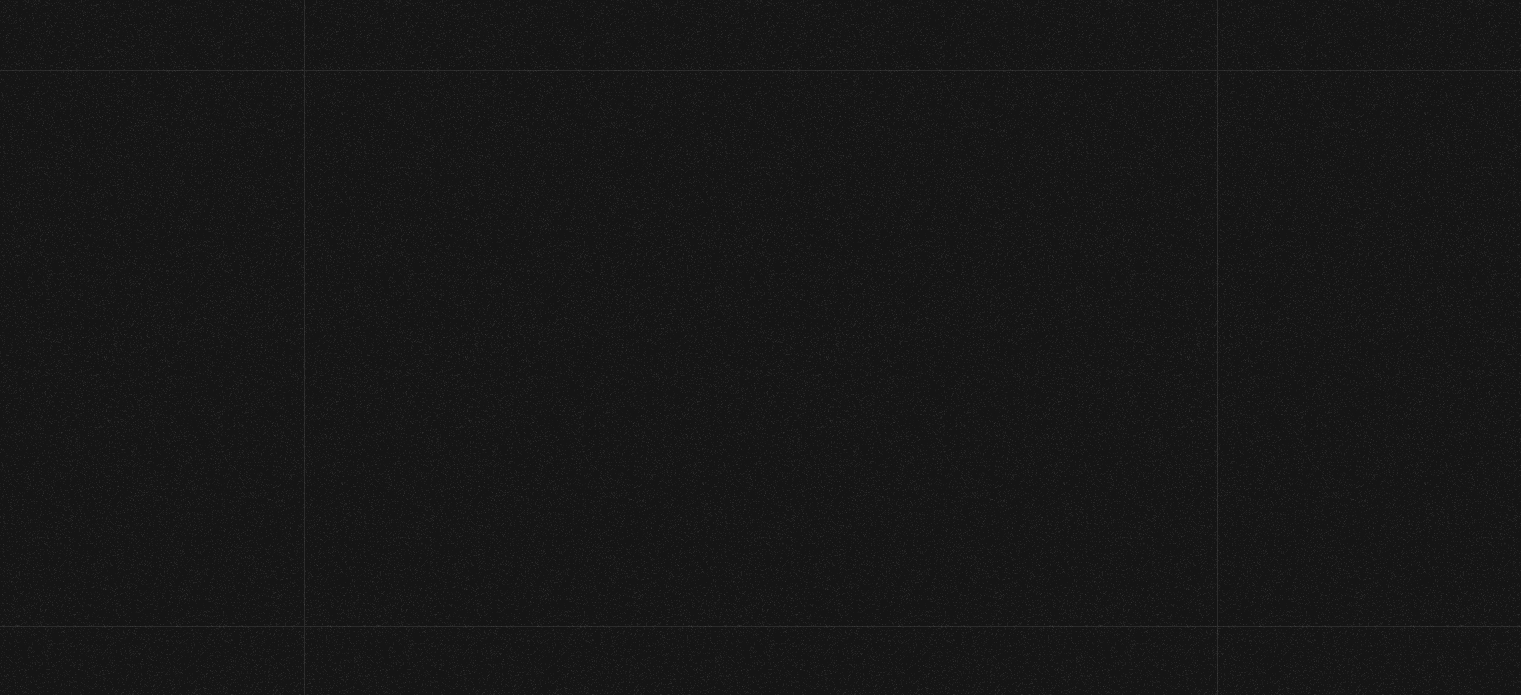 scroll, scrollTop: 0, scrollLeft: 0, axis: both 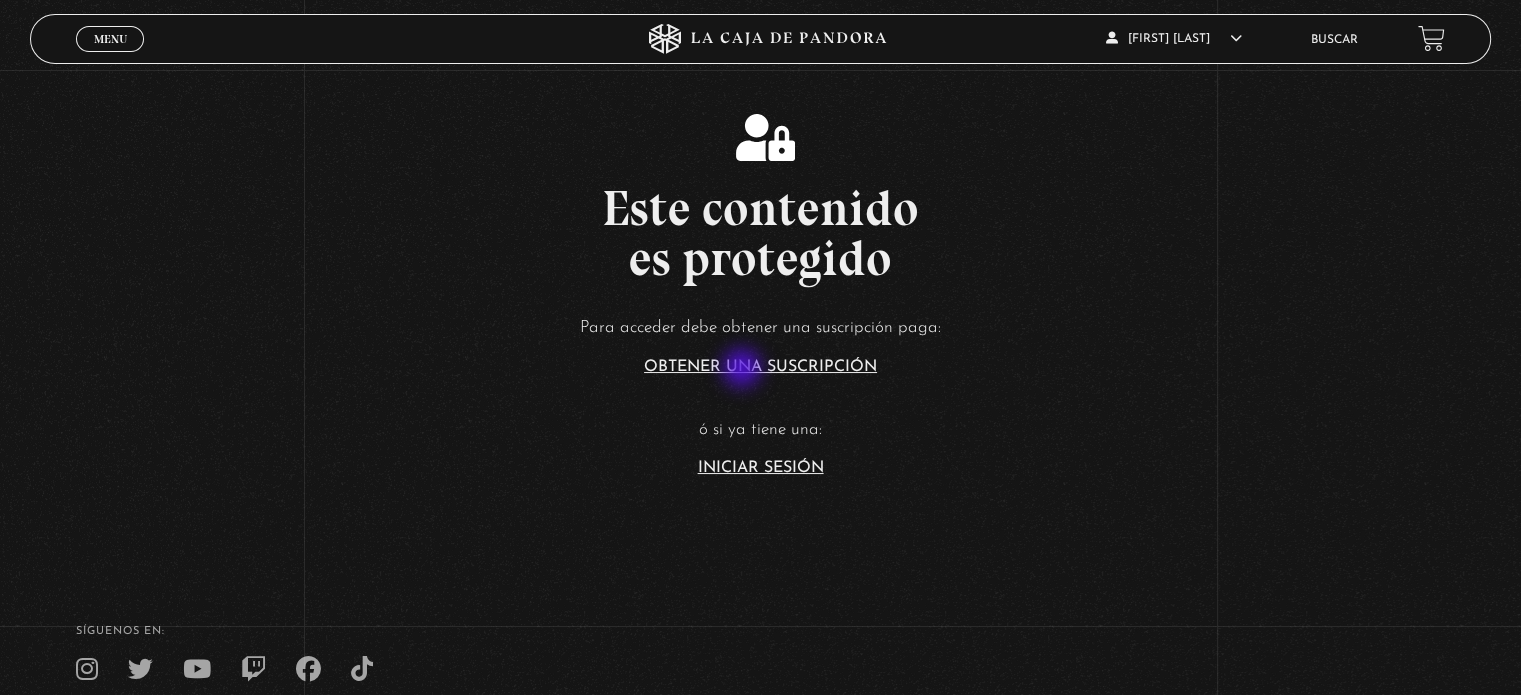 click on "Obtener una suscripción" at bounding box center (760, 367) 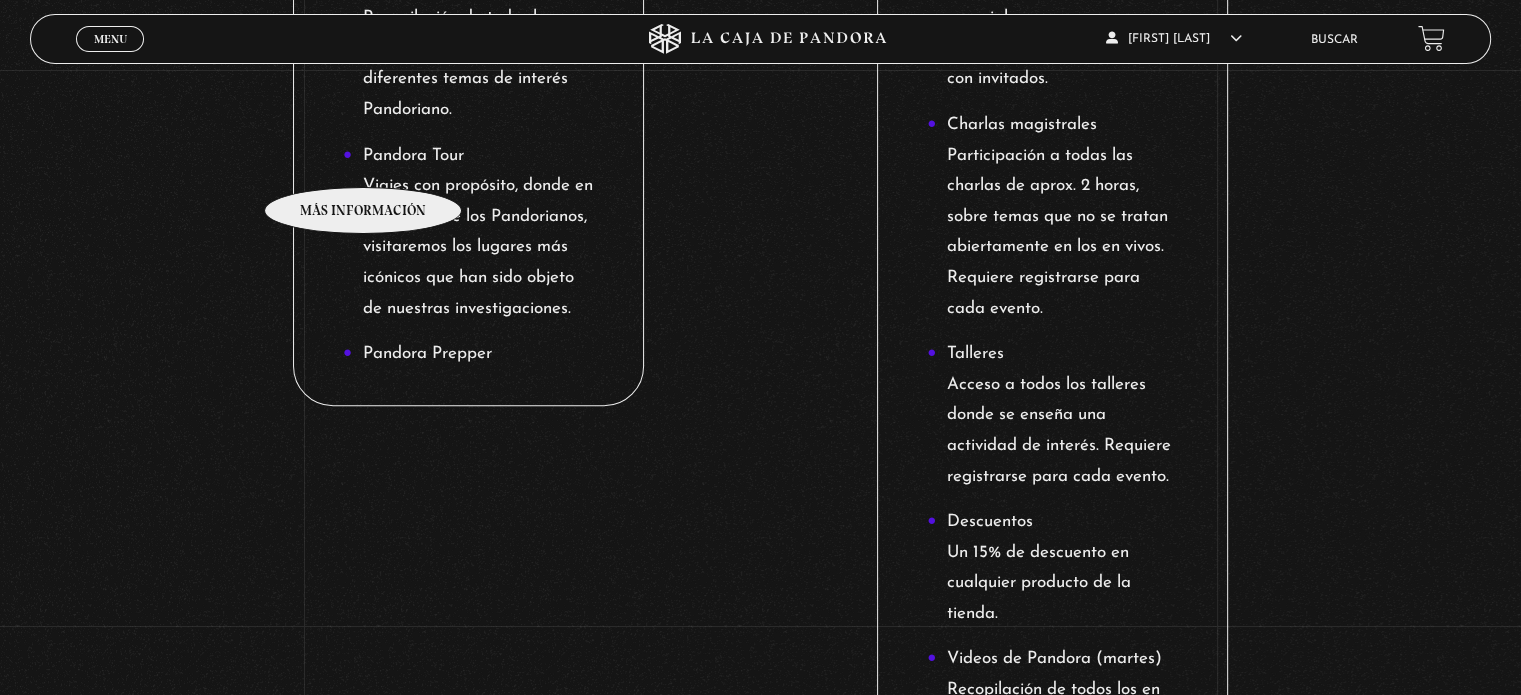 scroll, scrollTop: 2000, scrollLeft: 0, axis: vertical 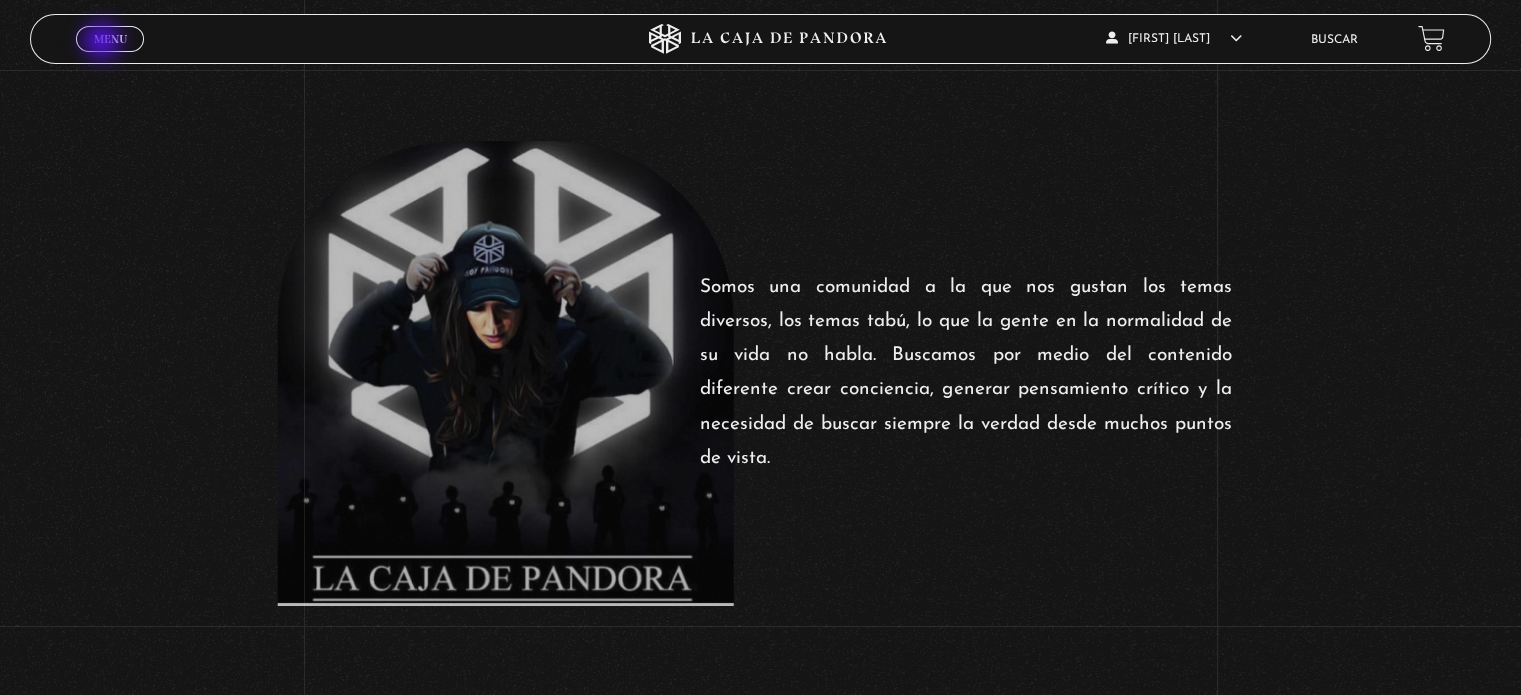 click on "Menu" at bounding box center (110, 39) 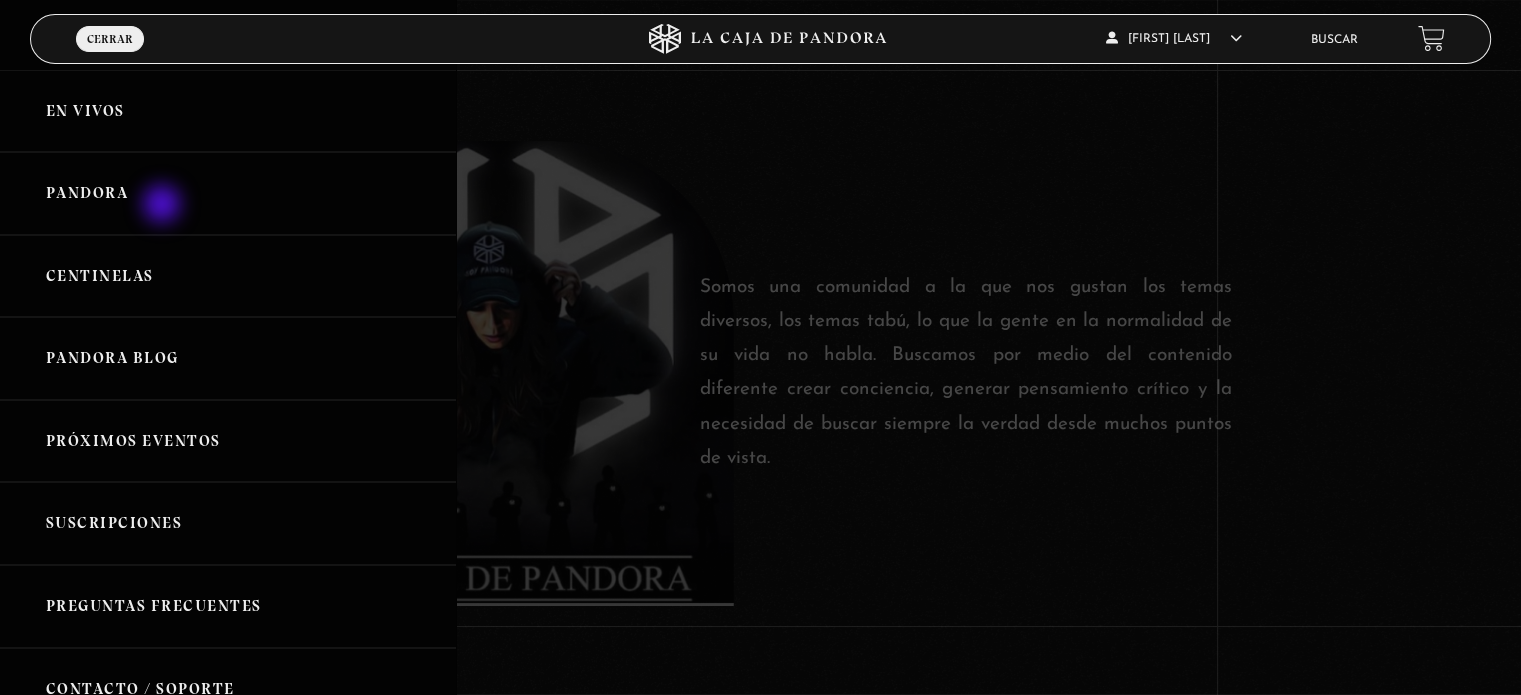 click on "Pandora" at bounding box center (228, 193) 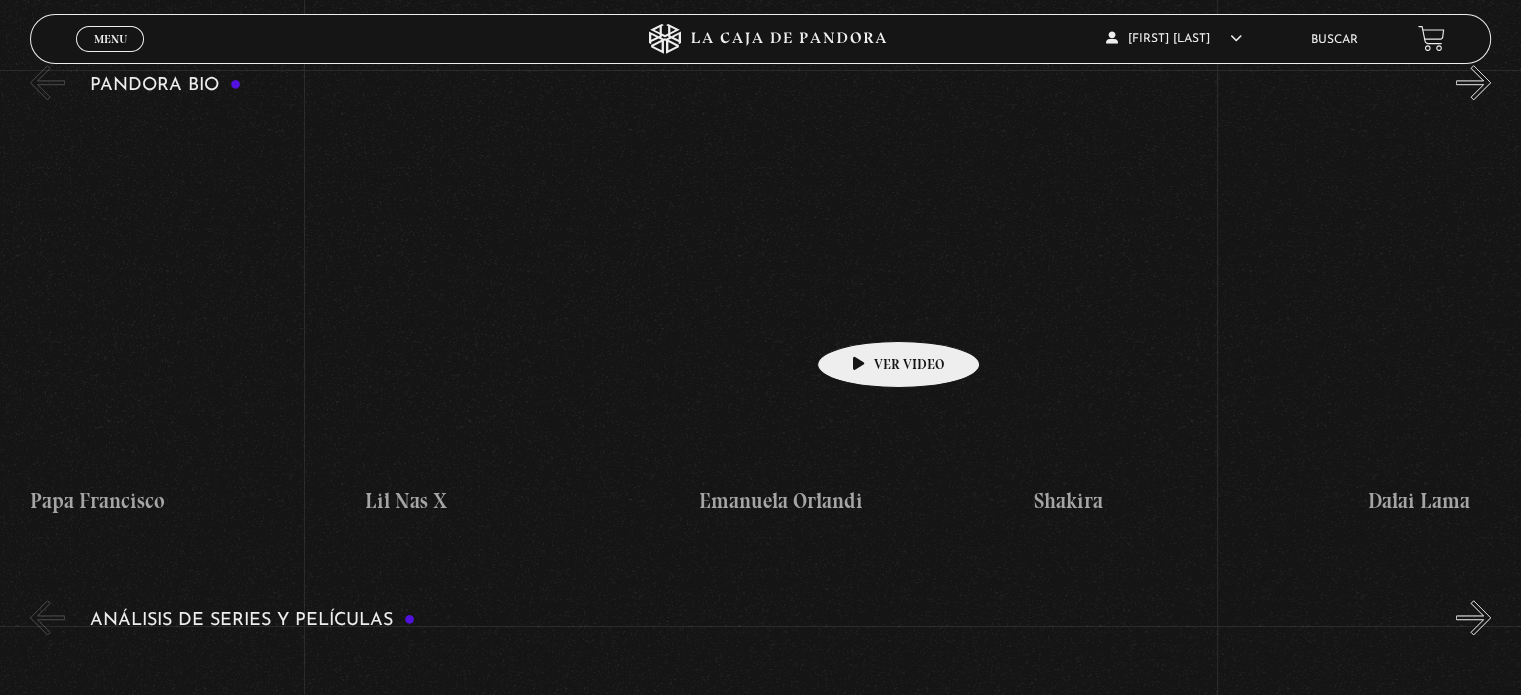 scroll, scrollTop: 2000, scrollLeft: 0, axis: vertical 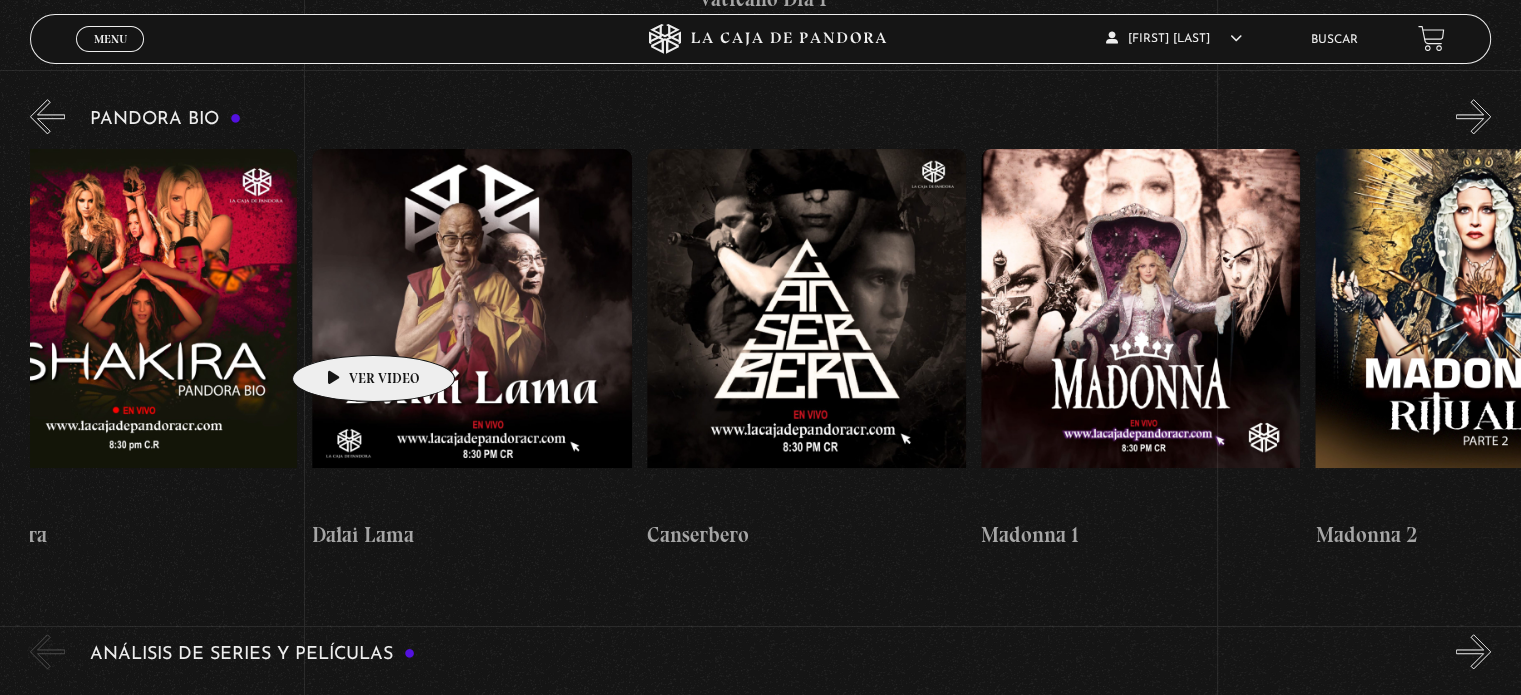 drag, startPoint x: 407, startPoint y: 327, endPoint x: 342, endPoint y: 325, distance: 65.03076 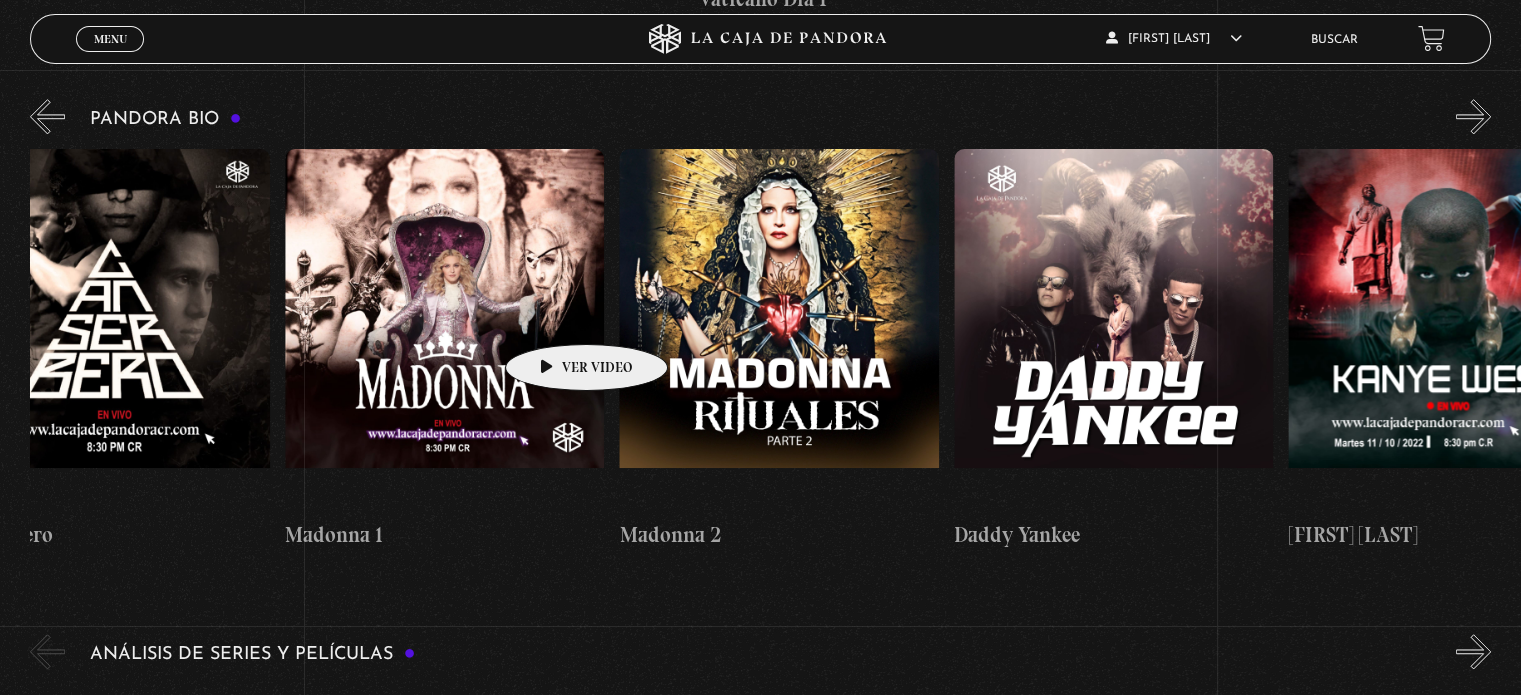 drag, startPoint x: 694, startPoint y: 314, endPoint x: 555, endPoint y: 314, distance: 139 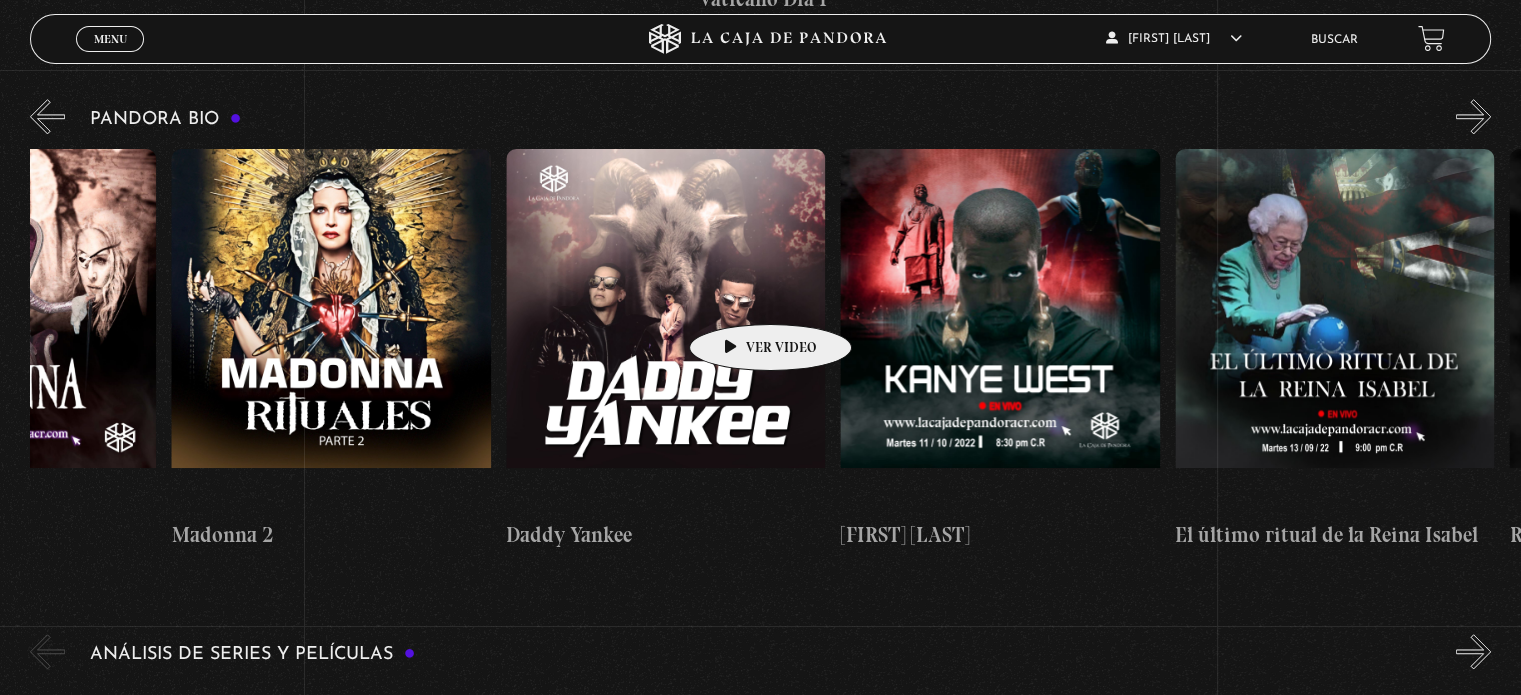 drag, startPoint x: 808, startPoint y: 292, endPoint x: 739, endPoint y: 294, distance: 69.02898 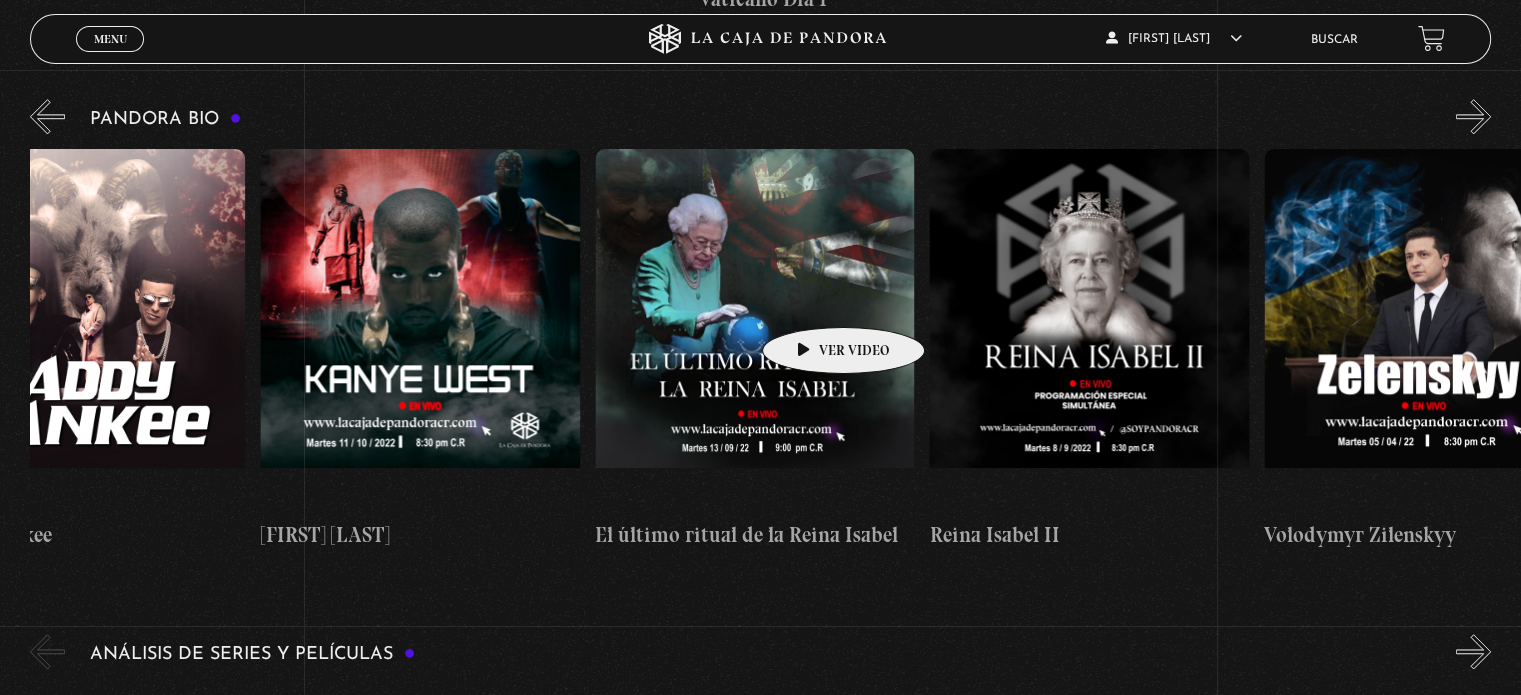scroll, scrollTop: 0, scrollLeft: 2800, axis: horizontal 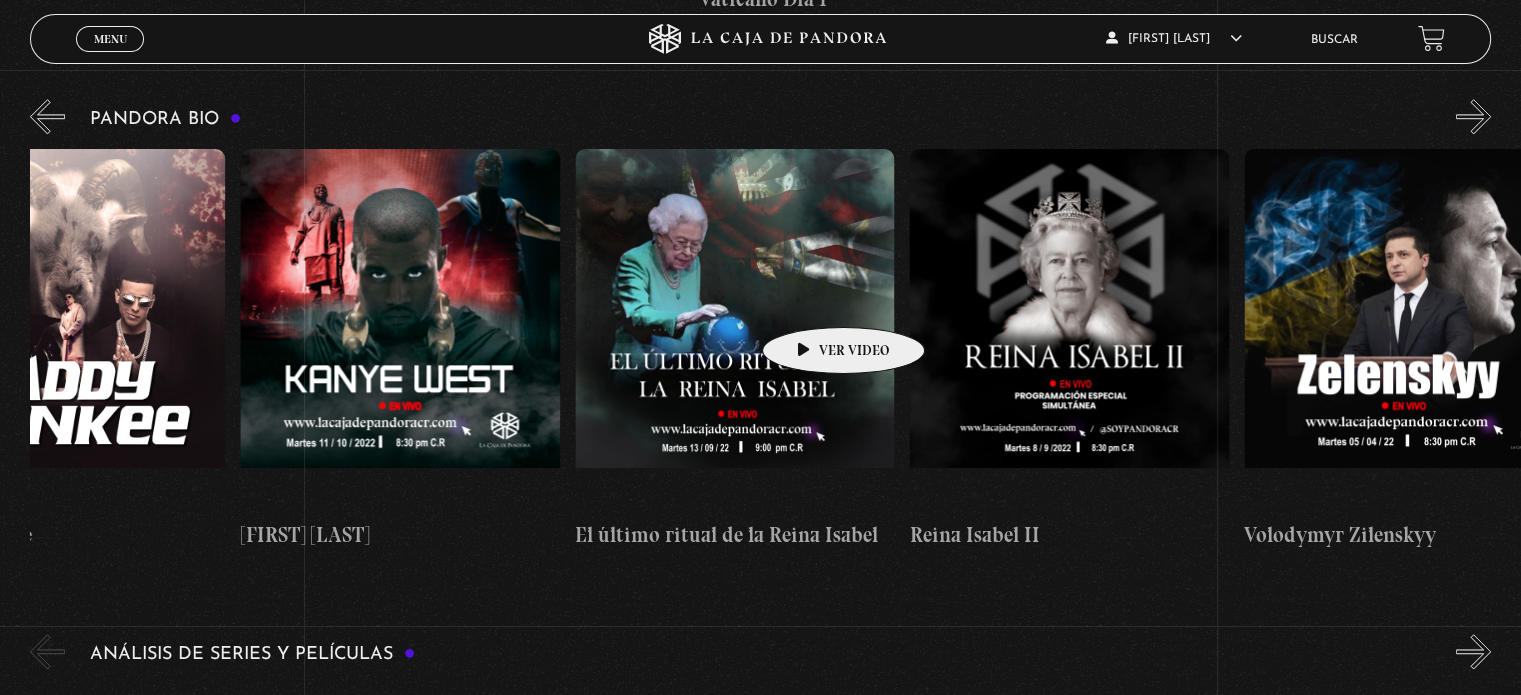 drag, startPoint x: 893, startPoint y: 294, endPoint x: 805, endPoint y: 297, distance: 88.051125 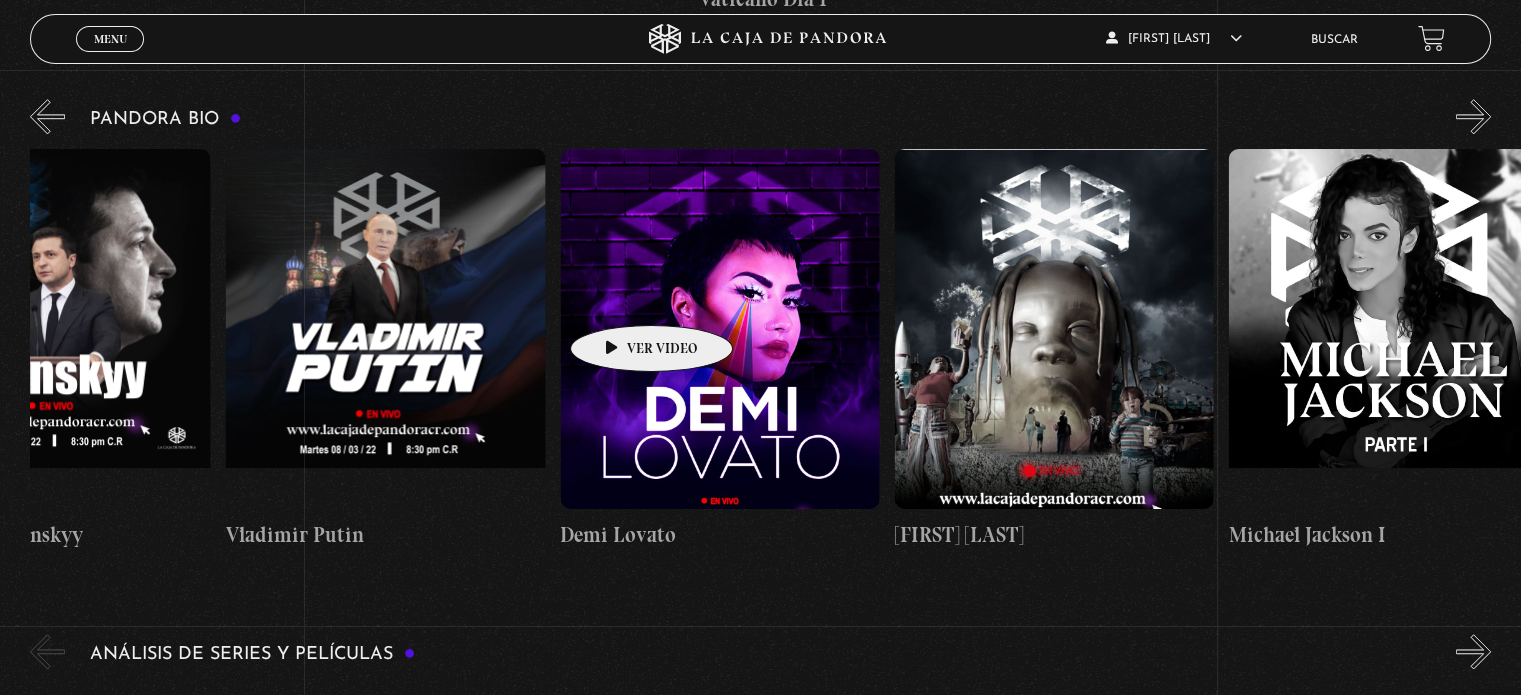 drag, startPoint x: 890, startPoint y: 292, endPoint x: 620, endPoint y: 295, distance: 270.01666 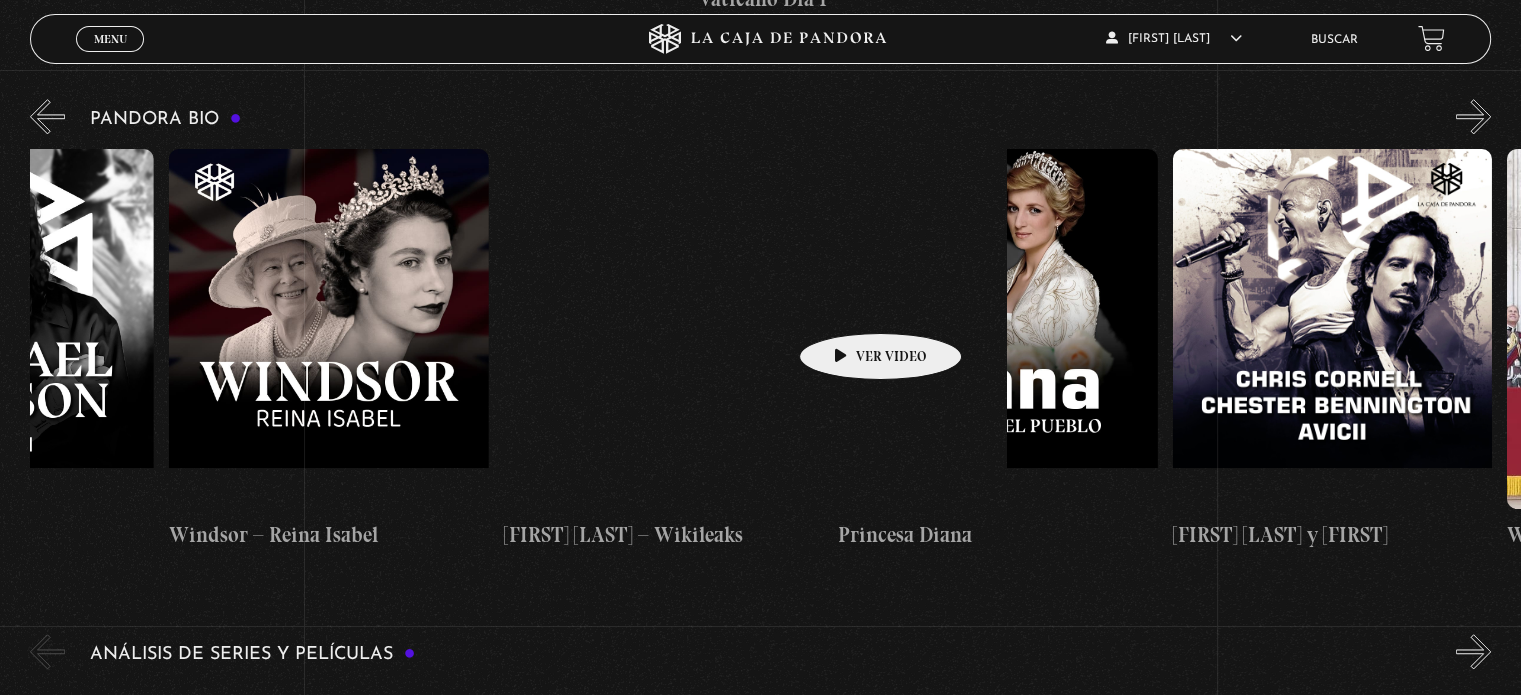 drag, startPoint x: 1108, startPoint y: 309, endPoint x: 849, endPoint y: 303, distance: 259.0695 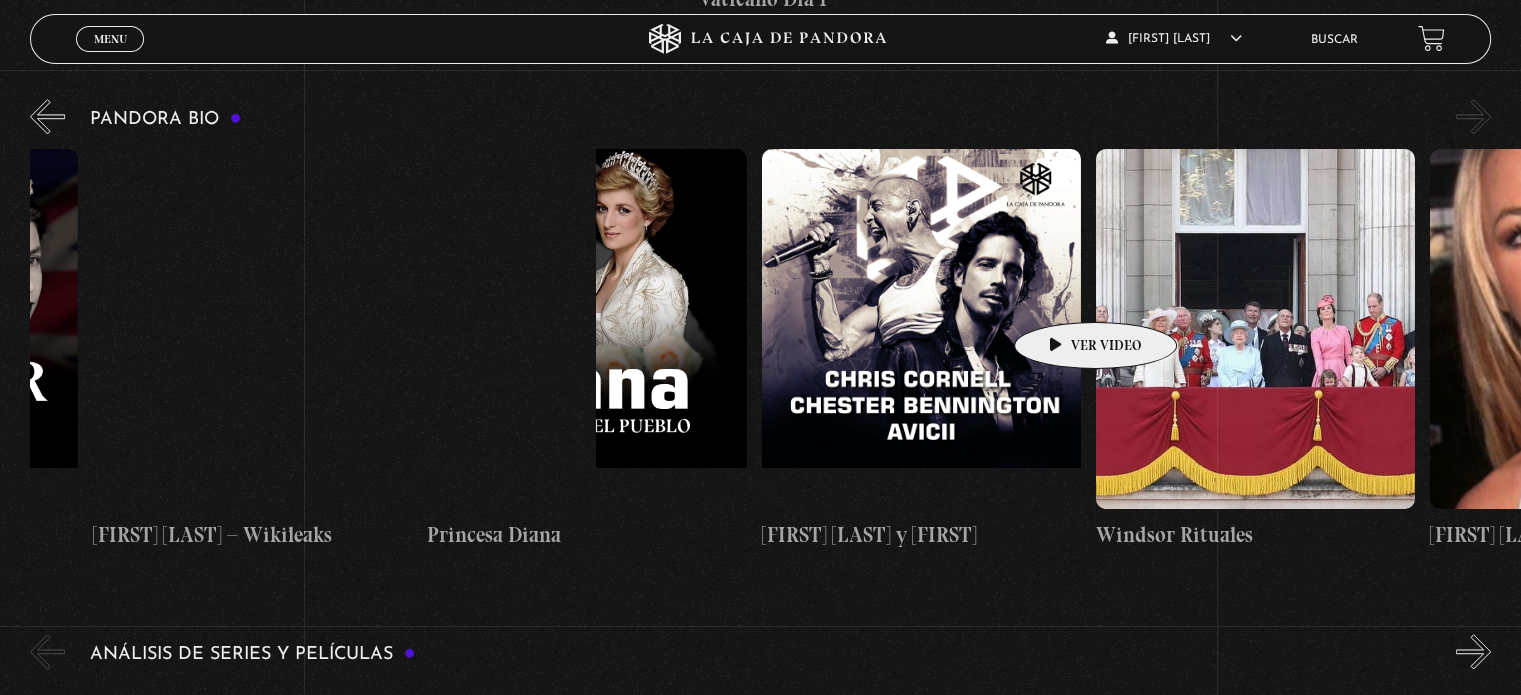 scroll, scrollTop: 0, scrollLeft: 6520, axis: horizontal 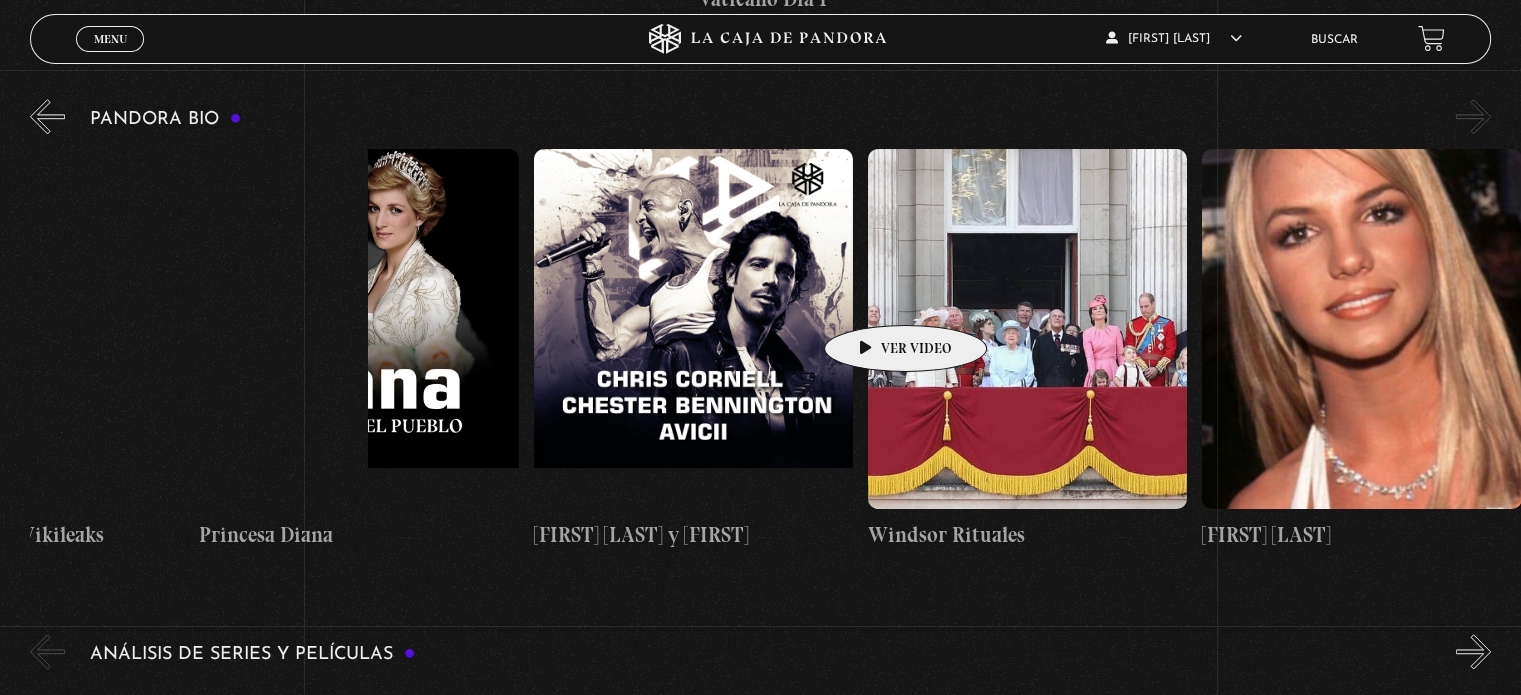 drag, startPoint x: 1217, startPoint y: 290, endPoint x: 874, endPoint y: 295, distance: 343.03644 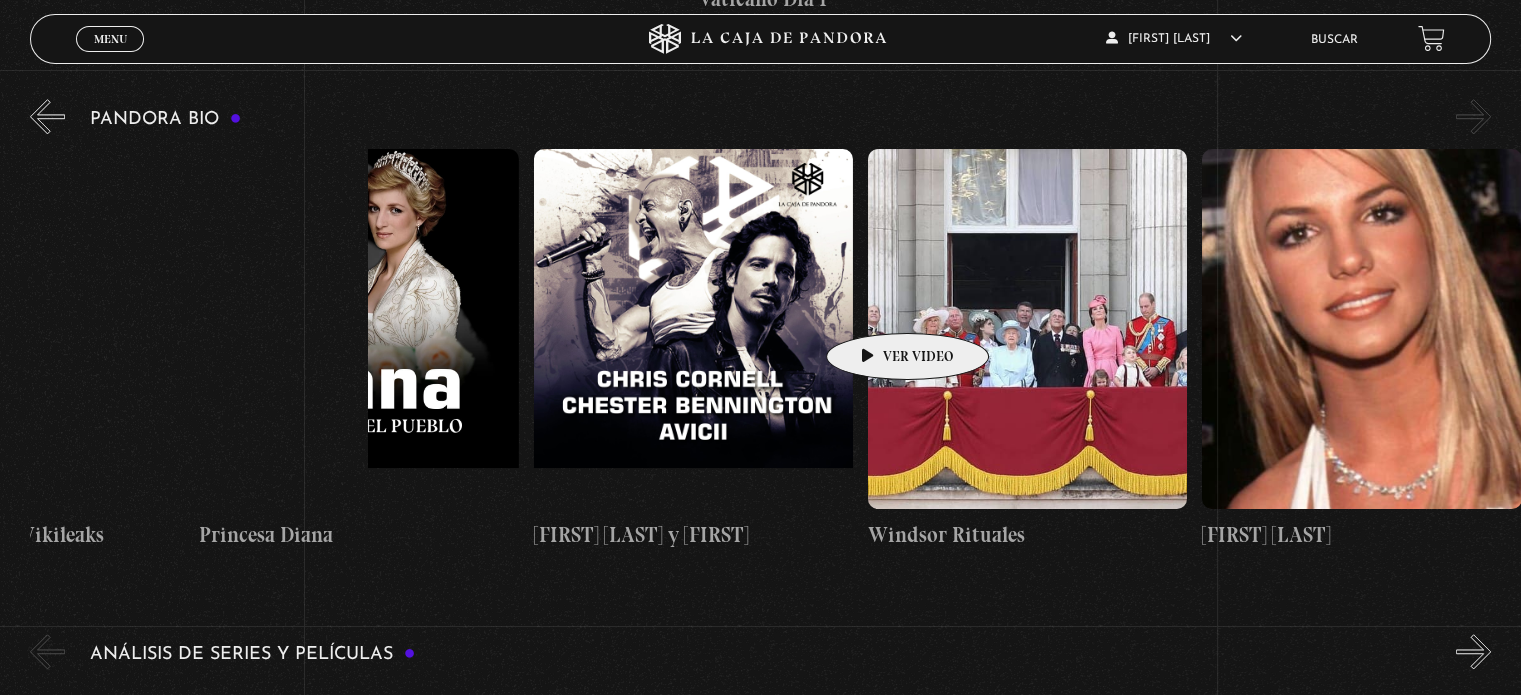 drag, startPoint x: 1173, startPoint y: 299, endPoint x: 867, endPoint y: 303, distance: 306.02615 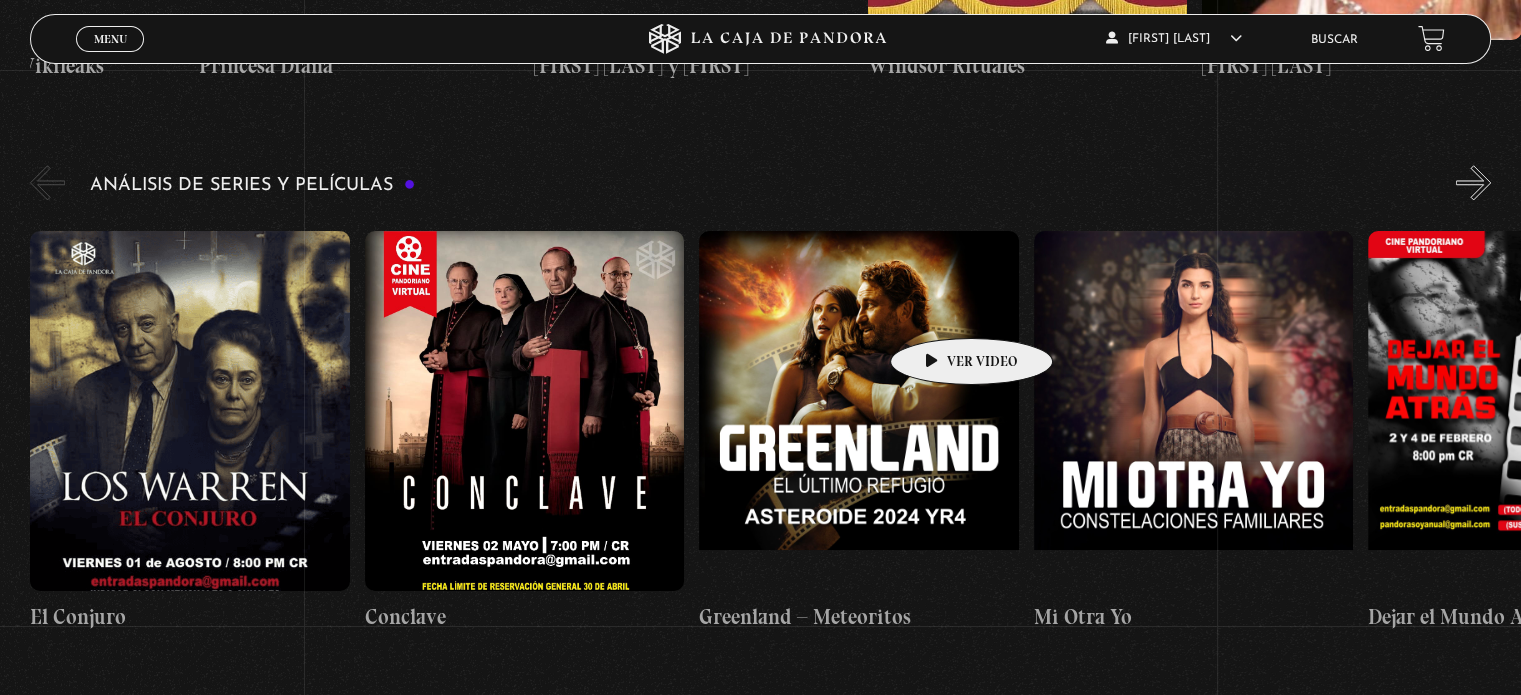 scroll, scrollTop: 2500, scrollLeft: 0, axis: vertical 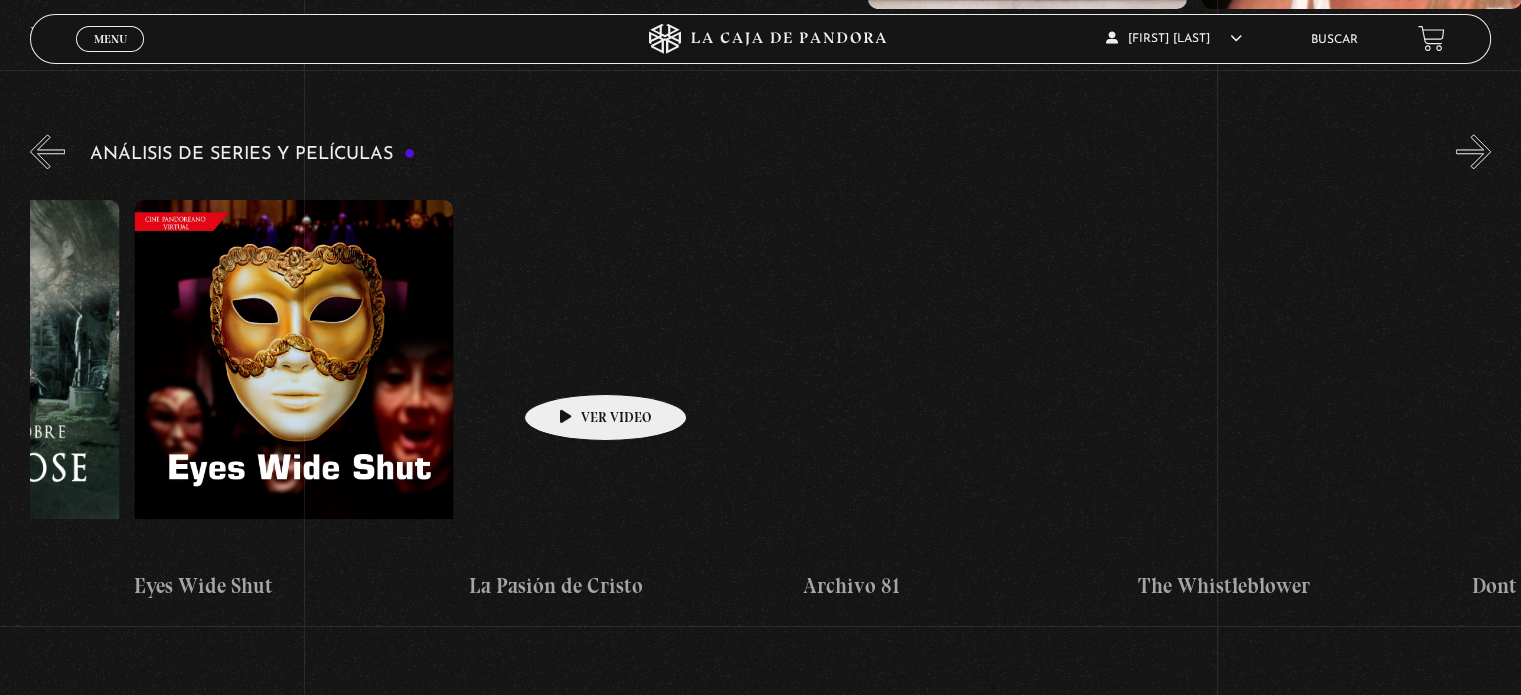 drag, startPoint x: 1124, startPoint y: 367, endPoint x: 568, endPoint y: 354, distance: 556.152 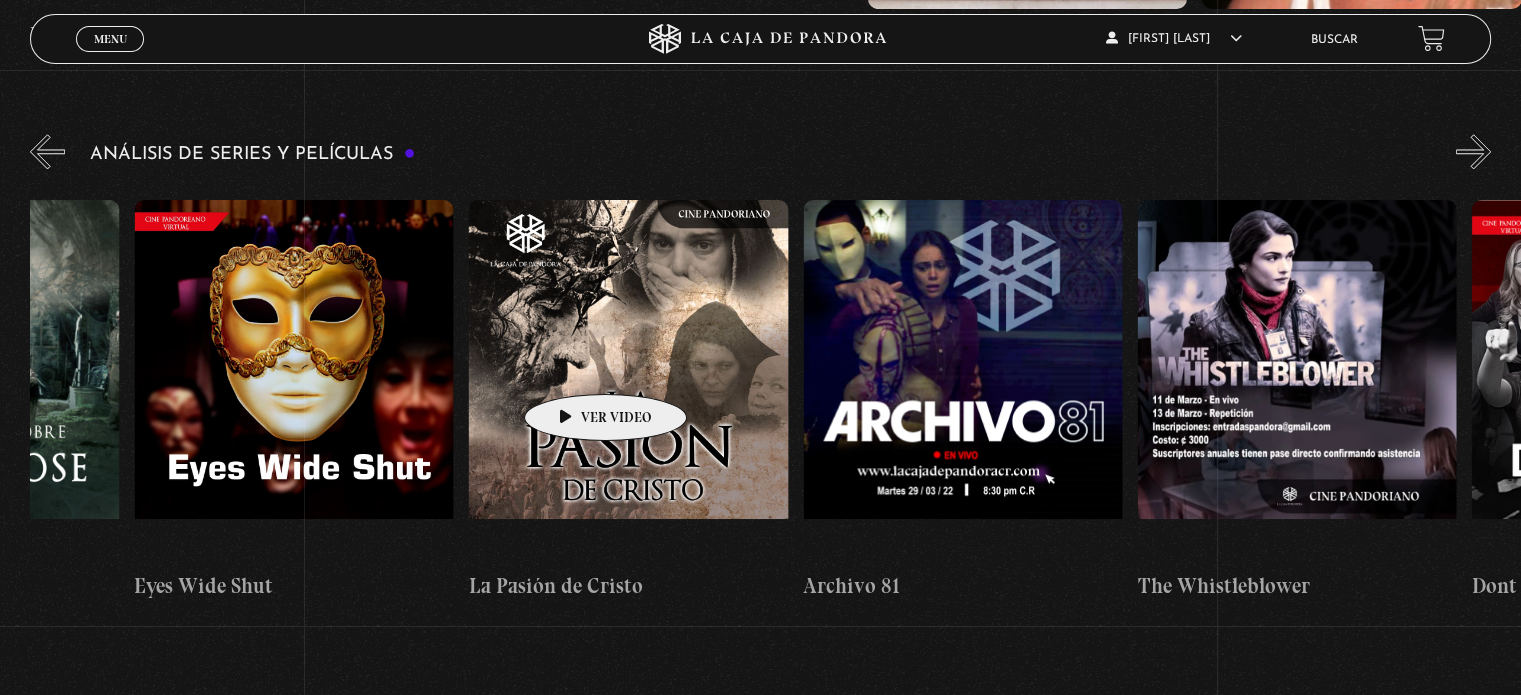 click on "El Conjuro
Conclave
Greenland – Meteoritos
Mi Otra Yo
Dejar el Mundo Atrás
Midsommar
El exorcista del Papa
White Noise
Dark" at bounding box center (-33, 400) 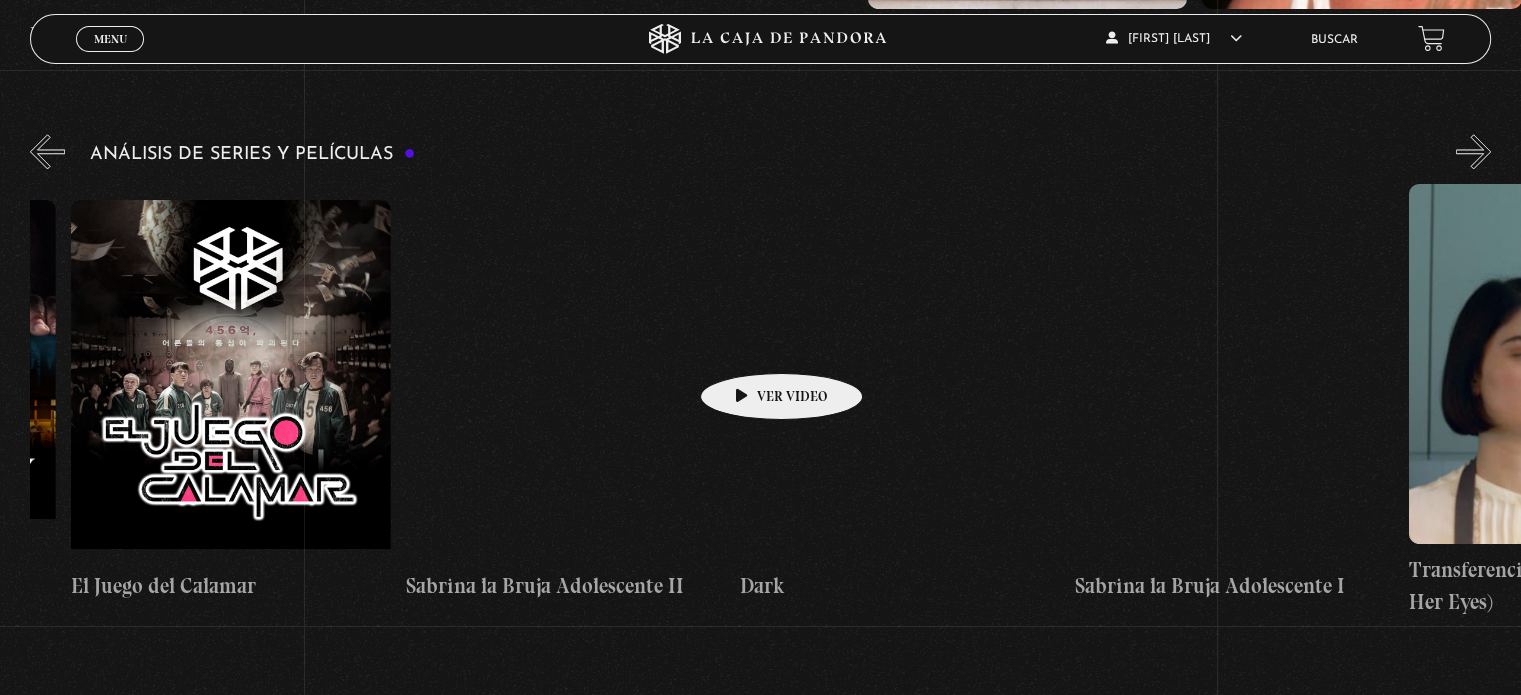 scroll, scrollTop: 0, scrollLeft: 6186, axis: horizontal 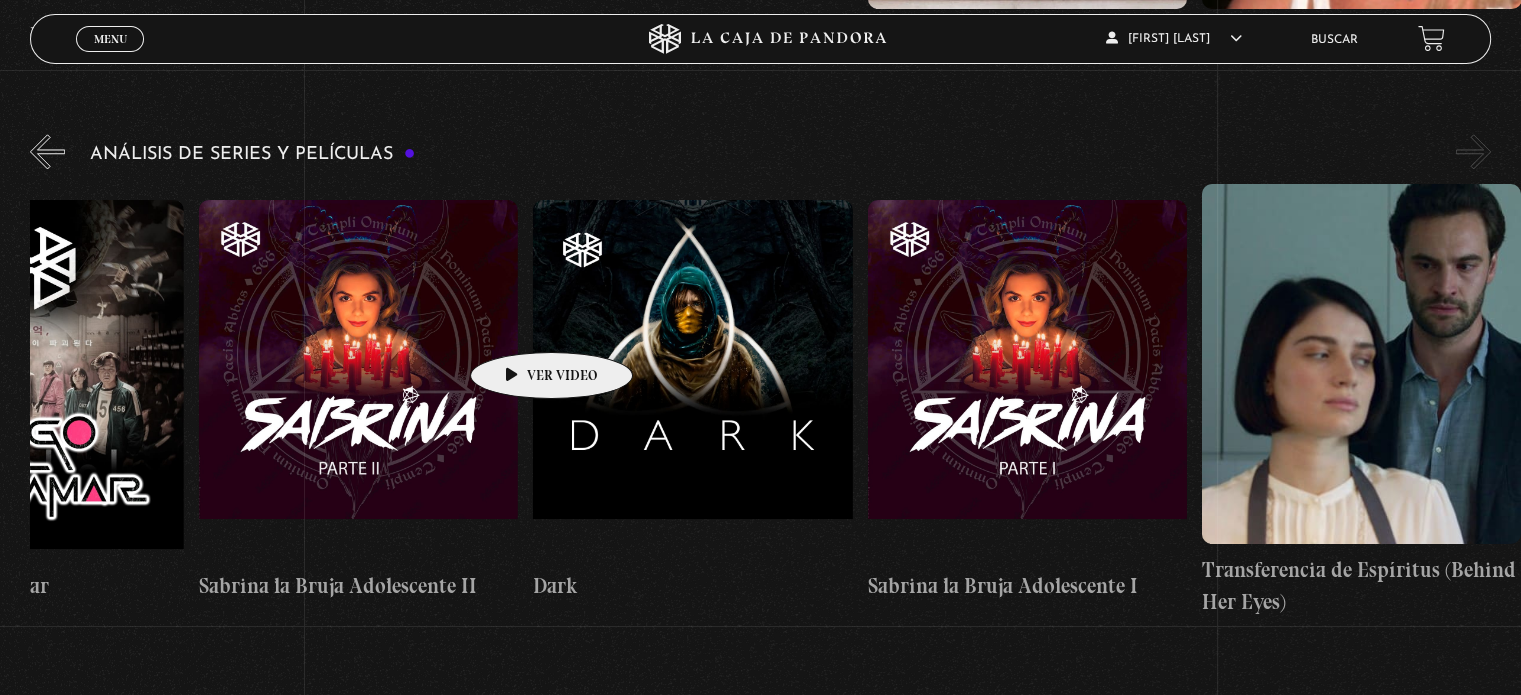 drag, startPoint x: 1051, startPoint y: 342, endPoint x: 618, endPoint y: 308, distance: 434.33282 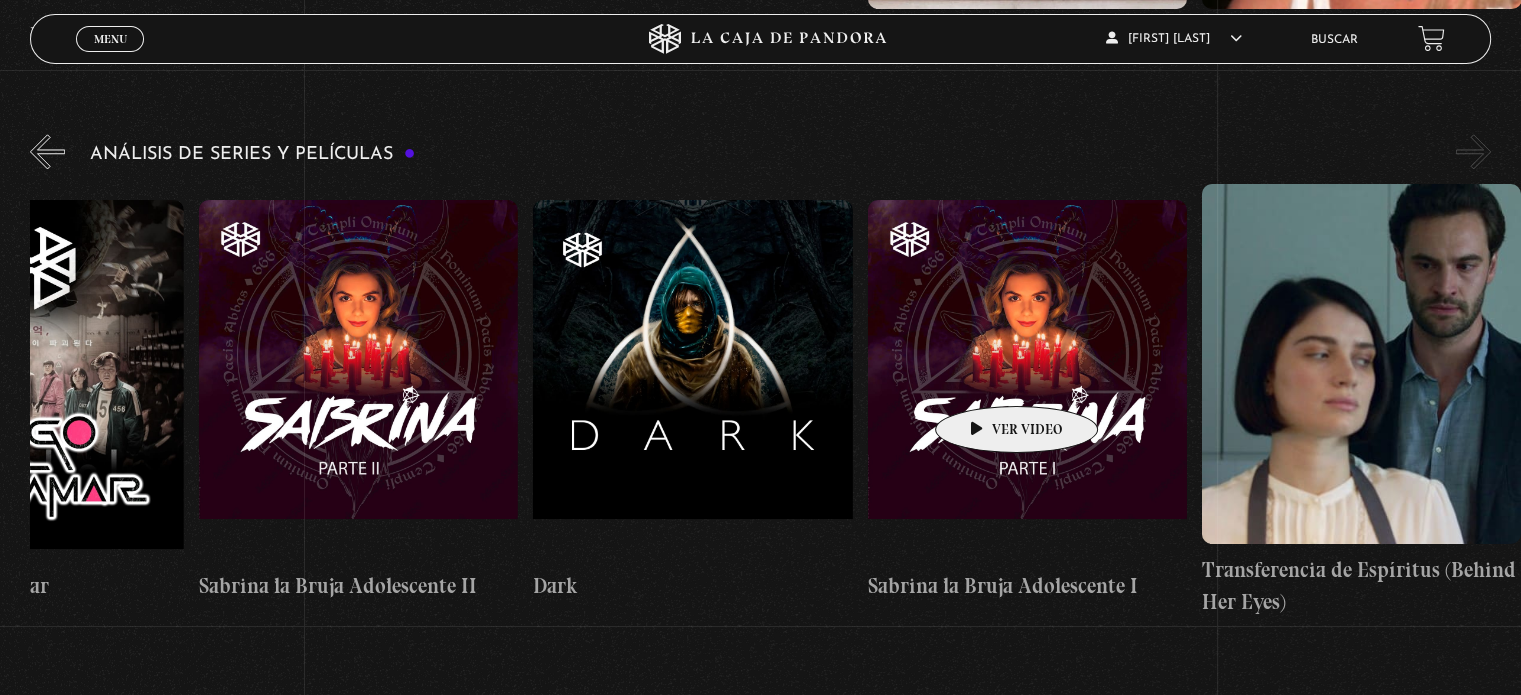 drag, startPoint x: 1264, startPoint y: 379, endPoint x: 984, endPoint y: 376, distance: 280.01608 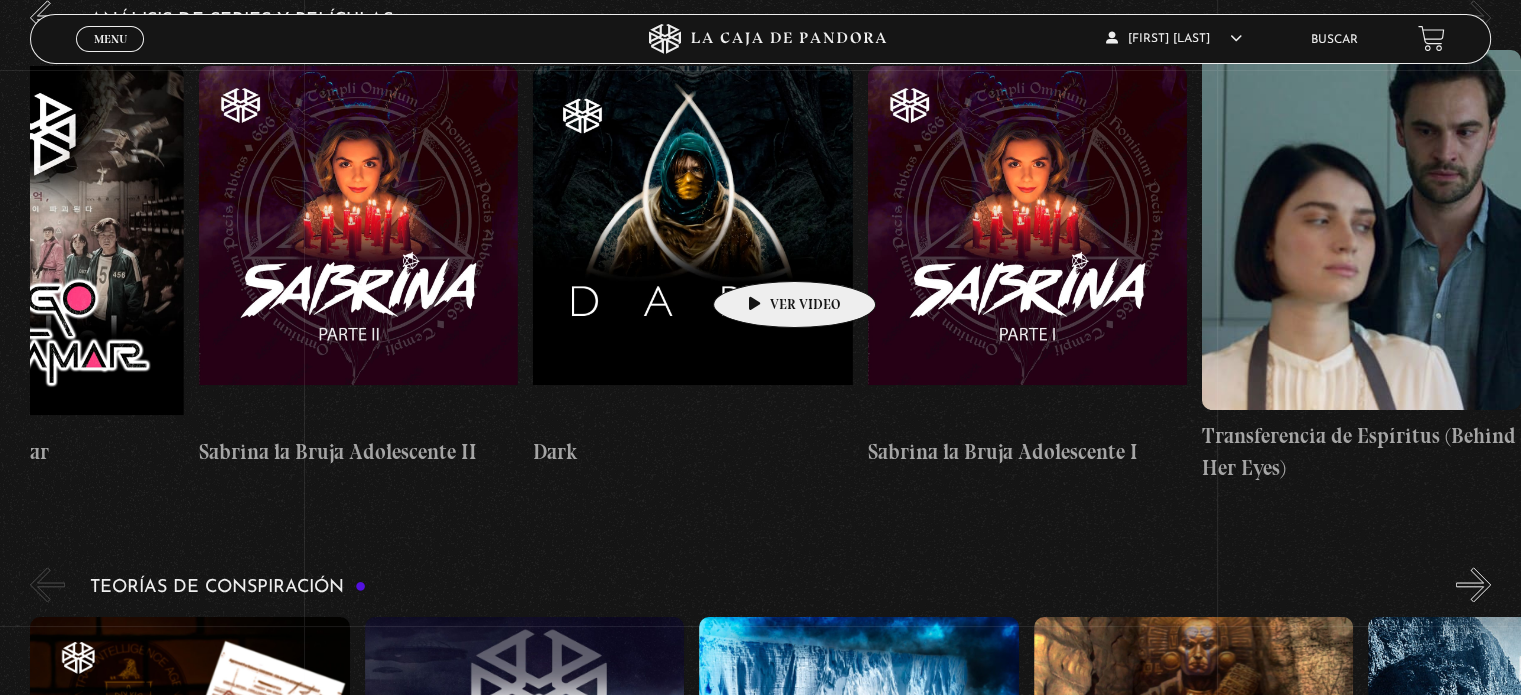 scroll, scrollTop: 2600, scrollLeft: 0, axis: vertical 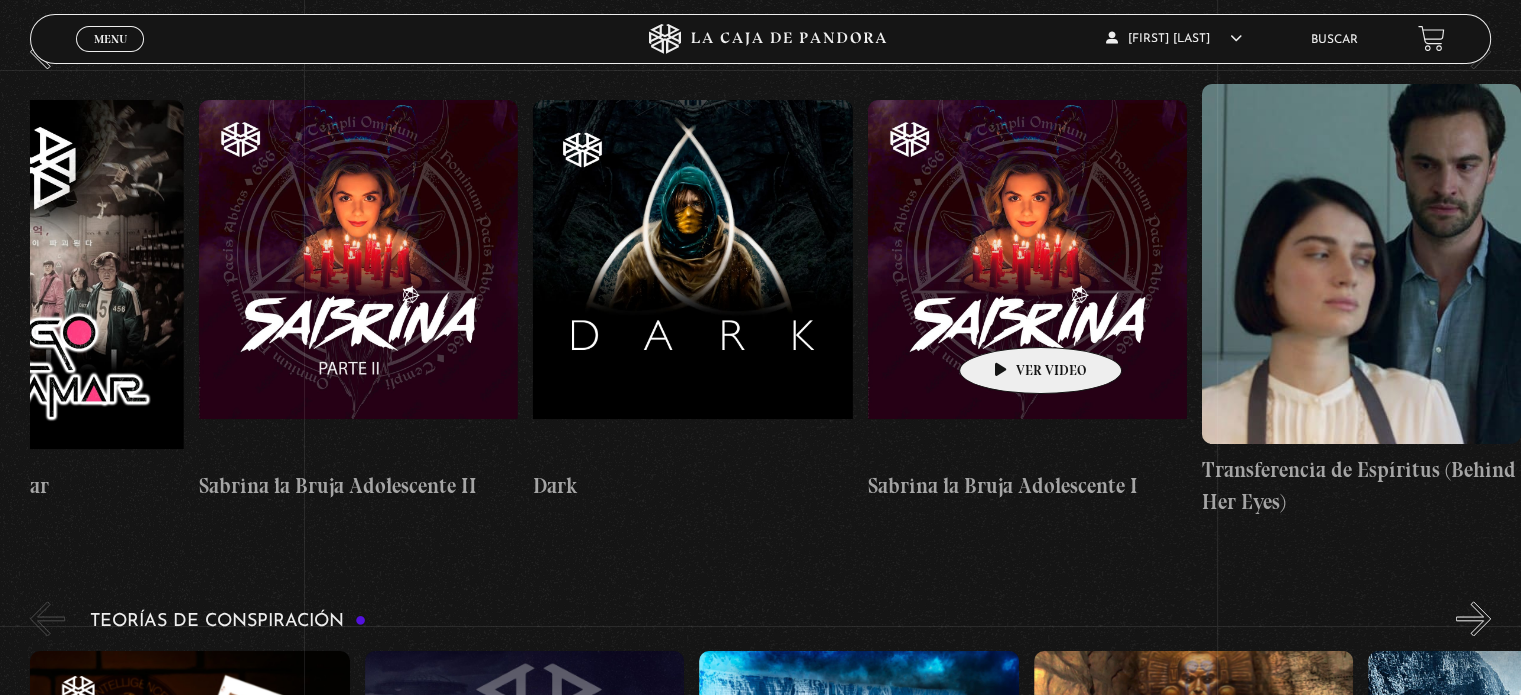 click at bounding box center [1027, 280] 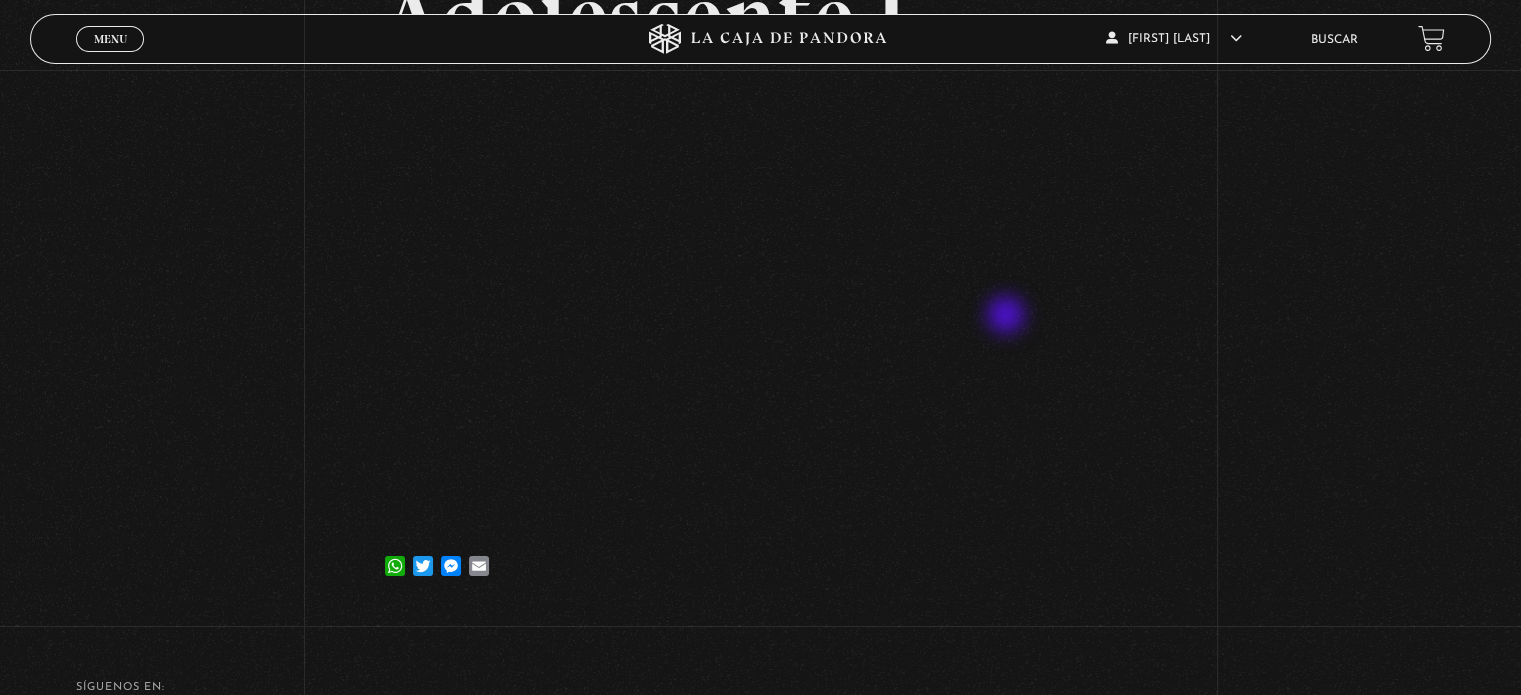 scroll, scrollTop: 0, scrollLeft: 0, axis: both 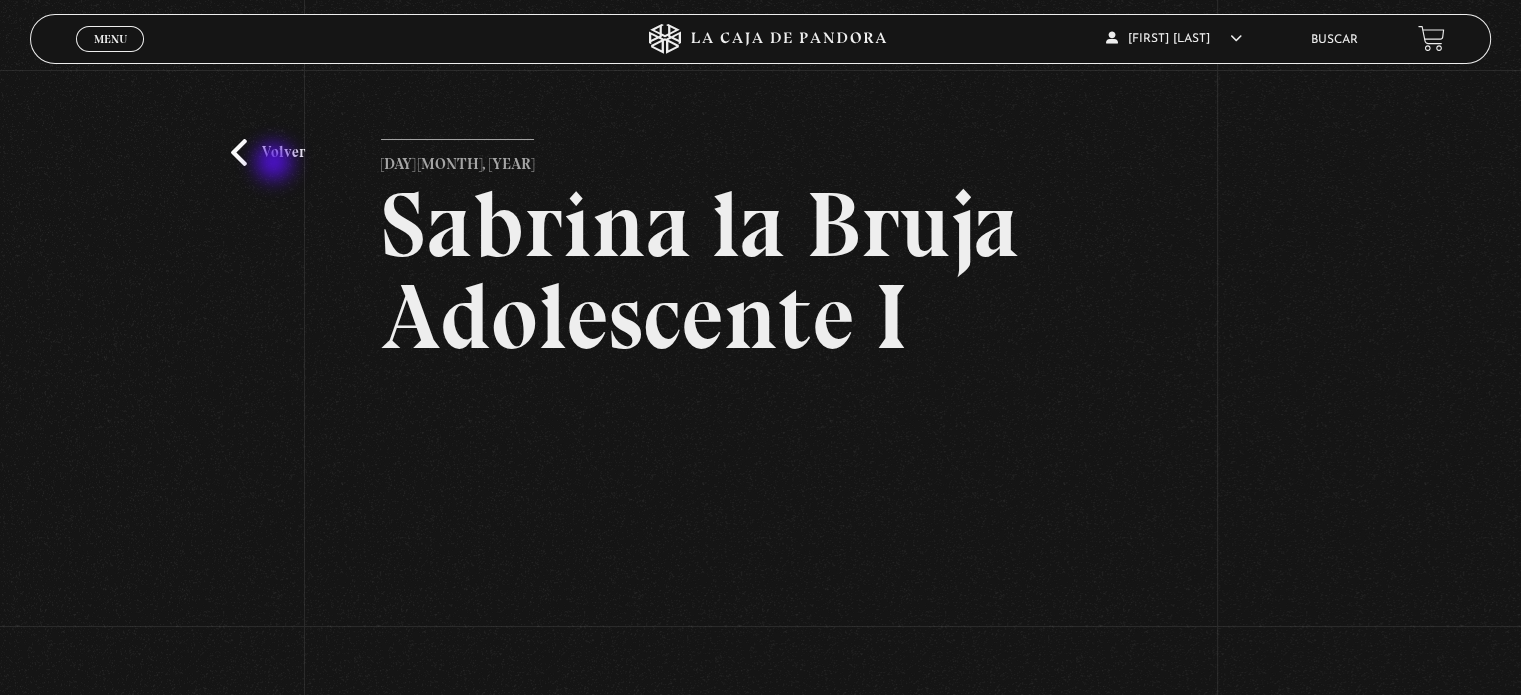 click on "Volver" at bounding box center (268, 152) 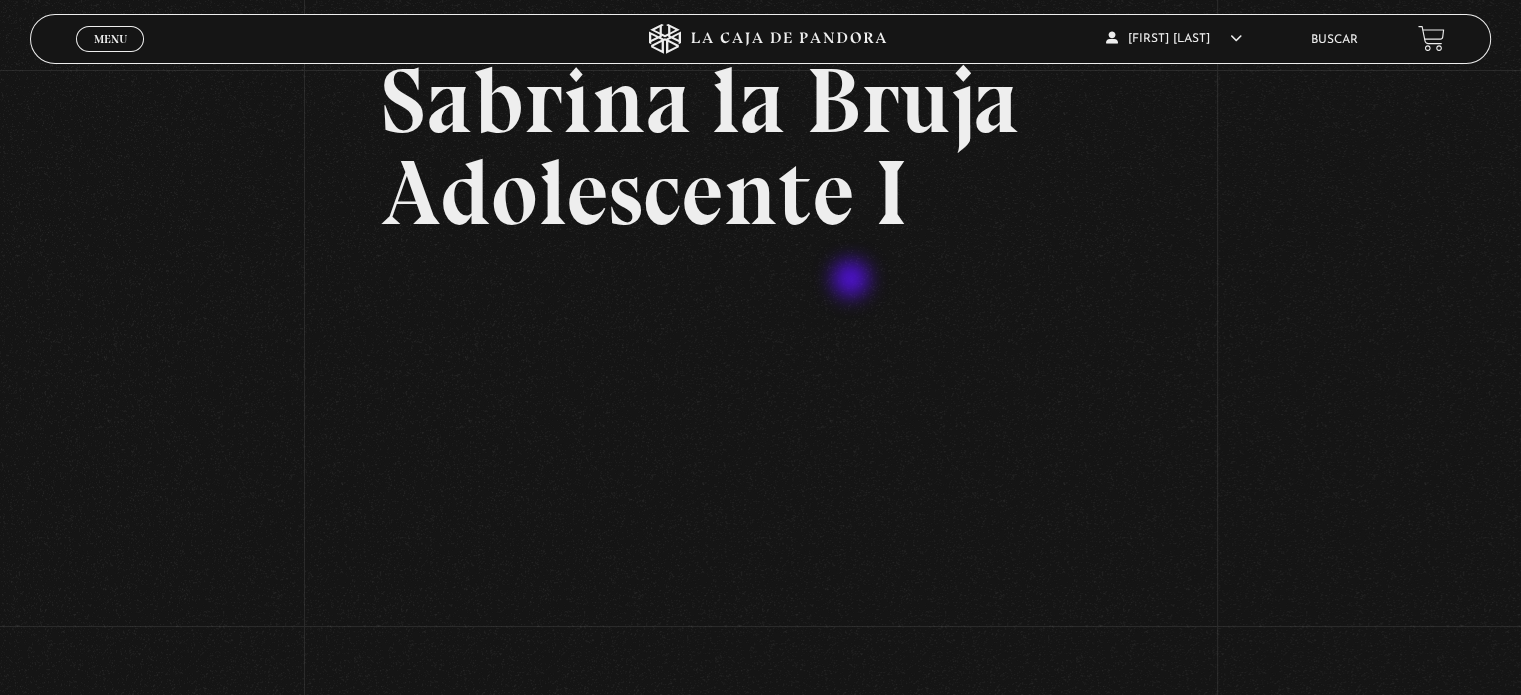 scroll, scrollTop: 400, scrollLeft: 0, axis: vertical 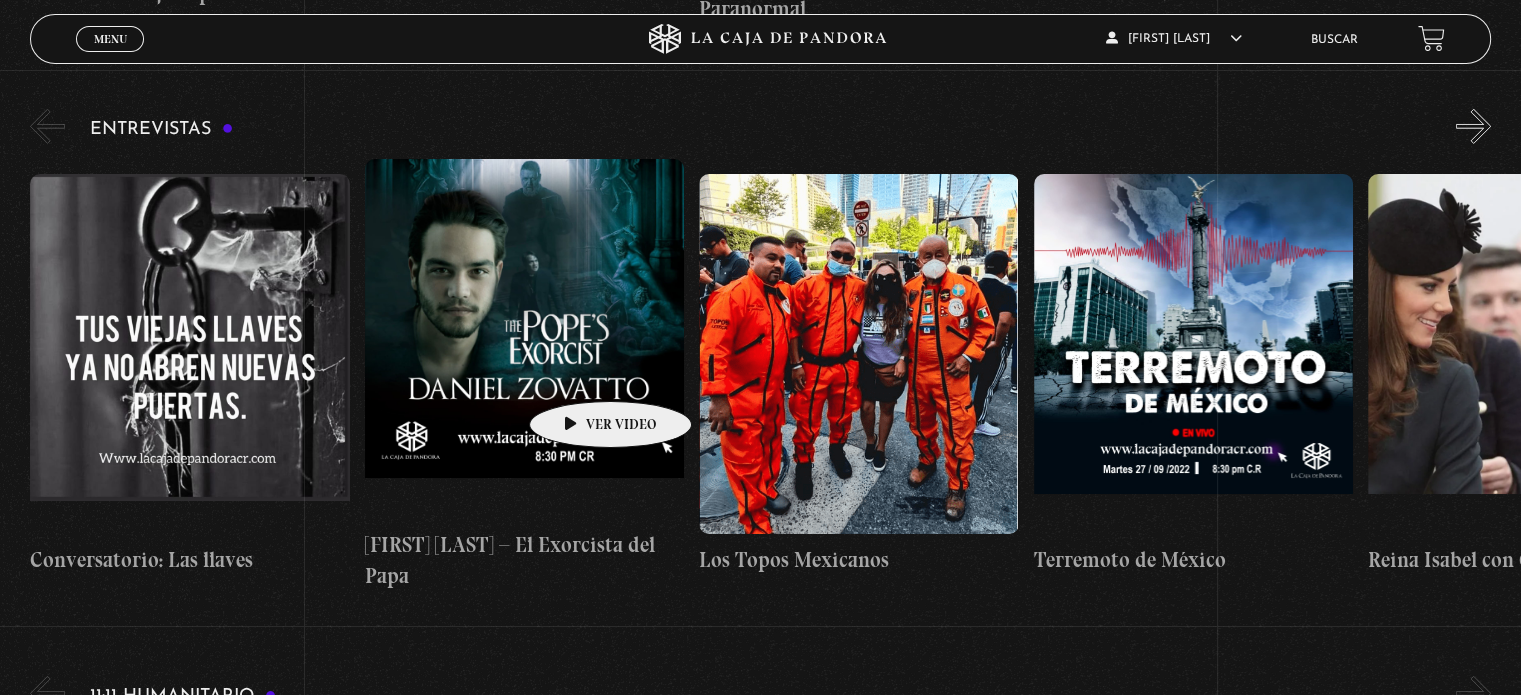 click at bounding box center (524, 339) 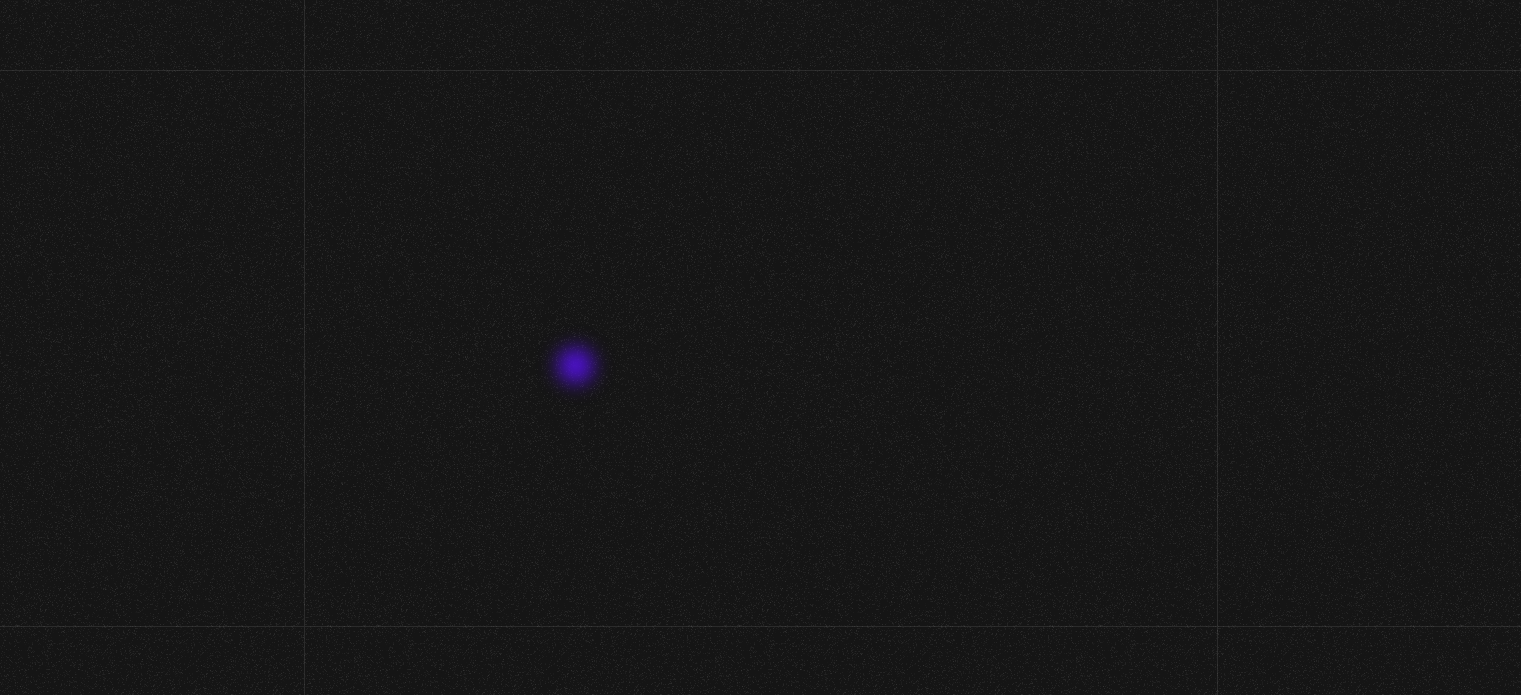 scroll, scrollTop: 0, scrollLeft: 0, axis: both 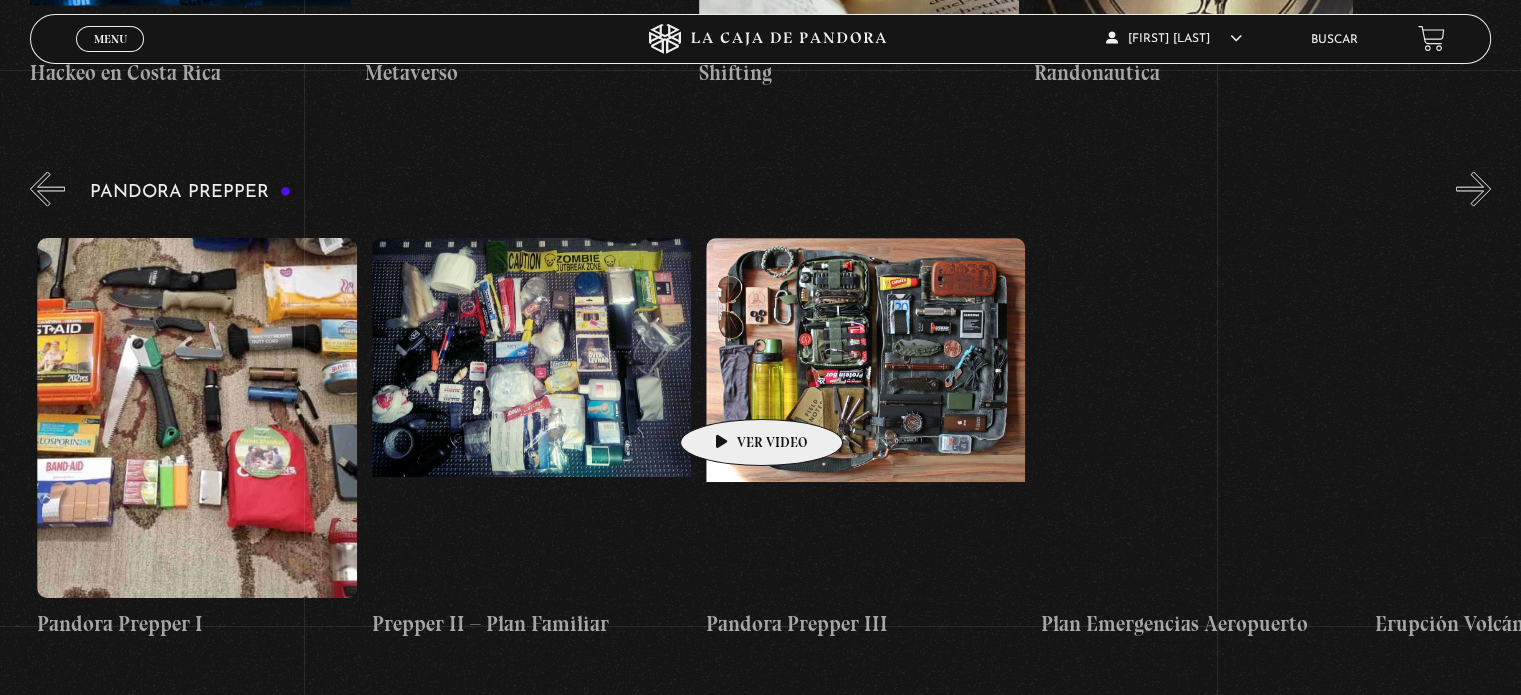 drag, startPoint x: 930, startPoint y: 401, endPoint x: 729, endPoint y: 389, distance: 201.3579 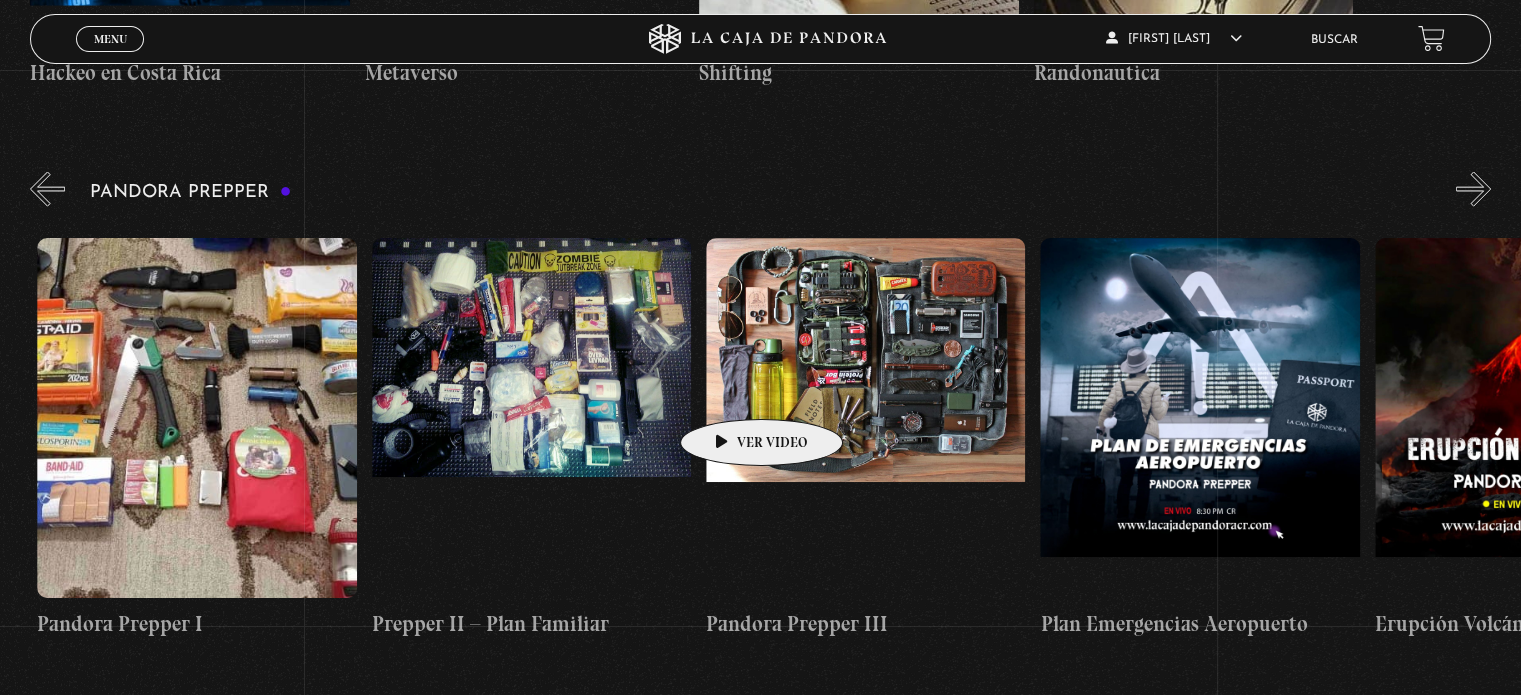 click on "Pandora en Europa: Lo que debes de saber antes de viajar
Apagones Eléctricos
¿Qué debo hacer durante una crisis? Parte I
¿Qué debo hacer durante una crisis? Parte II
Pandora Prepper I
Prepper II – Plan Familiar
Pandora Prepper III" at bounding box center [2545, 438] 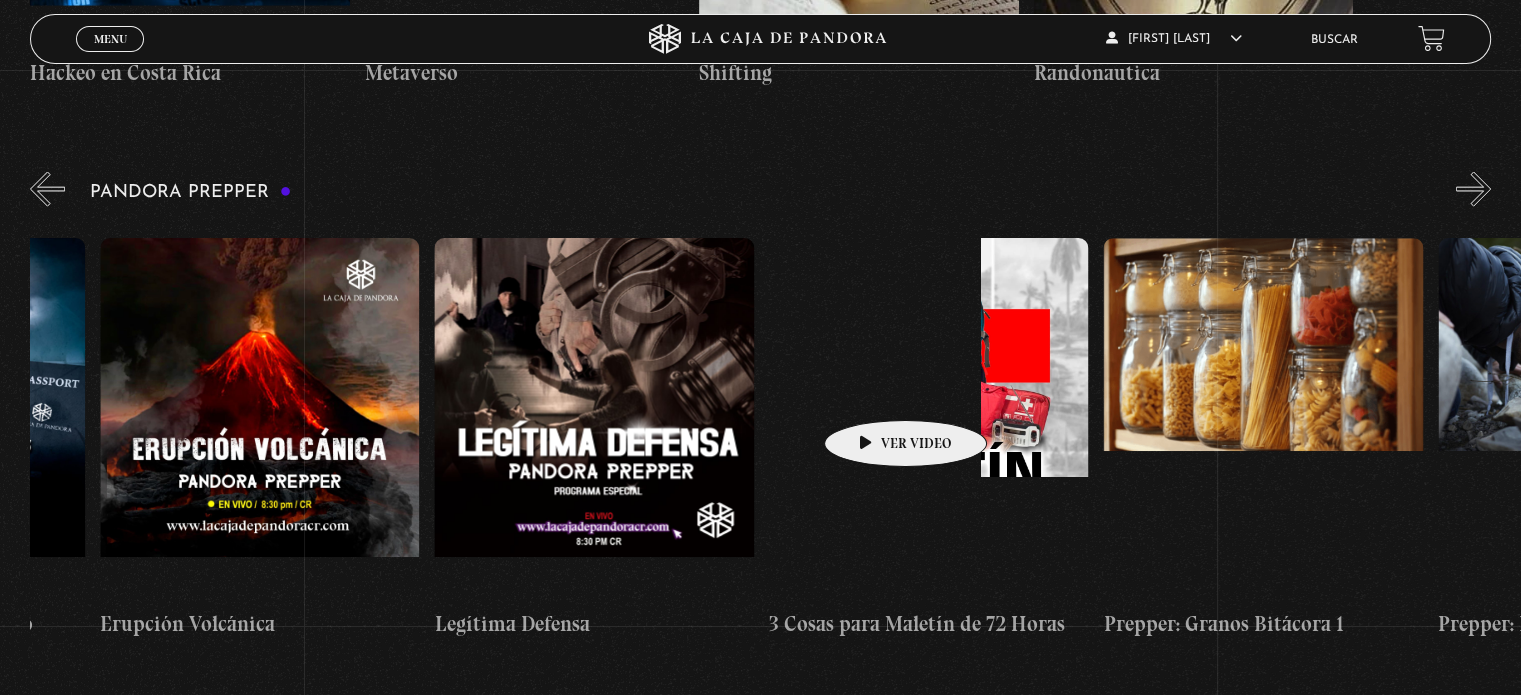 scroll, scrollTop: 0, scrollLeft: 2872, axis: horizontal 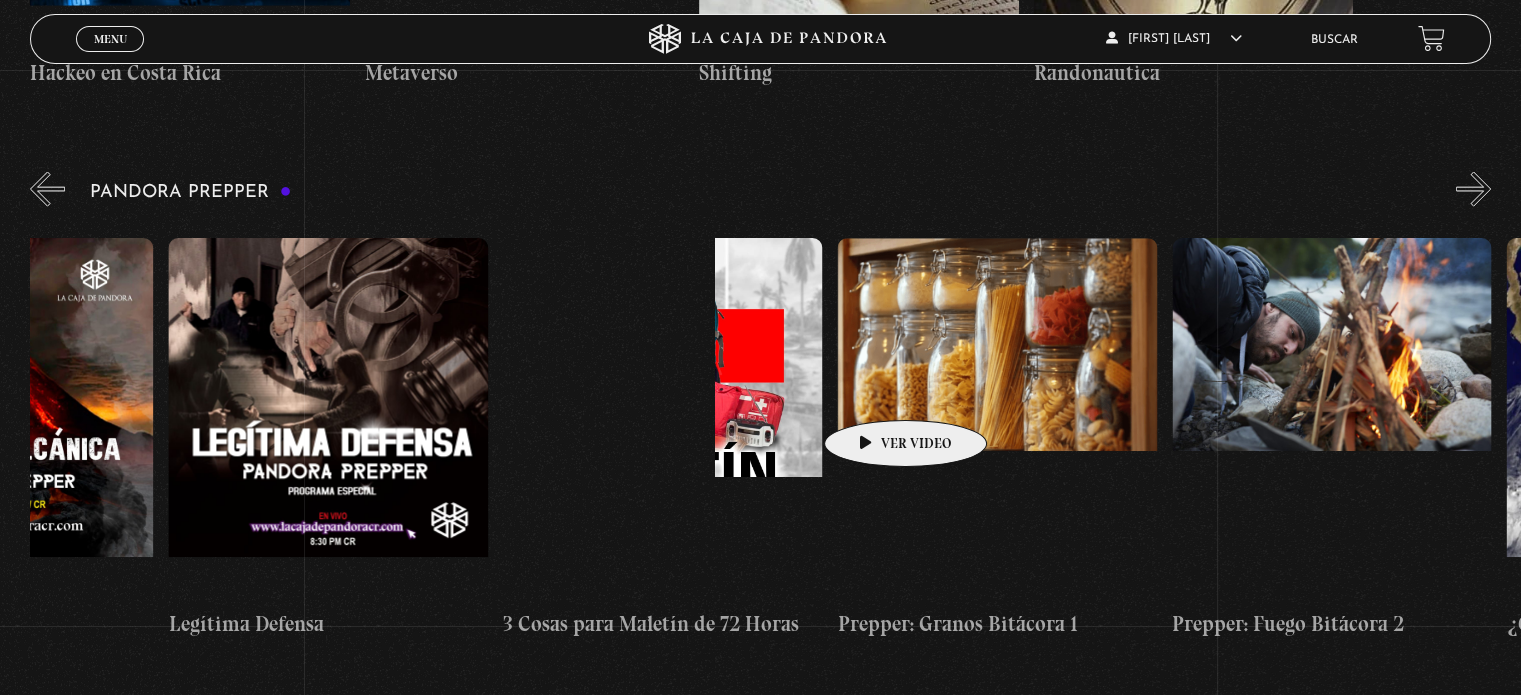drag, startPoint x: 904, startPoint y: 388, endPoint x: 815, endPoint y: 394, distance: 89.20202 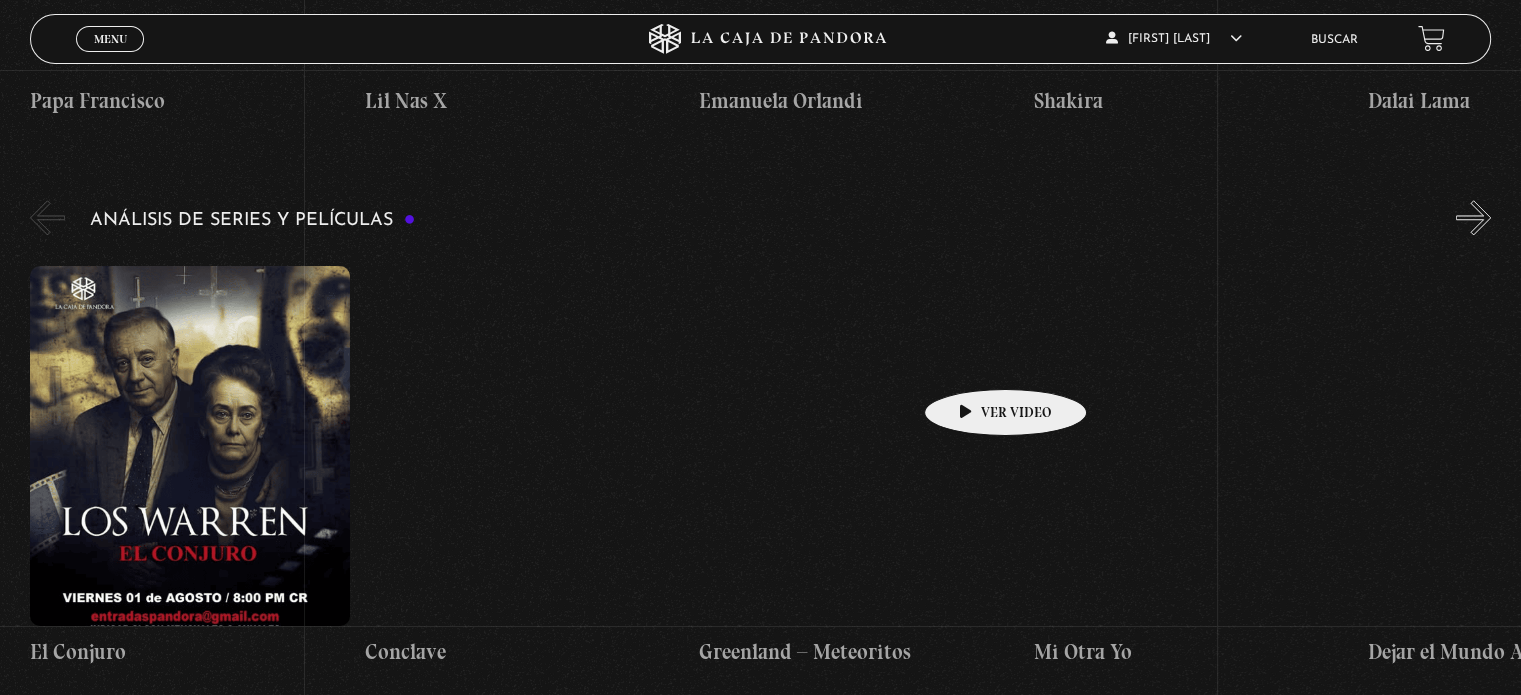 scroll, scrollTop: 2400, scrollLeft: 0, axis: vertical 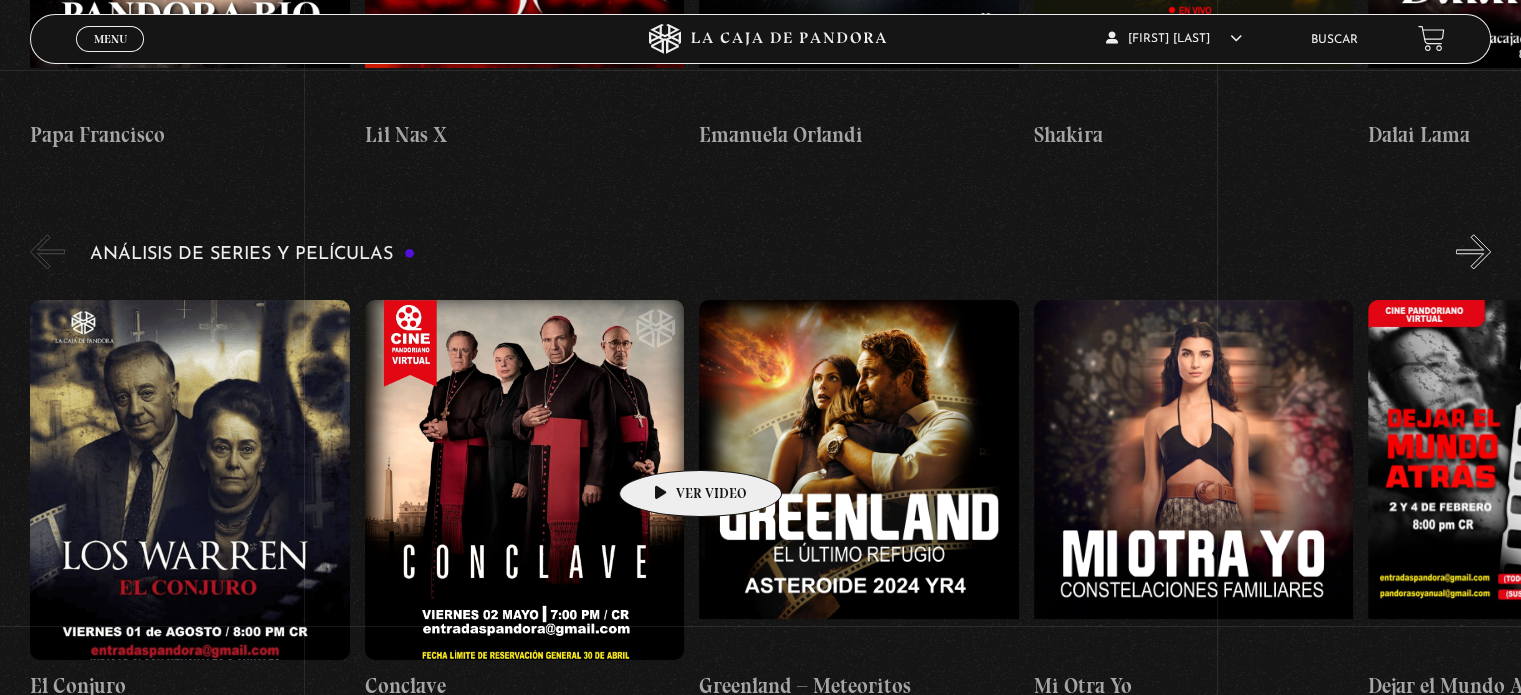drag, startPoint x: 398, startPoint y: 435, endPoint x: 721, endPoint y: 441, distance: 323.05573 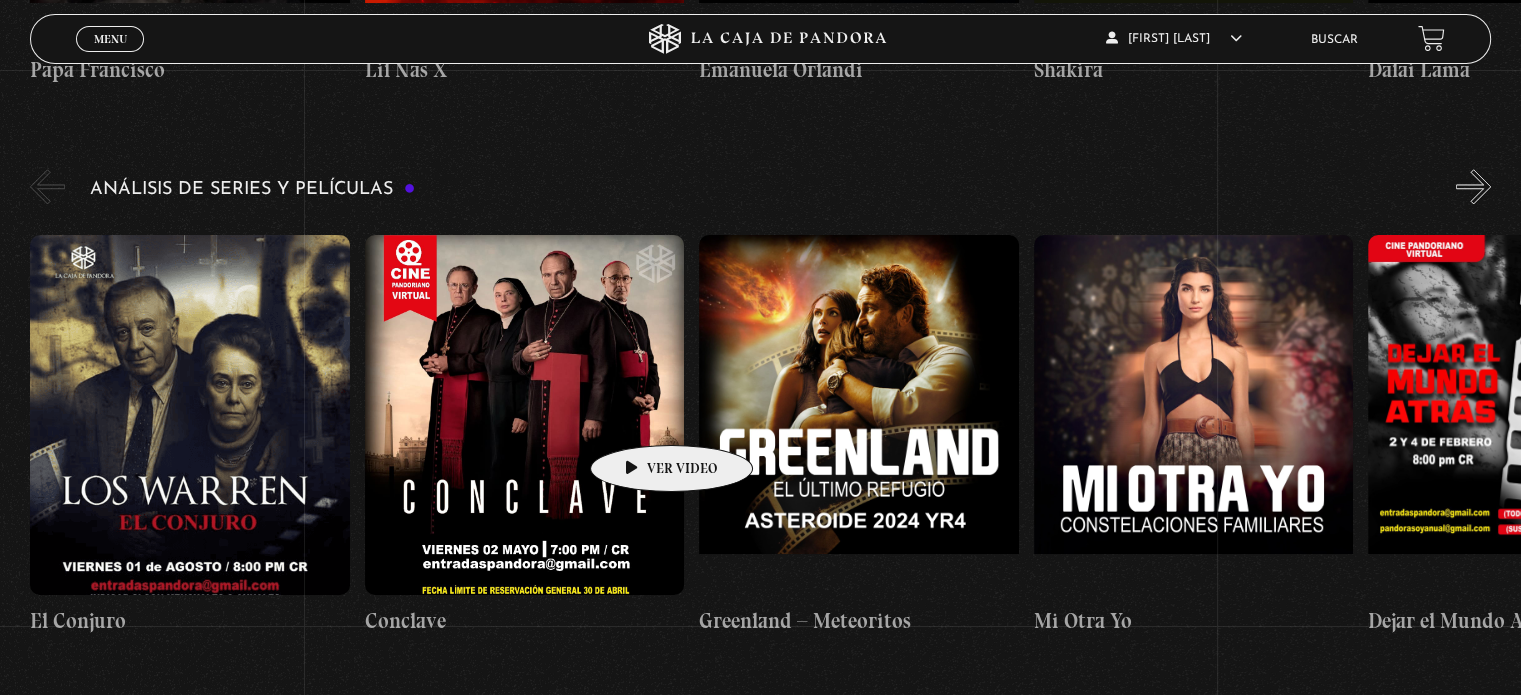 scroll, scrollTop: 2500, scrollLeft: 0, axis: vertical 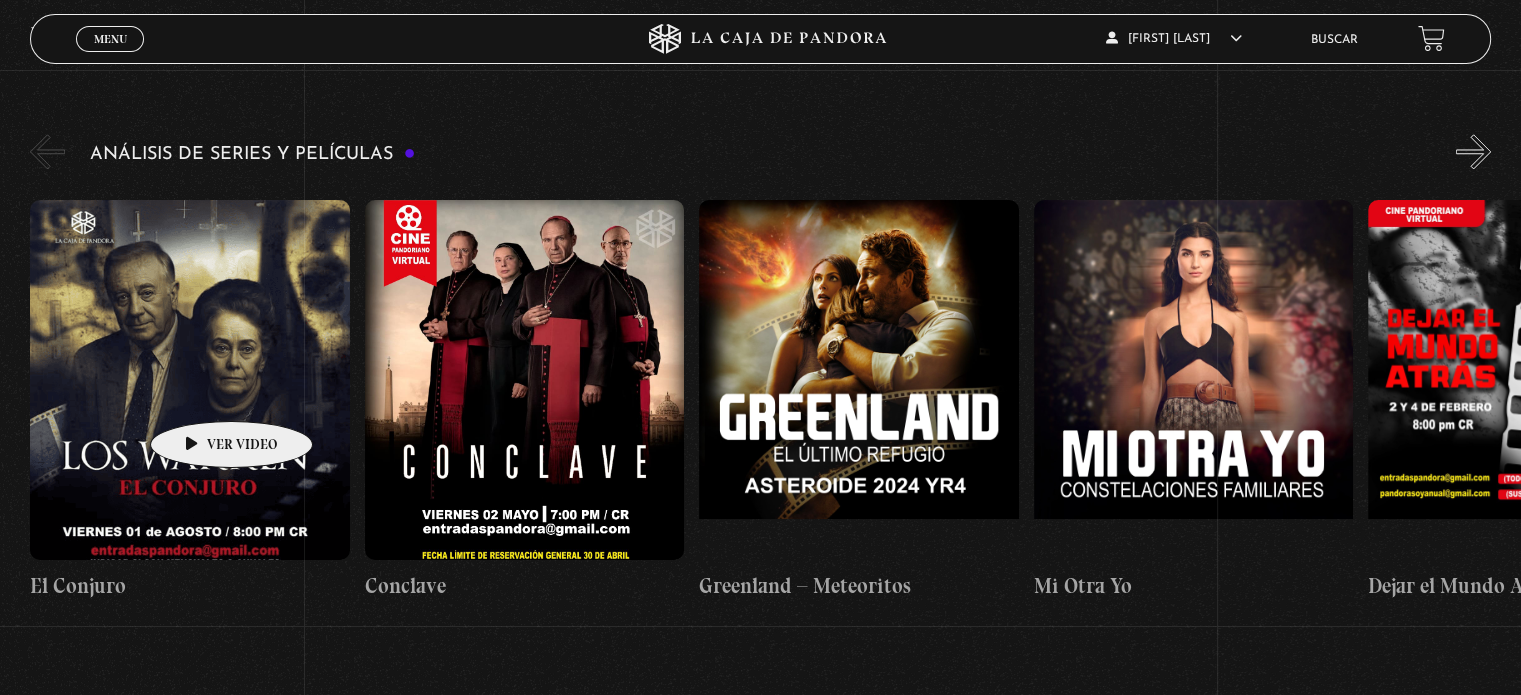 click at bounding box center (189, 380) 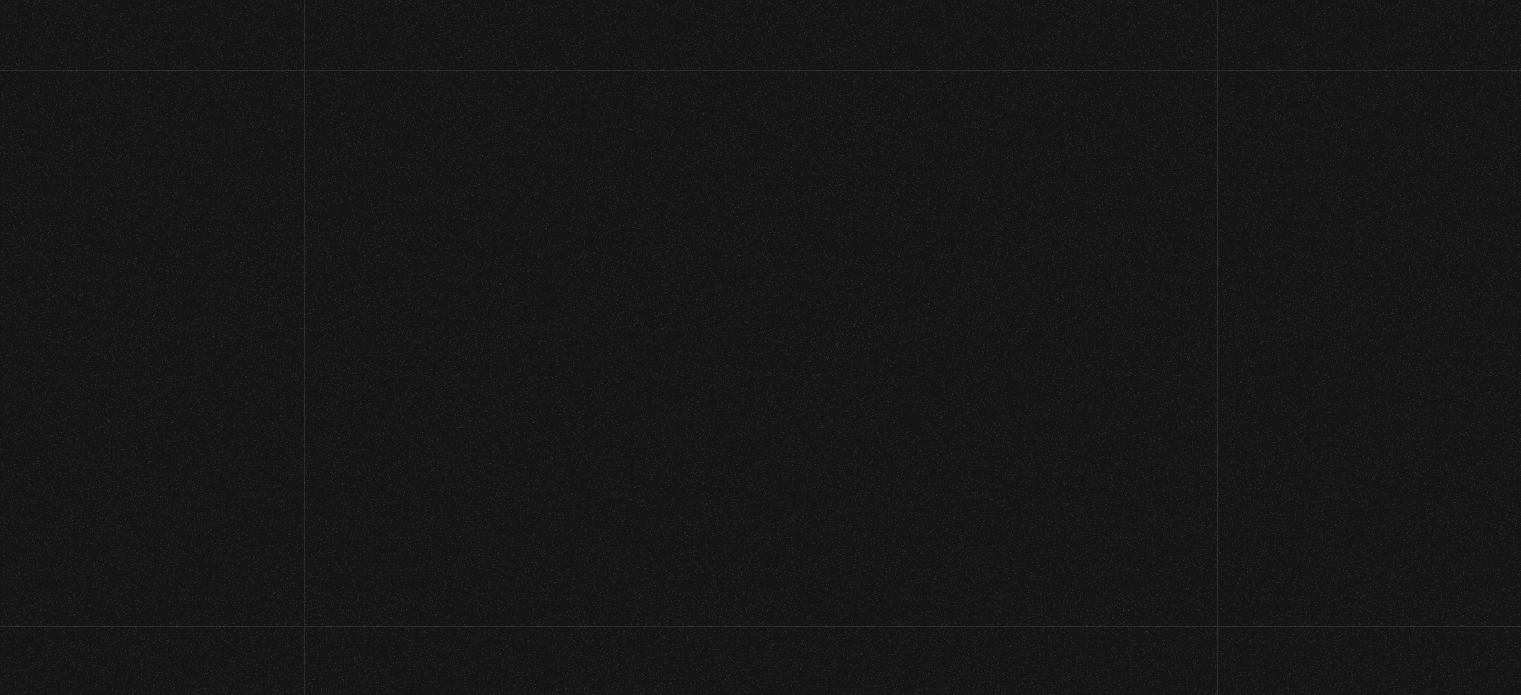scroll, scrollTop: 0, scrollLeft: 0, axis: both 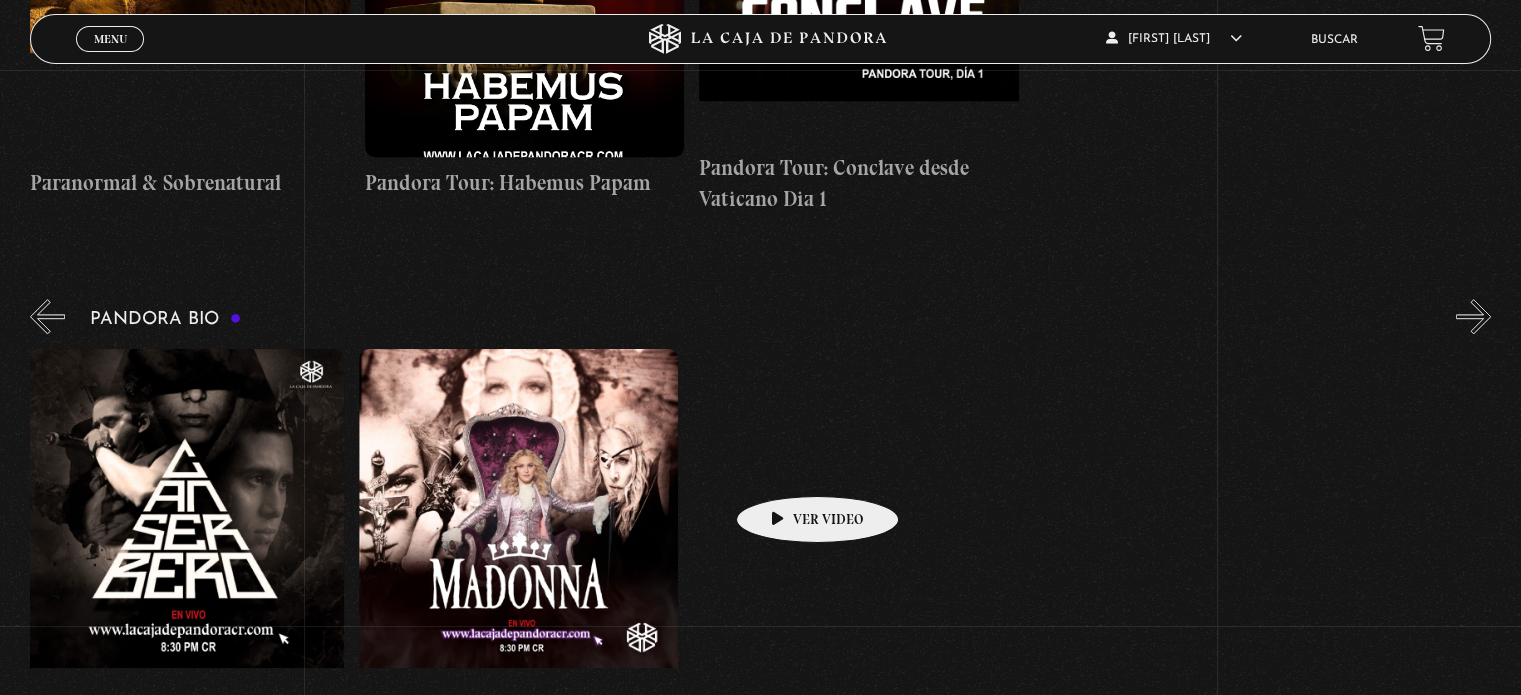 drag, startPoint x: 1122, startPoint y: 467, endPoint x: 786, endPoint y: 466, distance: 336.0015 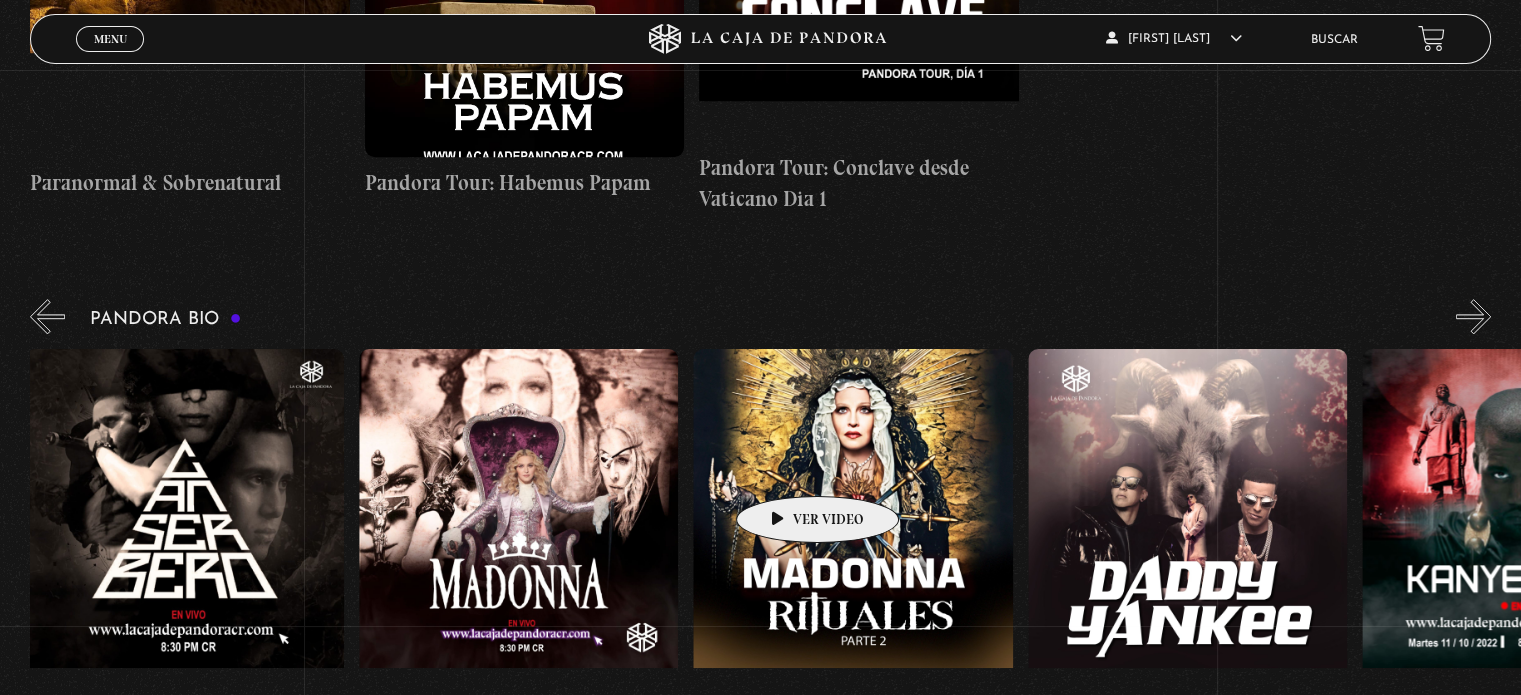click on "Papa Francisco
Lil Nas X
Emanuela Orlandi
Shakira
Dalai Lama
Canserbero
Madonna 1
Madonna 2
Daddy Yankee" at bounding box center [2365, 550] 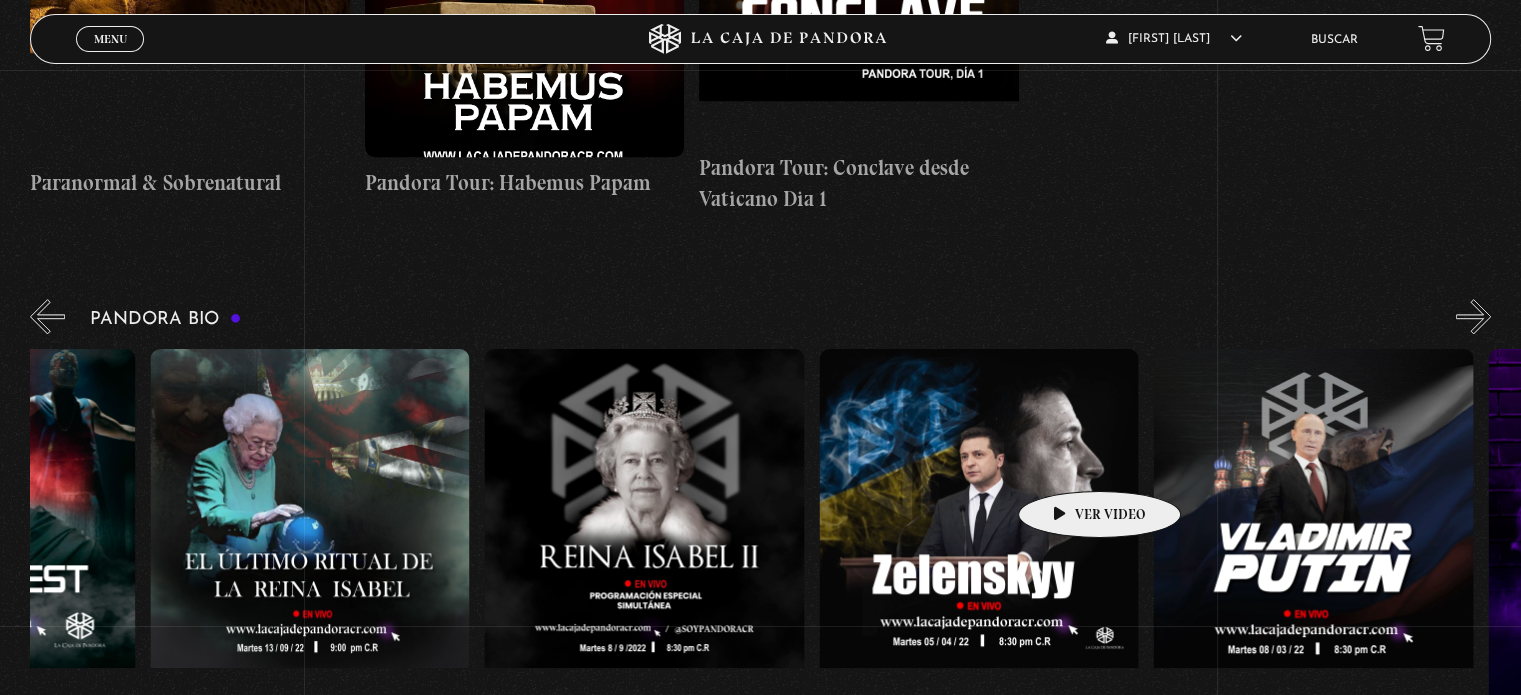 drag, startPoint x: 1168, startPoint y: 458, endPoint x: 847, endPoint y: 462, distance: 321.02493 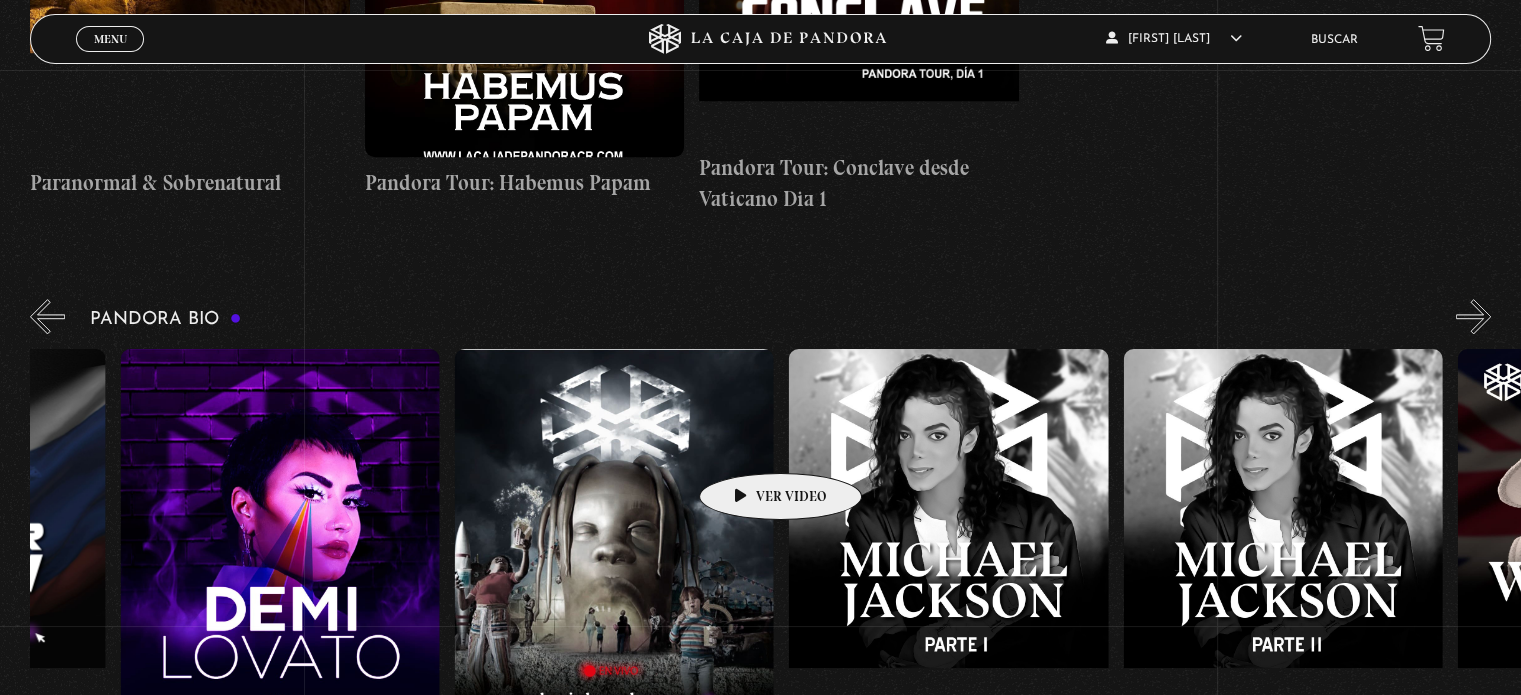 scroll, scrollTop: 0, scrollLeft: 5127, axis: horizontal 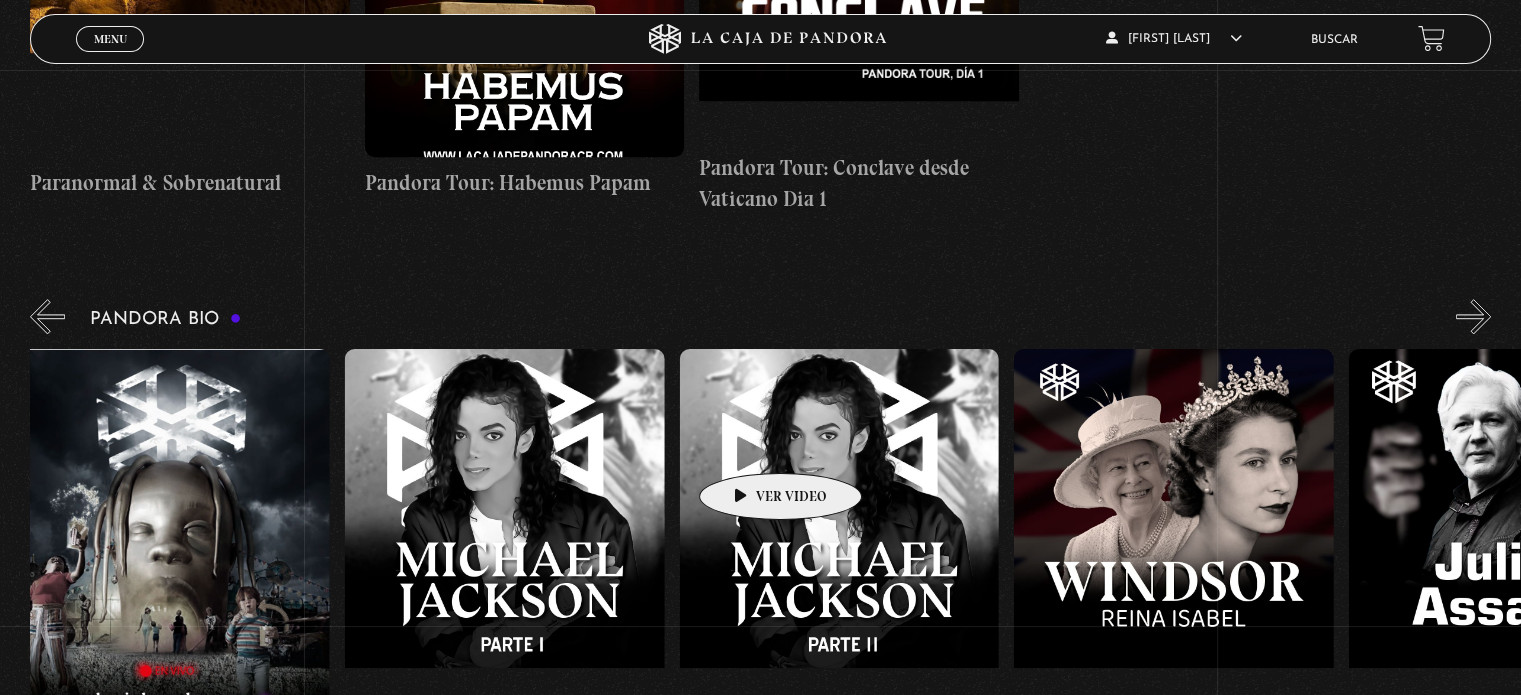 drag, startPoint x: 1032, startPoint y: 440, endPoint x: 692, endPoint y: 380, distance: 345.25354 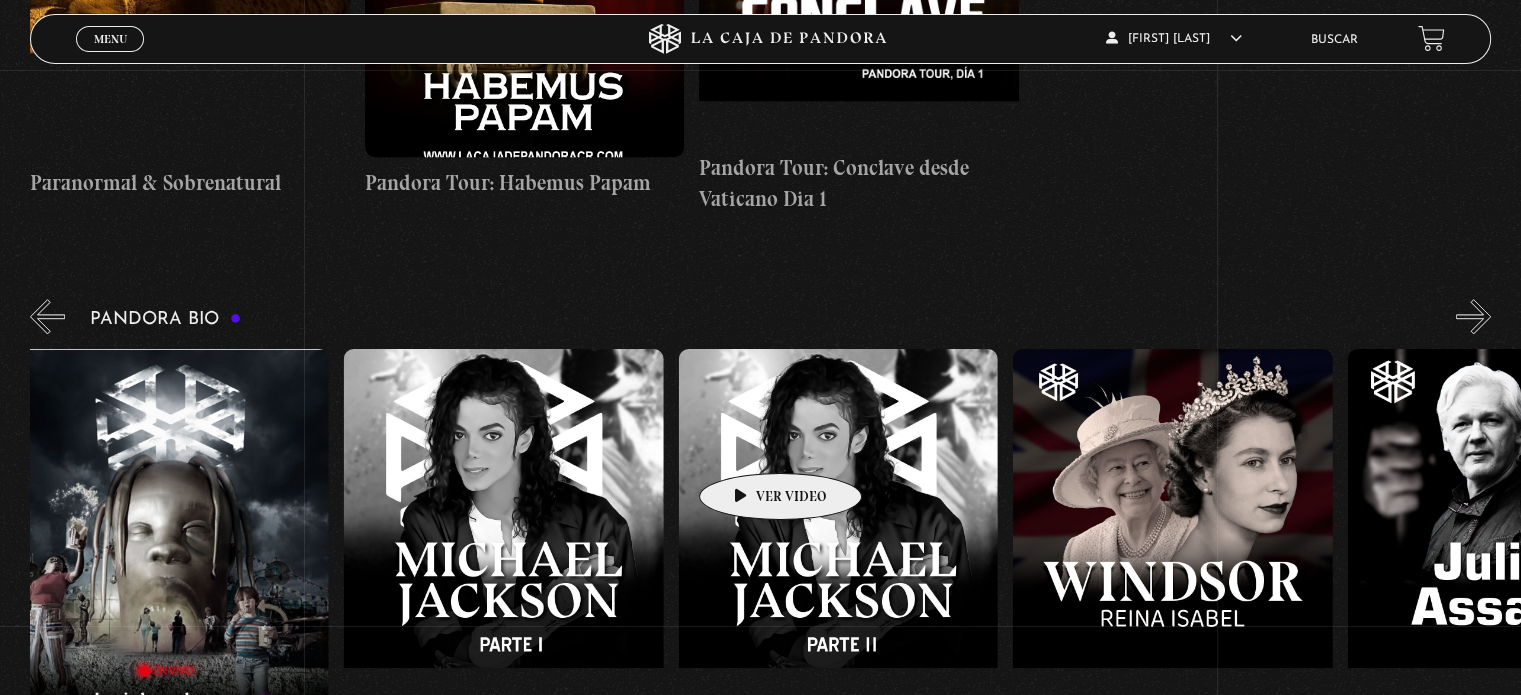click on "Papa Francisco
Lil Nas X
Emanuela Orlandi
Shakira
Dalai Lama
Canserbero
Madonna 1
Madonna 2
Daddy Yankee" at bounding box center (-994, 550) 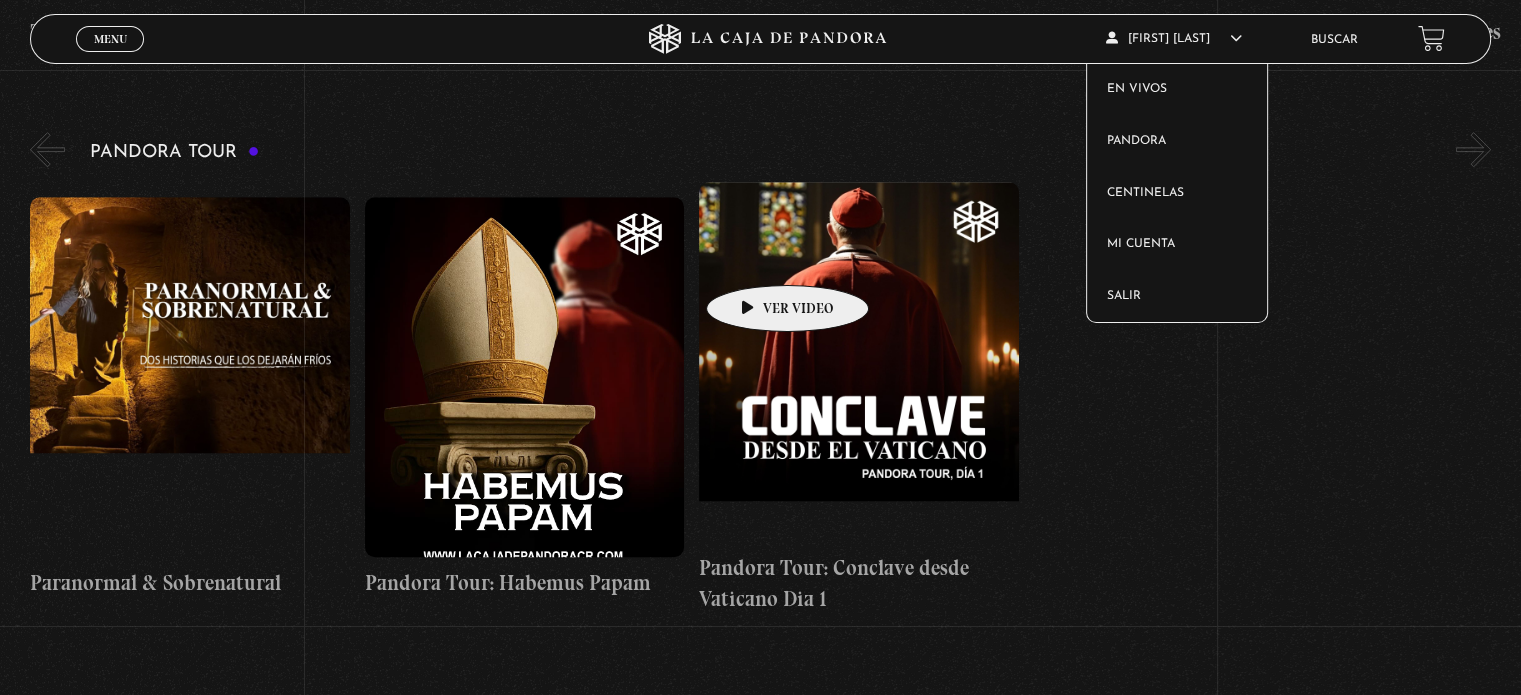 scroll, scrollTop: 1400, scrollLeft: 0, axis: vertical 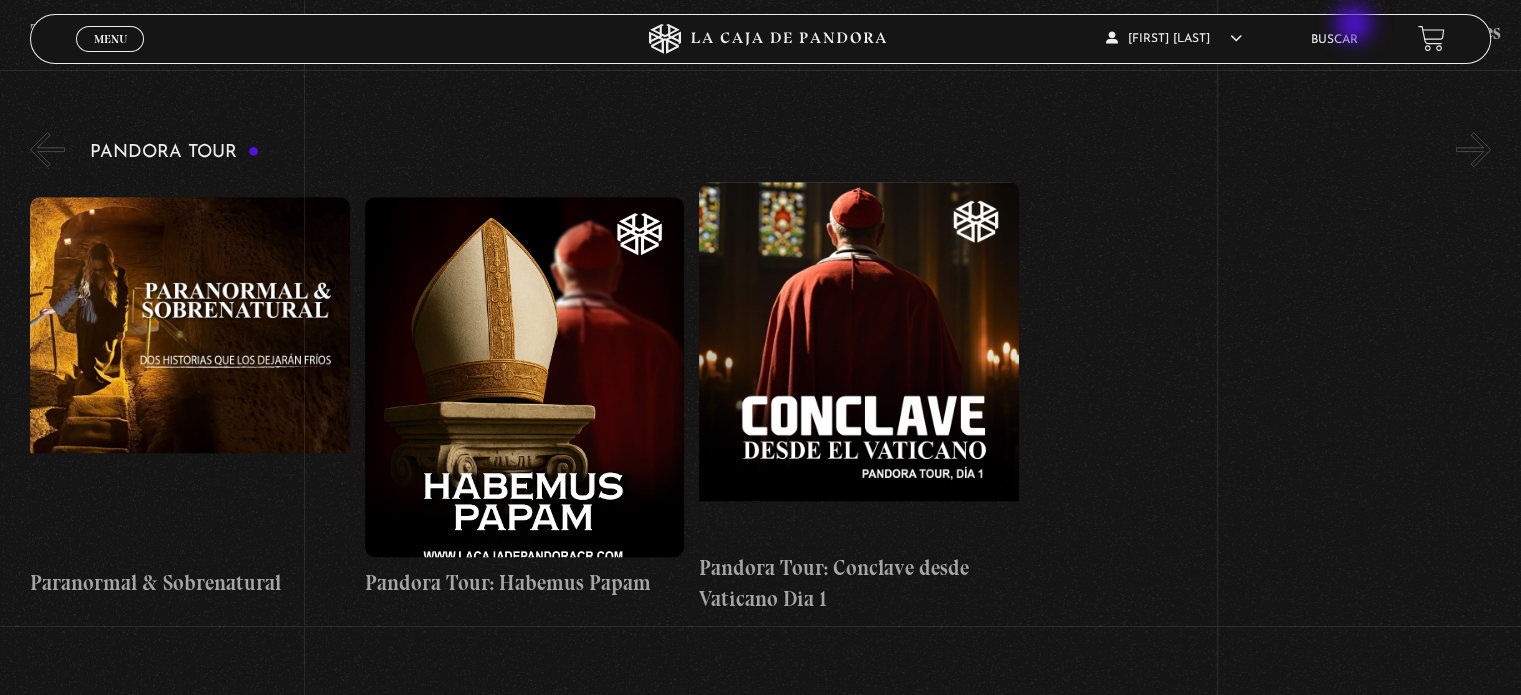 click on "Buscar" at bounding box center (1334, 39) 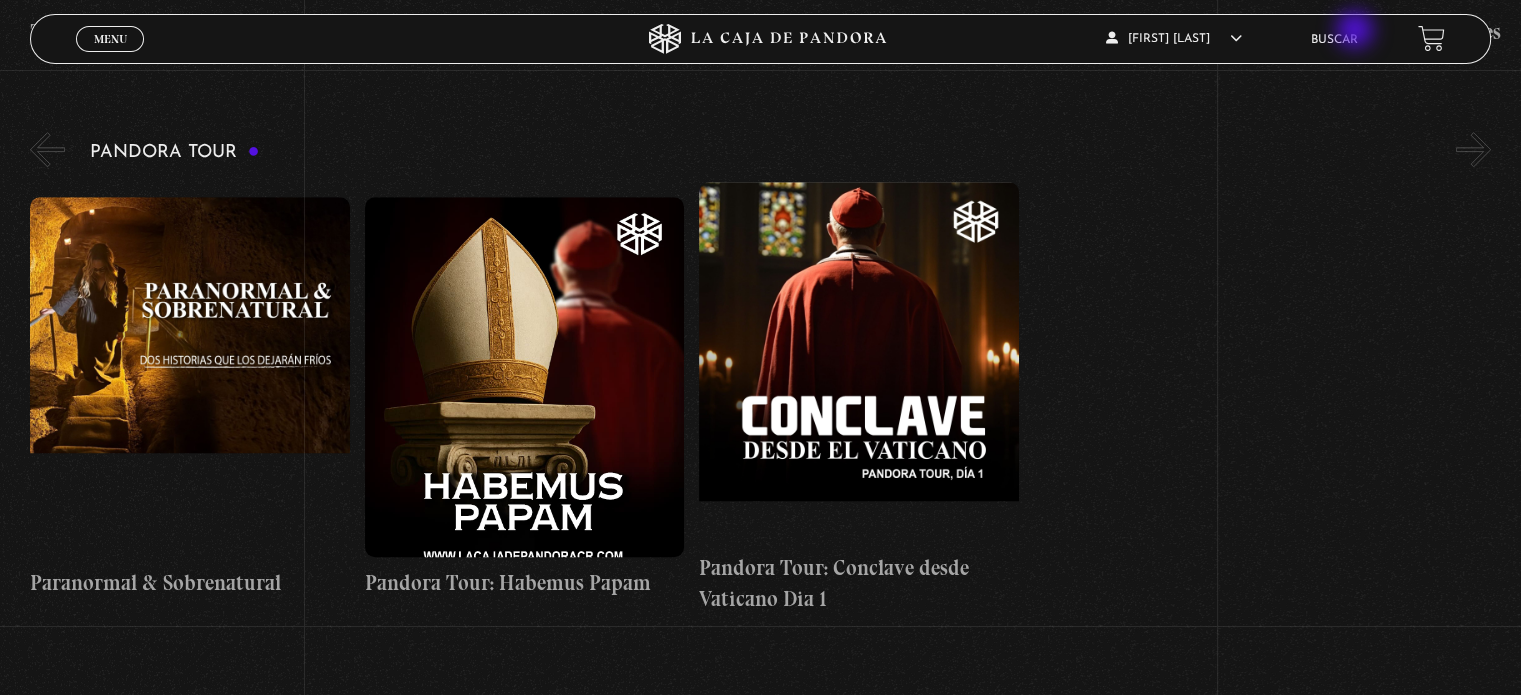 click on "Buscar" at bounding box center [1334, 39] 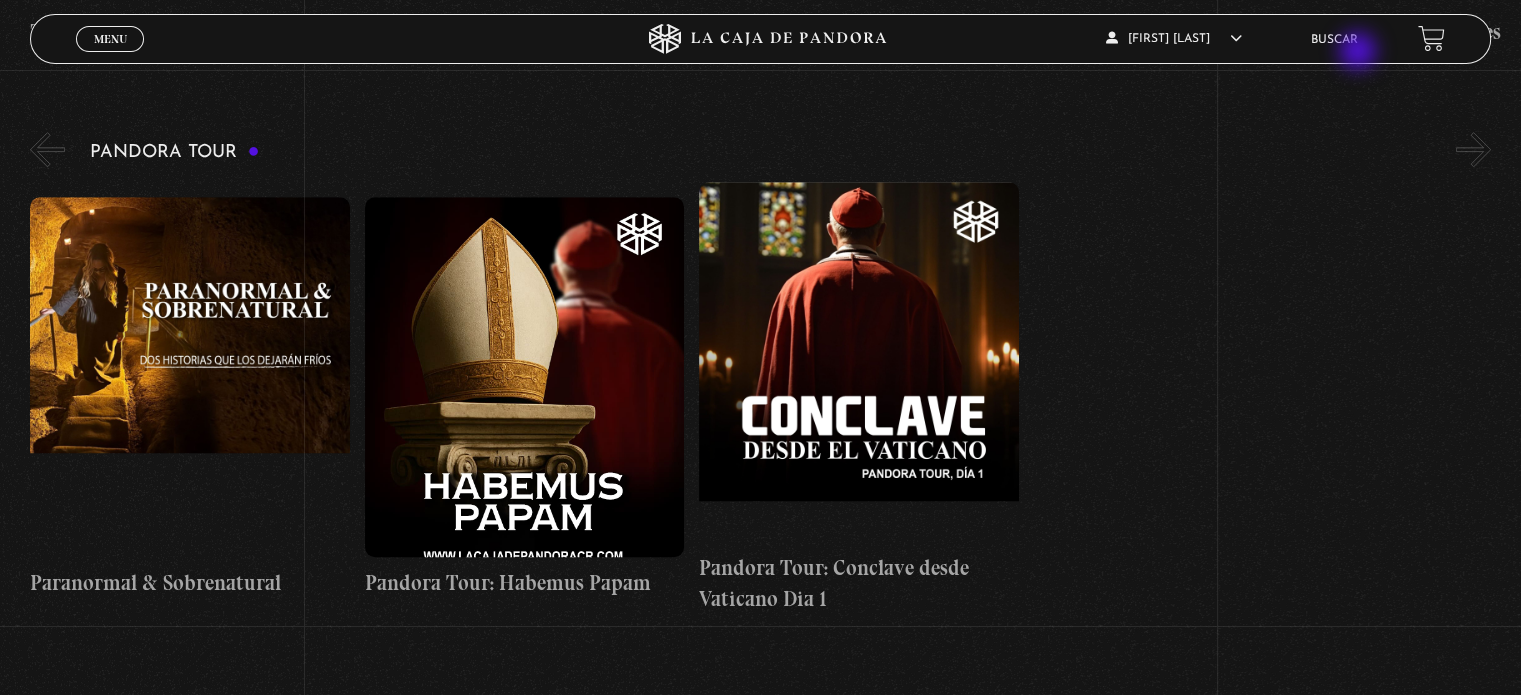 click on "Buscar" at bounding box center (1334, 39) 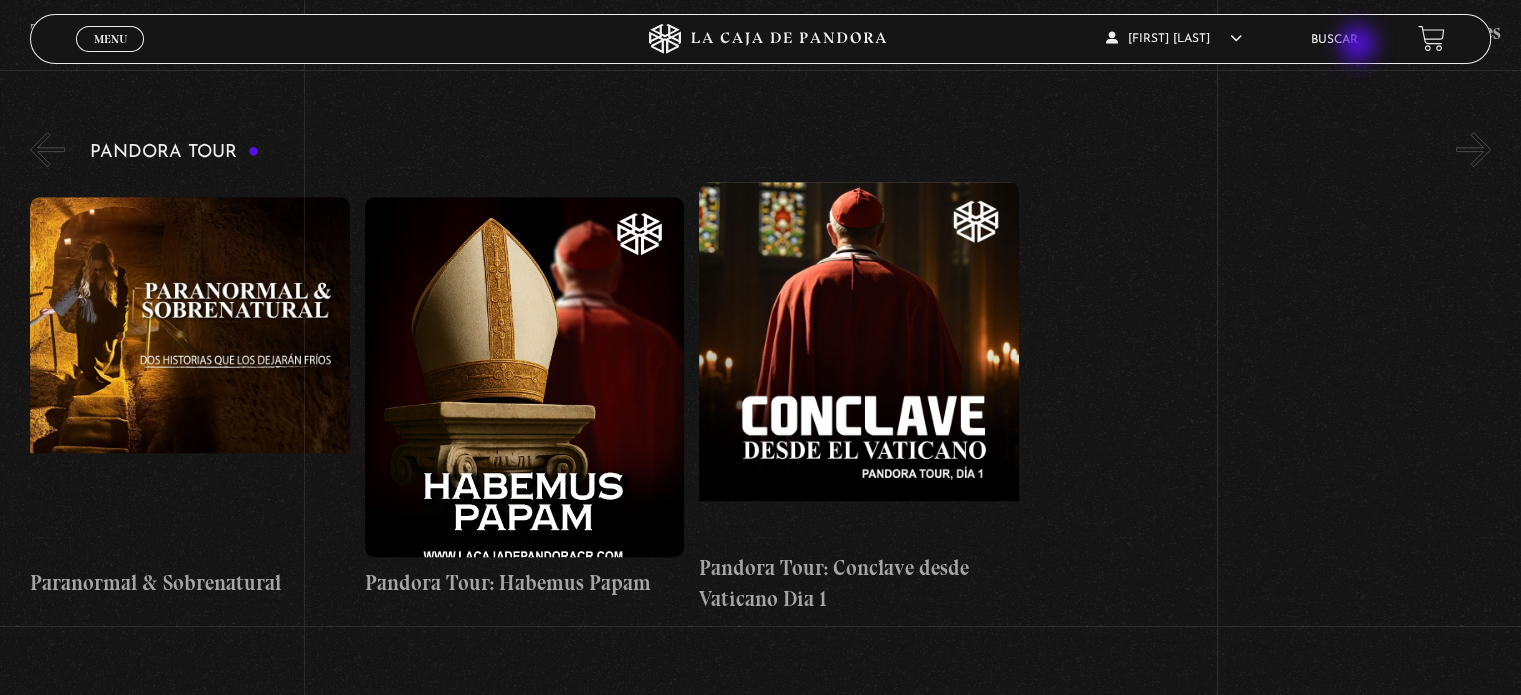 click on "Buscar" at bounding box center [1334, 39] 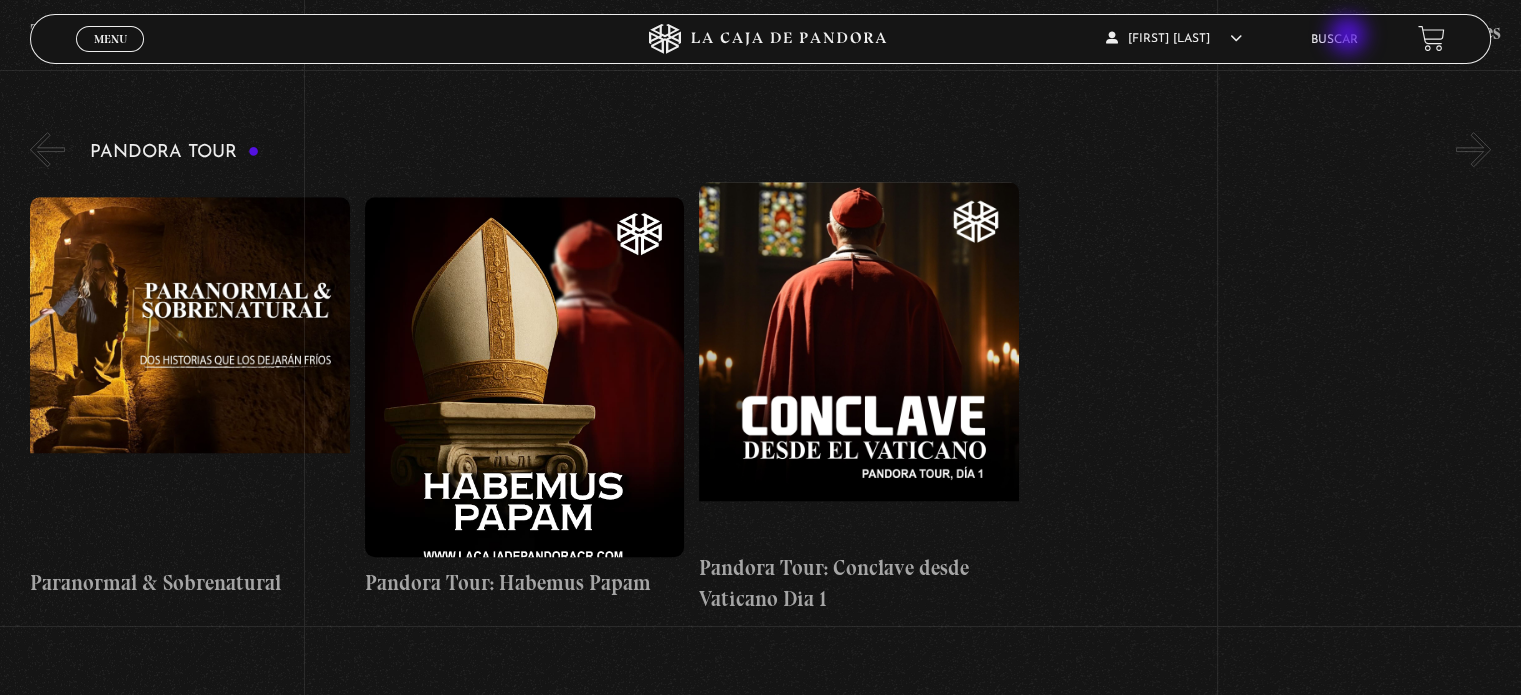 click on "Buscar" at bounding box center [1334, 40] 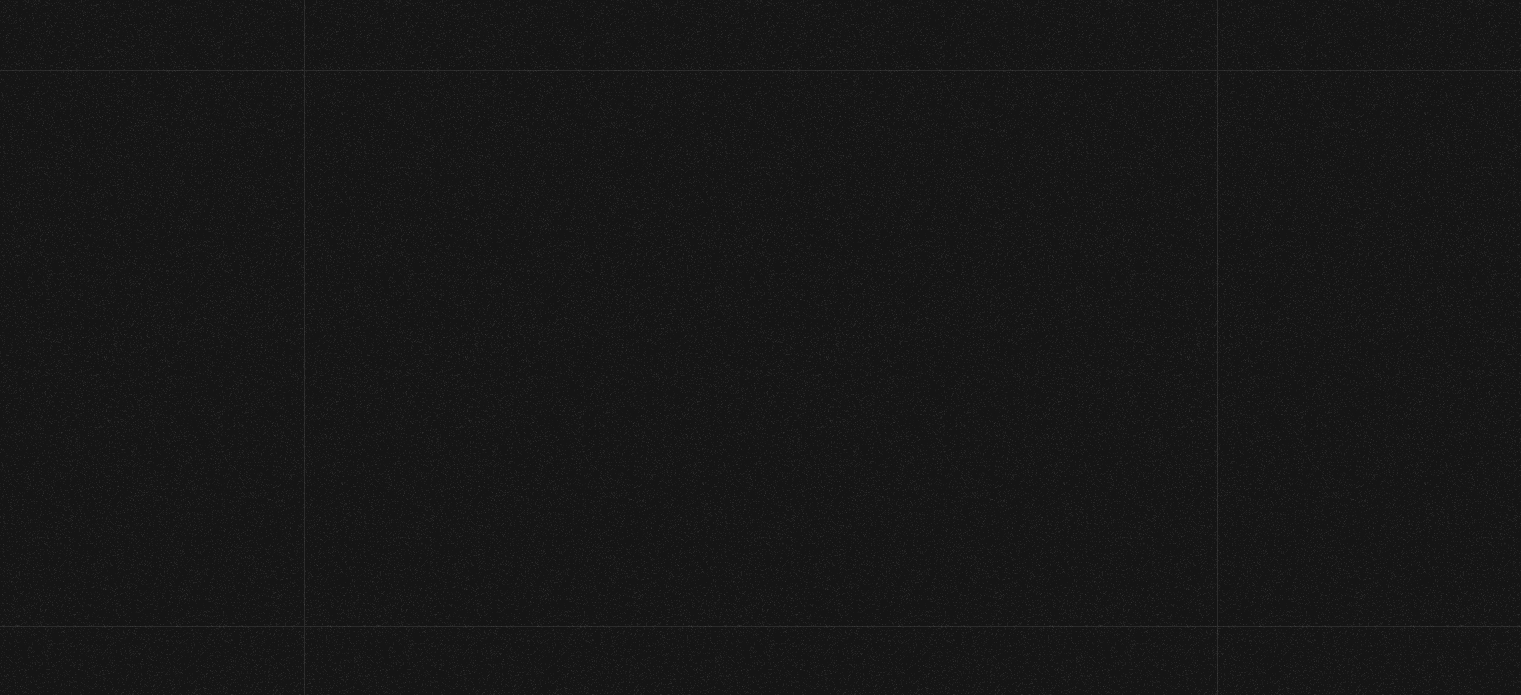 scroll, scrollTop: 0, scrollLeft: 0, axis: both 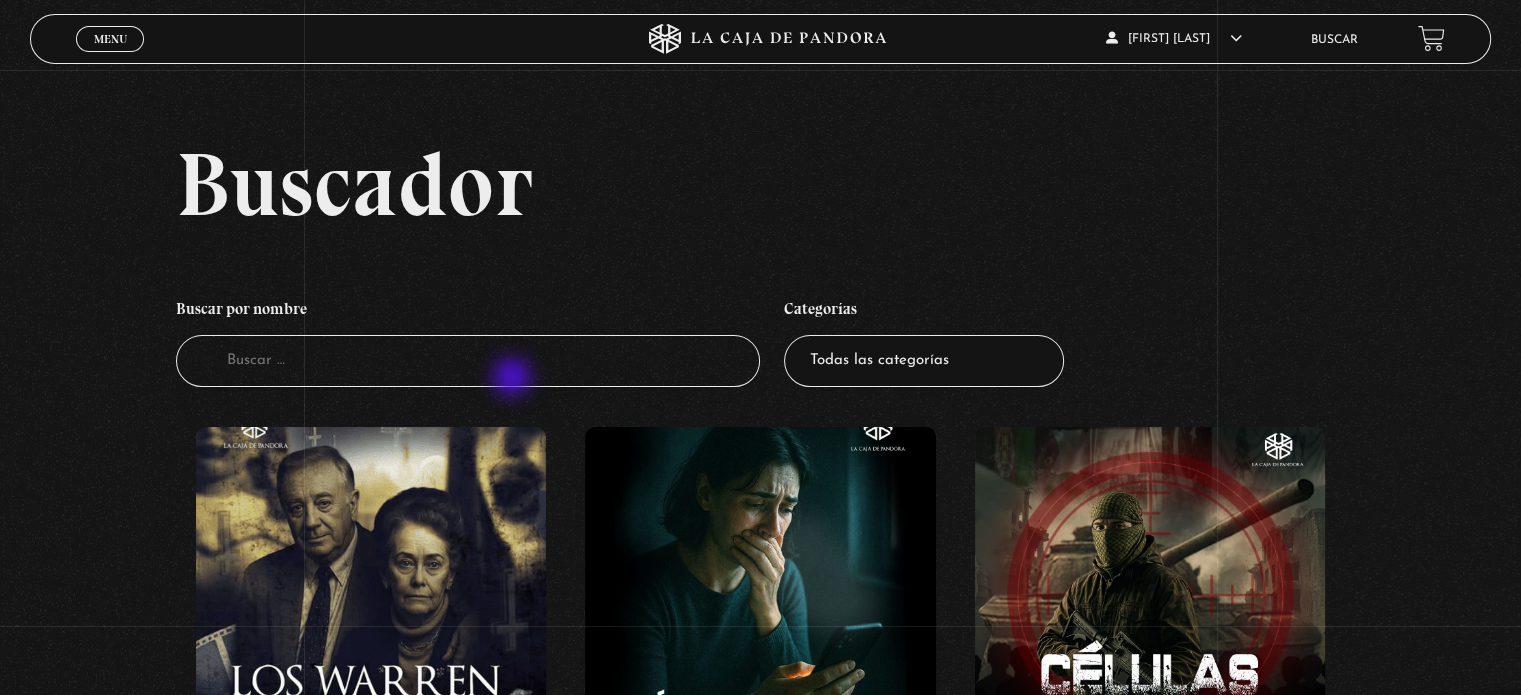 click on "Buscador" at bounding box center [468, 361] 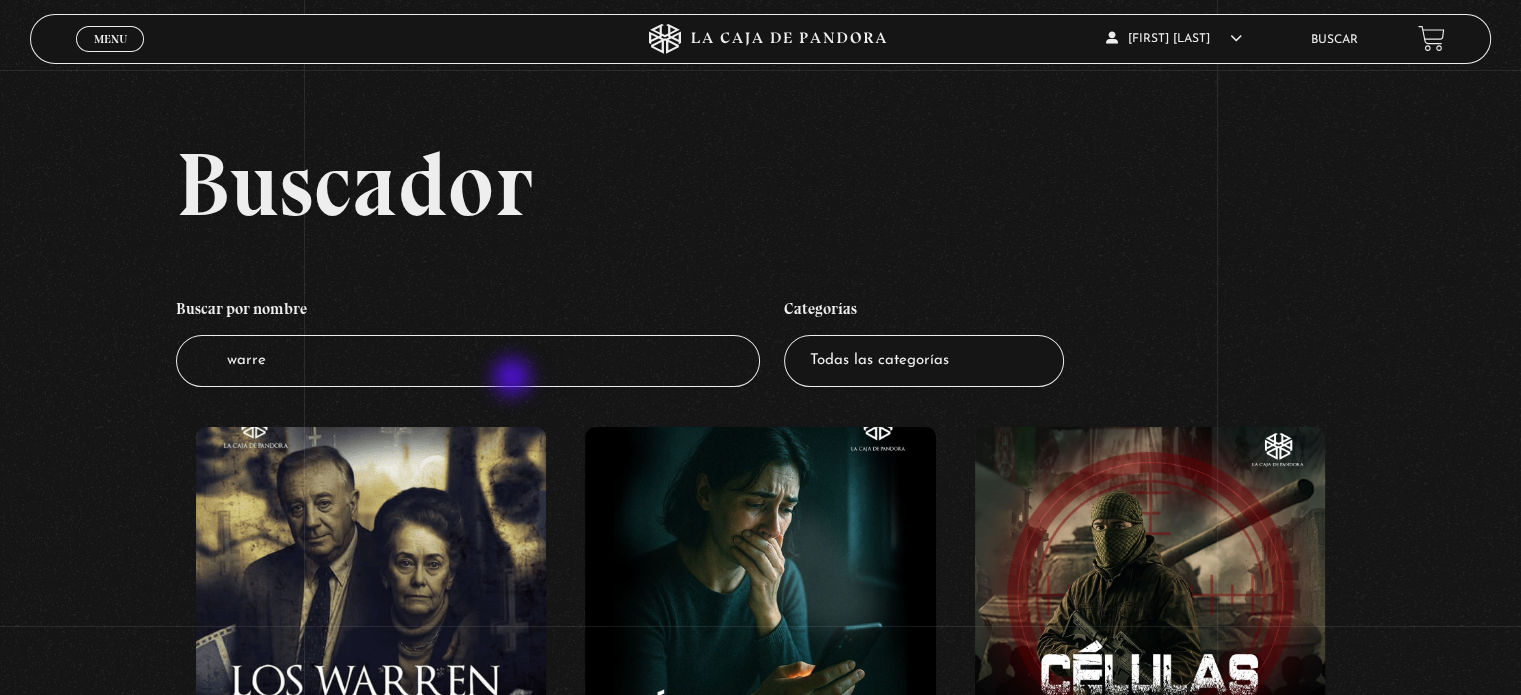 type on "warren" 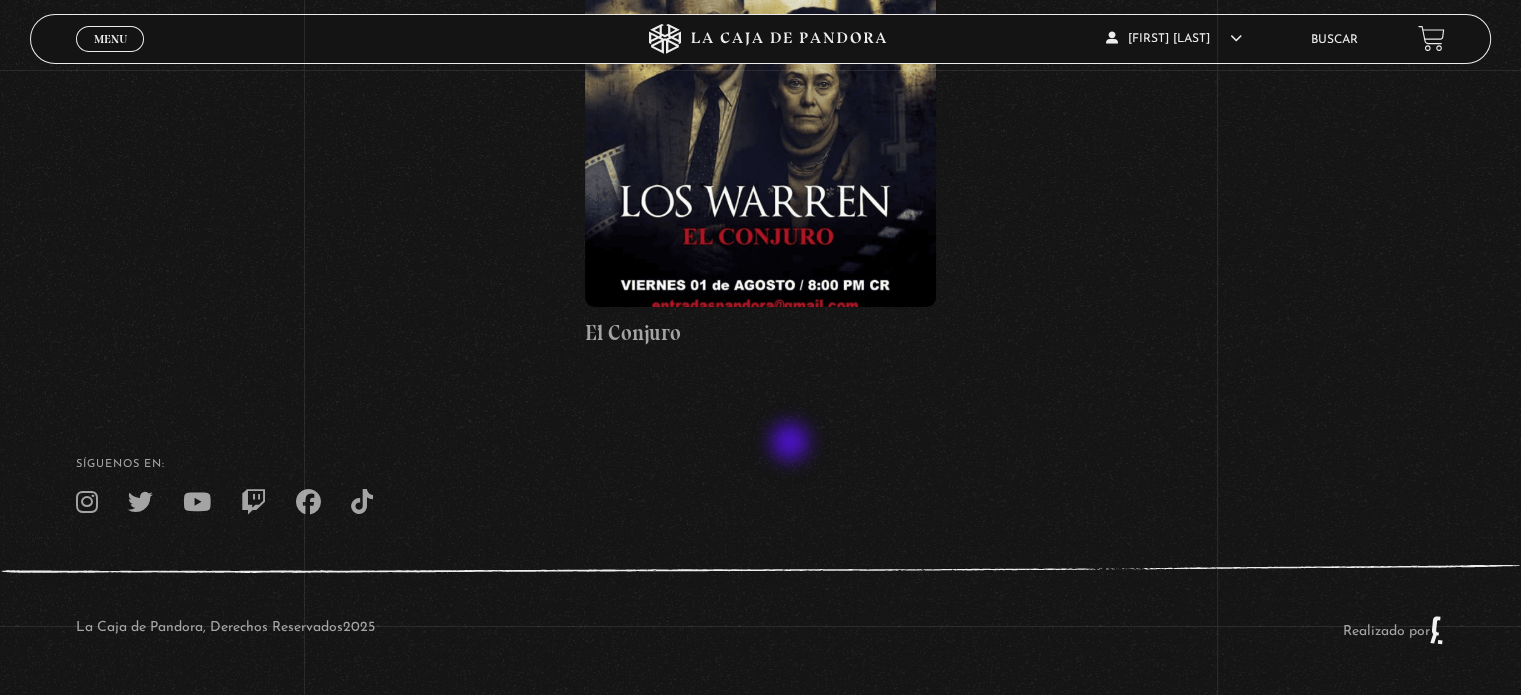 scroll, scrollTop: 180, scrollLeft: 0, axis: vertical 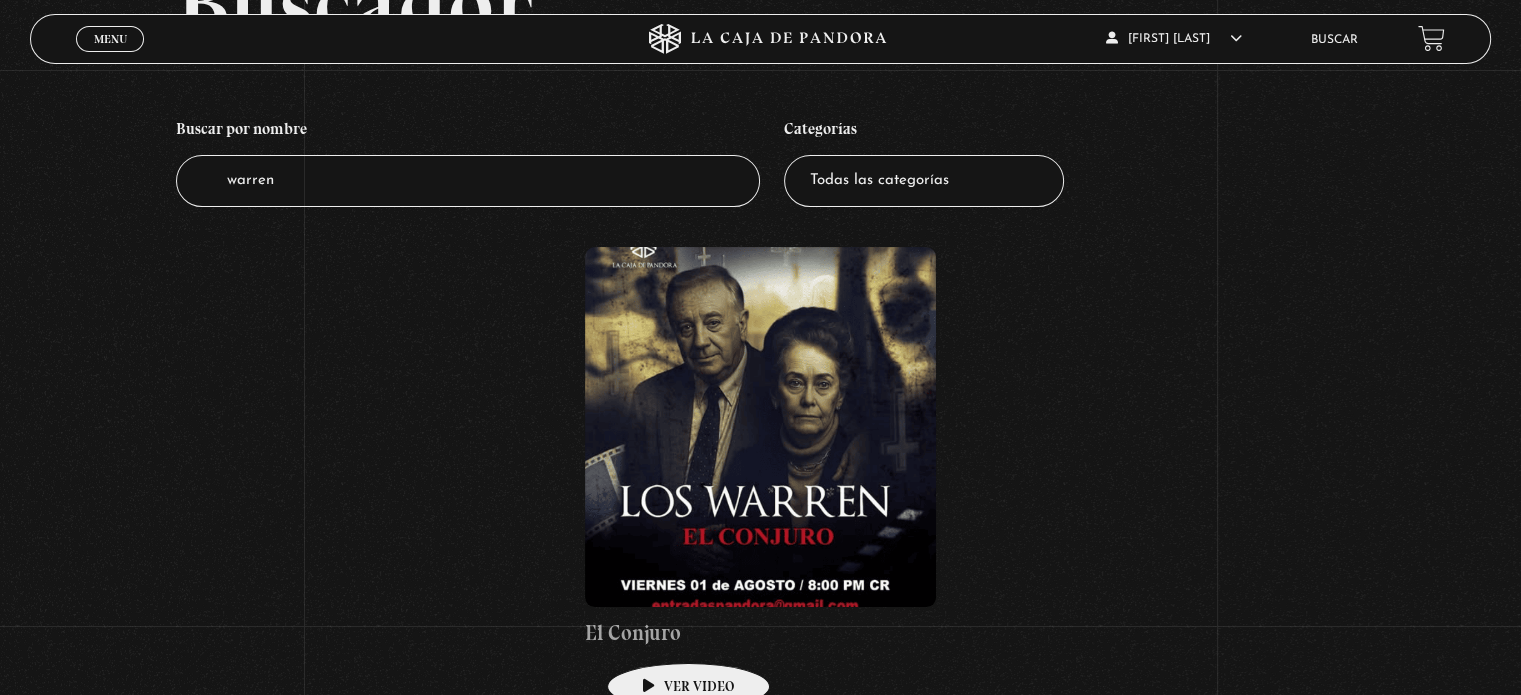 click on "El Conjuro" at bounding box center [760, 633] 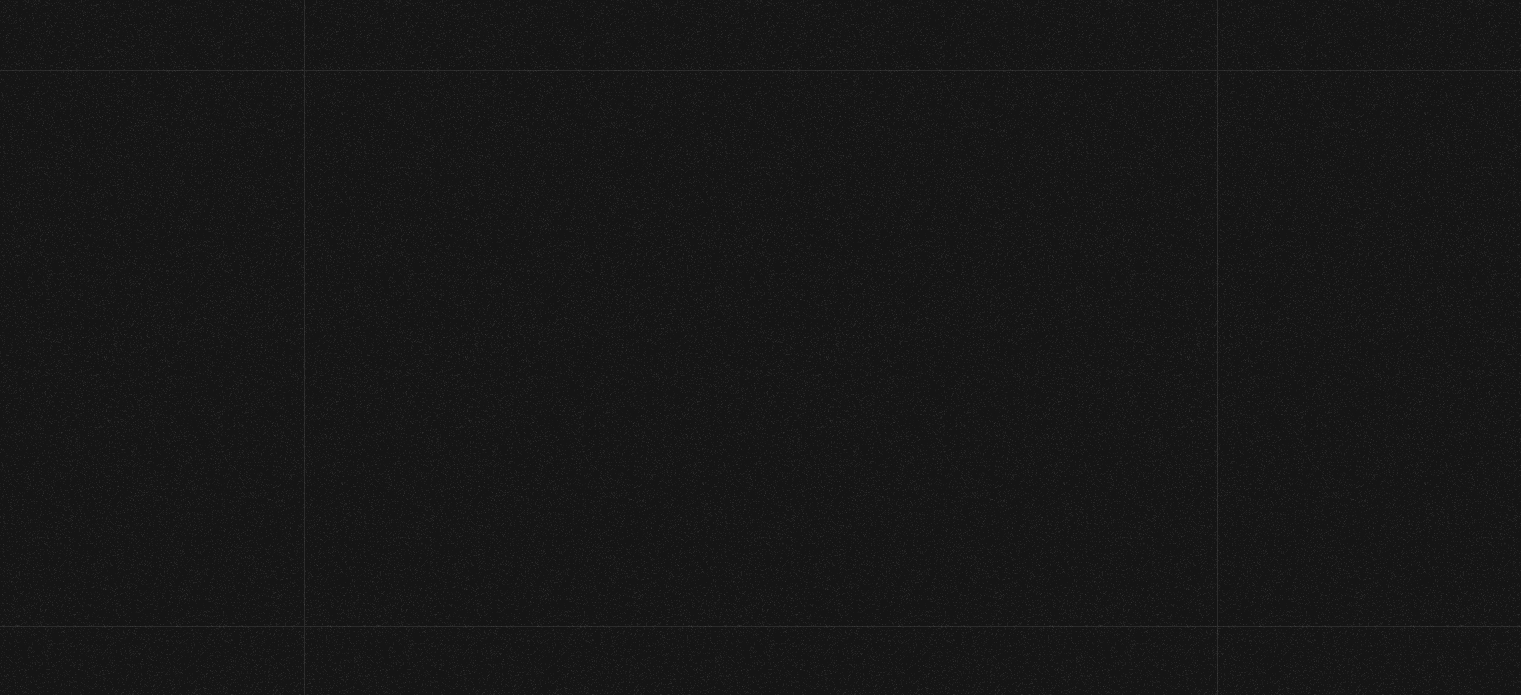 scroll, scrollTop: 0, scrollLeft: 0, axis: both 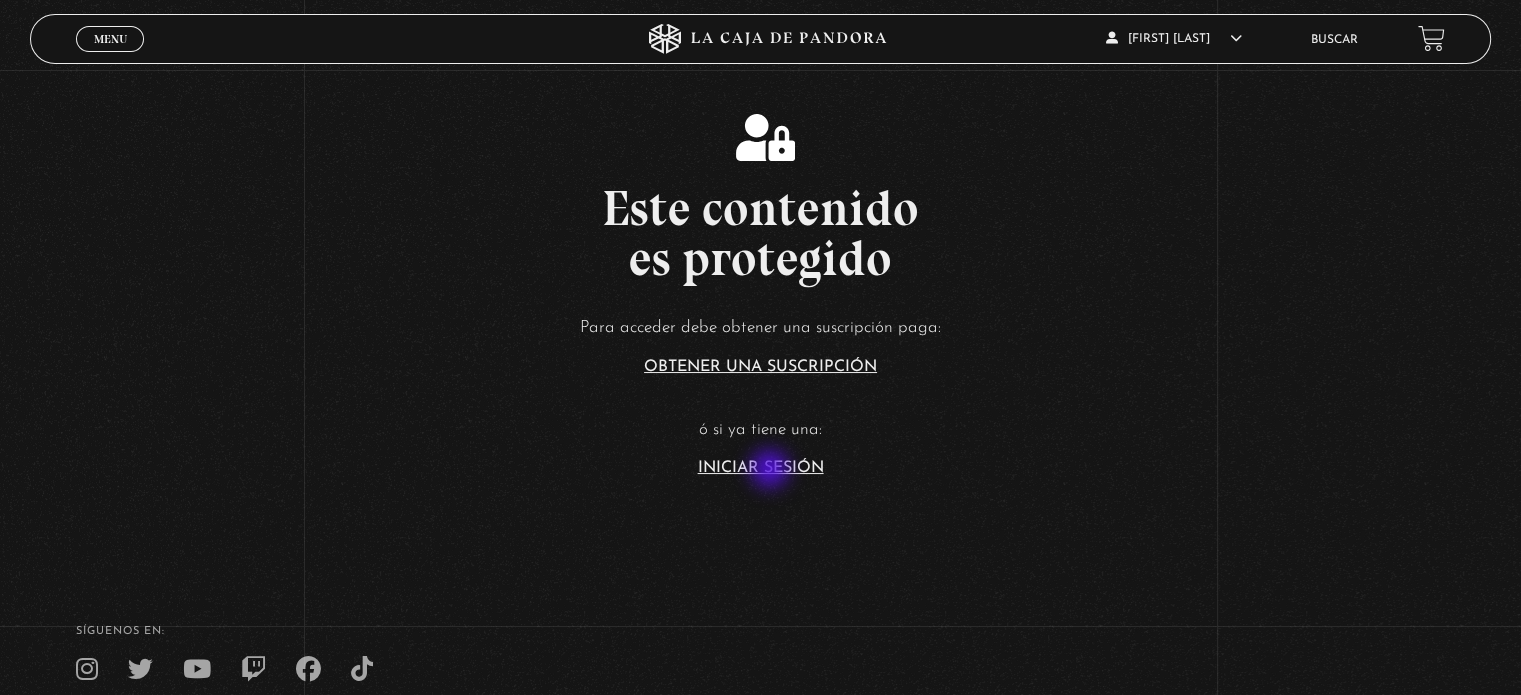 click on "Iniciar Sesión" at bounding box center (761, 468) 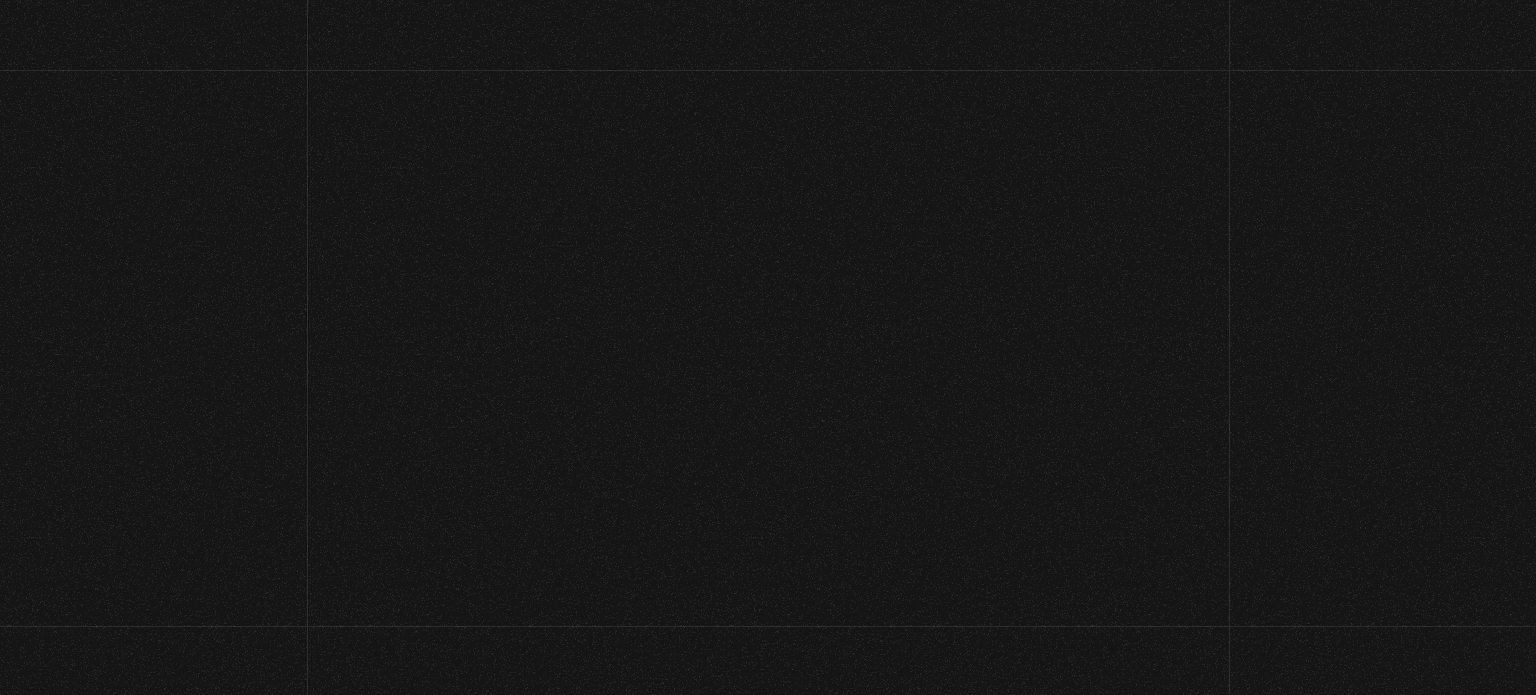 scroll, scrollTop: 0, scrollLeft: 0, axis: both 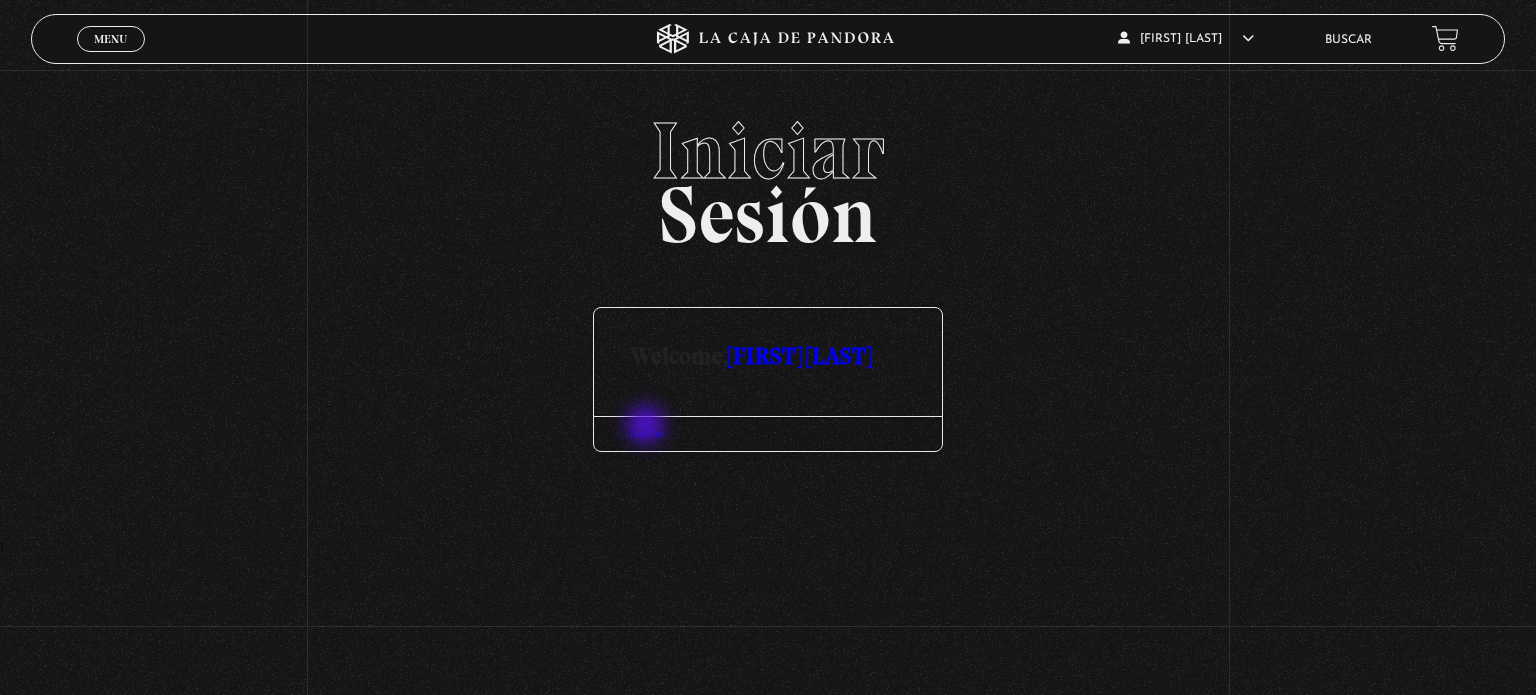 click on "Log Out" at bounding box center [768, 433] 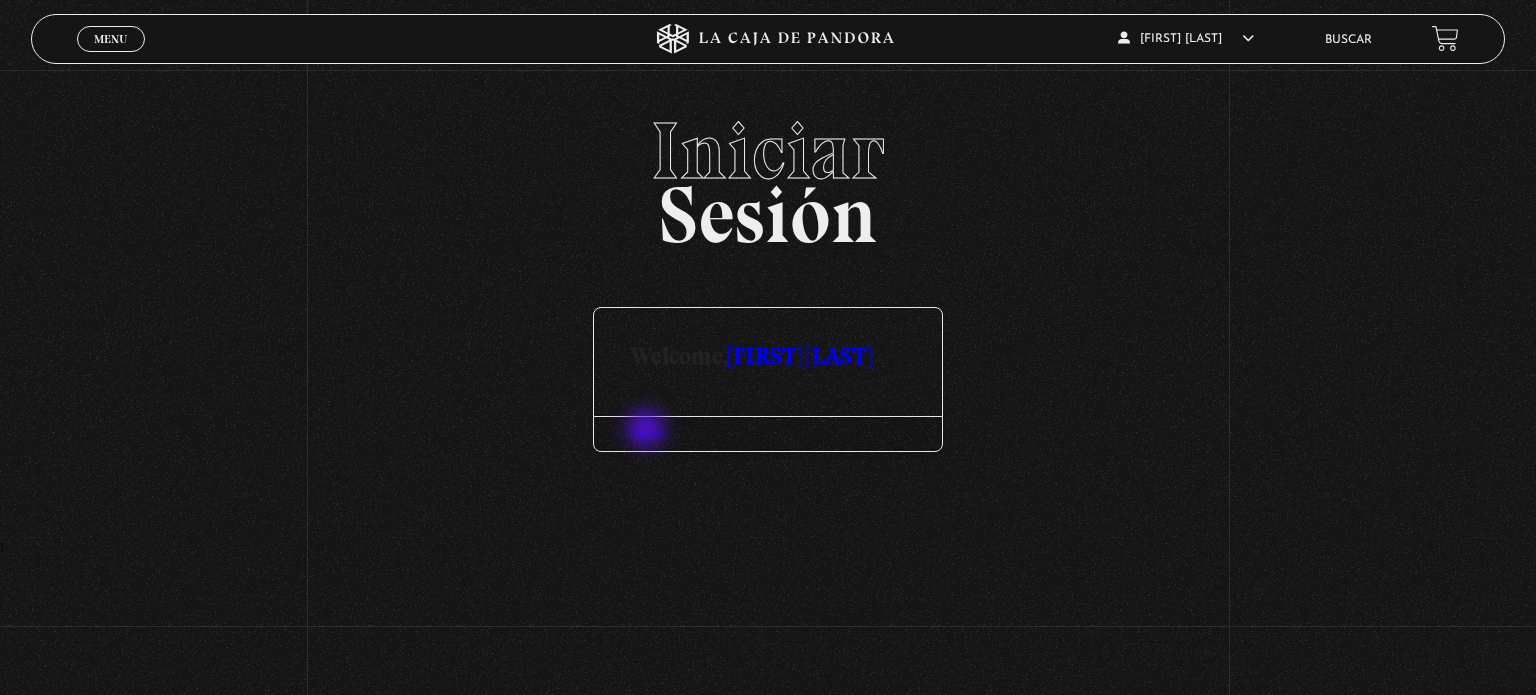 click on "Log Out" at bounding box center (647, 433) 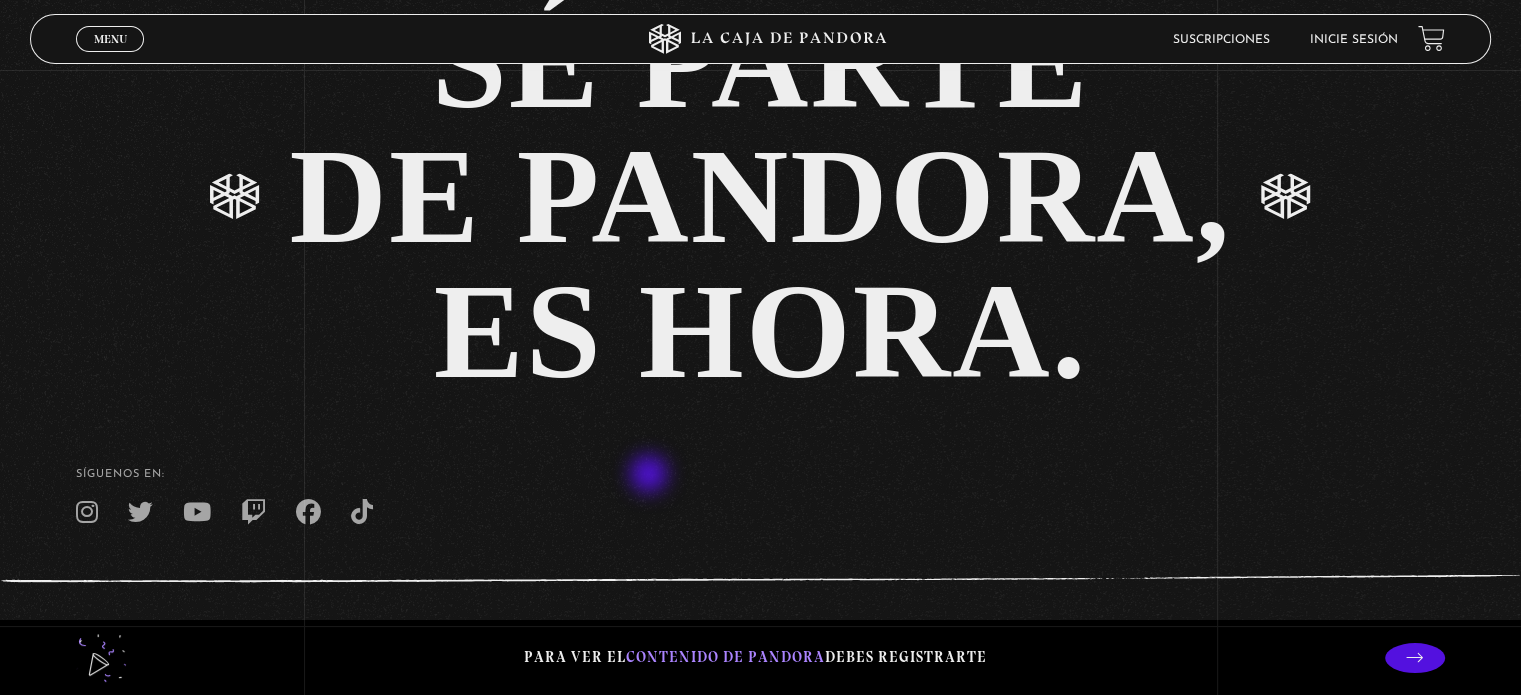scroll, scrollTop: 4369, scrollLeft: 0, axis: vertical 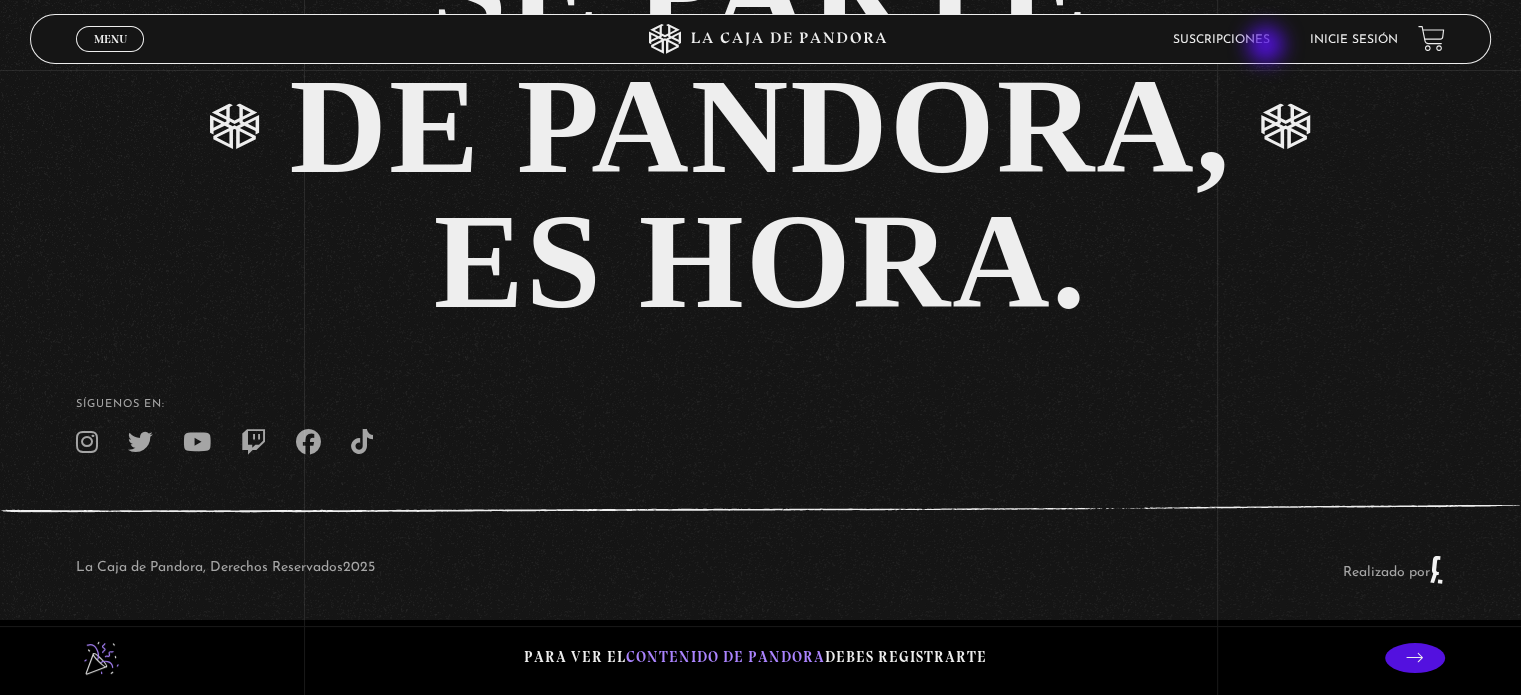 click on "Suscripciones" at bounding box center (1221, 39) 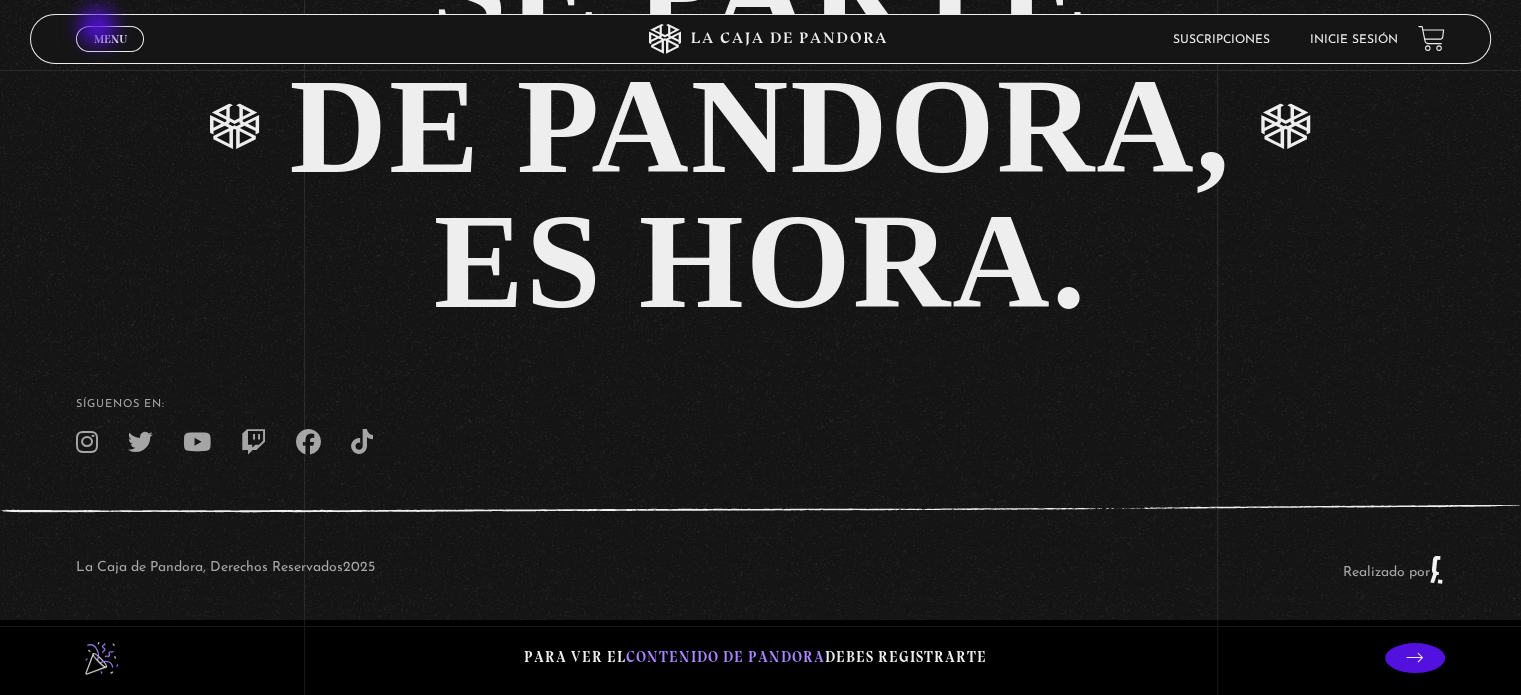 click on "Menu Cerrar" at bounding box center (110, 39) 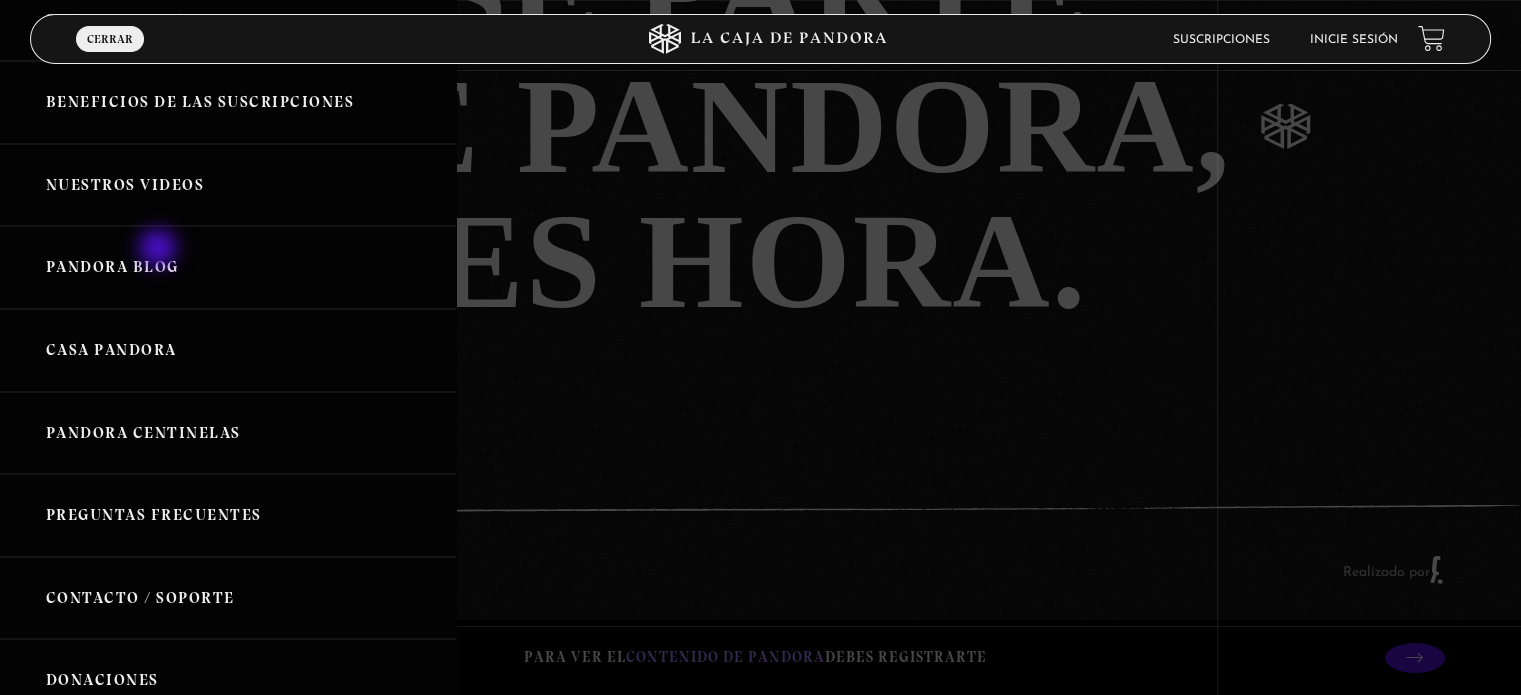 scroll, scrollTop: 0, scrollLeft: 0, axis: both 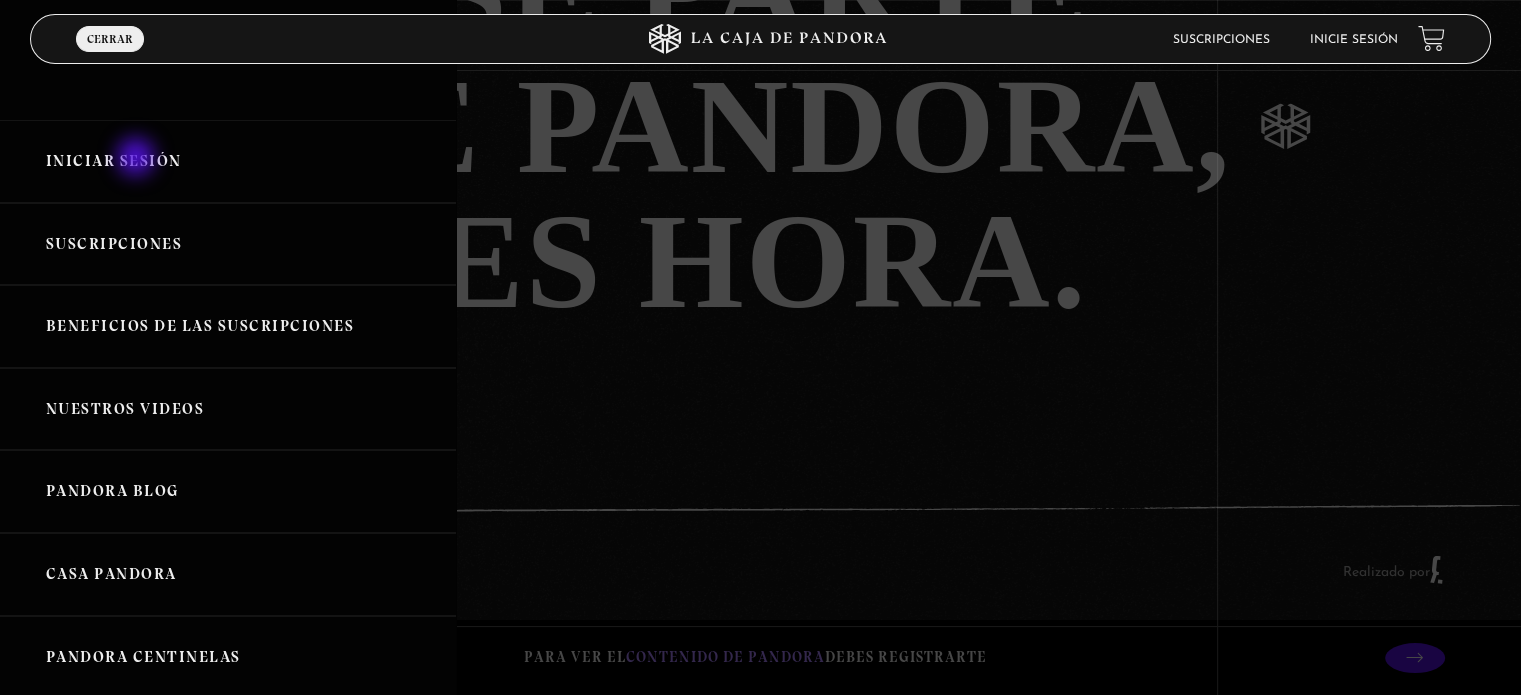 click on "Iniciar Sesión" at bounding box center [228, 161] 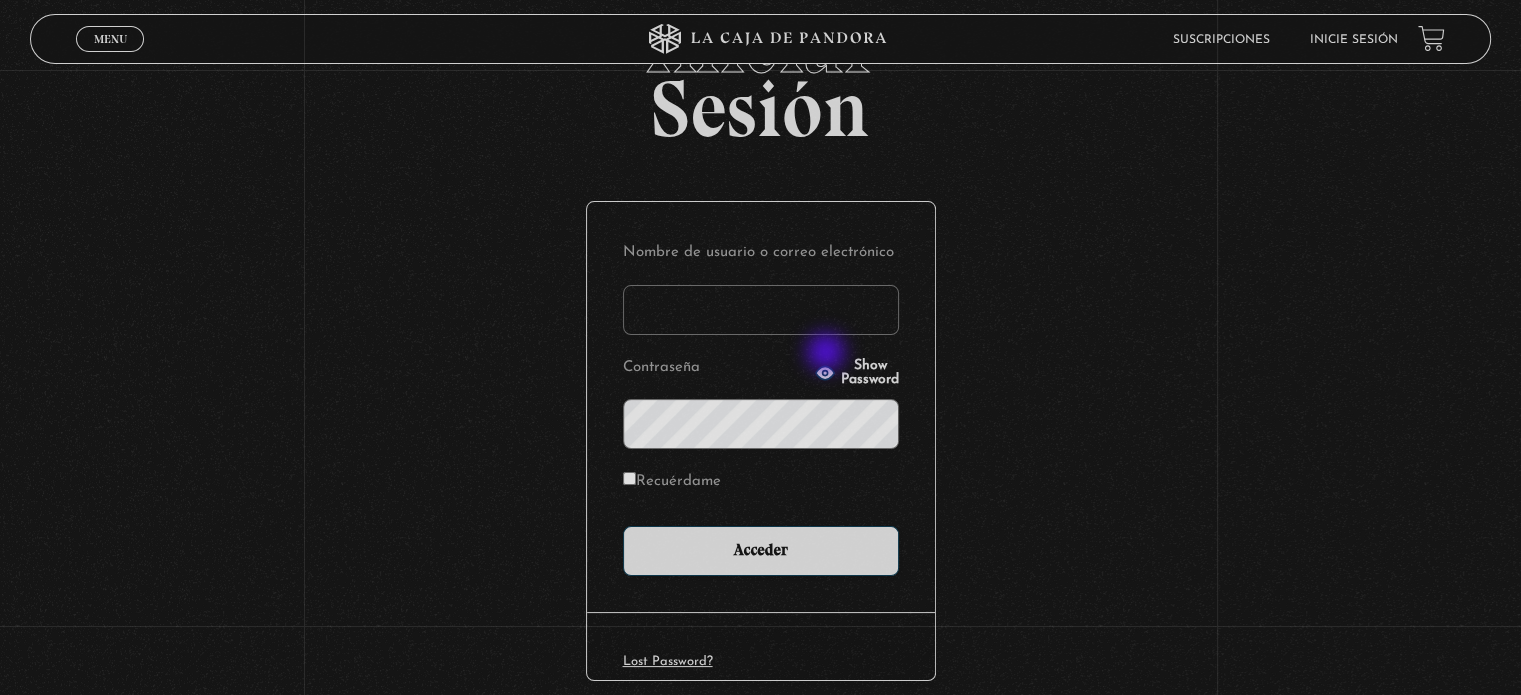 scroll, scrollTop: 190, scrollLeft: 0, axis: vertical 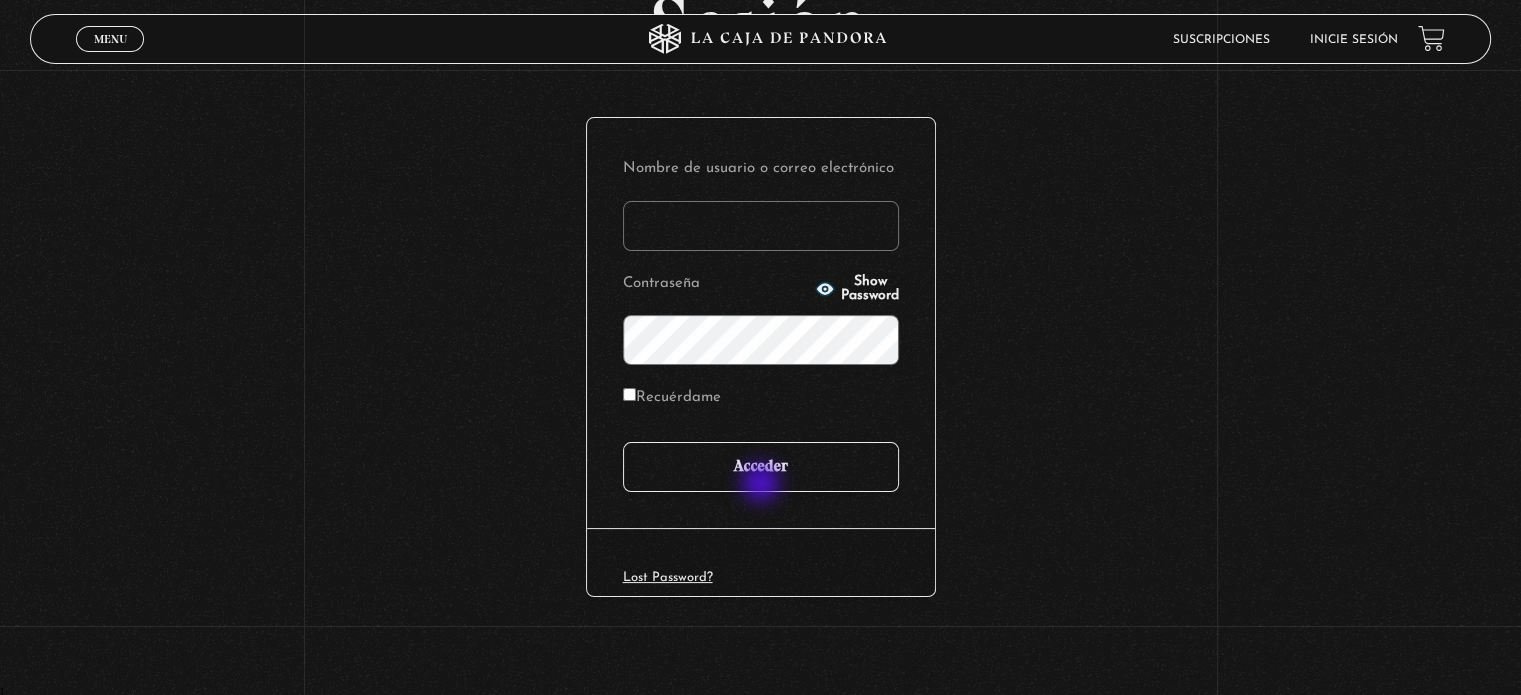 type on "[FIRST]" 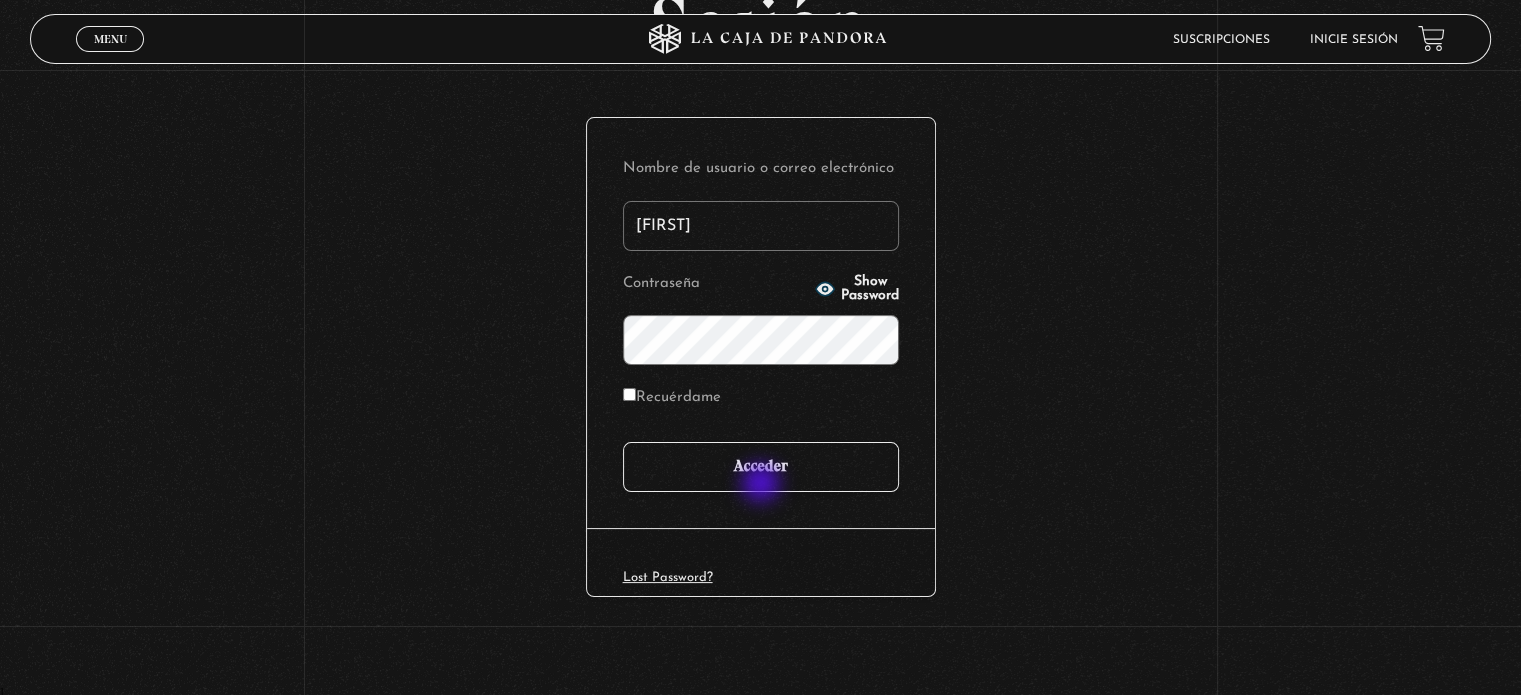 click on "Acceder" at bounding box center (761, 467) 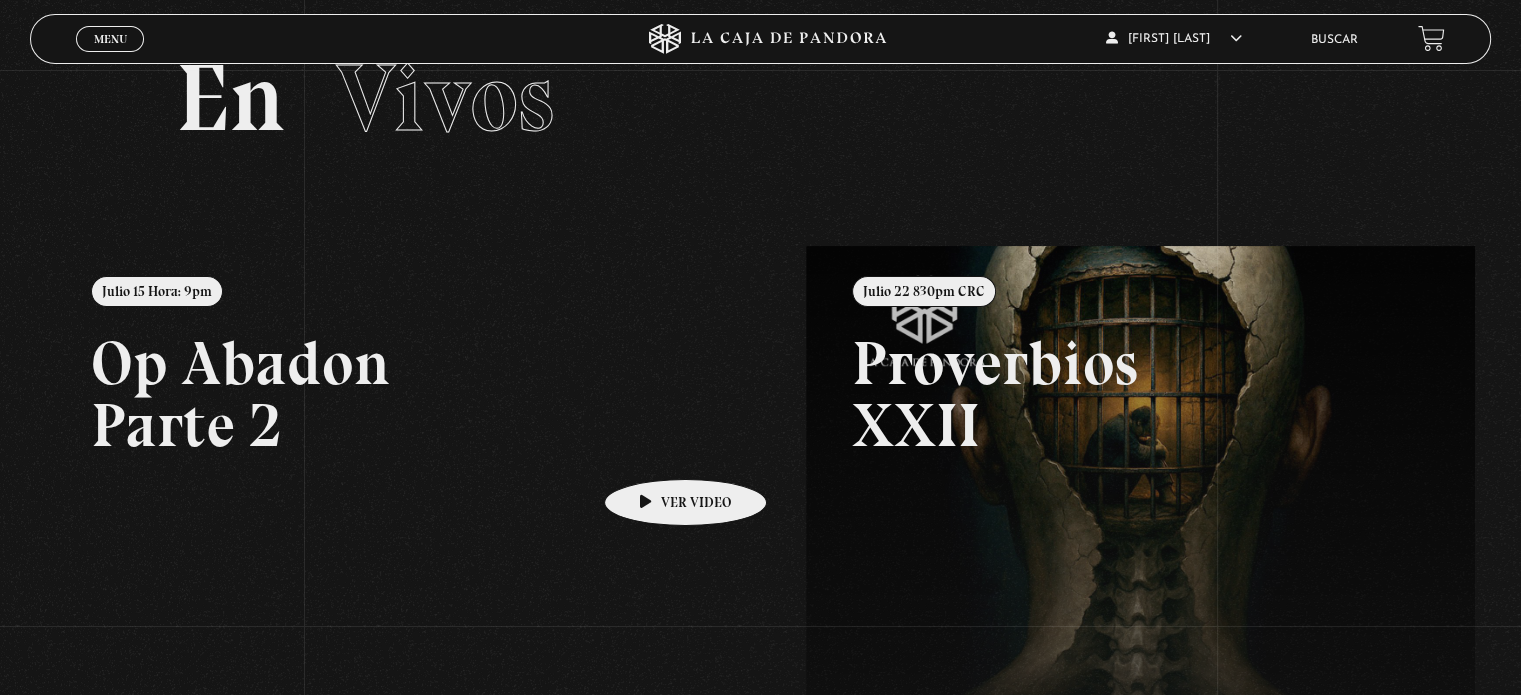 scroll, scrollTop: 0, scrollLeft: 0, axis: both 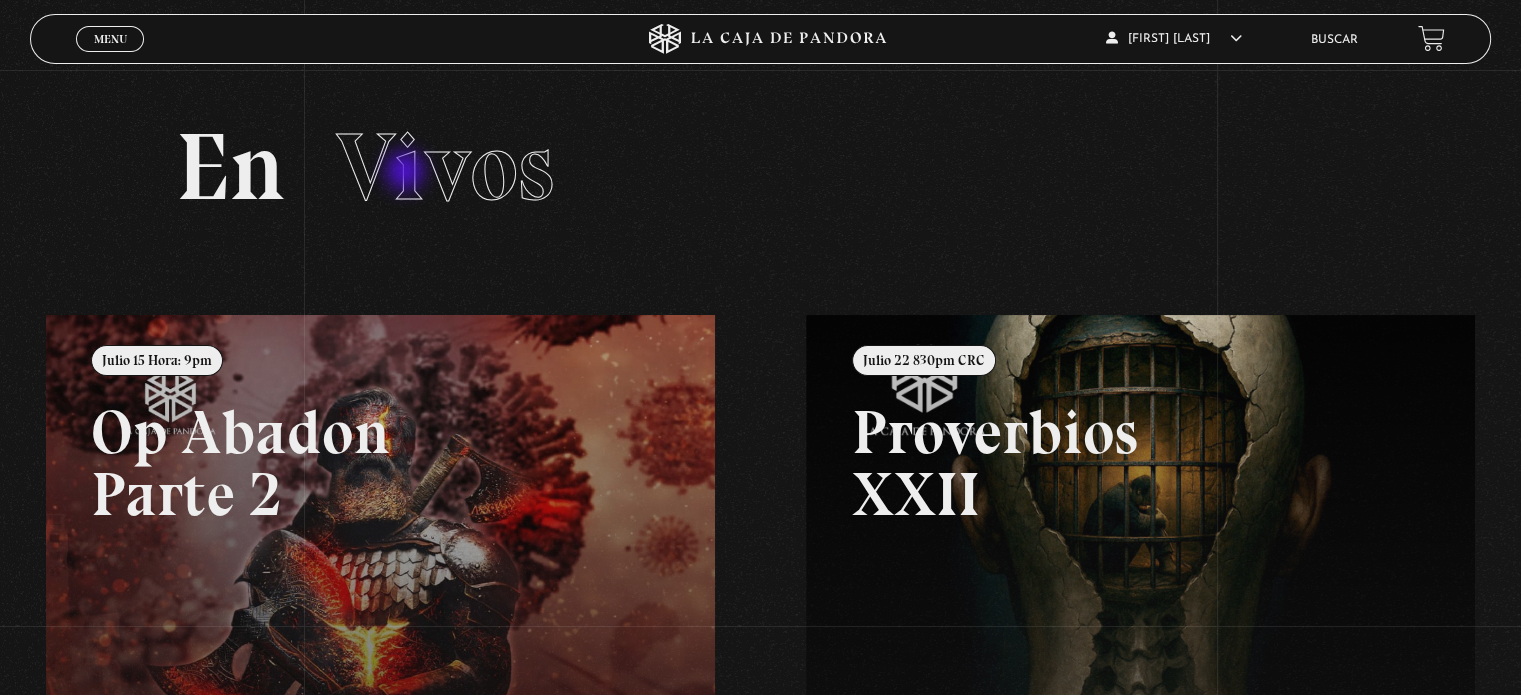 click on "Vivos" at bounding box center [445, 167] 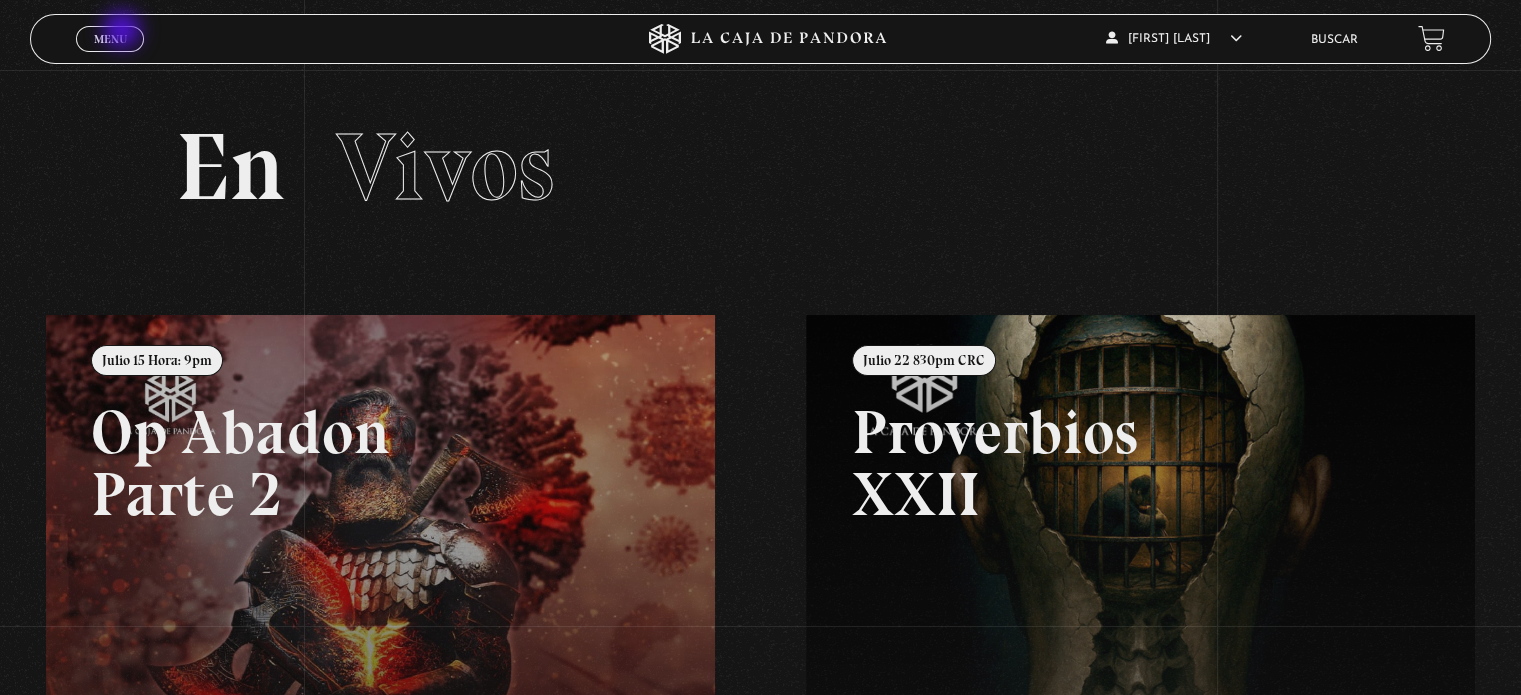 click on "Menu" at bounding box center (110, 39) 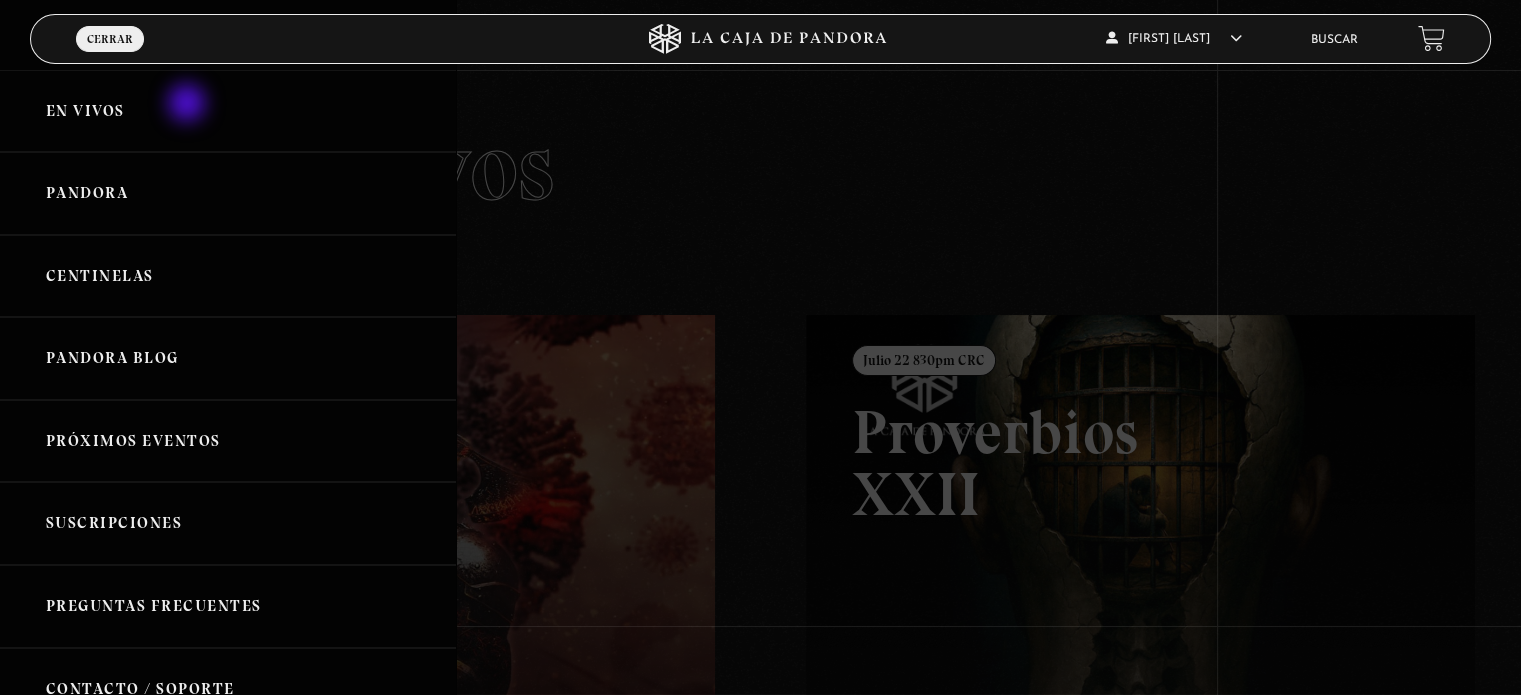 click on "En vivos" at bounding box center [228, 111] 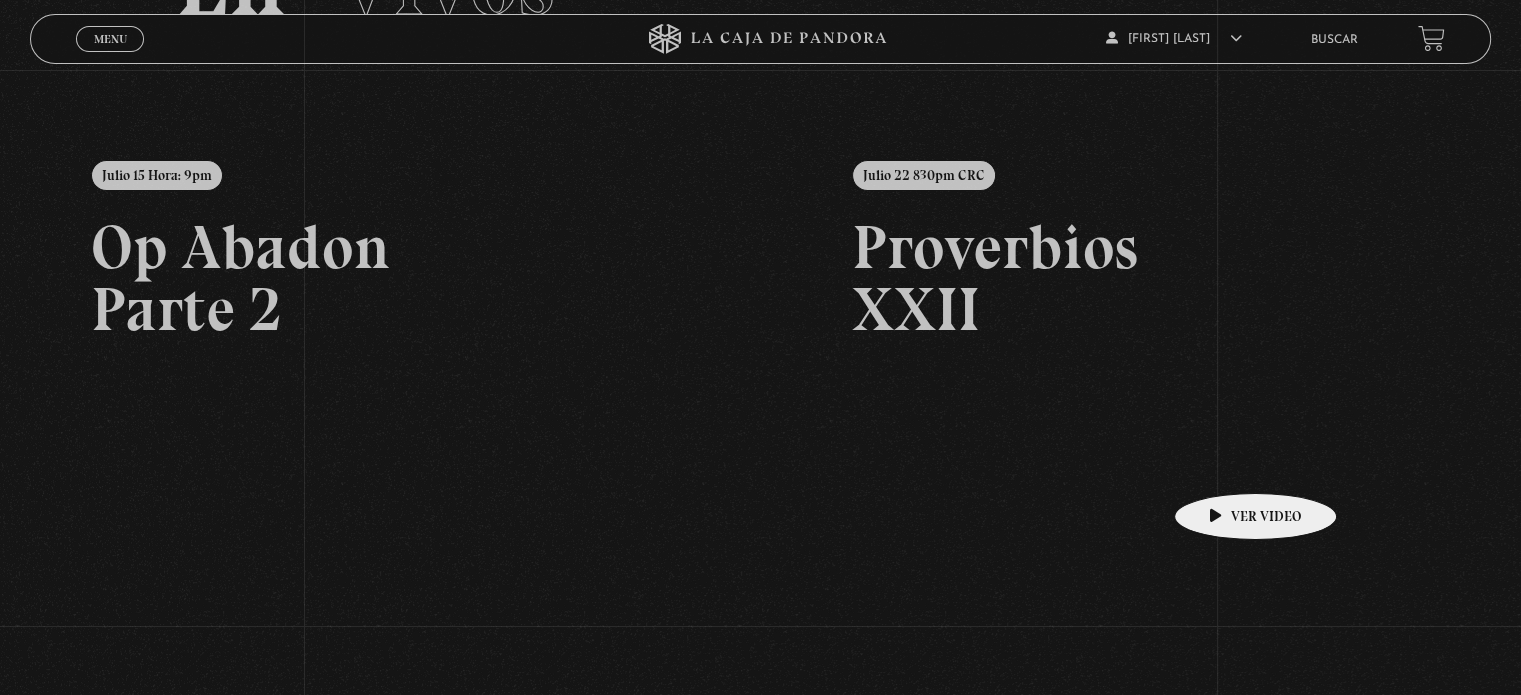 scroll, scrollTop: 482, scrollLeft: 0, axis: vertical 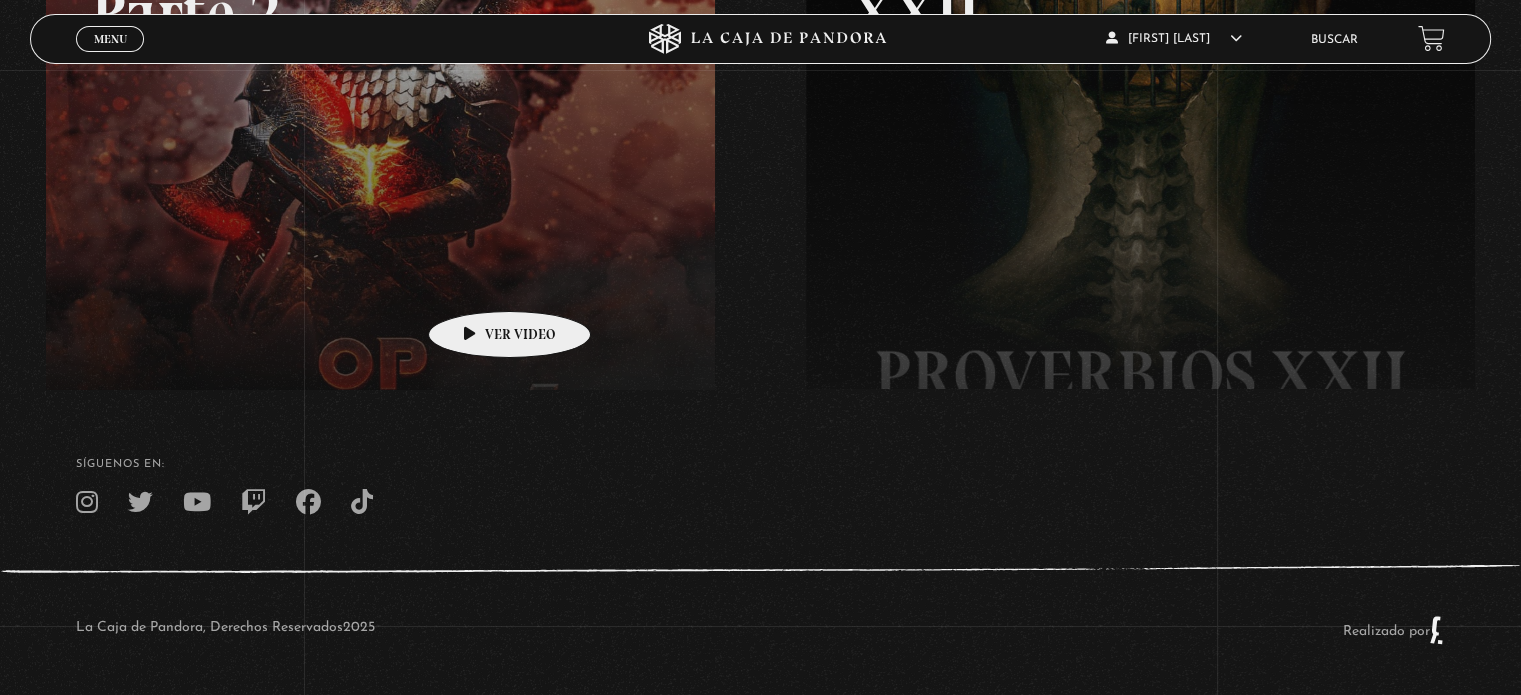 drag, startPoint x: 1241, startPoint y: 267, endPoint x: 476, endPoint y: 282, distance: 765.14703 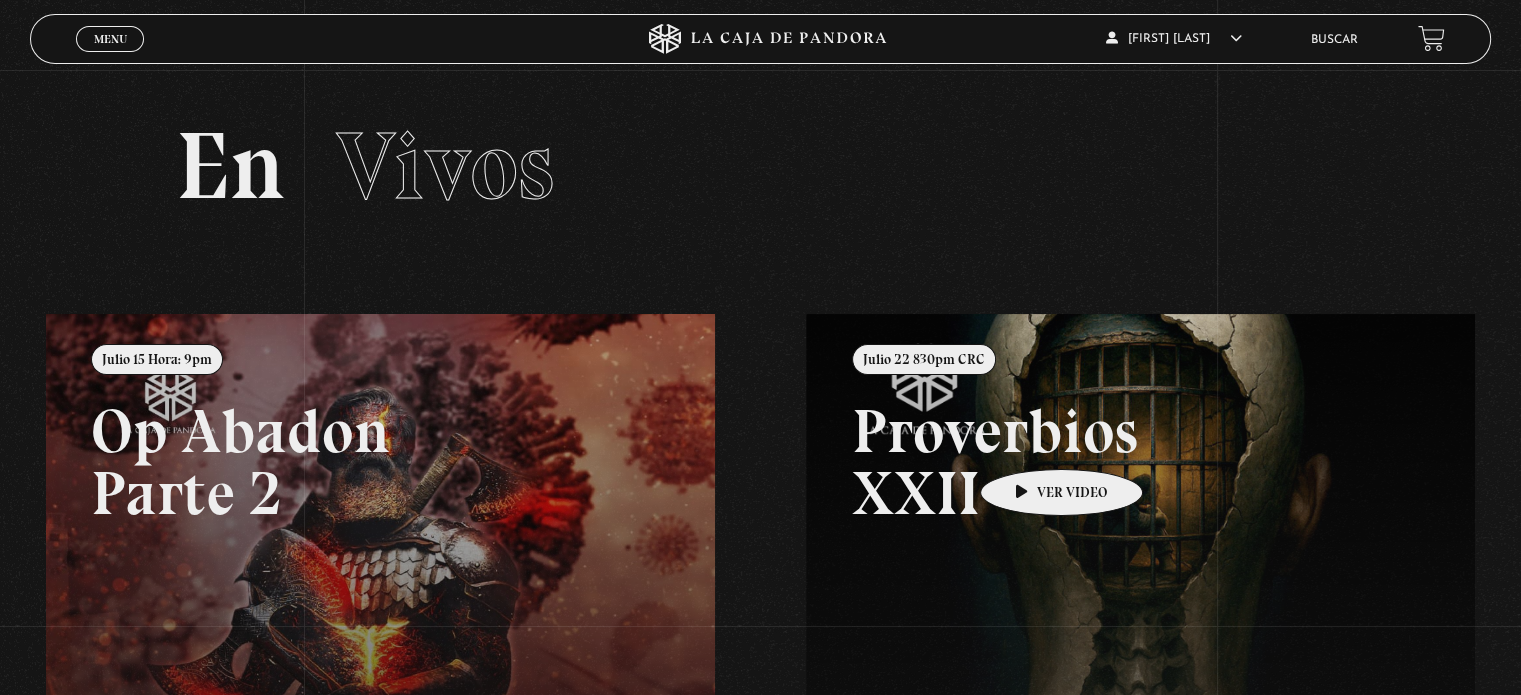 scroll, scrollTop: 0, scrollLeft: 0, axis: both 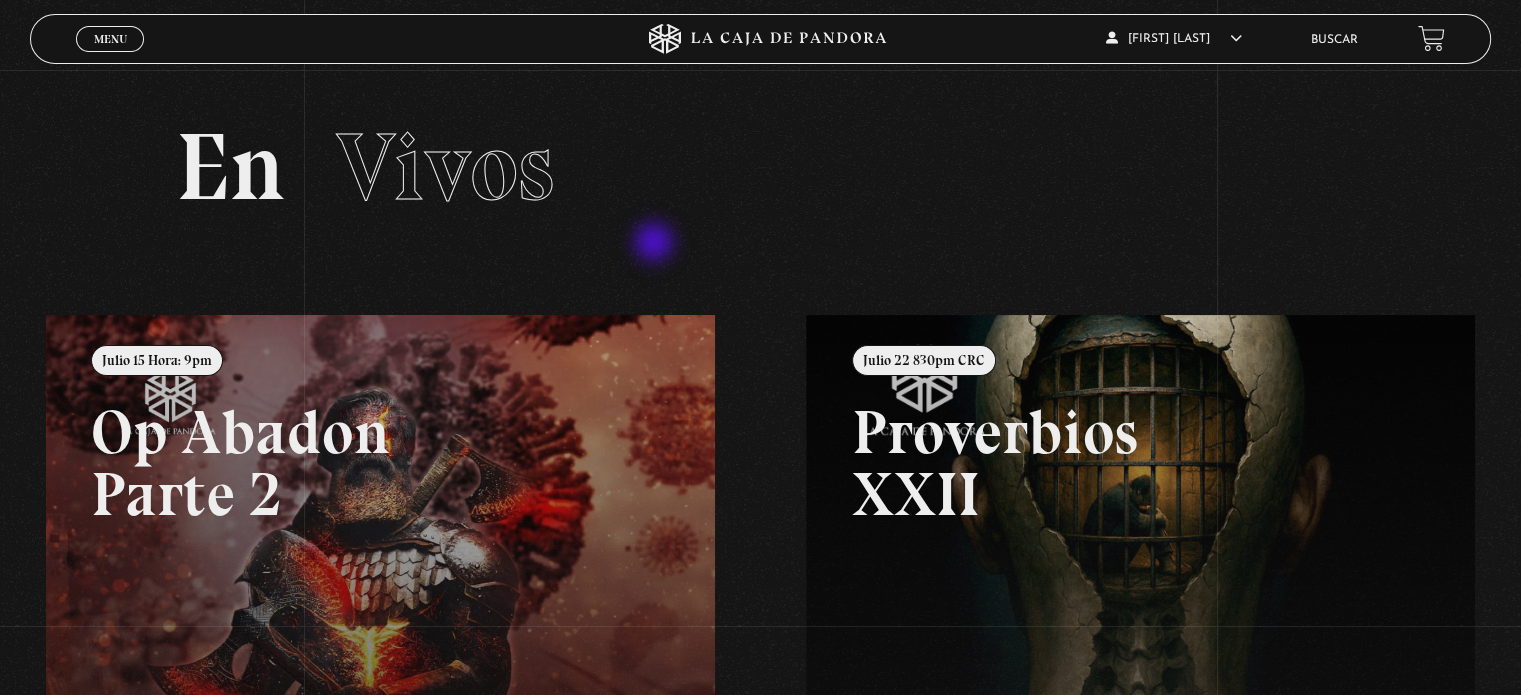 drag, startPoint x: 844, startPoint y: 250, endPoint x: 195, endPoint y: 116, distance: 662.6892 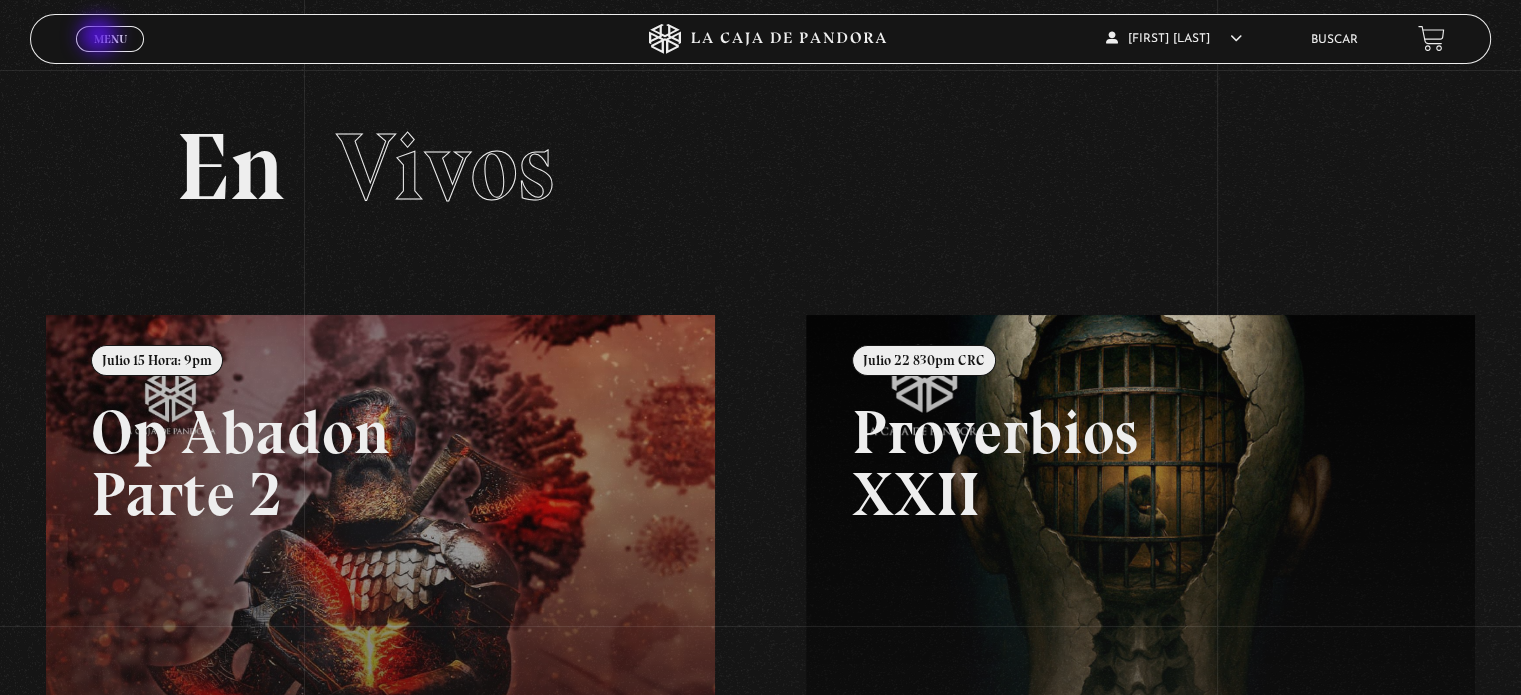 click on "Menu" at bounding box center (110, 39) 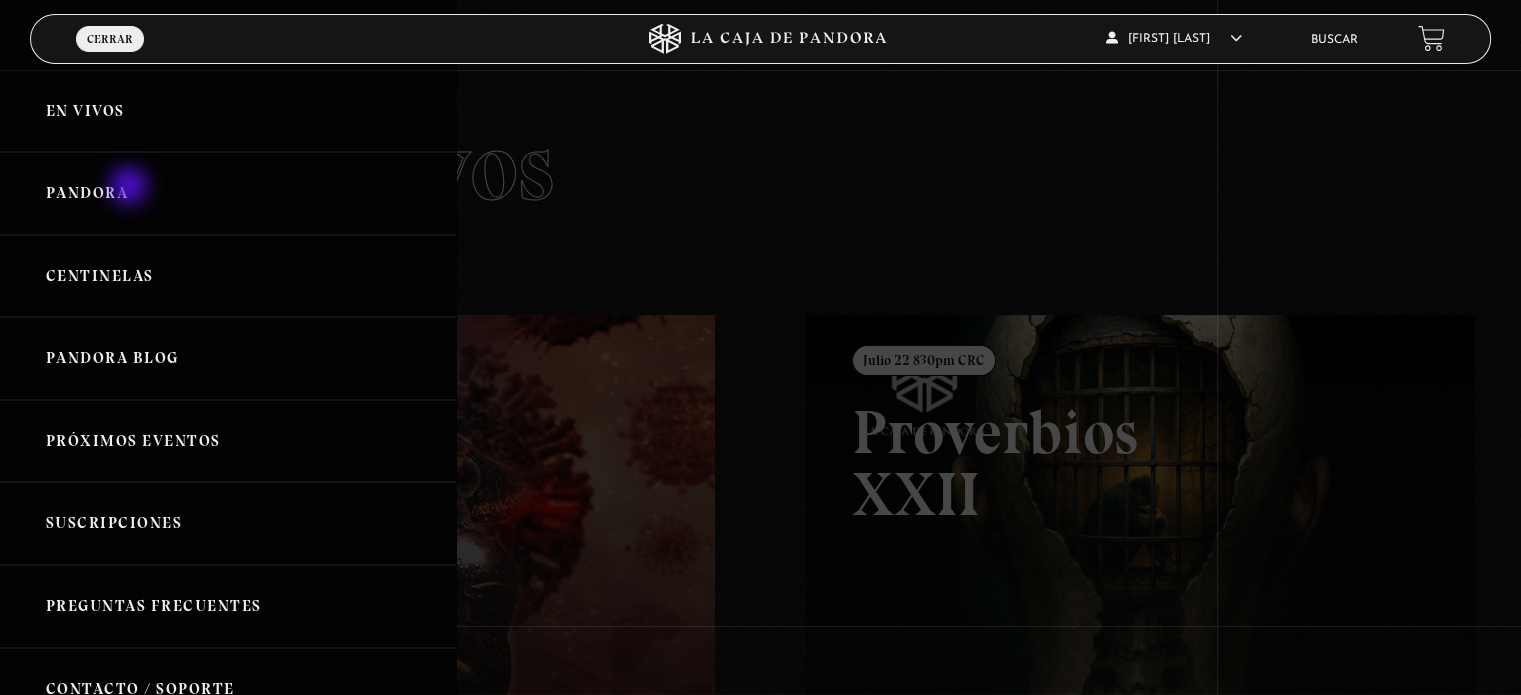 click on "Pandora" at bounding box center (228, 193) 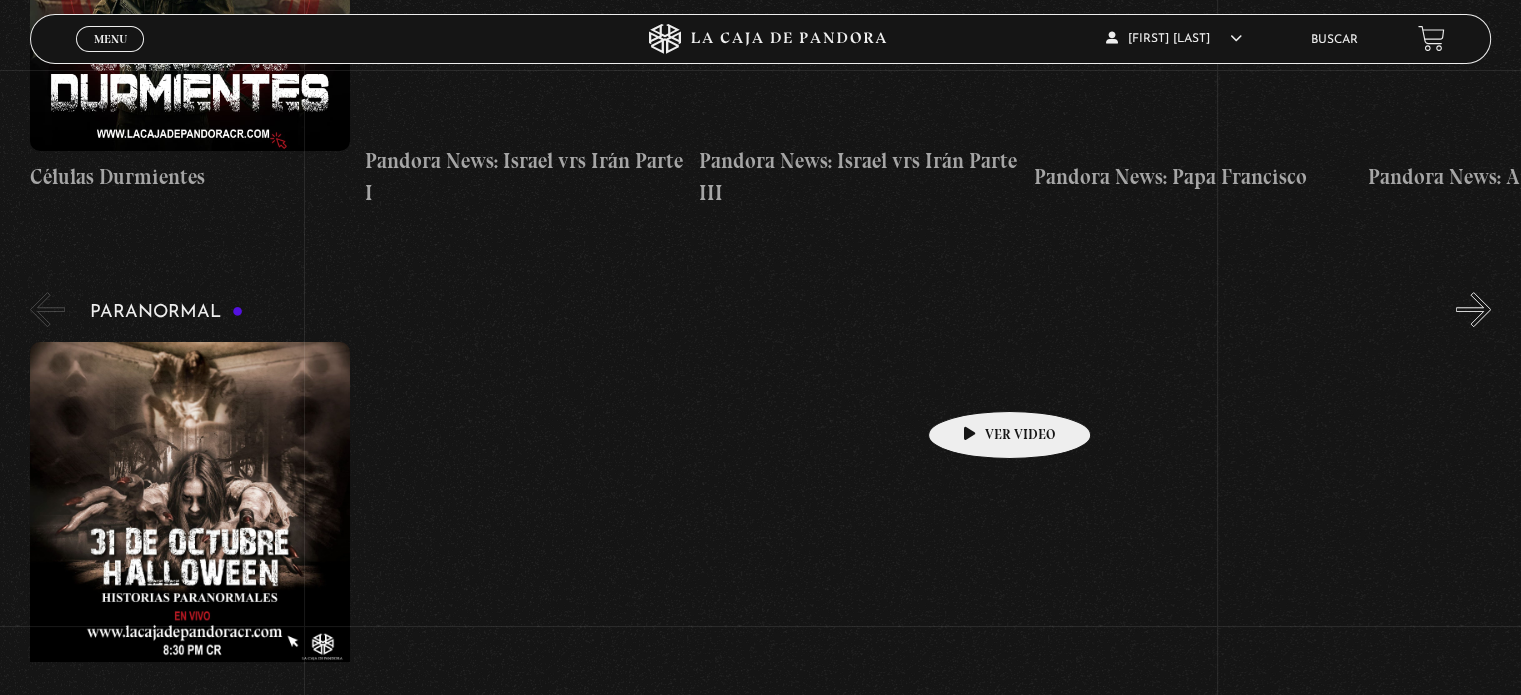 scroll, scrollTop: 700, scrollLeft: 0, axis: vertical 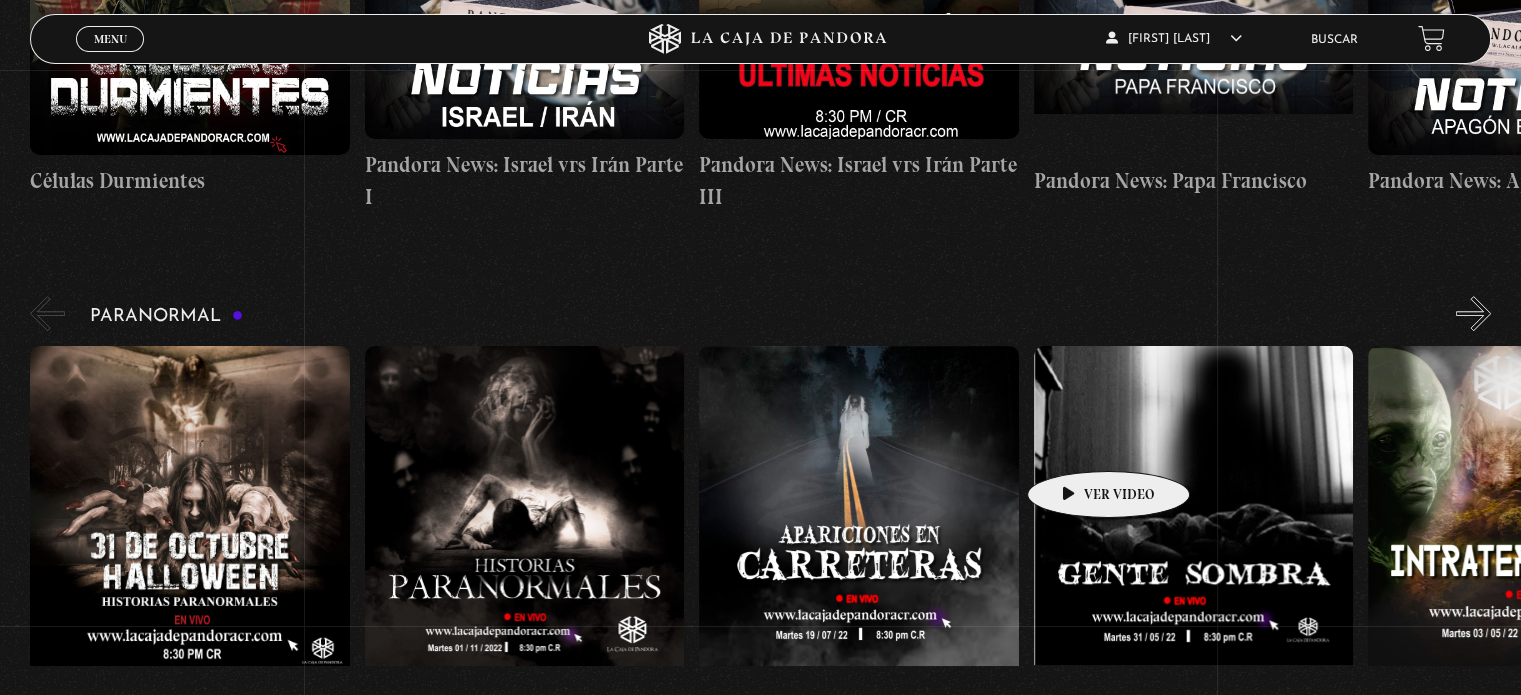 drag, startPoint x: 750, startPoint y: 479, endPoint x: 1197, endPoint y: 400, distance: 453.9273 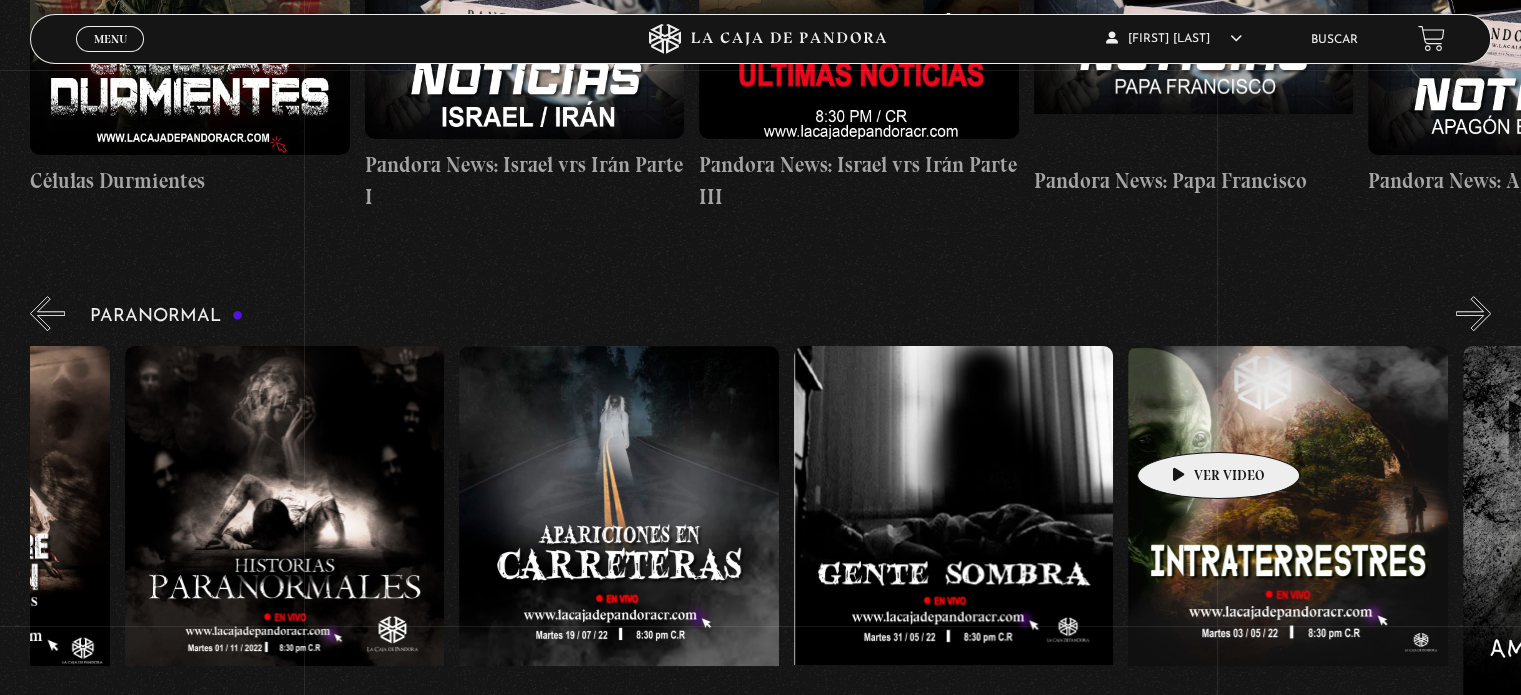 scroll, scrollTop: 0, scrollLeft: 0, axis: both 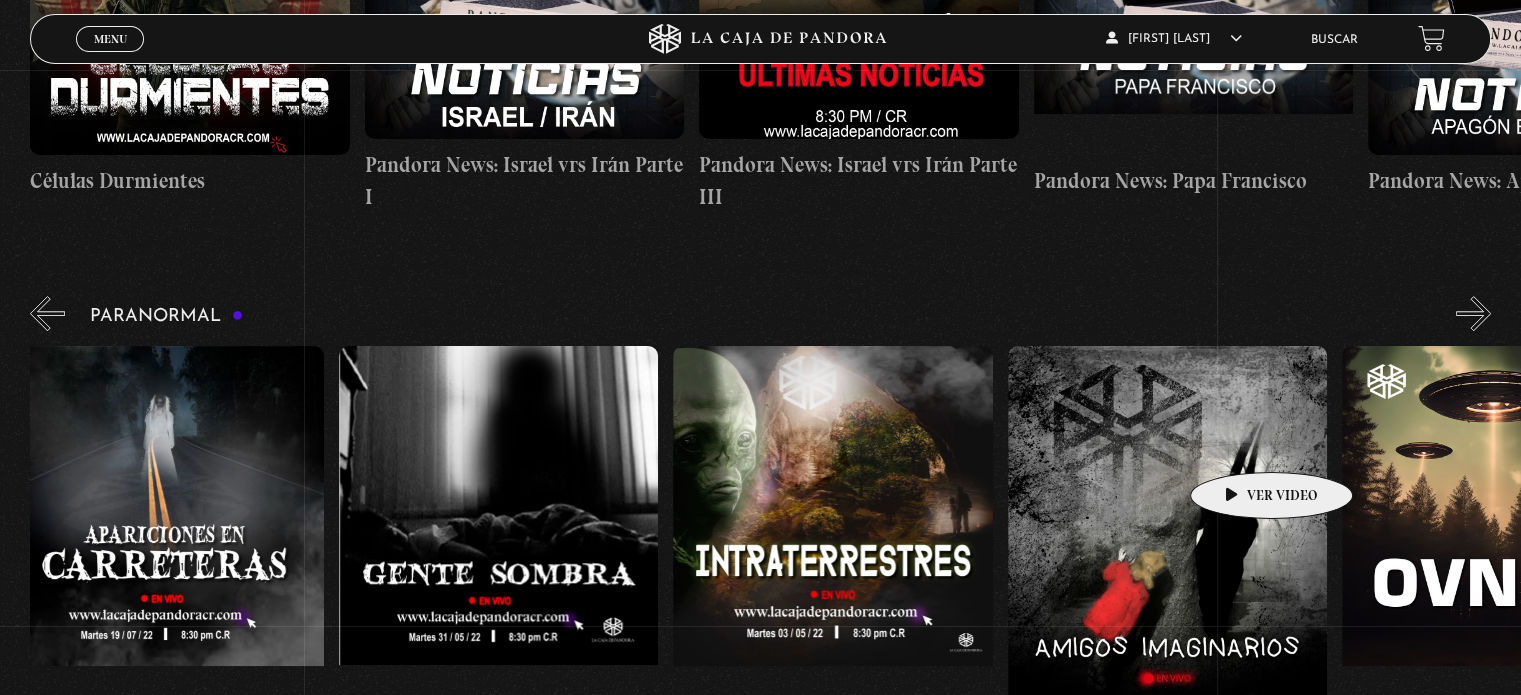 drag, startPoint x: 1224, startPoint y: 422, endPoint x: 1233, endPoint y: 442, distance: 21.931713 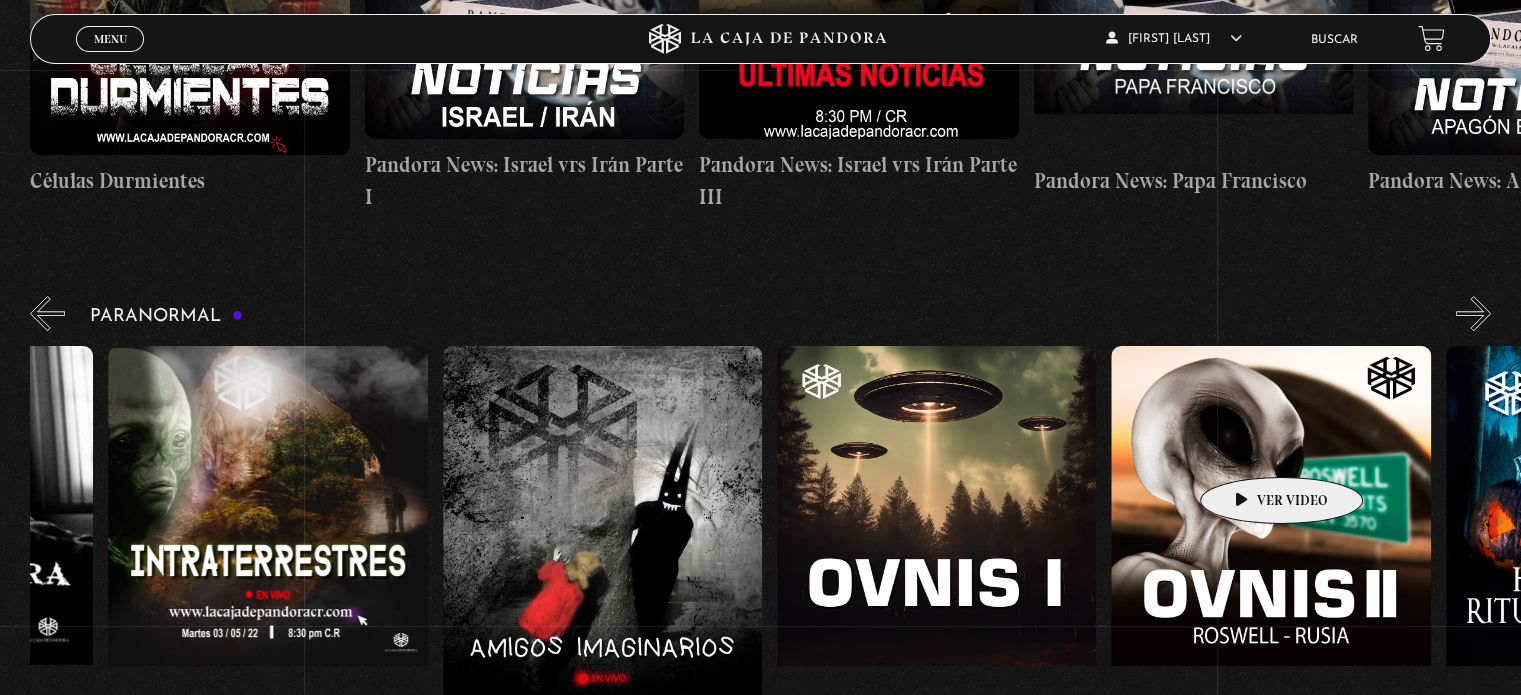 scroll, scrollTop: 0, scrollLeft: 1380, axis: horizontal 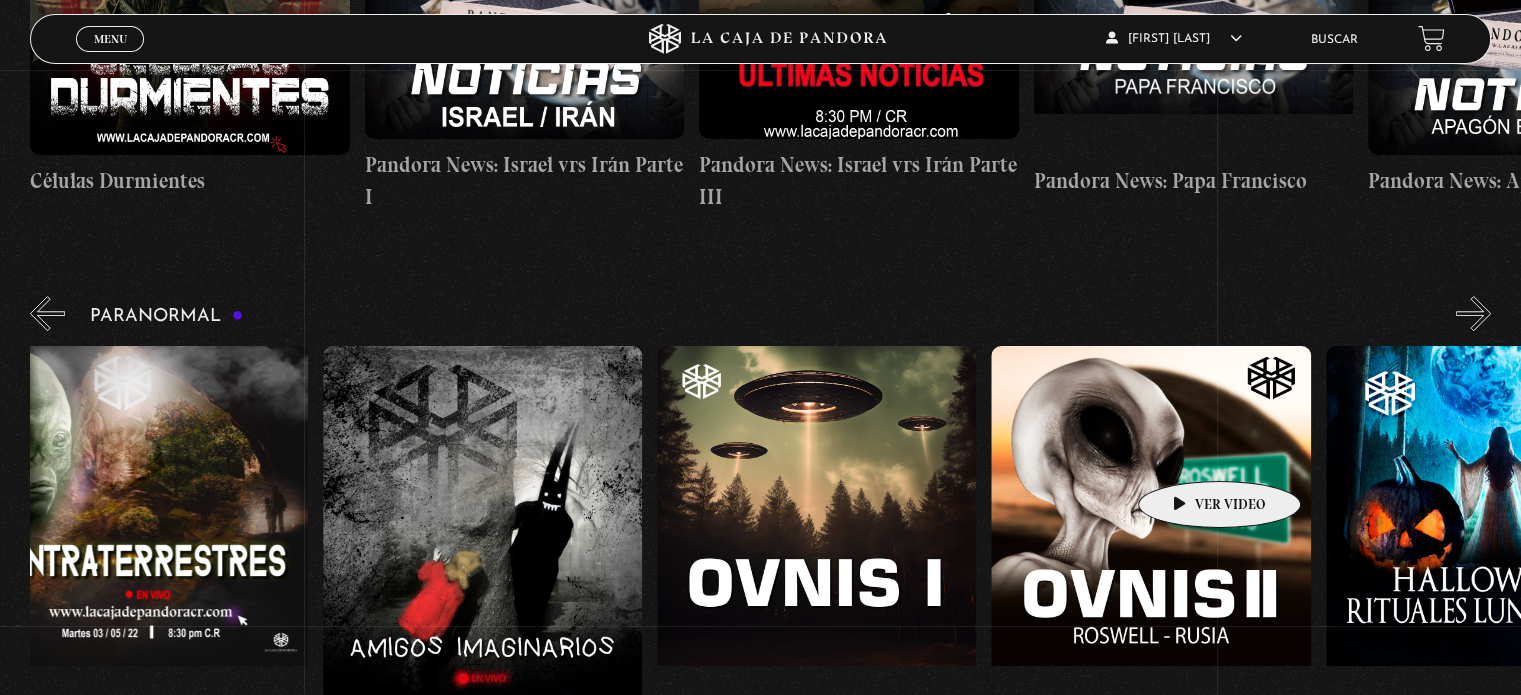drag, startPoint x: 1242, startPoint y: 448, endPoint x: 1188, endPoint y: 451, distance: 54.08327 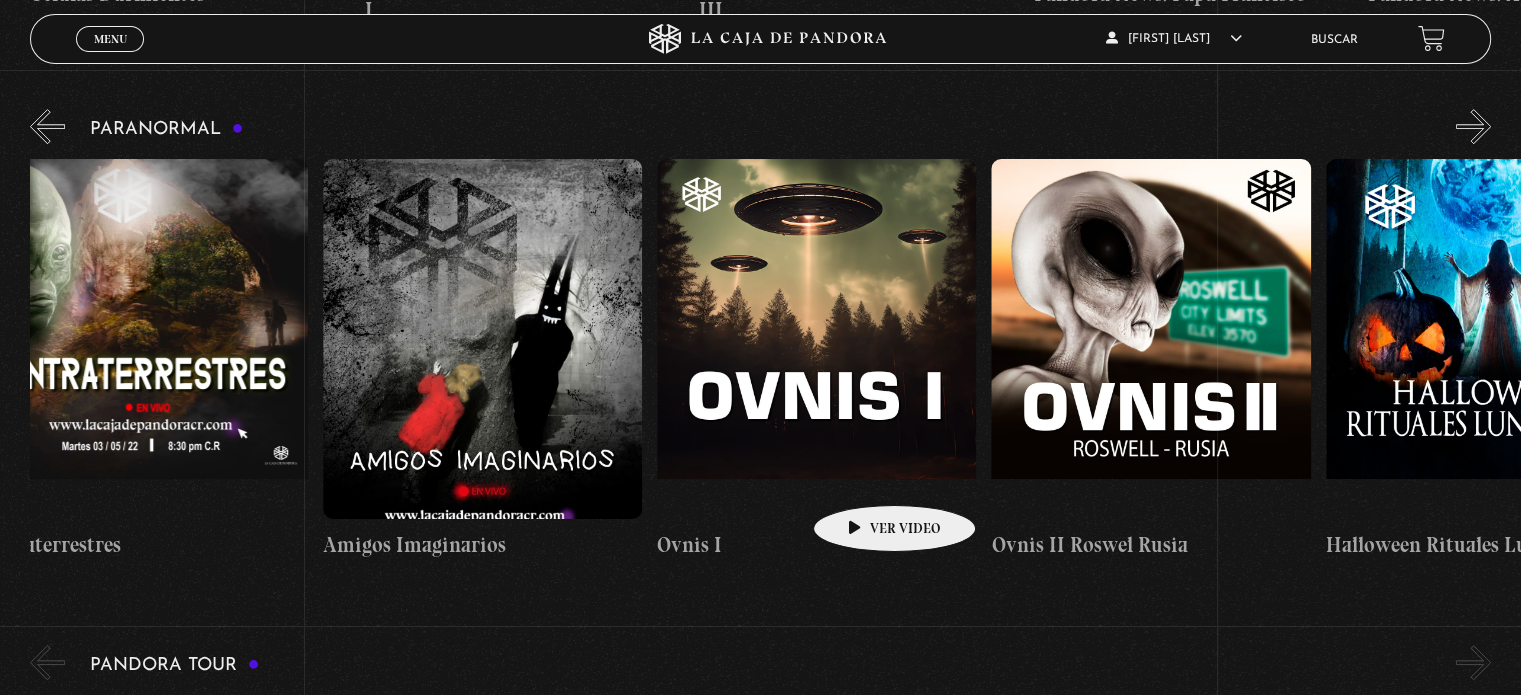 scroll, scrollTop: 900, scrollLeft: 0, axis: vertical 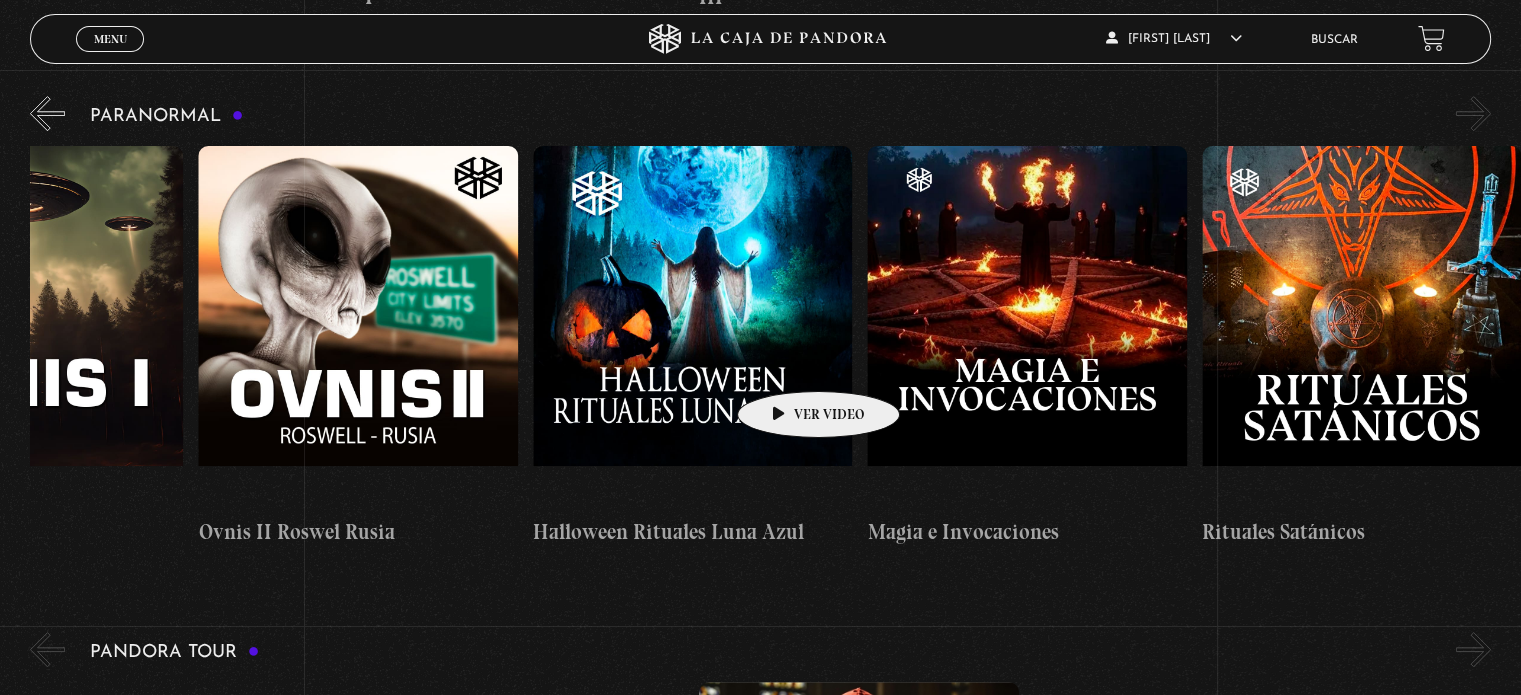 drag, startPoint x: 1060, startPoint y: 310, endPoint x: 779, endPoint y: 363, distance: 285.95453 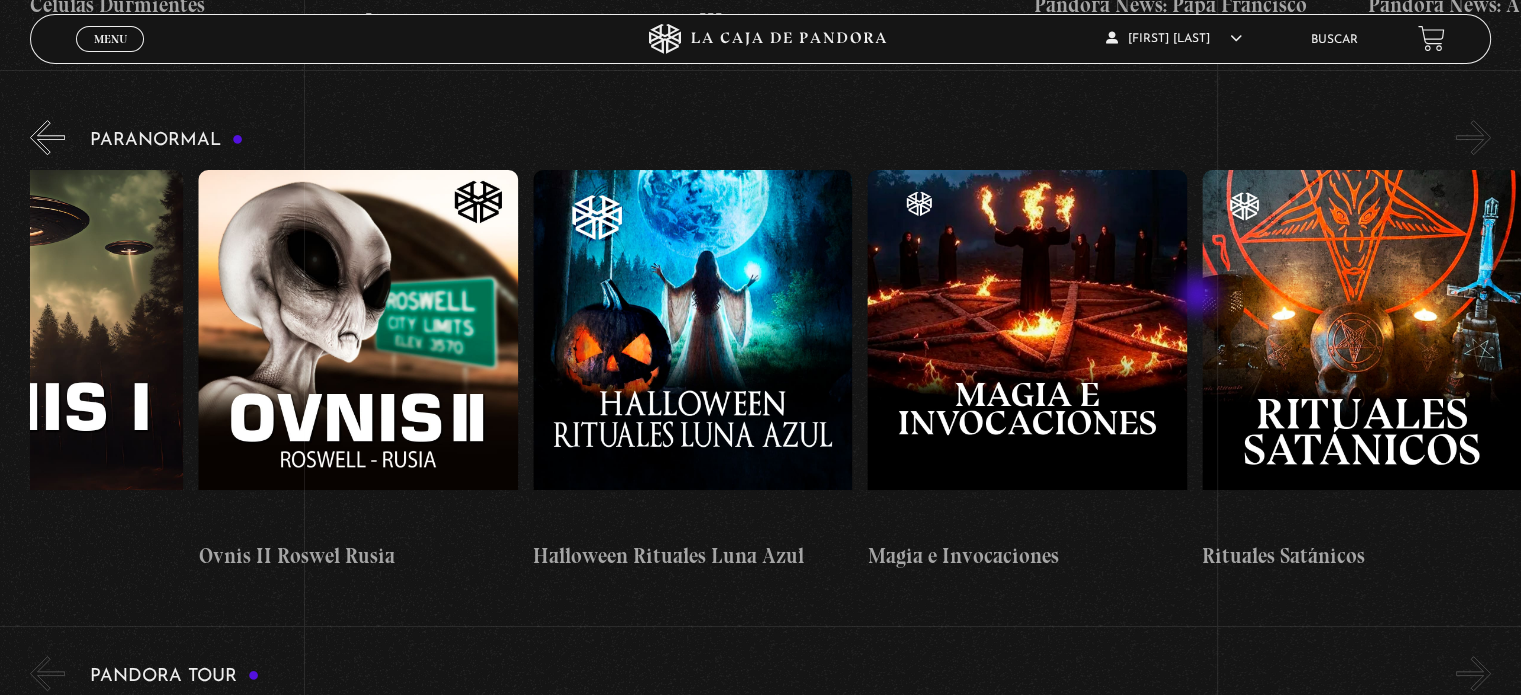 scroll, scrollTop: 800, scrollLeft: 0, axis: vertical 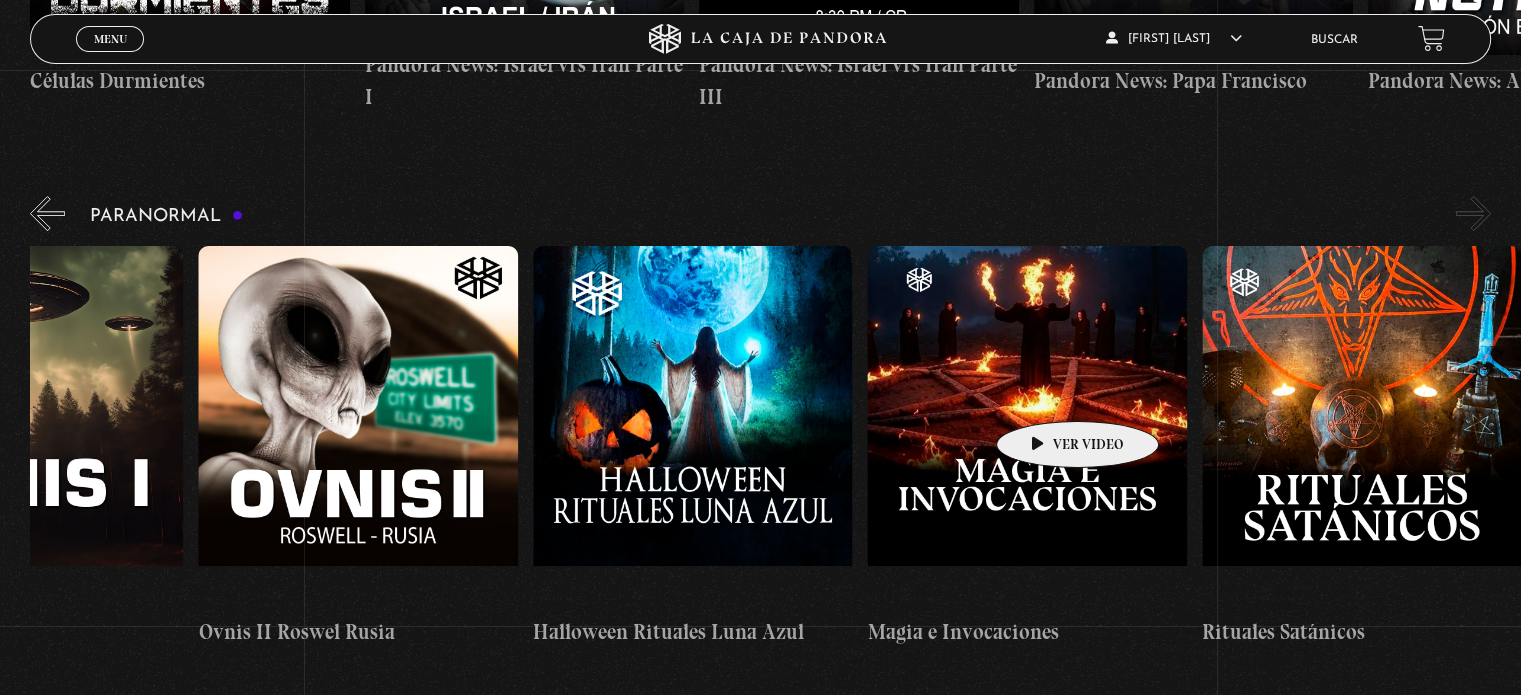 drag, startPoint x: 1310, startPoint y: 379, endPoint x: 955, endPoint y: 411, distance: 356.43933 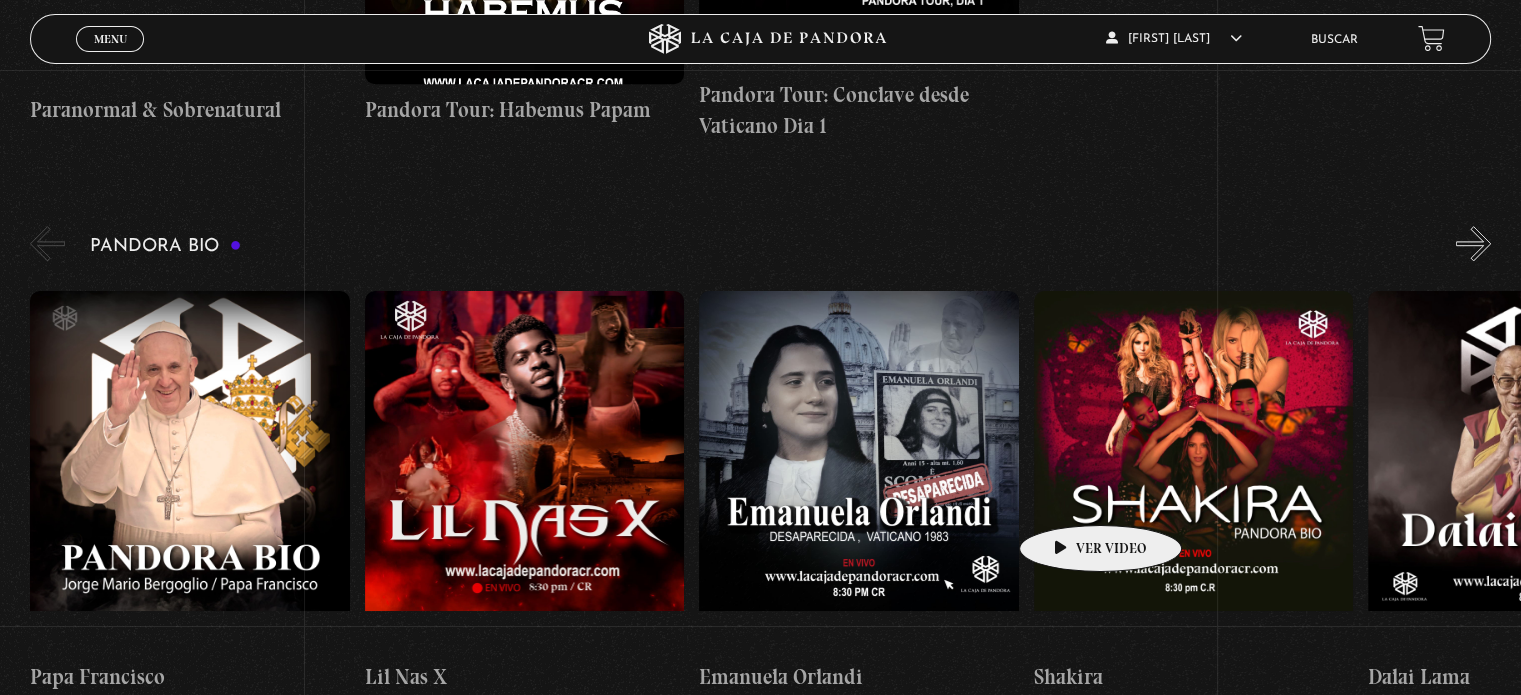 scroll, scrollTop: 2000, scrollLeft: 0, axis: vertical 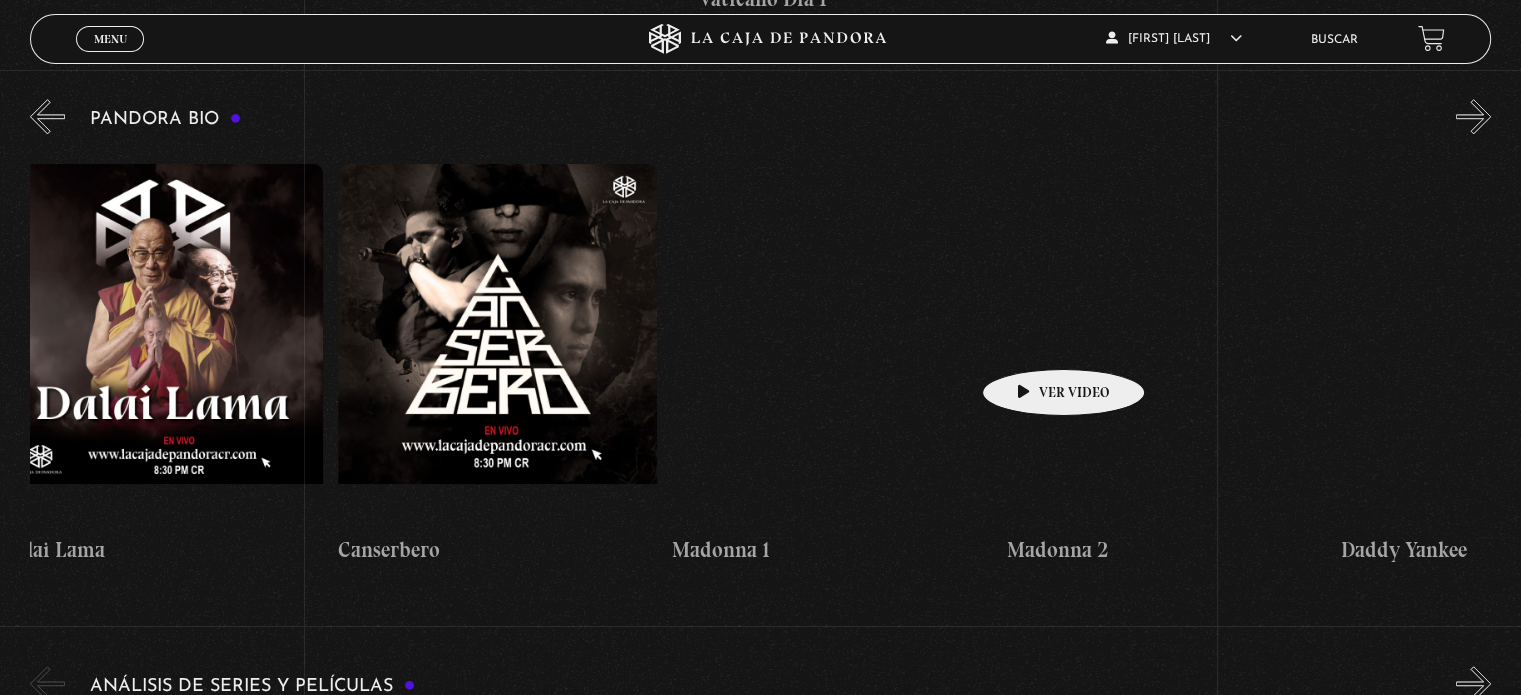 drag, startPoint x: 1305, startPoint y: 331, endPoint x: 1032, endPoint y: 339, distance: 273.1172 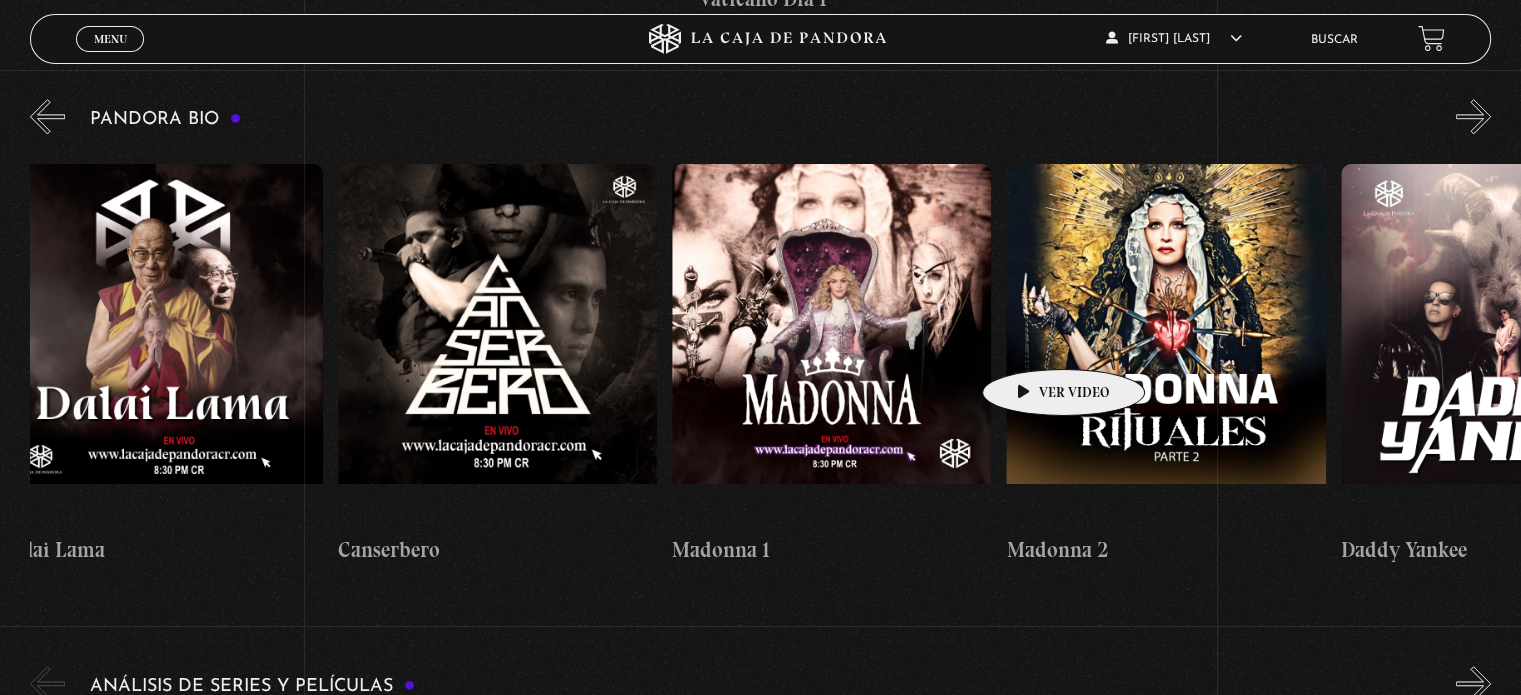 click on "[PERSON]
[FIRST] [LAST]
[FIRST] [LAST]
[FIRST] [LAST]
[PERSON]
[FIRST]
[FIRST] 1
[FIRST] 2
[FIRST] [LAST]" at bounding box center [2678, 365] 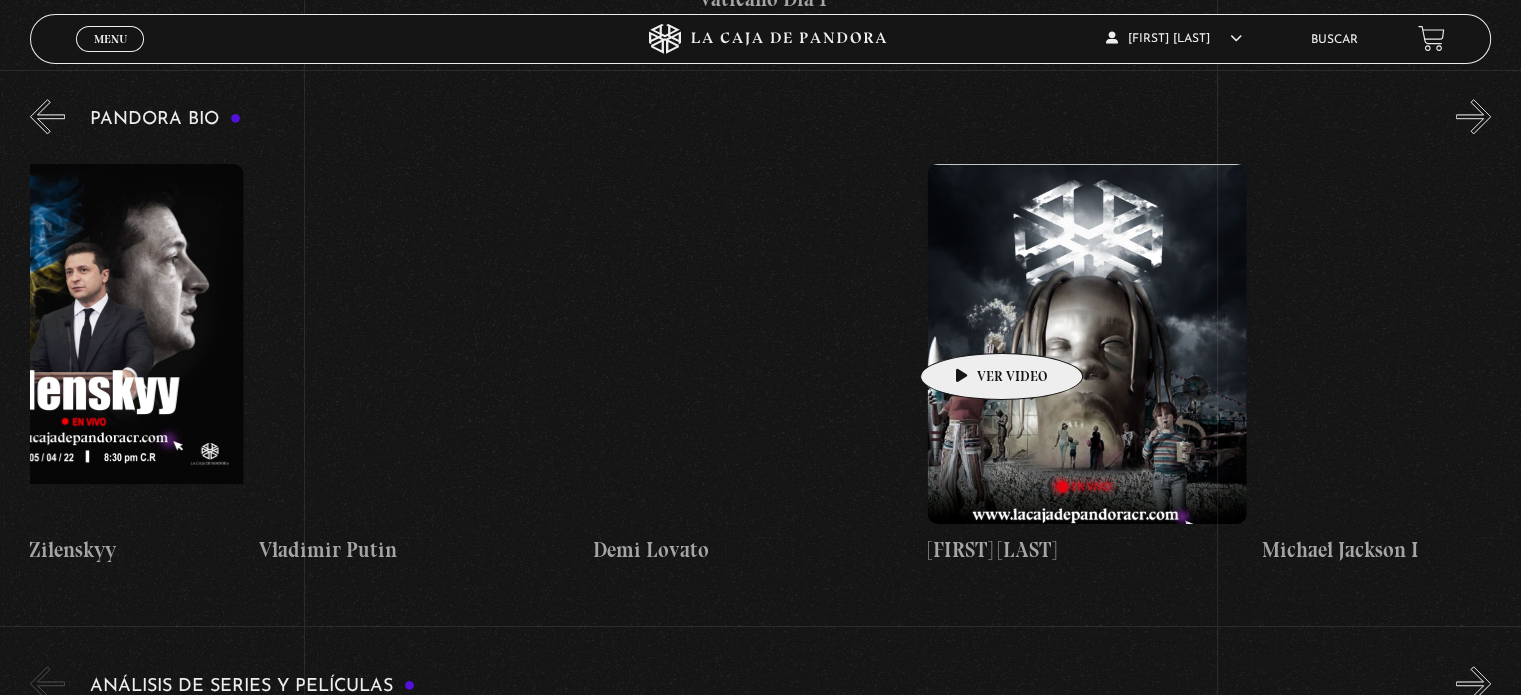drag, startPoint x: 1520, startPoint y: 317, endPoint x: 1127, endPoint y: 305, distance: 393.18317 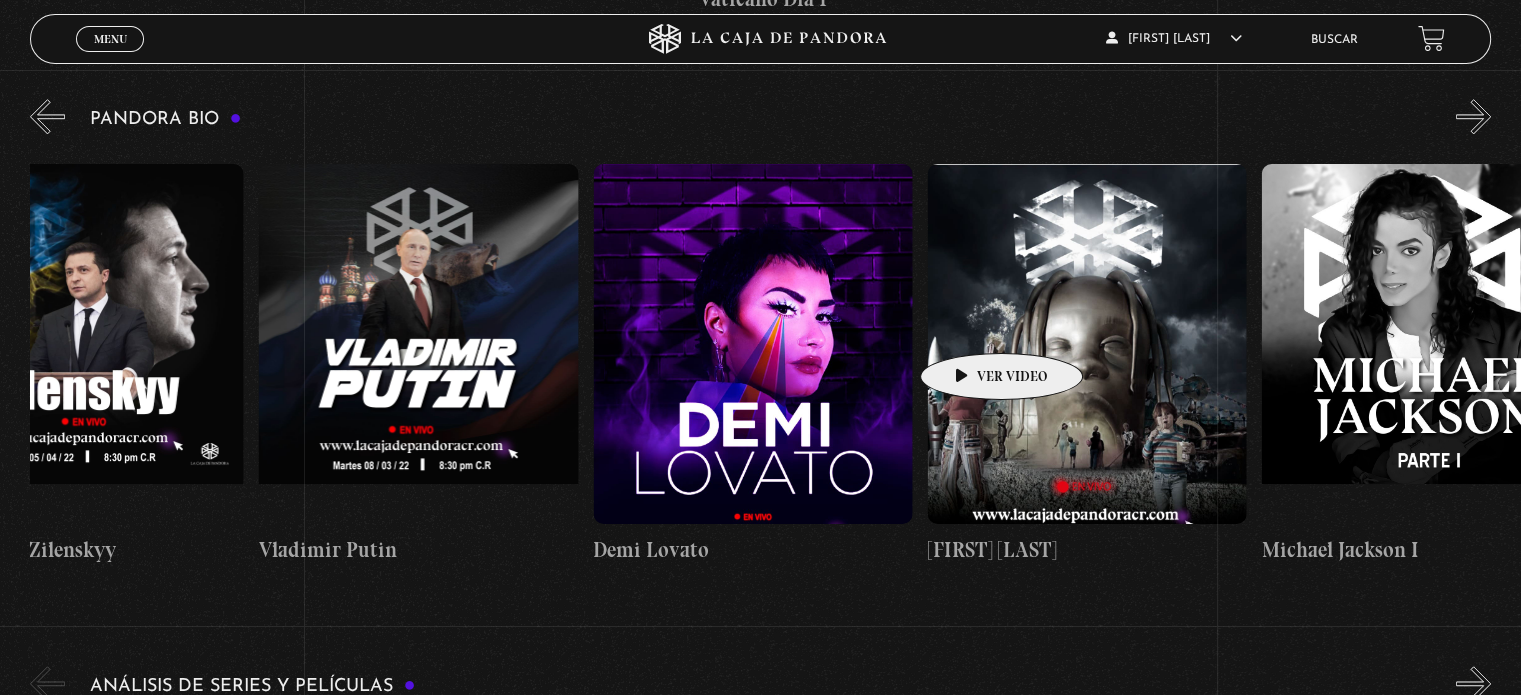 click on "[PERSON]
[FIRST] [LAST]
[FIRST] [LAST]
[FIRST] [LAST]
[PERSON]
[FIRST]
[FIRST] 1
[FIRST] 2
[FIRST] [LAST]" at bounding box center [-76, 365] 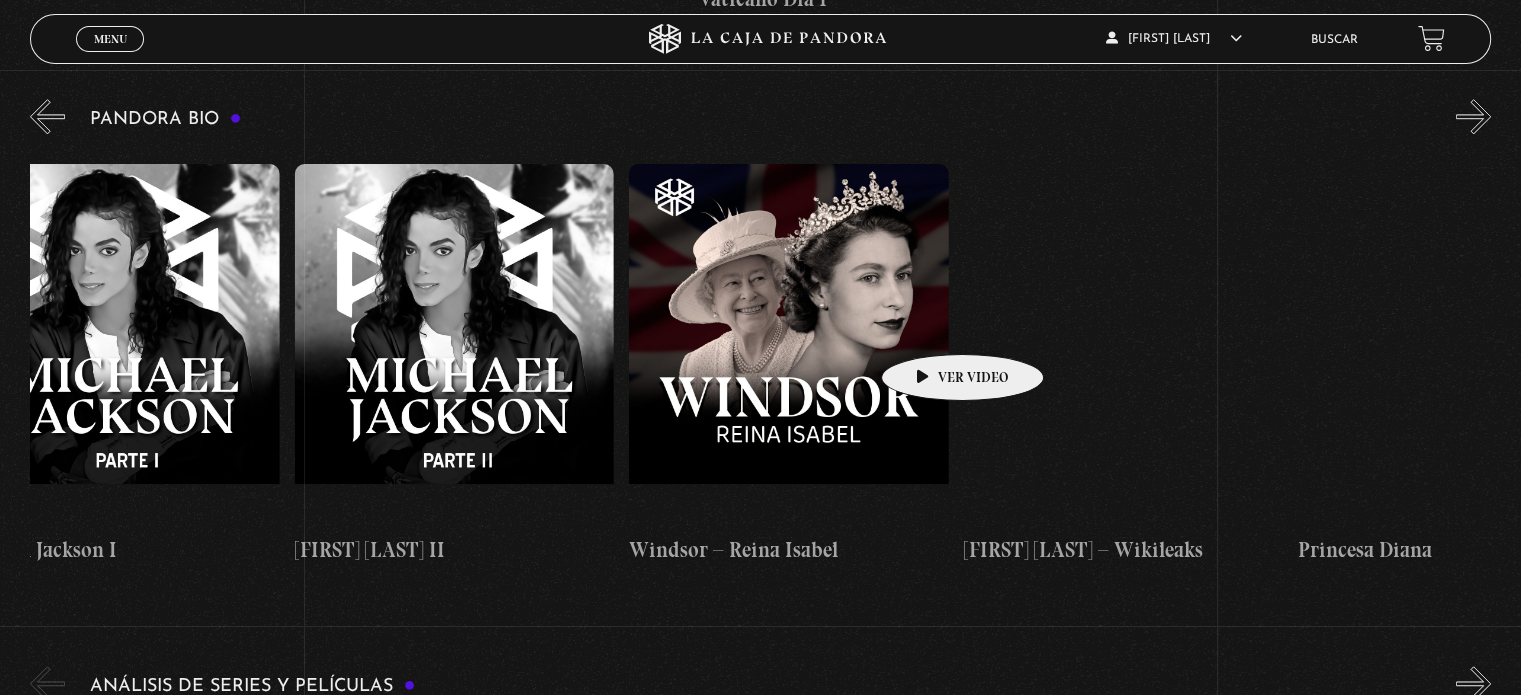 drag, startPoint x: 1152, startPoint y: 302, endPoint x: 894, endPoint y: 325, distance: 259.02316 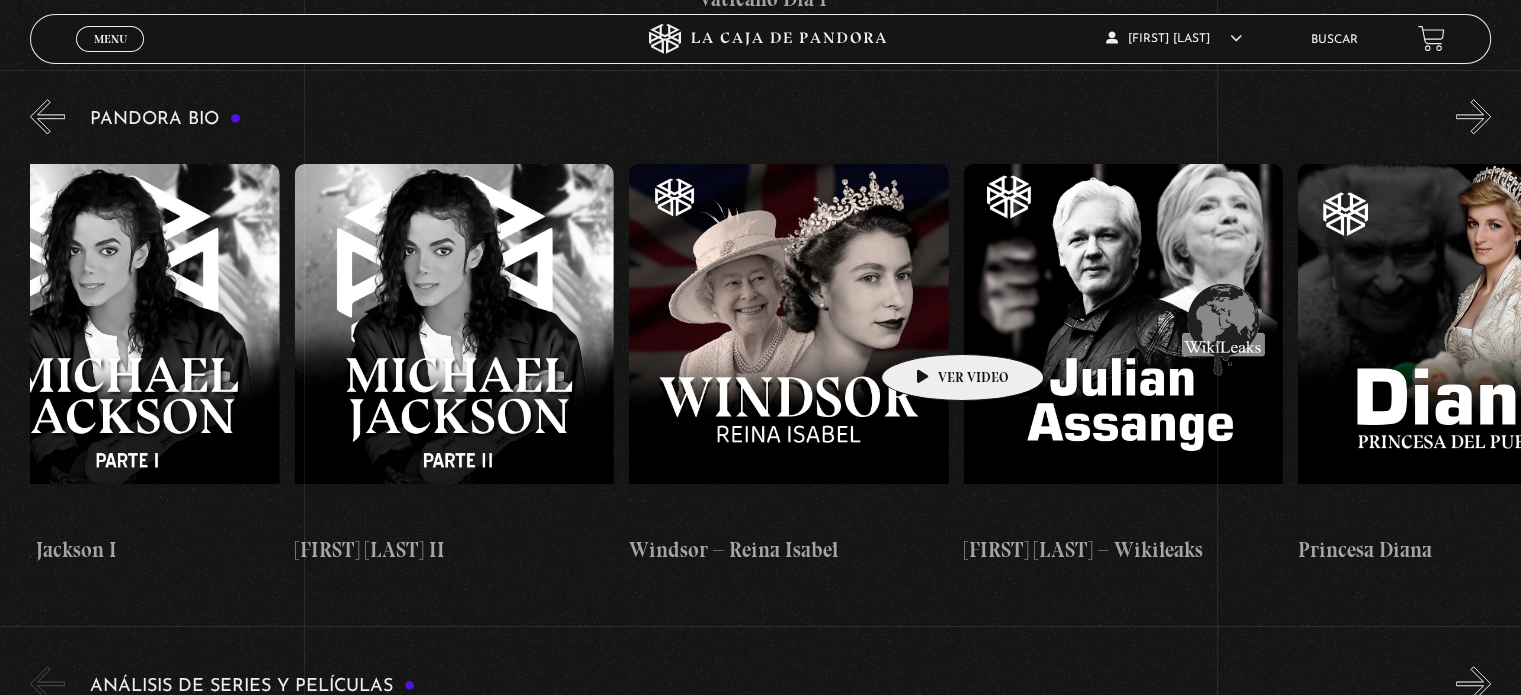 click on "[PERSON]
[FIRST] [LAST]
[FIRST] [LAST]
[FIRST] [LAST]
[PERSON]
[FIRST]
[FIRST] 1
[FIRST] 2
[FIRST] [LAST]" at bounding box center (-1378, 365) 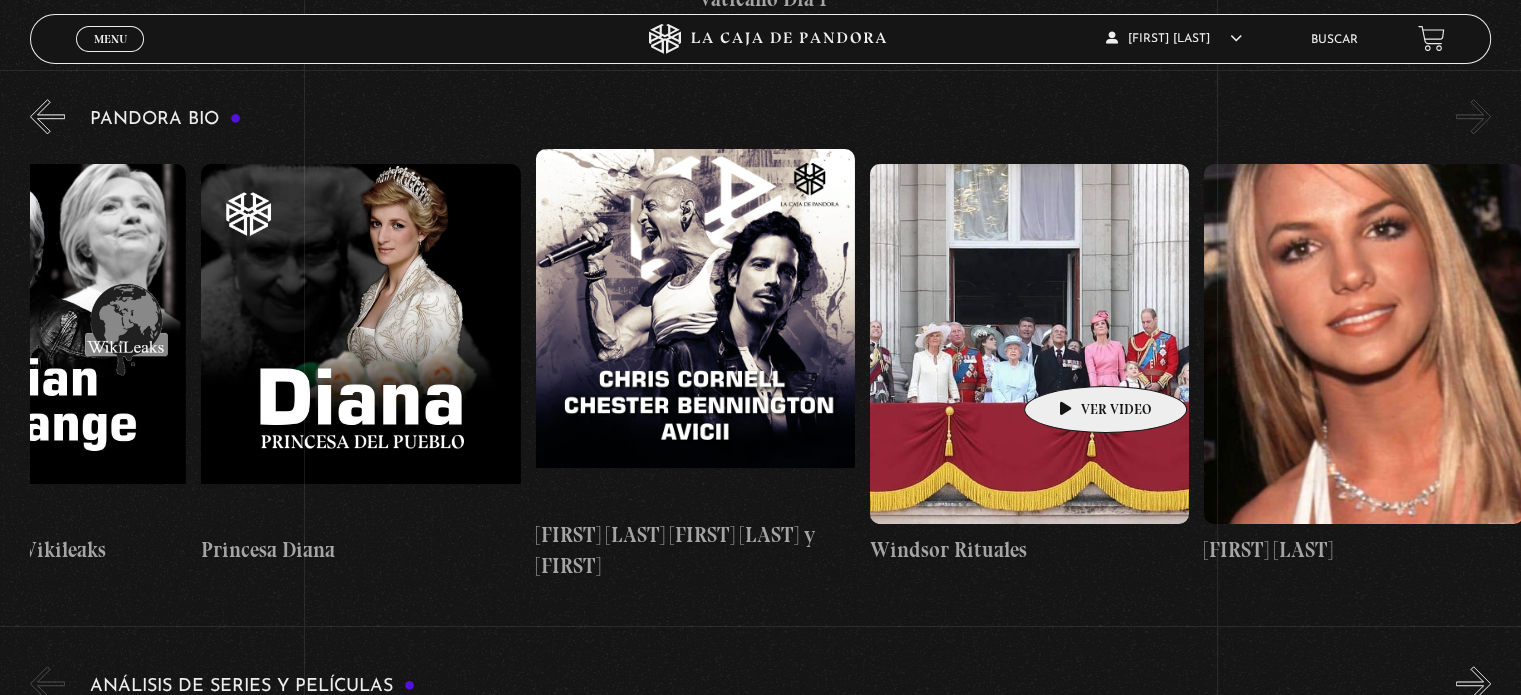 drag, startPoint x: 1292, startPoint y: 324, endPoint x: 1068, endPoint y: 351, distance: 225.62137 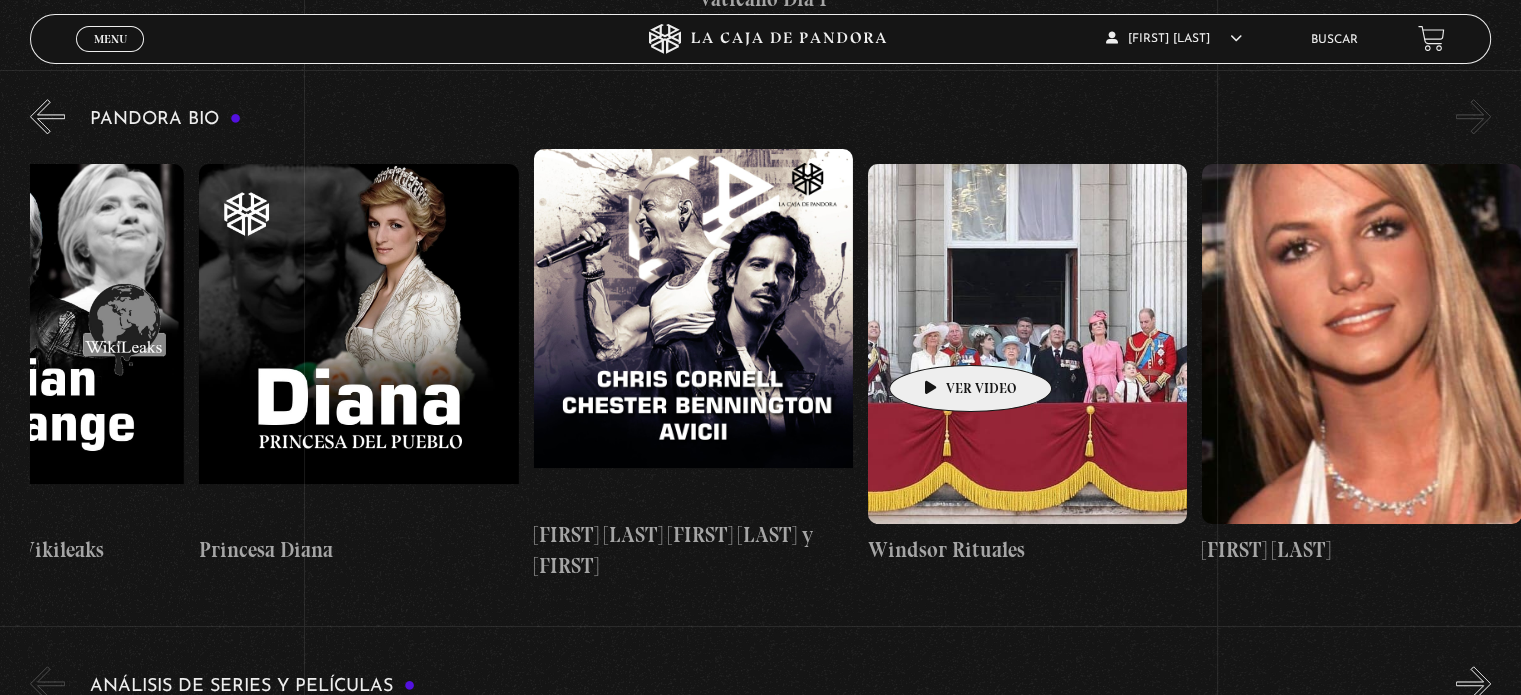 drag, startPoint x: 1195, startPoint y: 331, endPoint x: 824, endPoint y: 338, distance: 371.06604 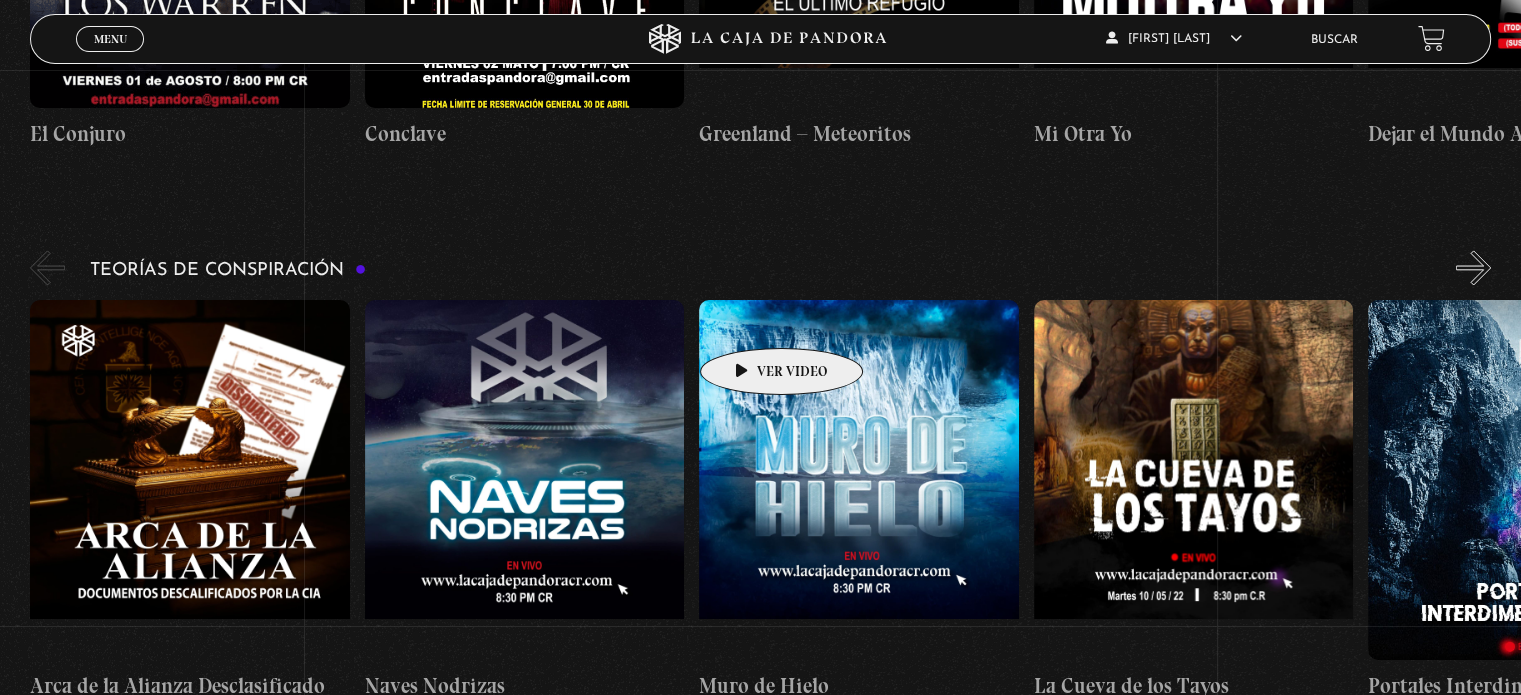 scroll, scrollTop: 3100, scrollLeft: 0, axis: vertical 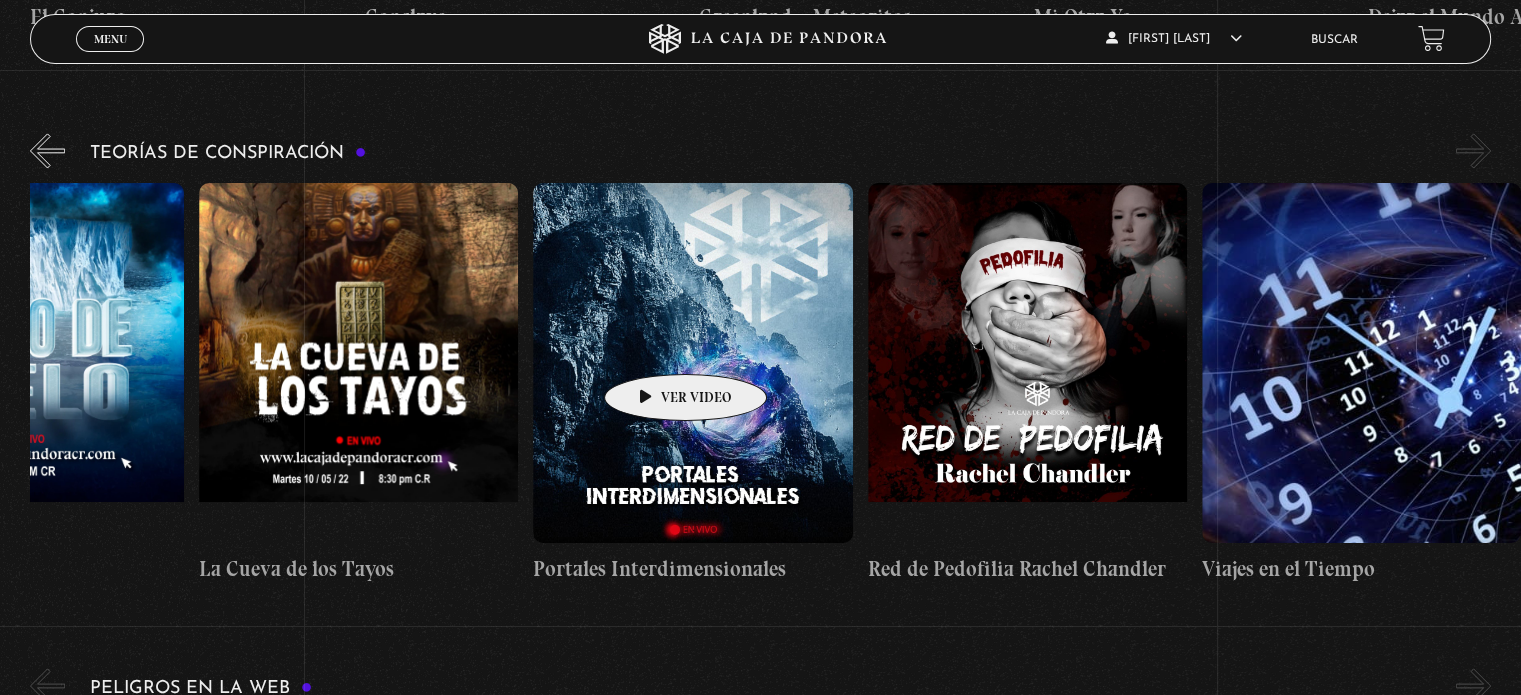 drag, startPoint x: 1095, startPoint y: 314, endPoint x: 647, endPoint y: 346, distance: 449.1414 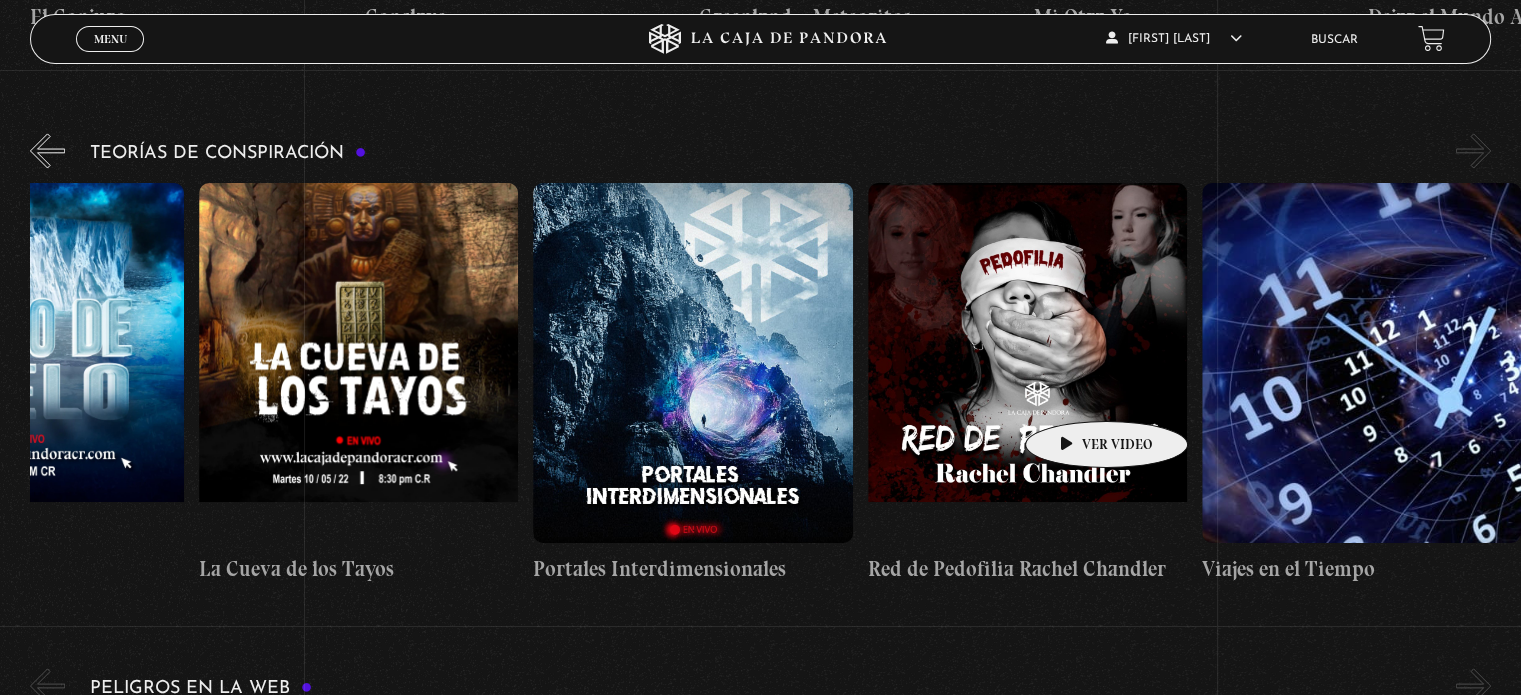 drag, startPoint x: 1242, startPoint y: 368, endPoint x: 1015, endPoint y: 400, distance: 229.24442 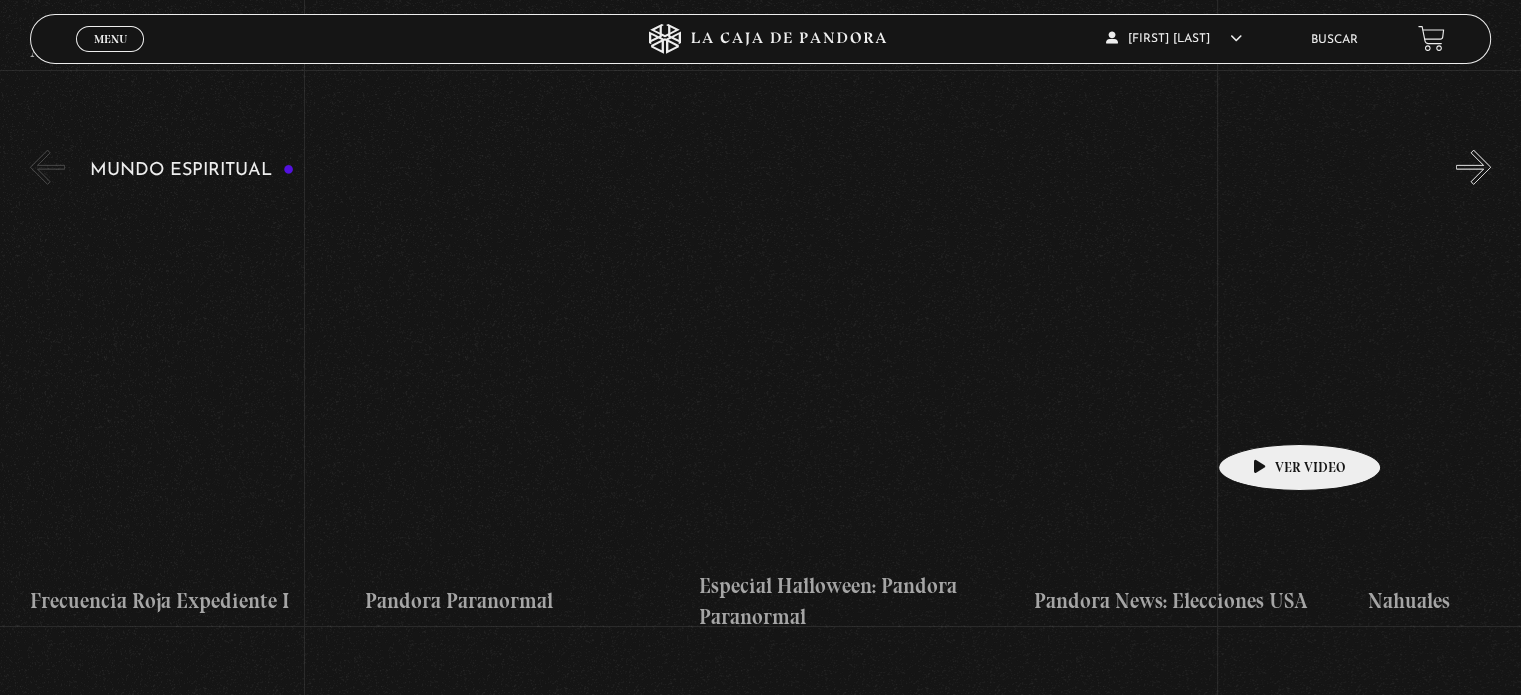 scroll, scrollTop: 5800, scrollLeft: 0, axis: vertical 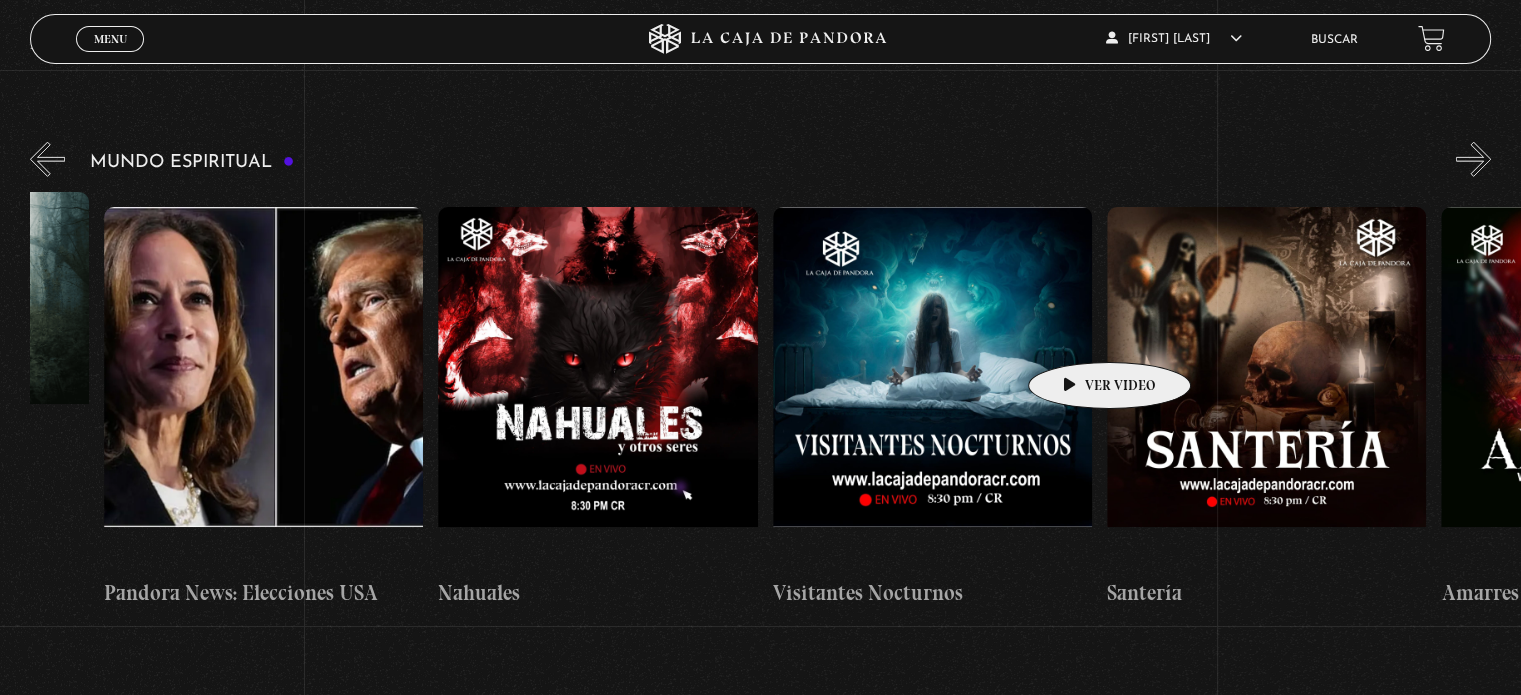 drag, startPoint x: 1264, startPoint y: 320, endPoint x: 1078, endPoint y: 332, distance: 186.38669 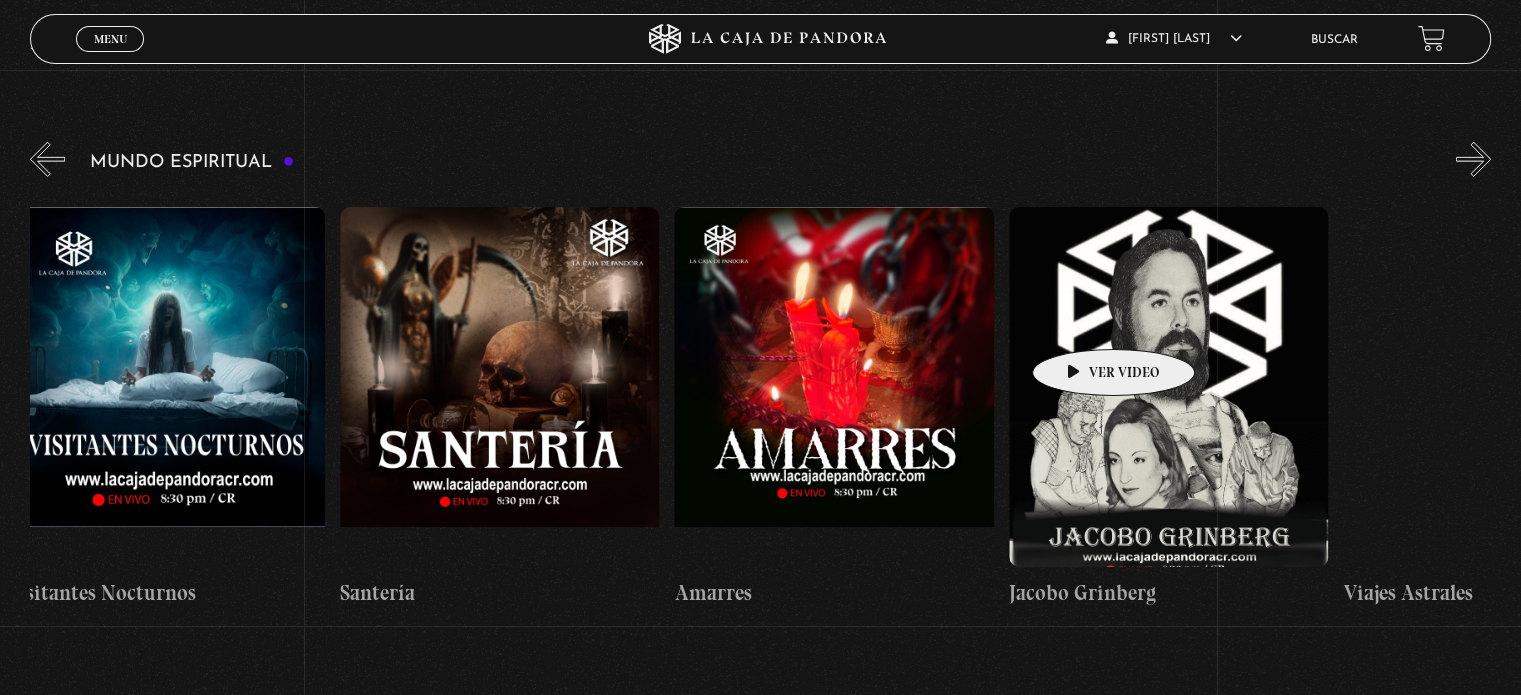scroll, scrollTop: 0, scrollLeft: 1983, axis: horizontal 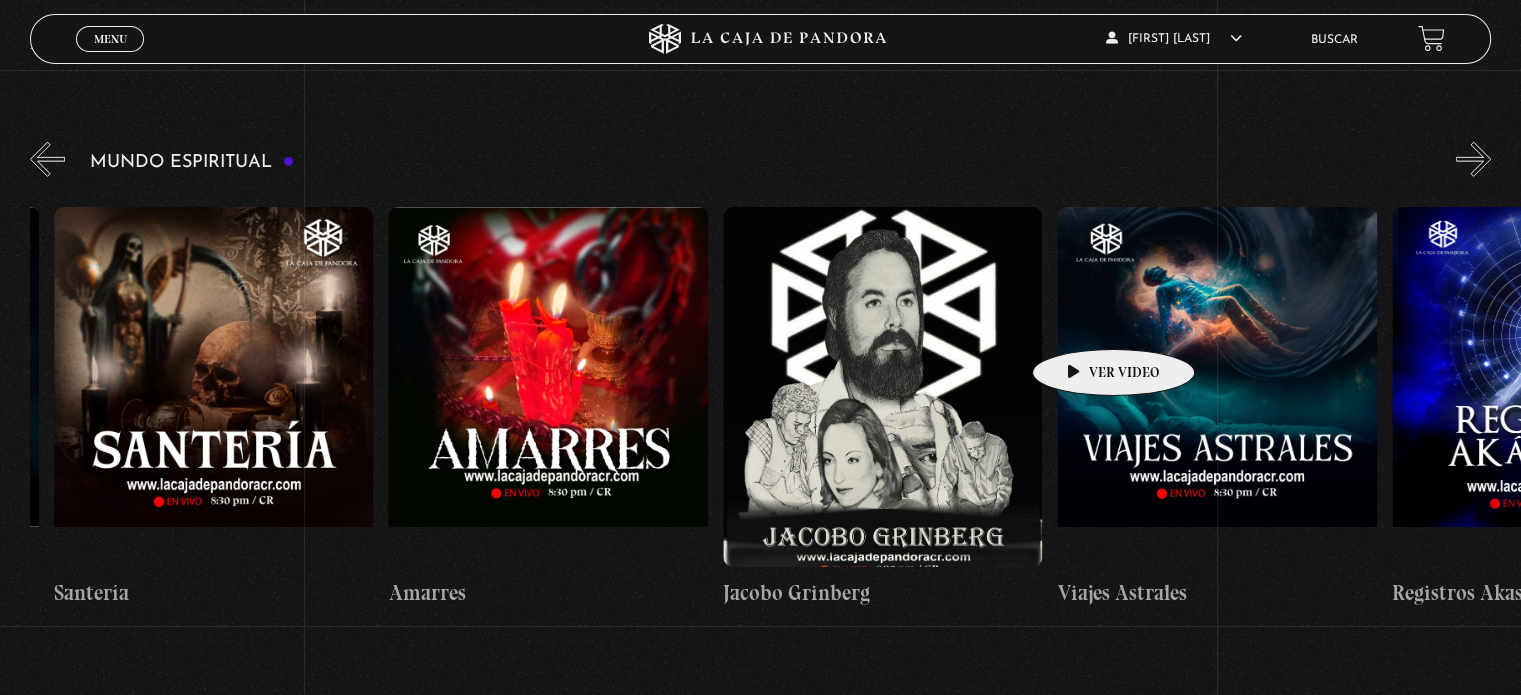 drag, startPoint x: 1264, startPoint y: 315, endPoint x: 1054, endPoint y: 319, distance: 210.03809 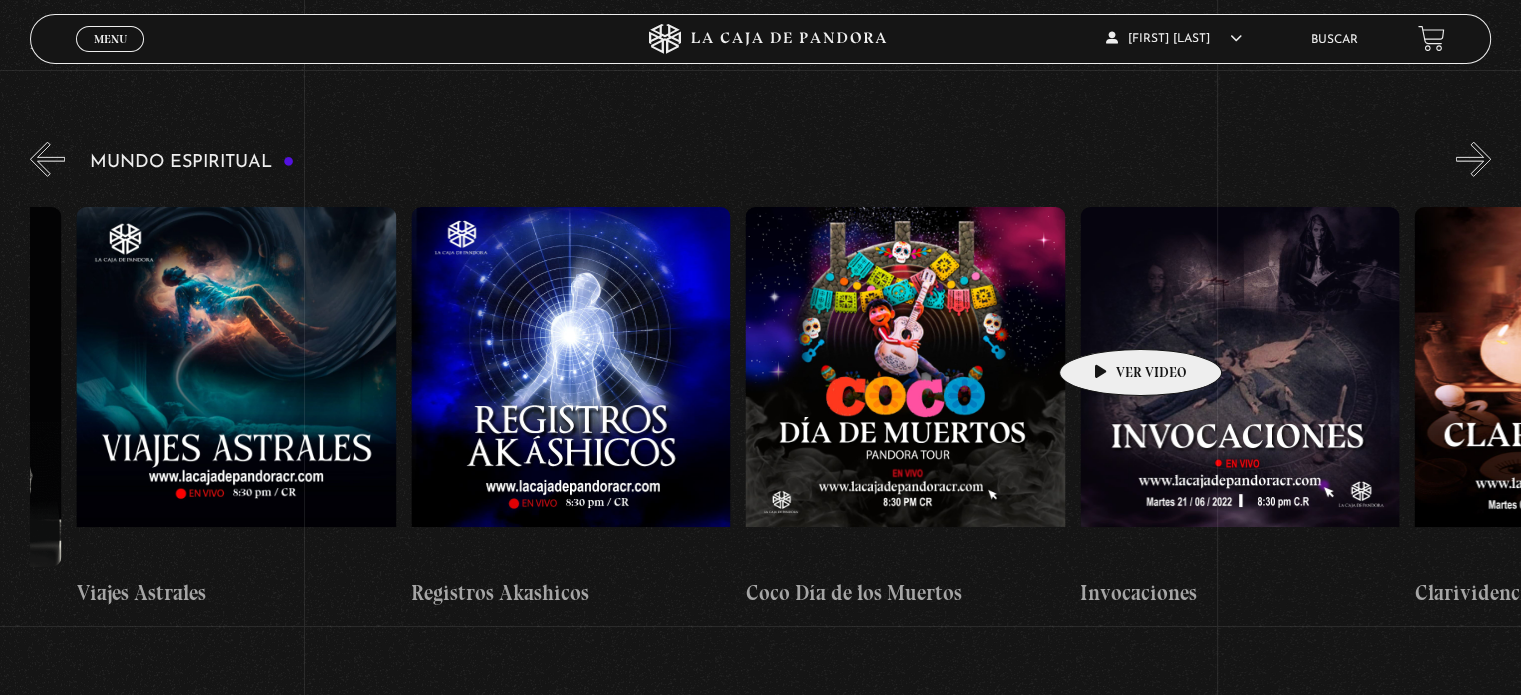 drag, startPoint x: 1300, startPoint y: 331, endPoint x: 1104, endPoint y: 319, distance: 196.367 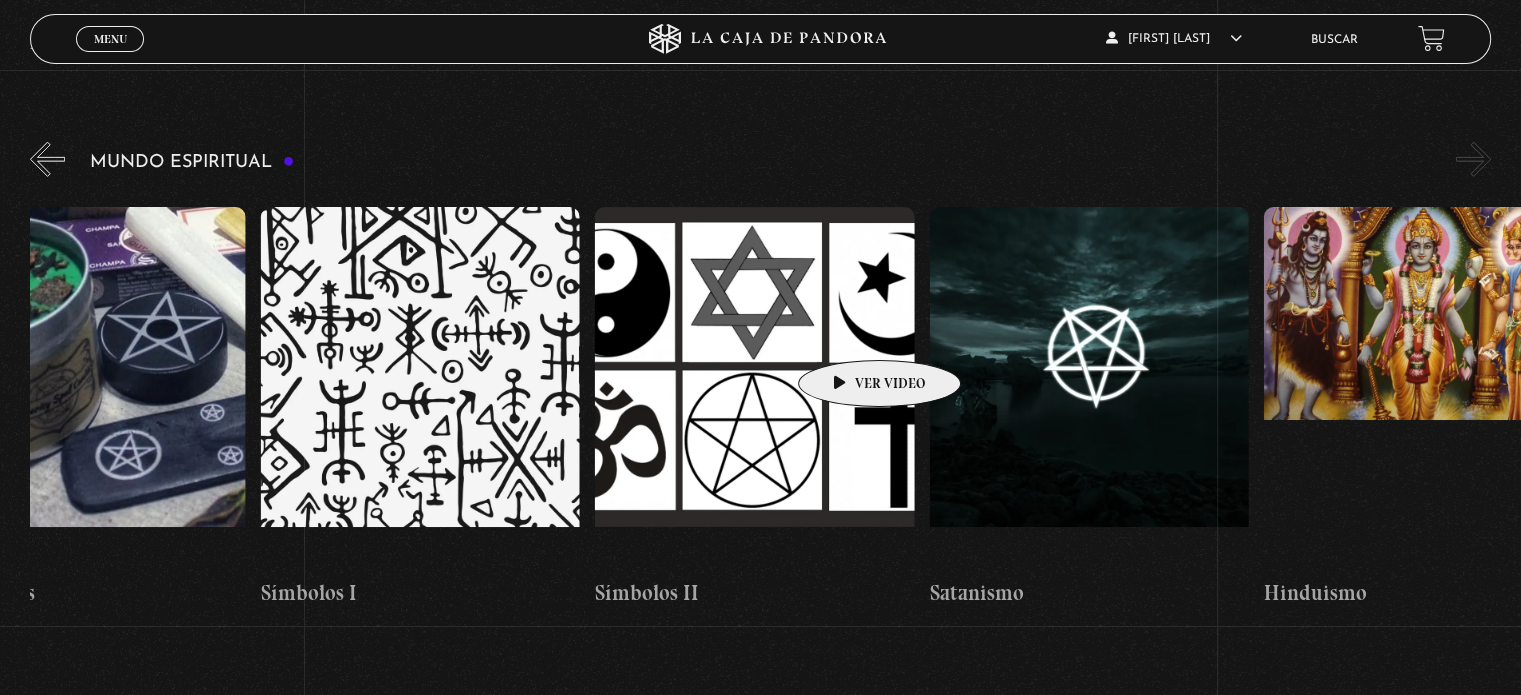 scroll, scrollTop: 0, scrollLeft: 5183, axis: horizontal 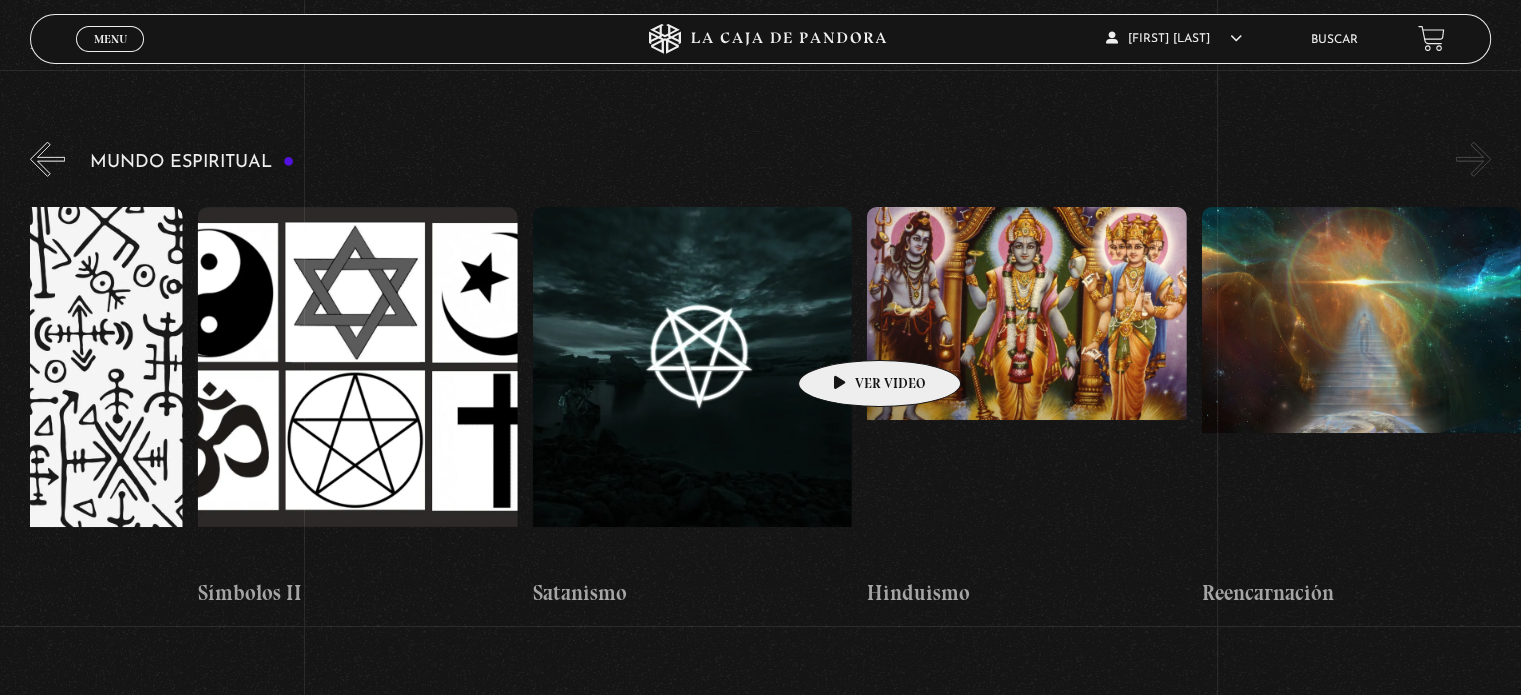 drag, startPoint x: 1290, startPoint y: 319, endPoint x: 844, endPoint y: 330, distance: 446.13562 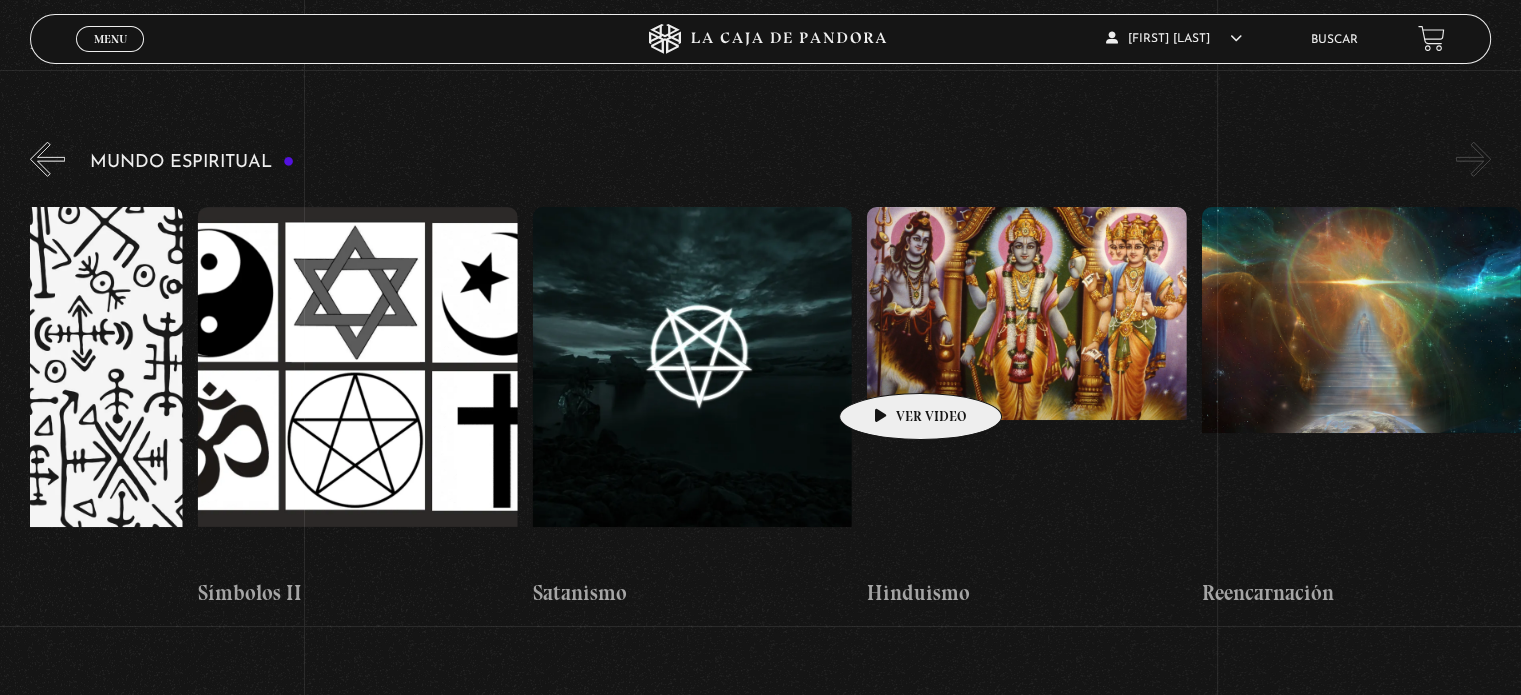drag, startPoint x: 961, startPoint y: 362, endPoint x: 830, endPoint y: 371, distance: 131.30879 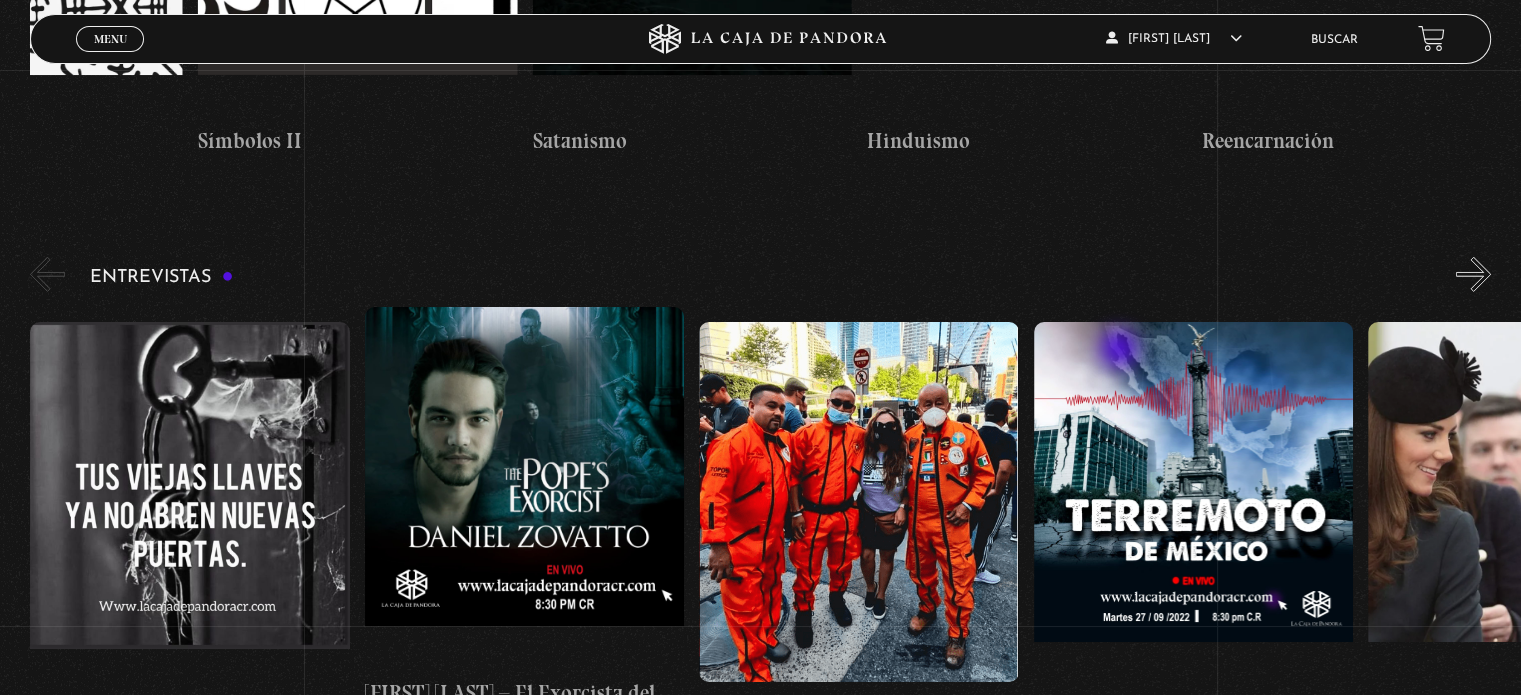 scroll, scrollTop: 6171, scrollLeft: 0, axis: vertical 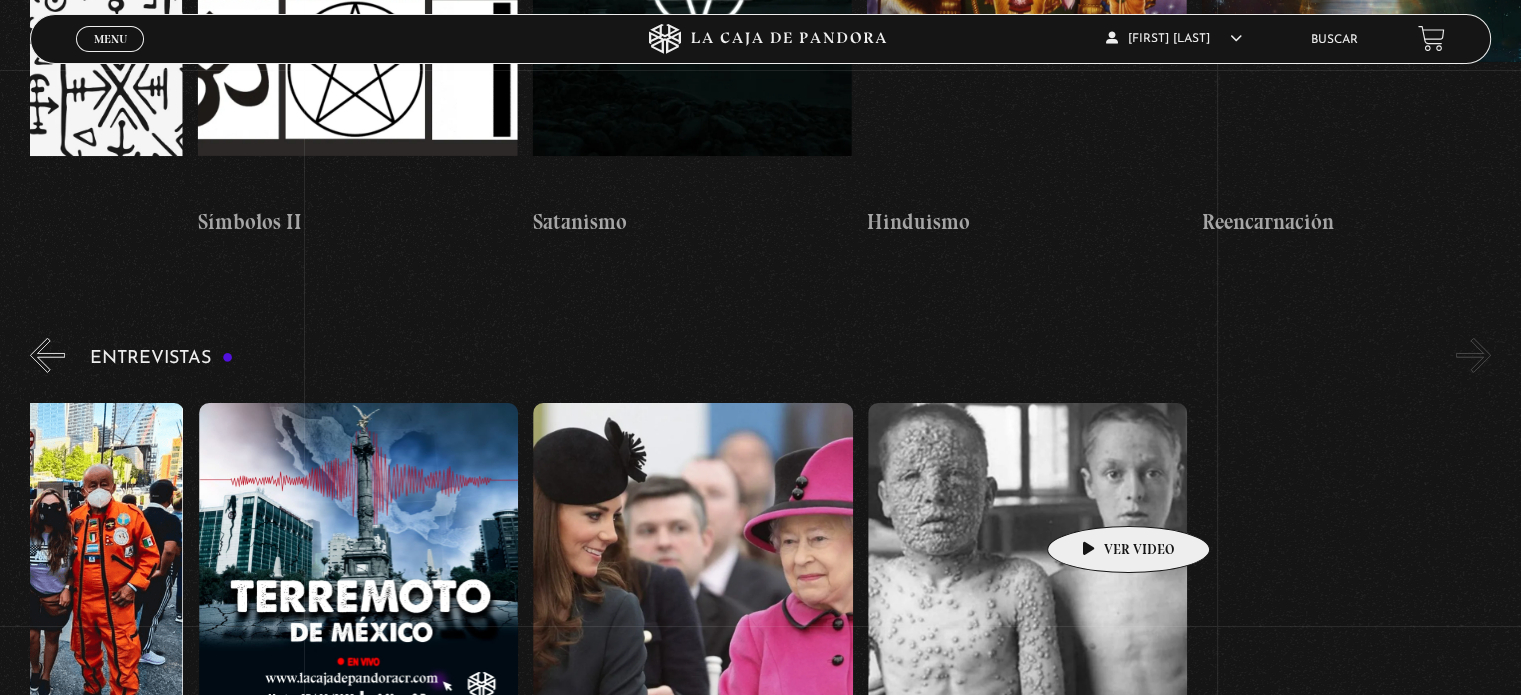 drag, startPoint x: 1380, startPoint y: 491, endPoint x: 1084, endPoint y: 501, distance: 296.16888 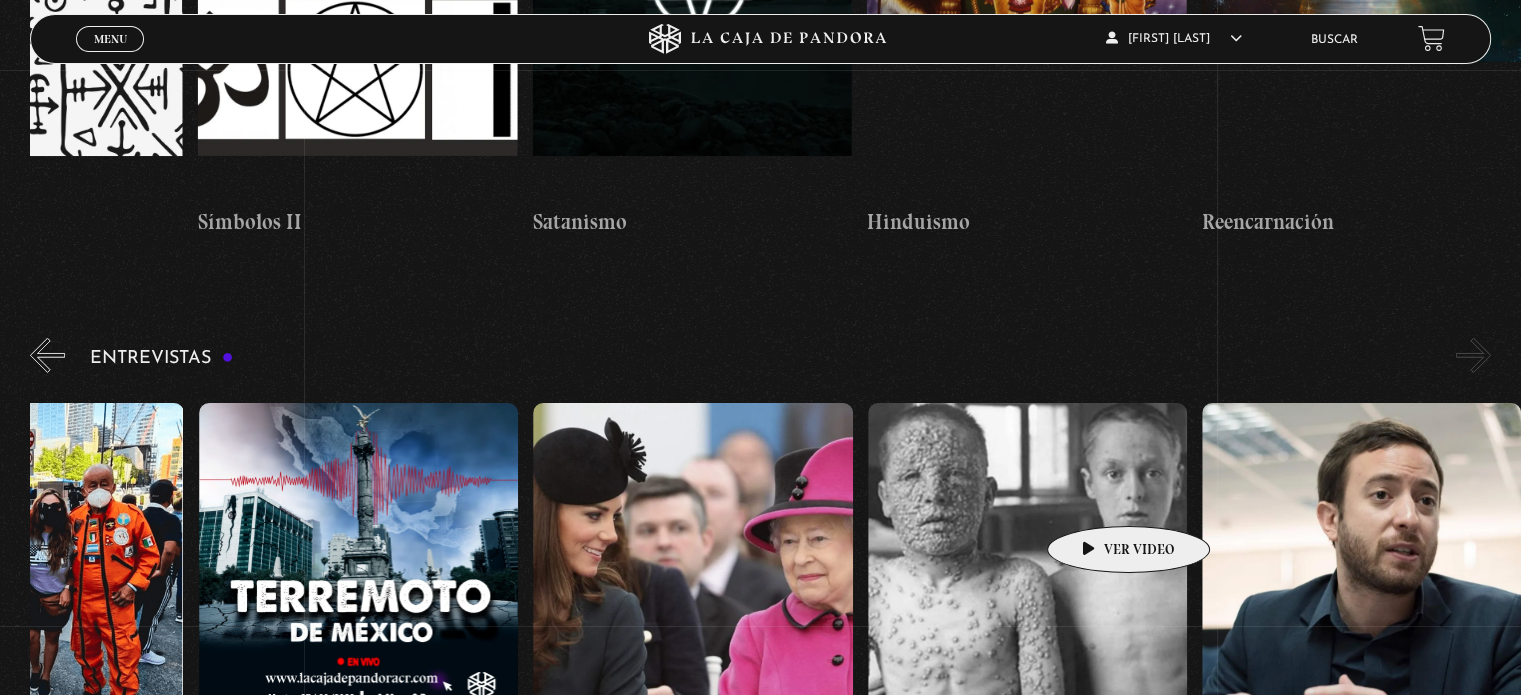 click on "Conversatorio: Las llaves
[FIRST] [LAST] – El Exorcista del Papa
Los Topos Mexicanos
Terremoto de México
Reina Isabel con [FIRST] [LAST]
Virus de Mono
[FIRST] [LAST] y [FIRST] [LAST]" at bounding box center (365, 604) 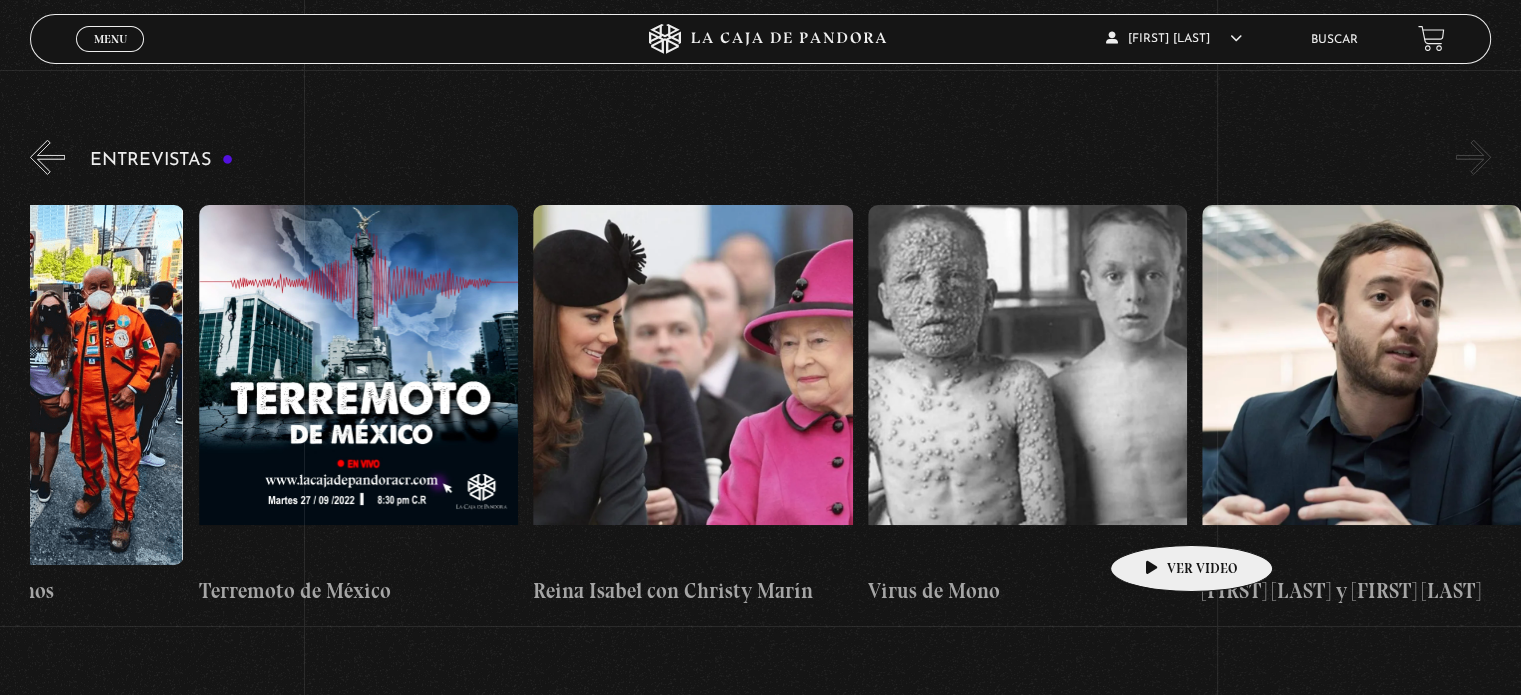 scroll, scrollTop: 6371, scrollLeft: 0, axis: vertical 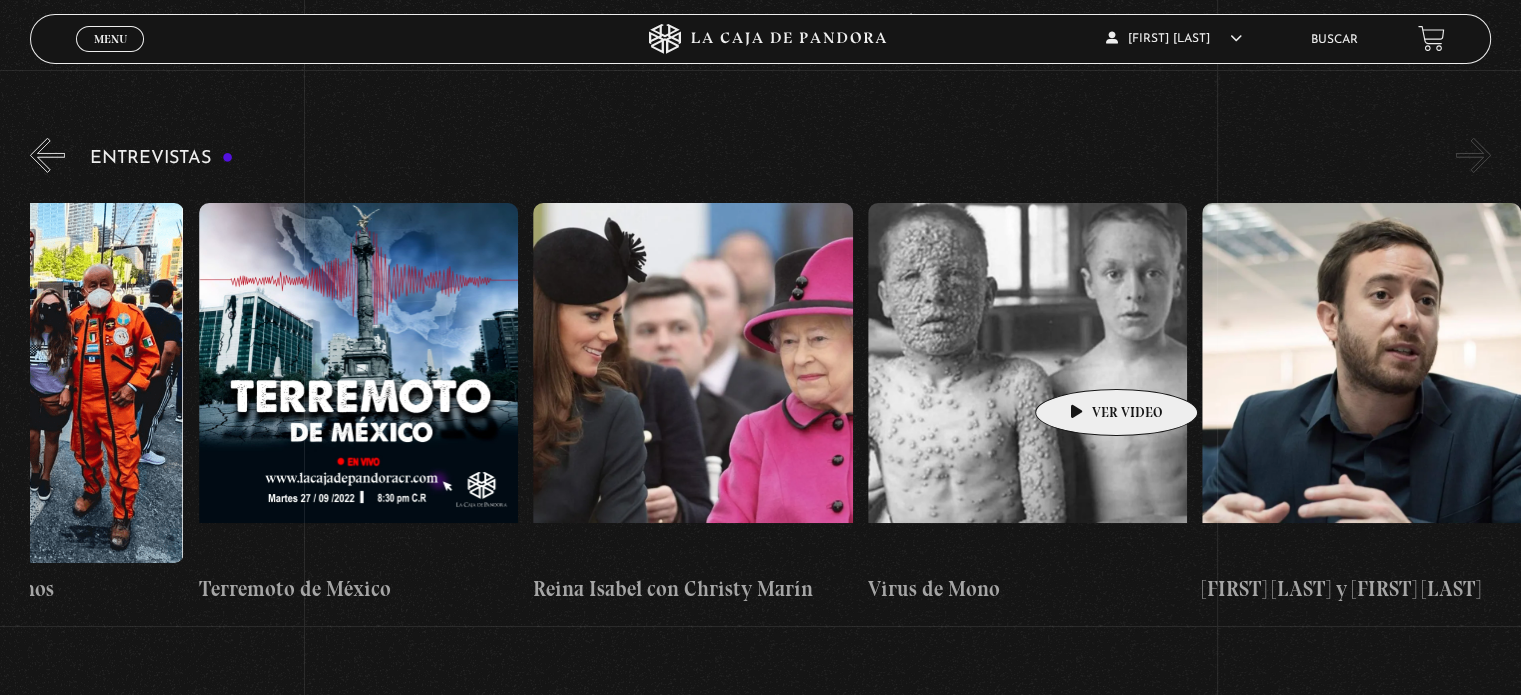 drag, startPoint x: 1376, startPoint y: 350, endPoint x: 1057, endPoint y: 362, distance: 319.22562 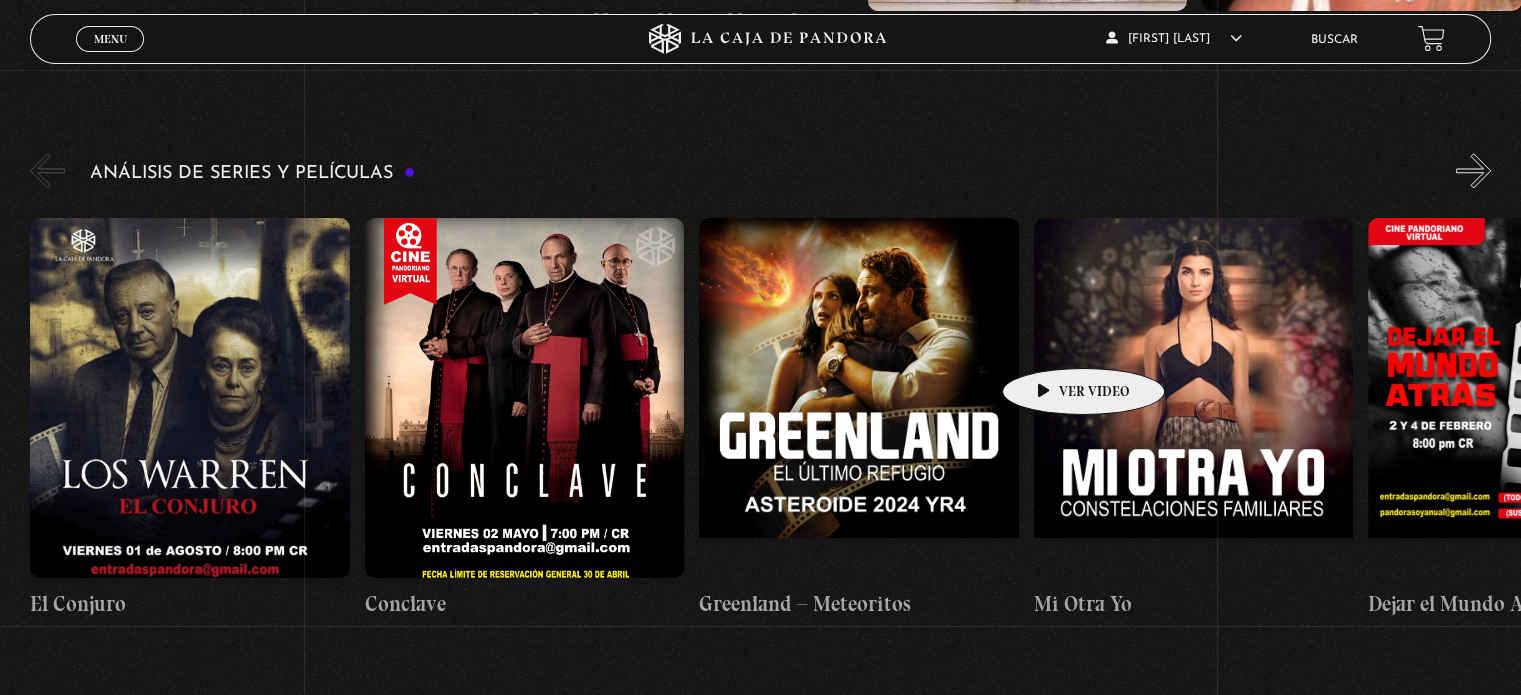 scroll, scrollTop: 2671, scrollLeft: 0, axis: vertical 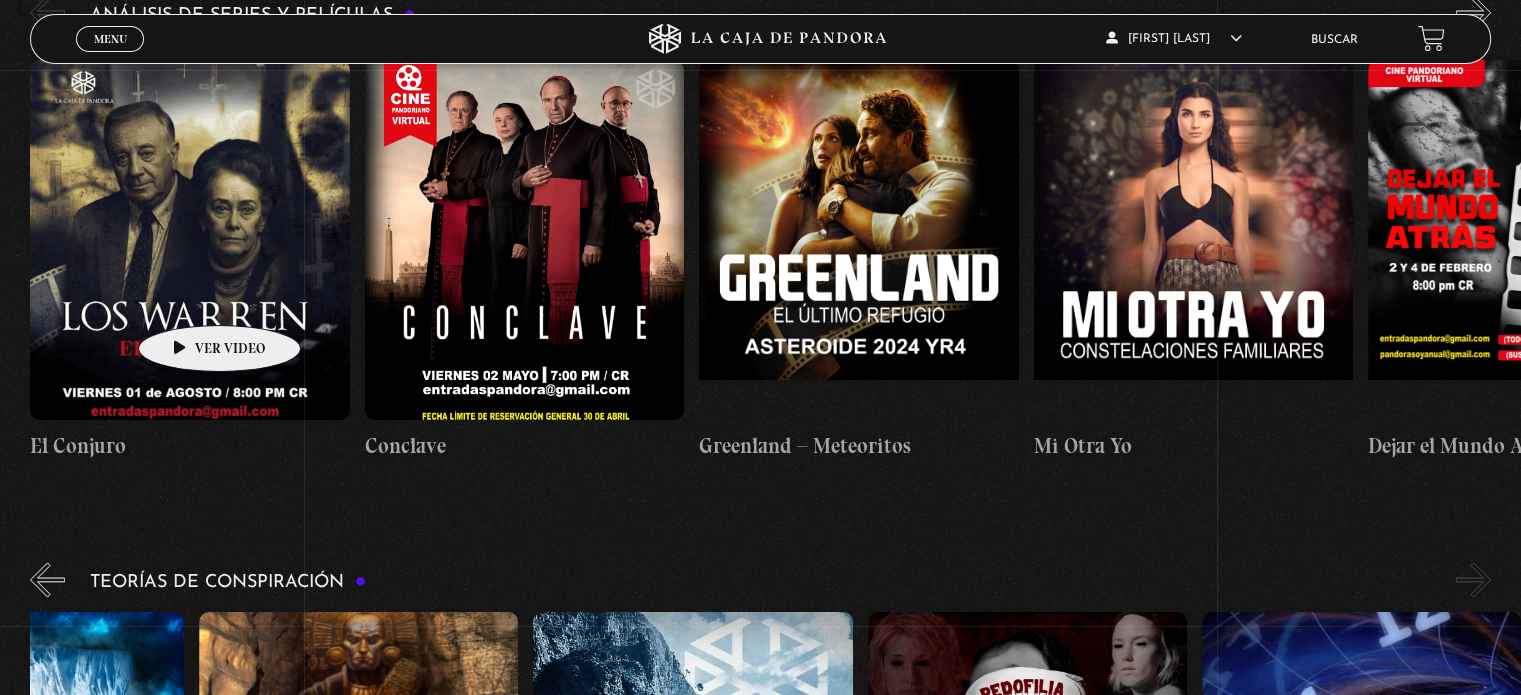 click at bounding box center [189, 240] 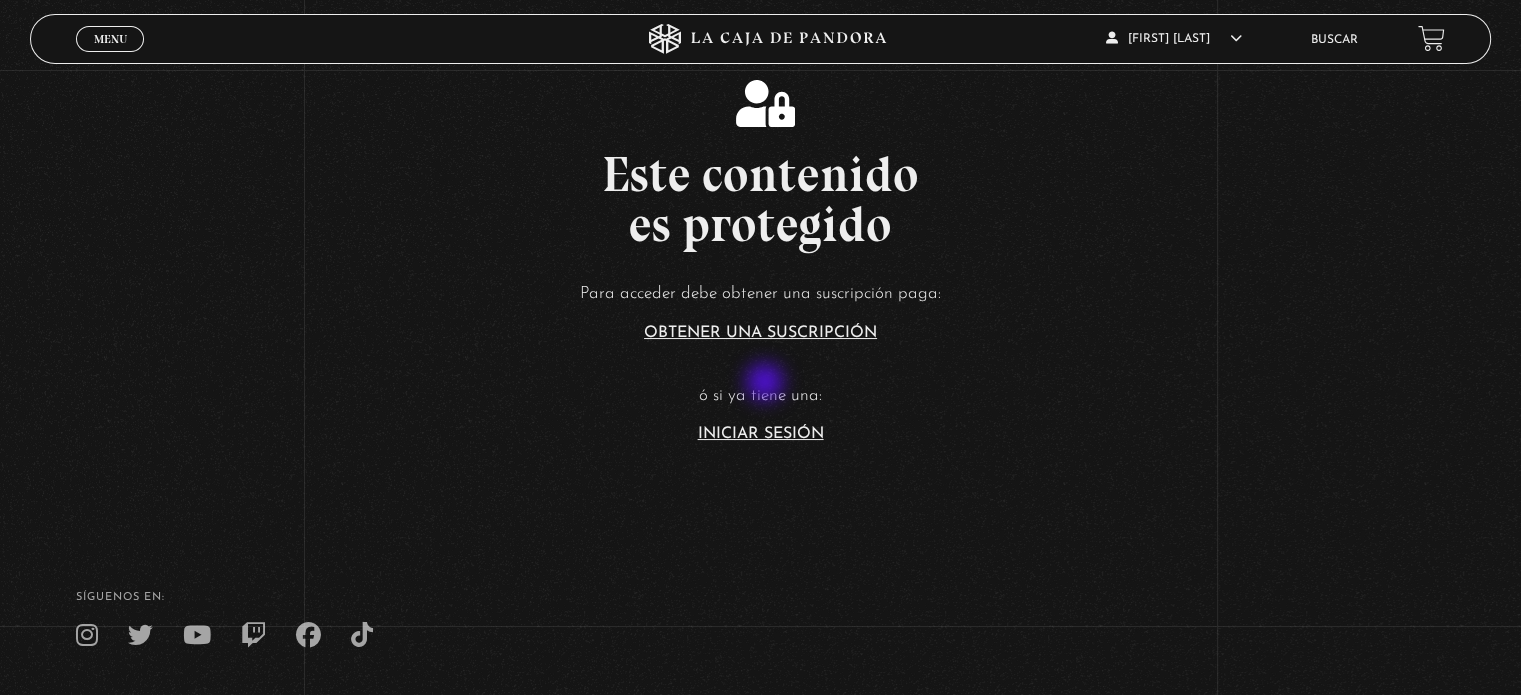 scroll, scrollTop: 0, scrollLeft: 0, axis: both 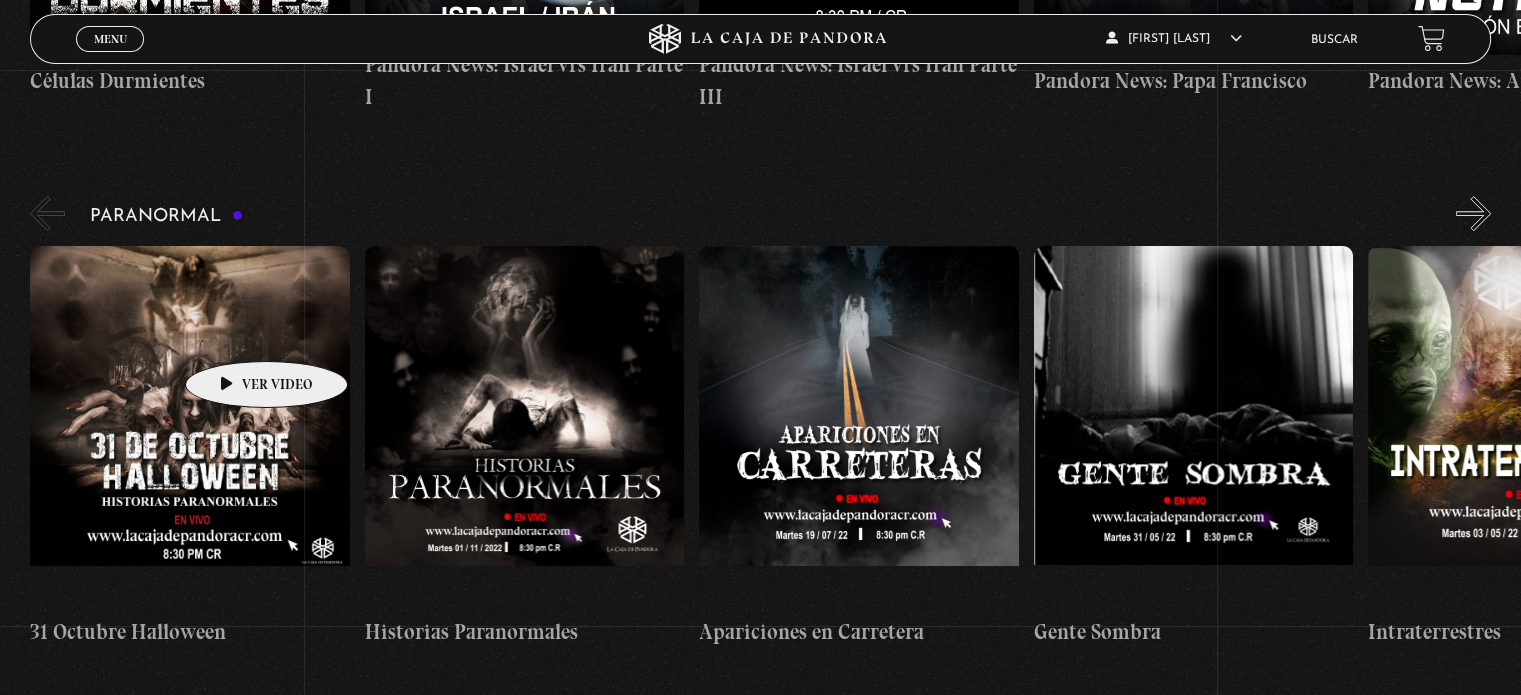 click at bounding box center [189, 426] 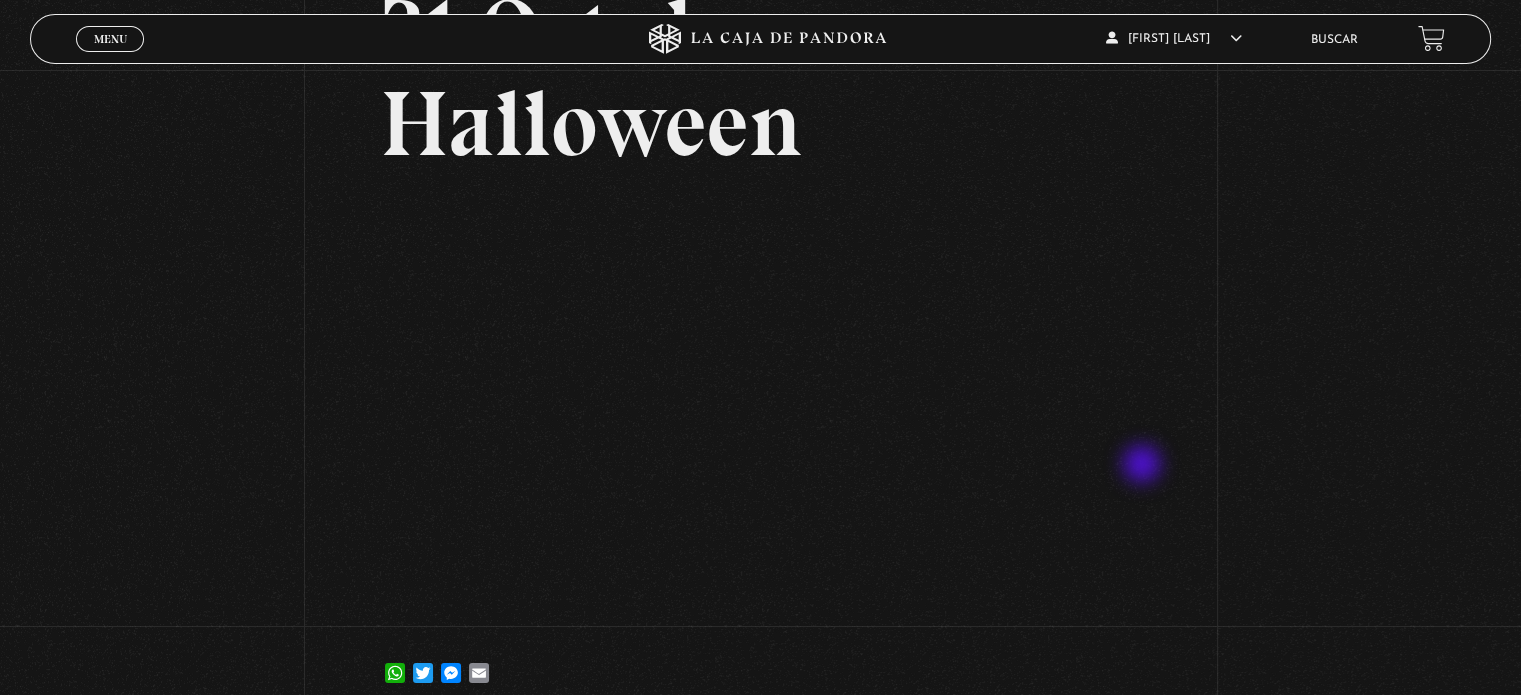 scroll, scrollTop: 227, scrollLeft: 0, axis: vertical 